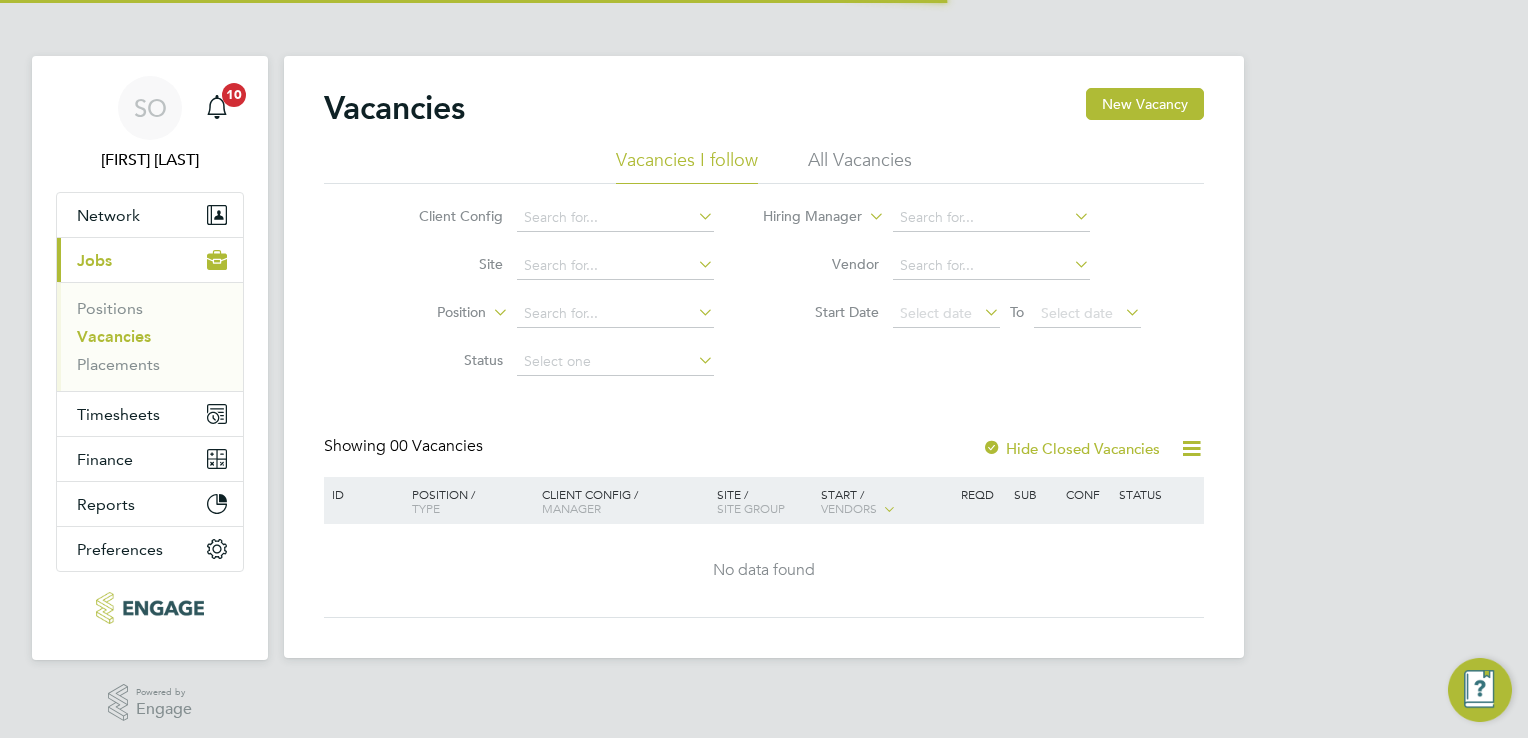 scroll, scrollTop: 0, scrollLeft: 0, axis: both 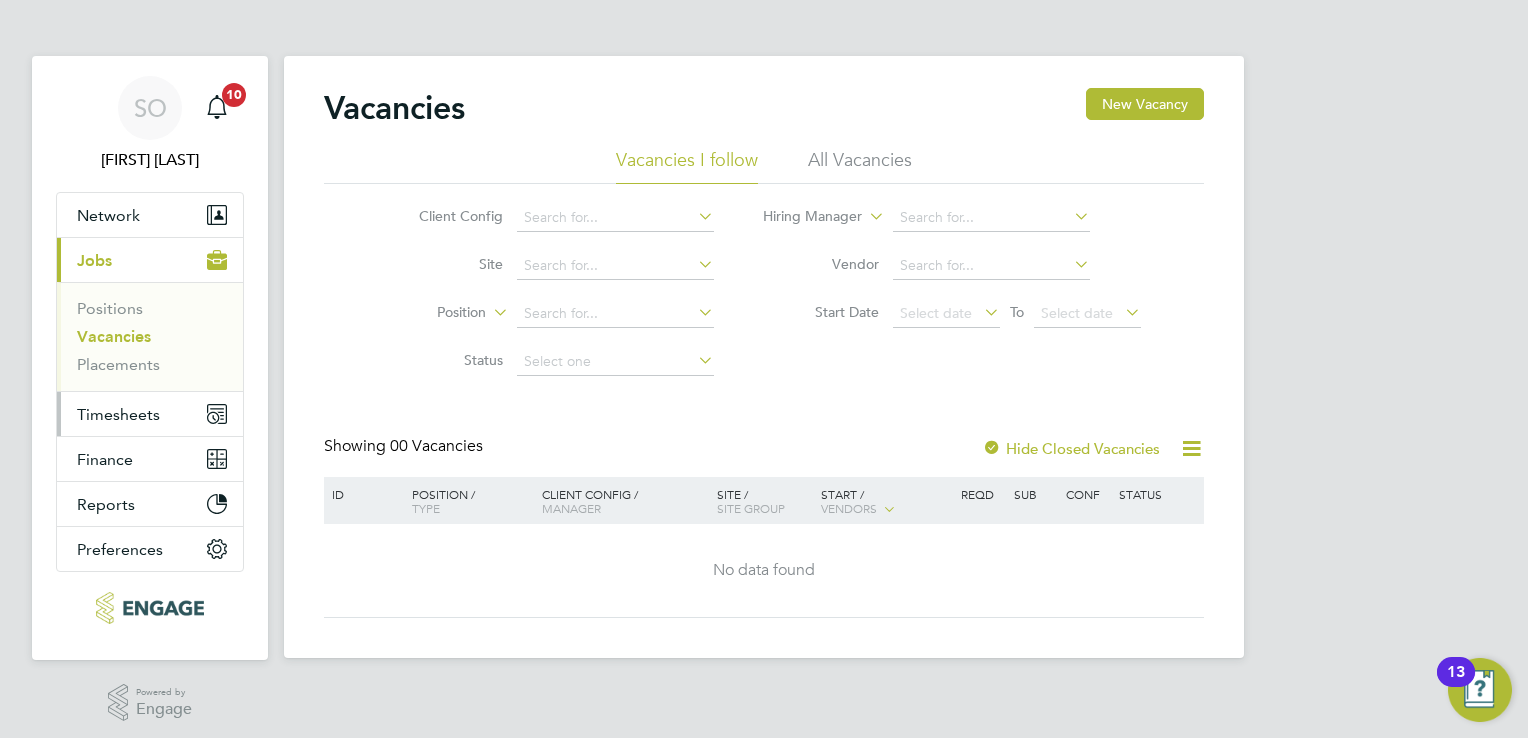 click on "Timesheets" at bounding box center (118, 414) 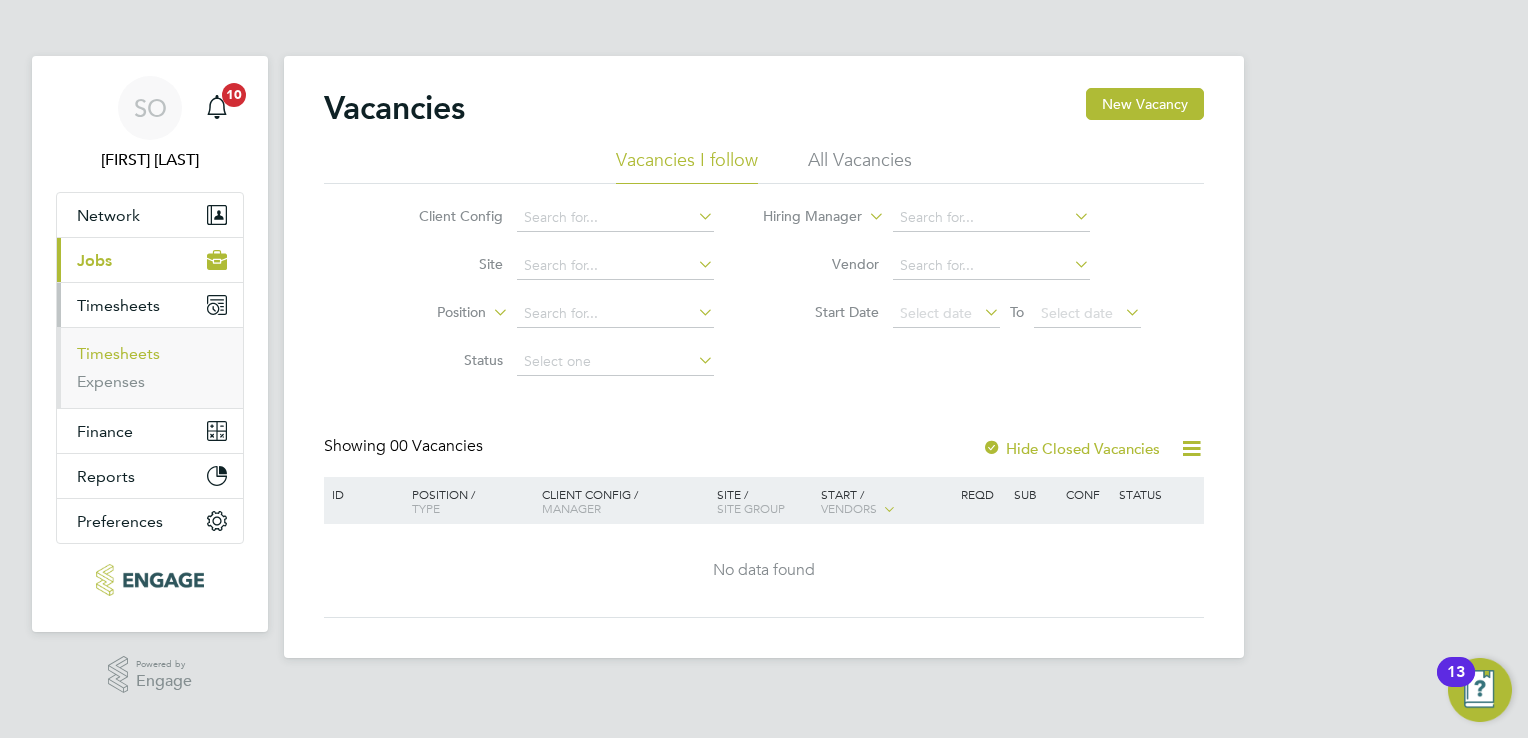 click on "Timesheets" at bounding box center [118, 353] 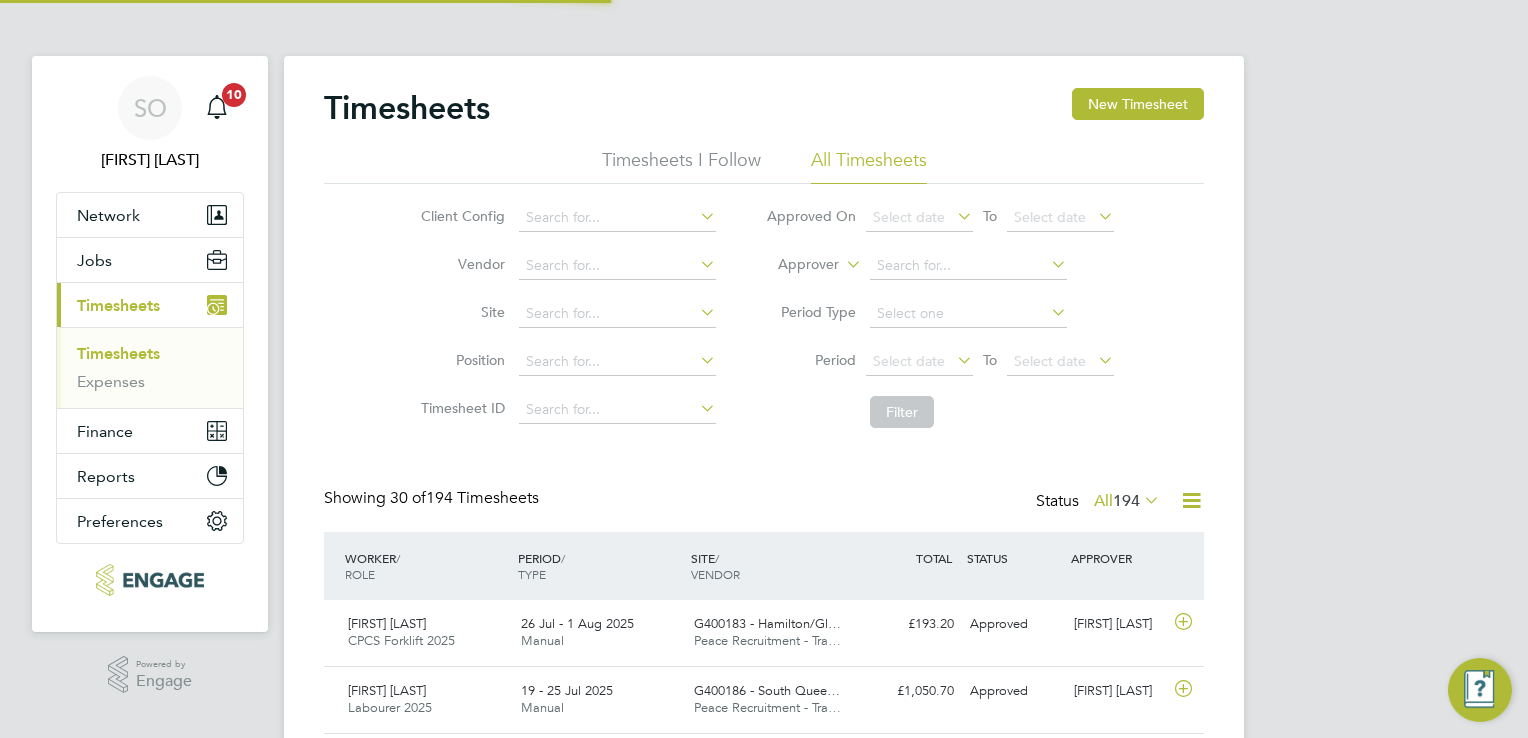 scroll, scrollTop: 9, scrollLeft: 10, axis: both 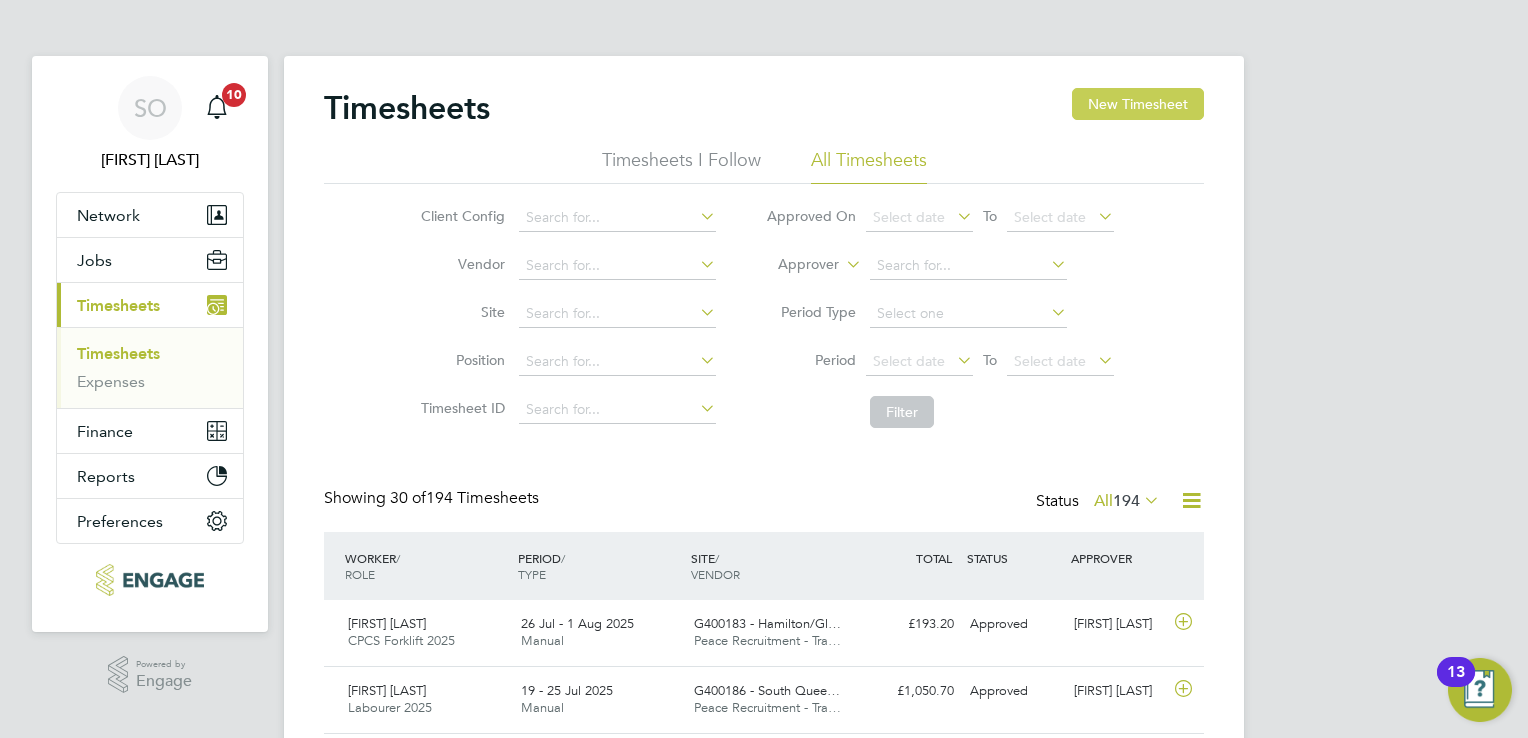 click on "New Timesheet" 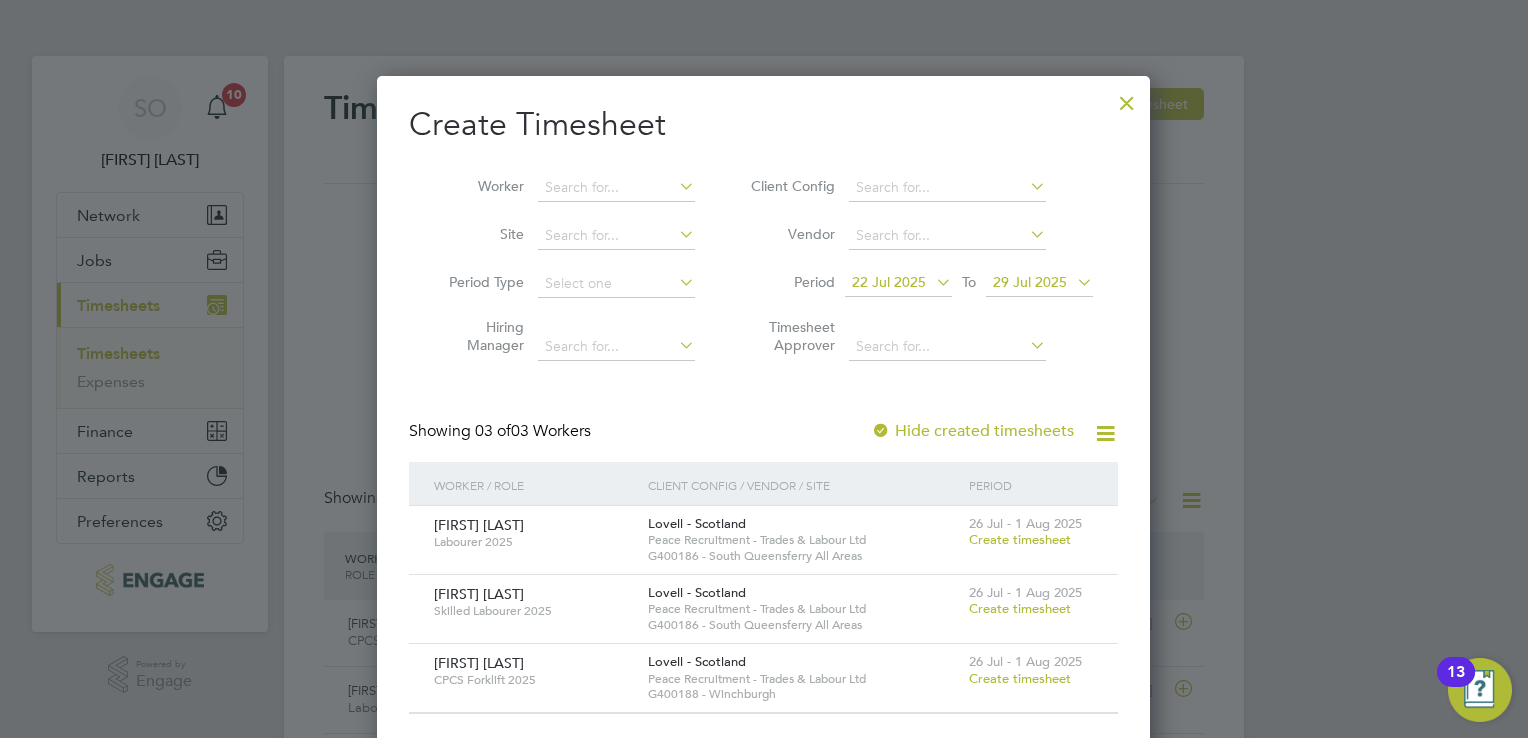 click at bounding box center [1127, 98] 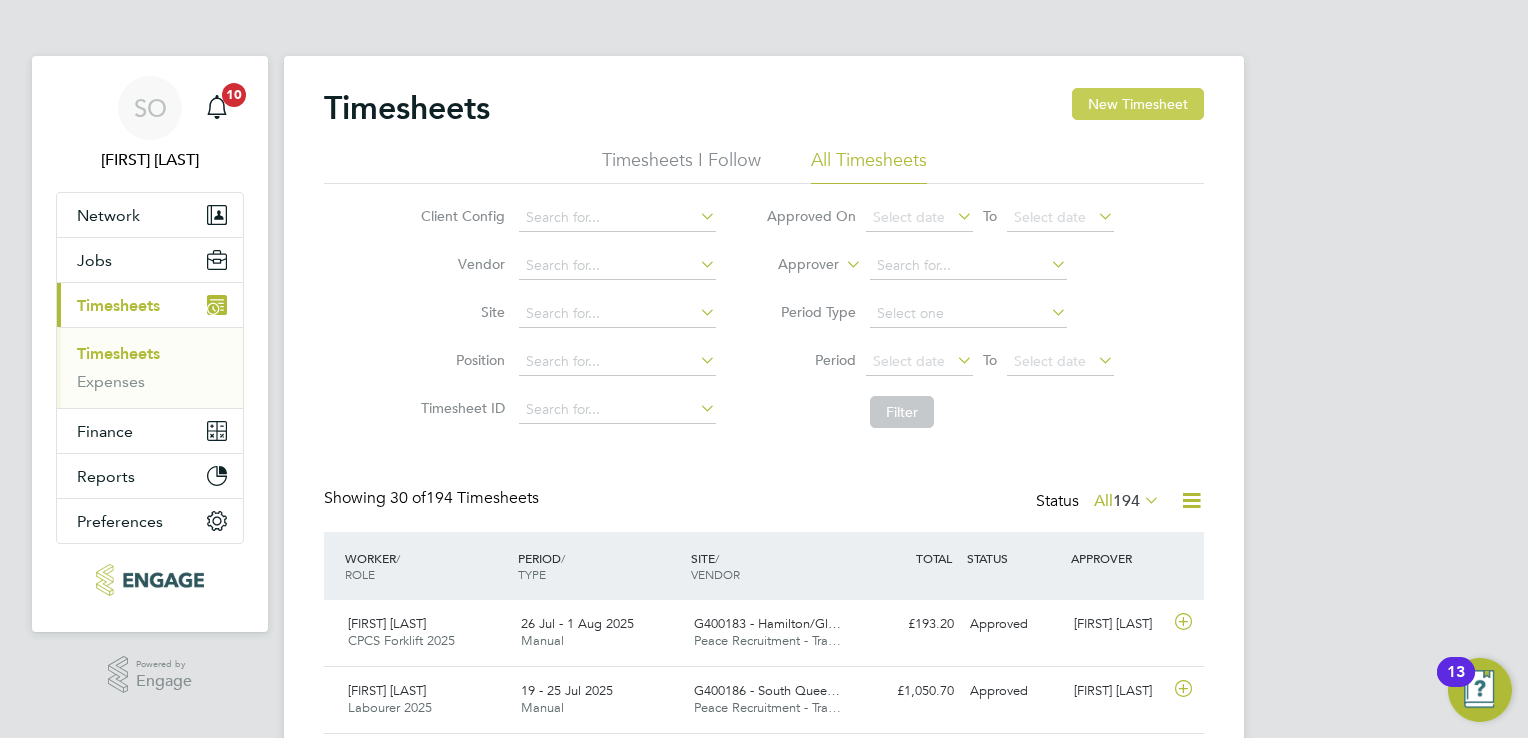 click on "New Timesheet" 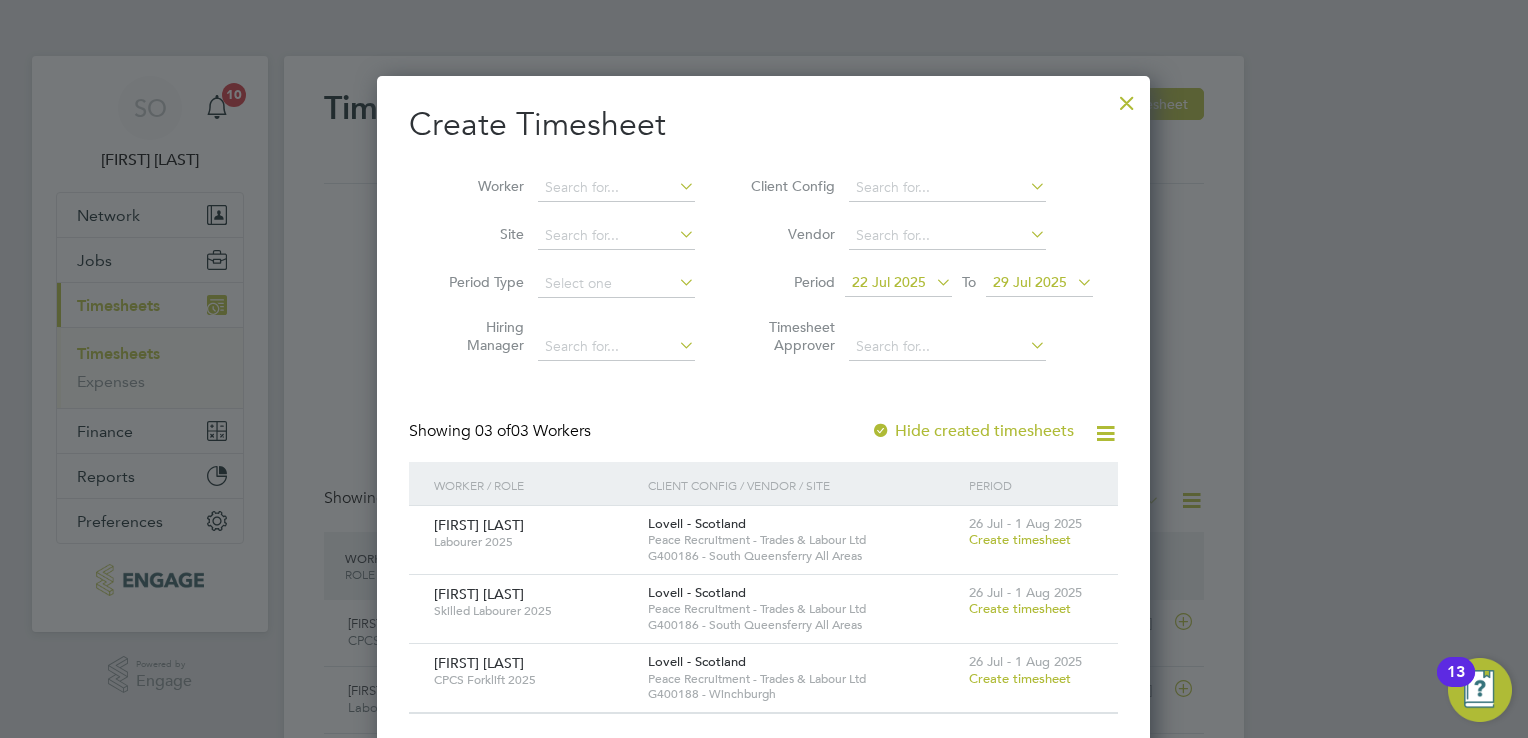 click on "Create timesheet" at bounding box center (1020, 539) 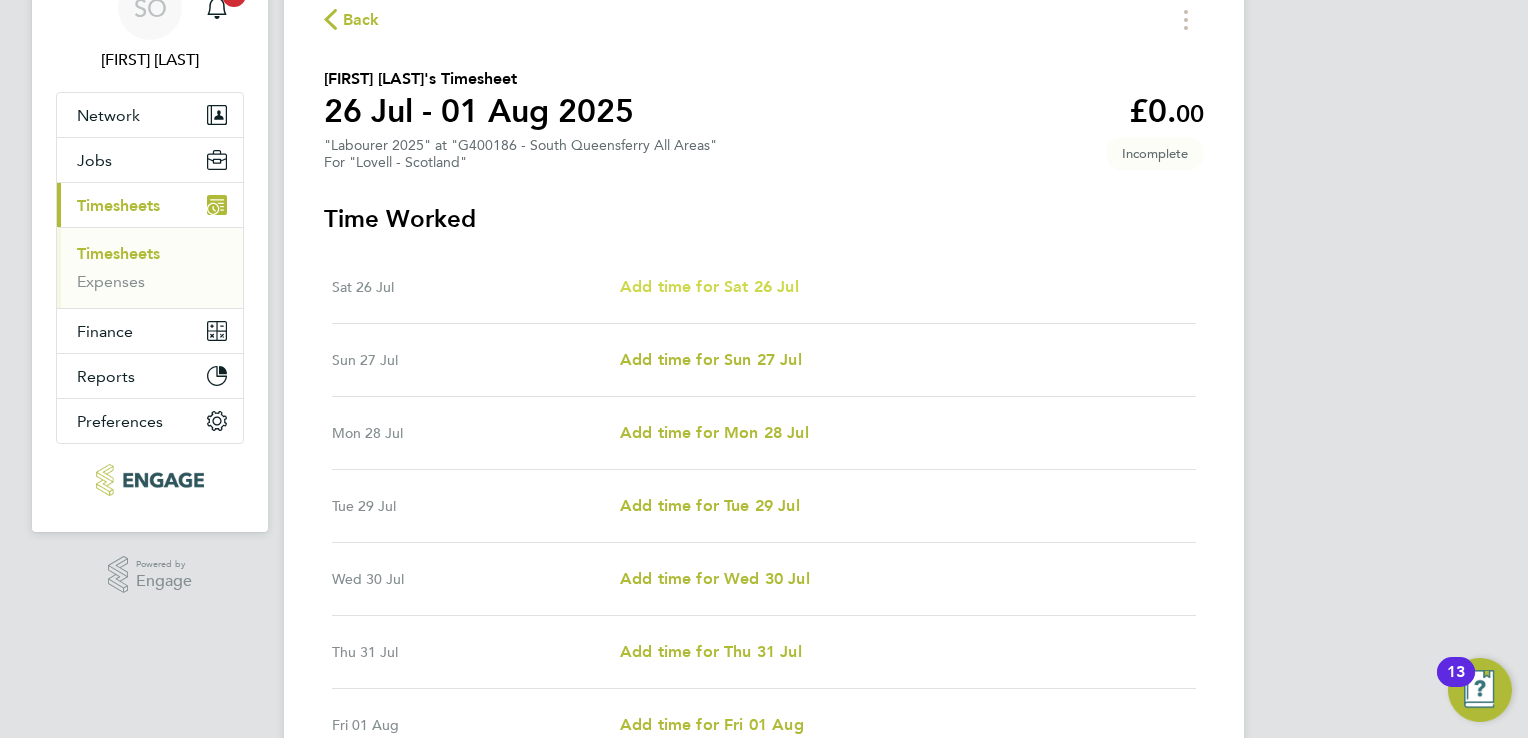 click on "Add time for Sat 26 Jul" at bounding box center [709, 286] 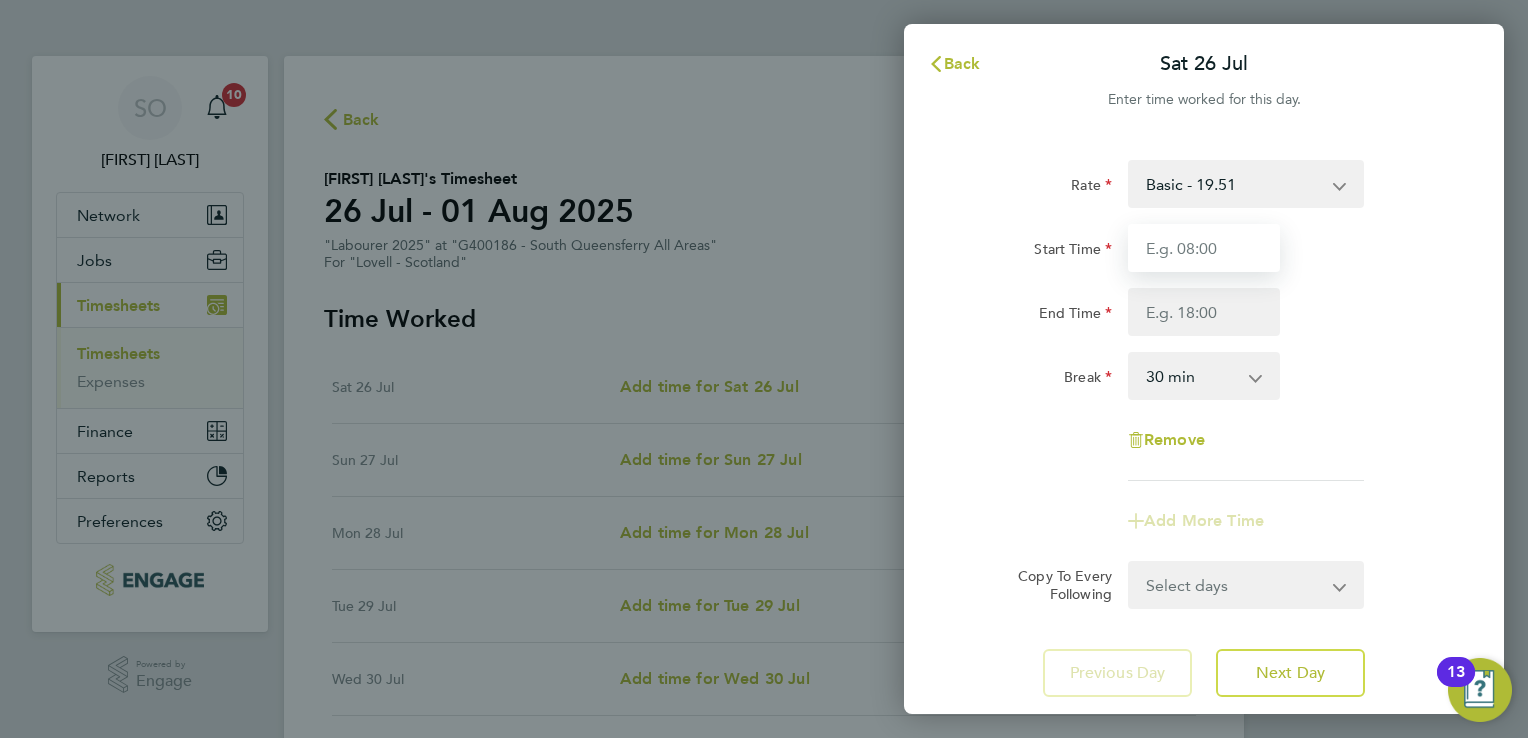 click on "Start Time" at bounding box center (1204, 248) 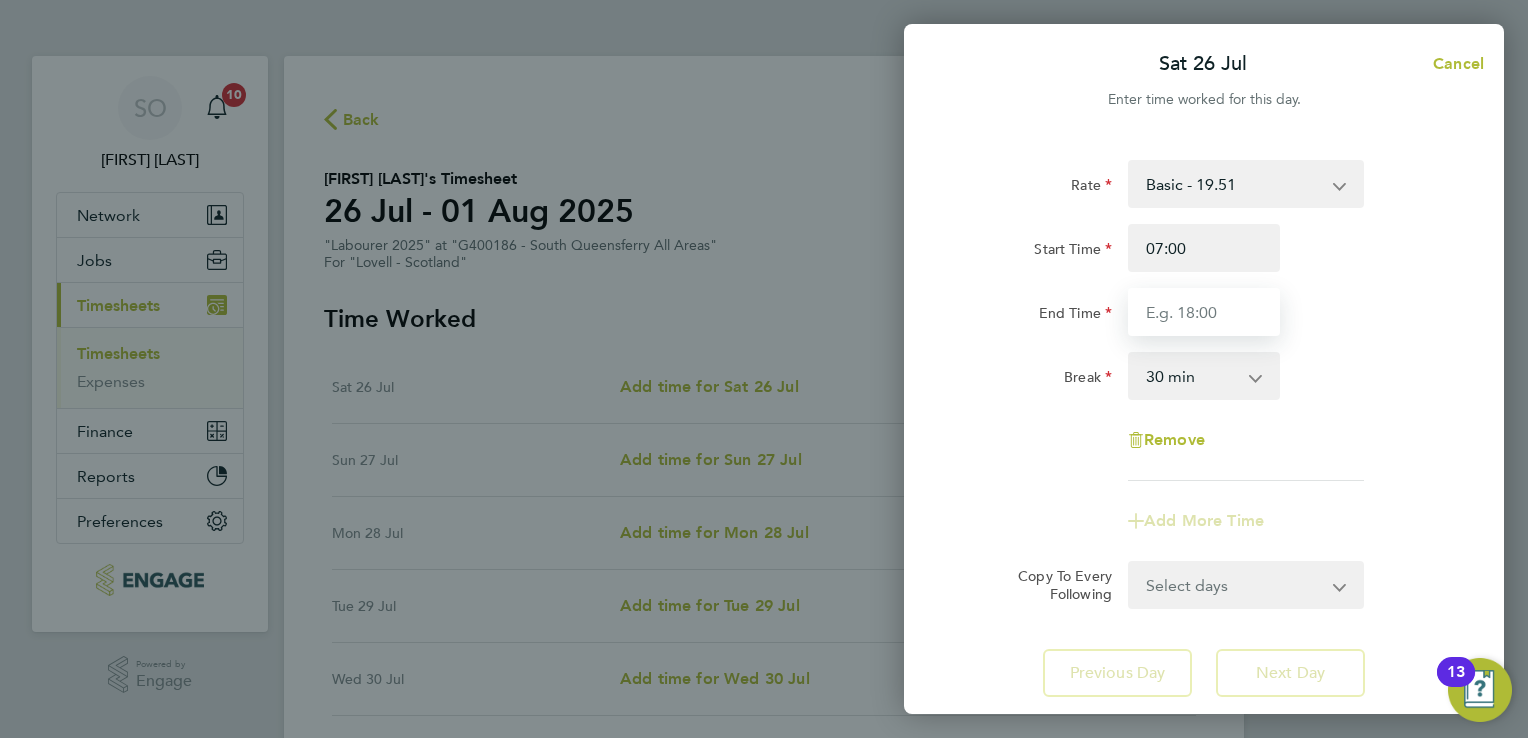 click on "End Time" at bounding box center (1204, 312) 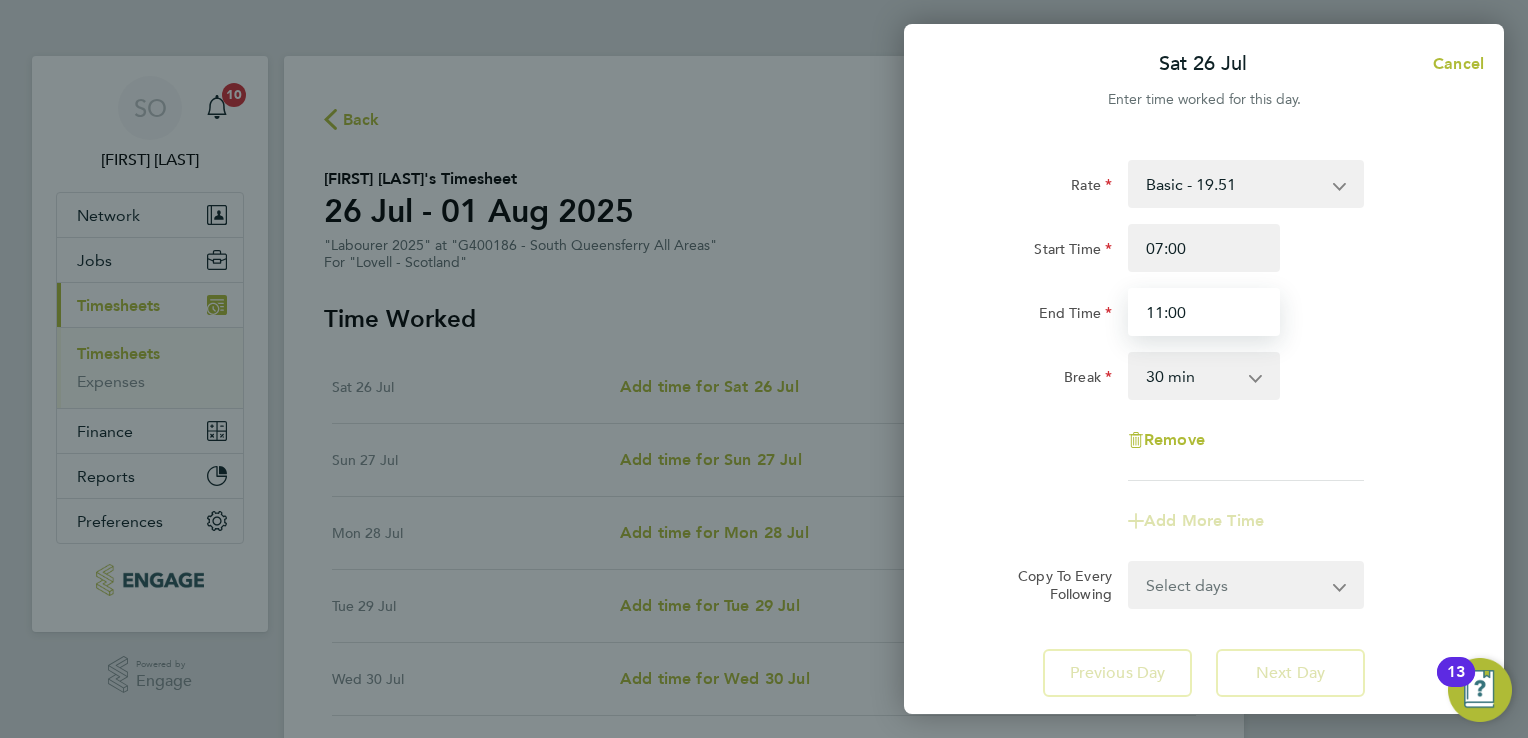 type on "11:00" 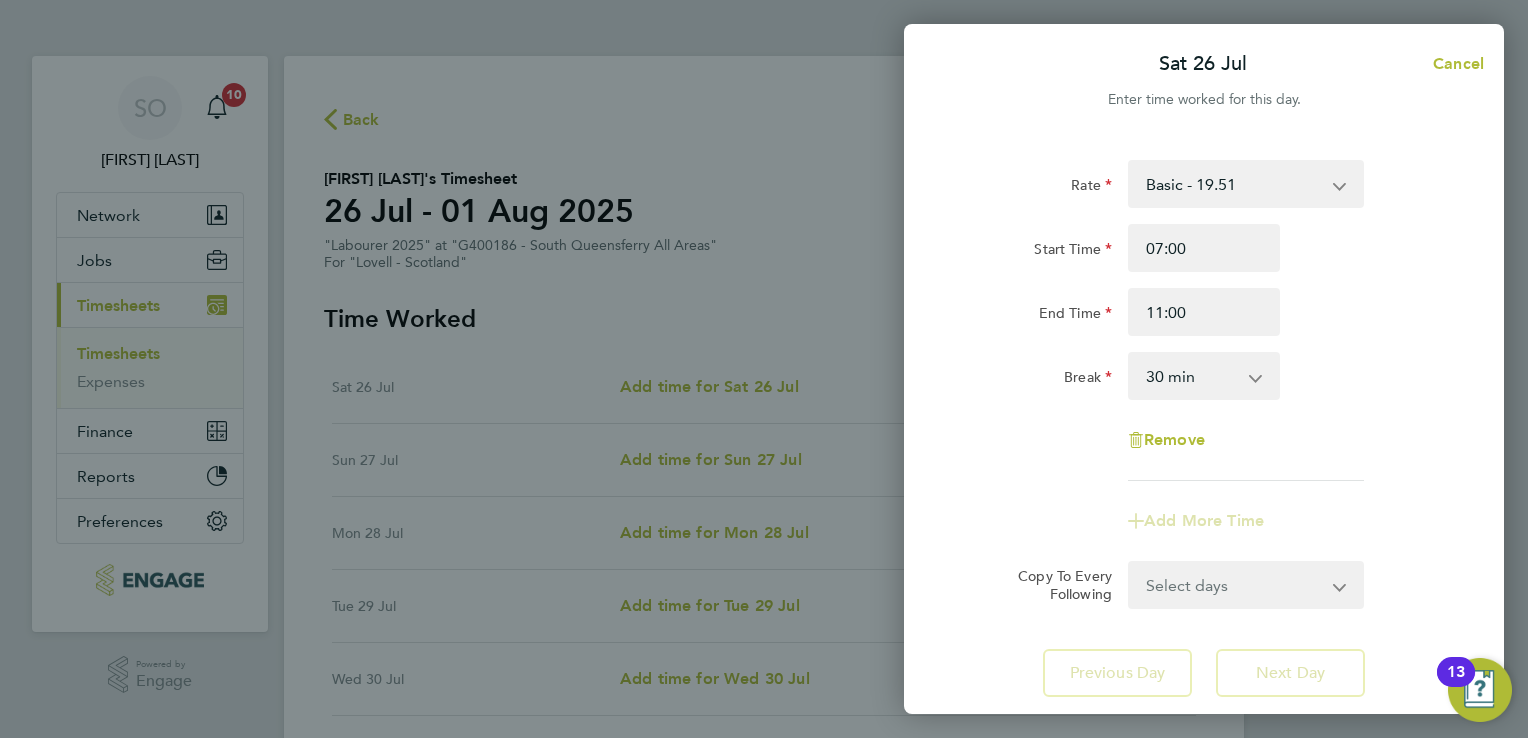 click on "0 min   15 min   30 min   45 min   60 min   75 min   90 min" at bounding box center [1192, 376] 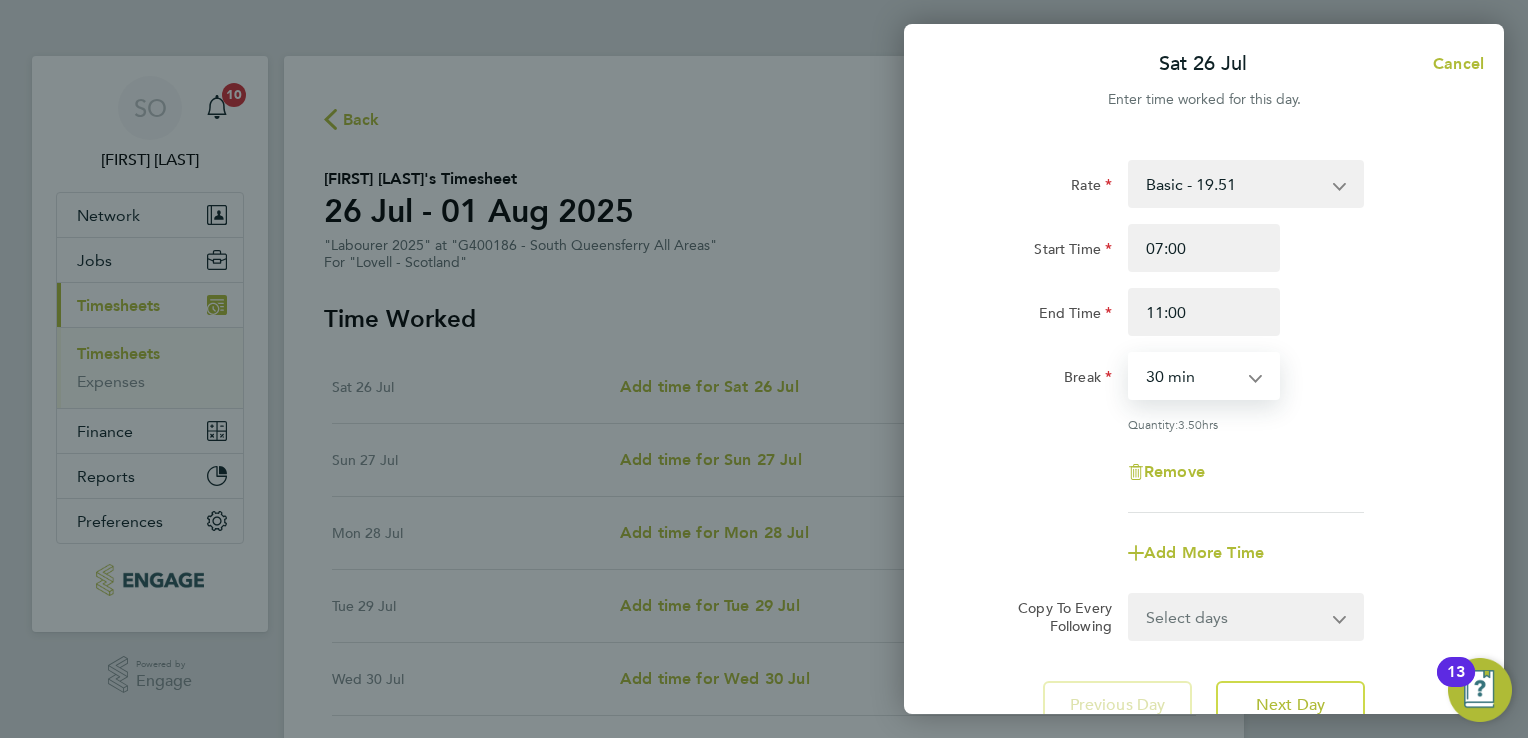 select on "0" 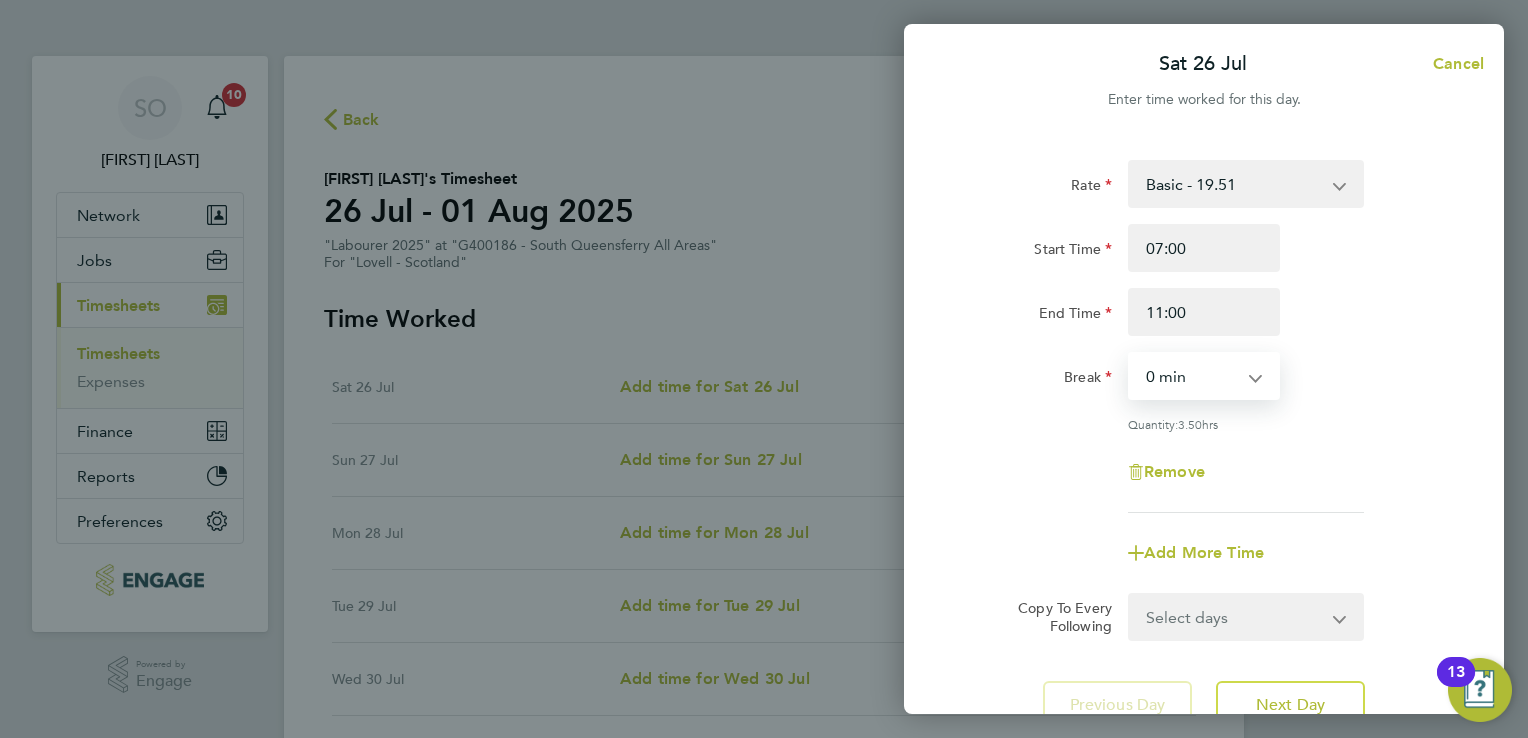 click on "0 min   15 min   30 min   45 min   60 min   75 min   90 min" at bounding box center (1192, 376) 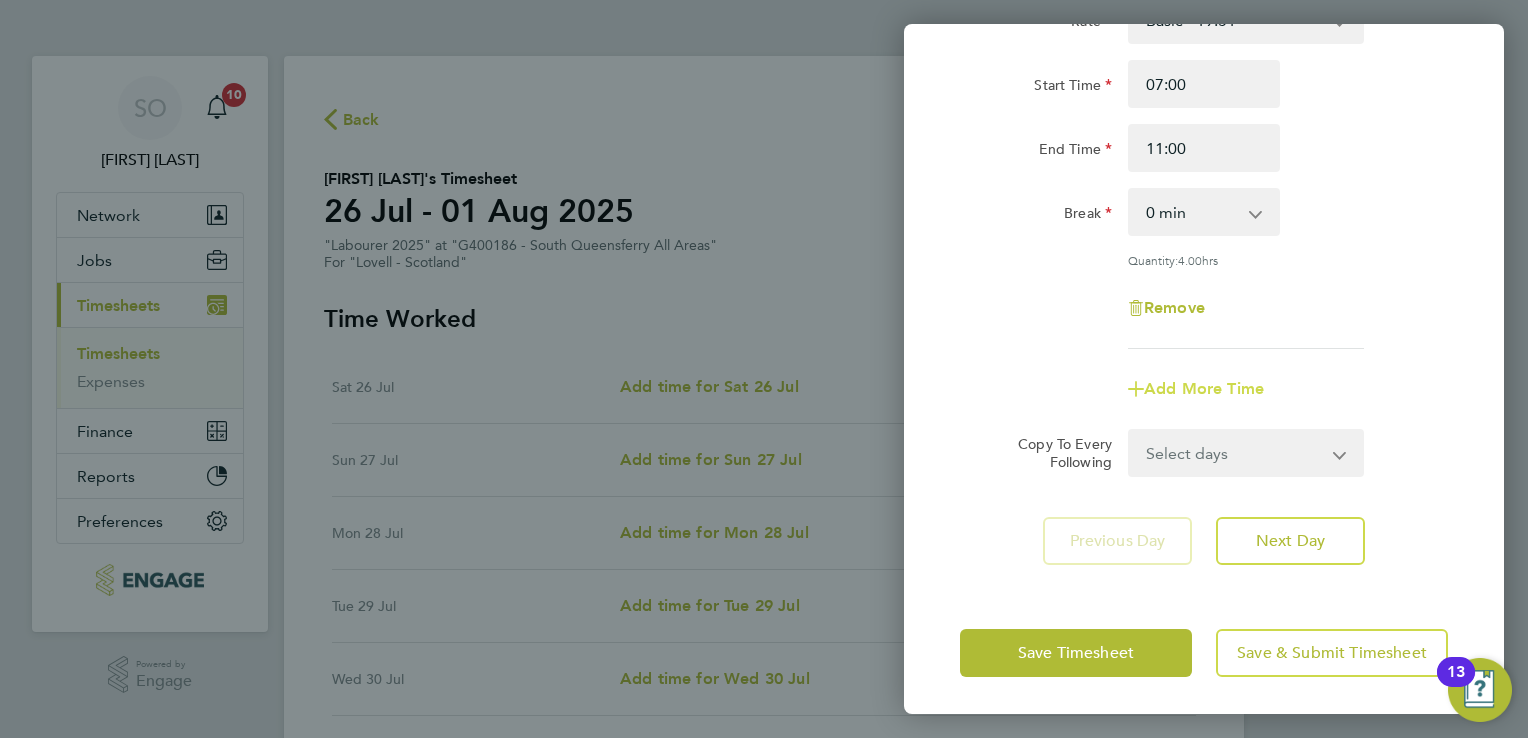 click on "Add More Time" 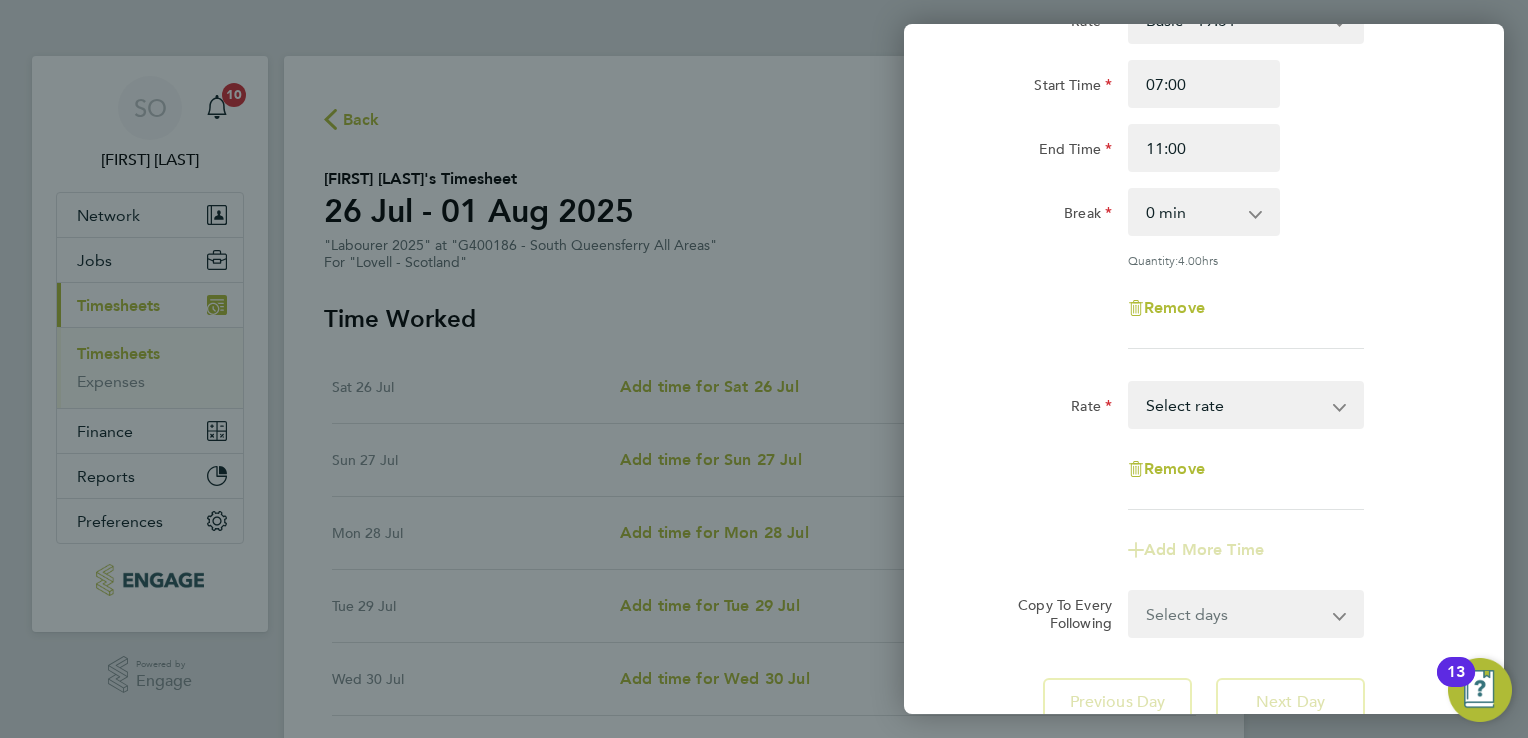 click on "Basic - 19.51   Overtime - 28.12   After 4 Hrs Sunday and Bank Holiday - 36.73   Select rate" at bounding box center [1234, 405] 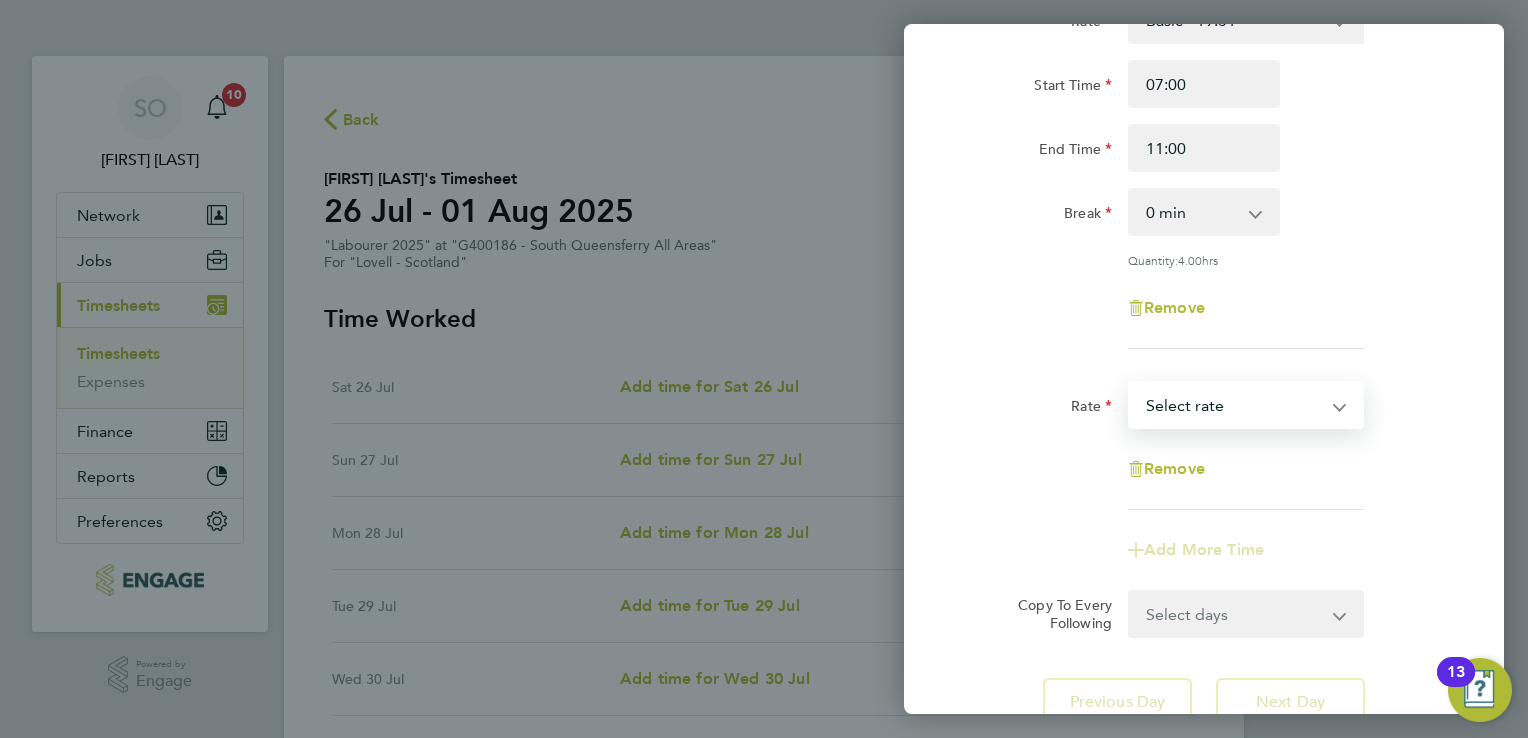 select on "30" 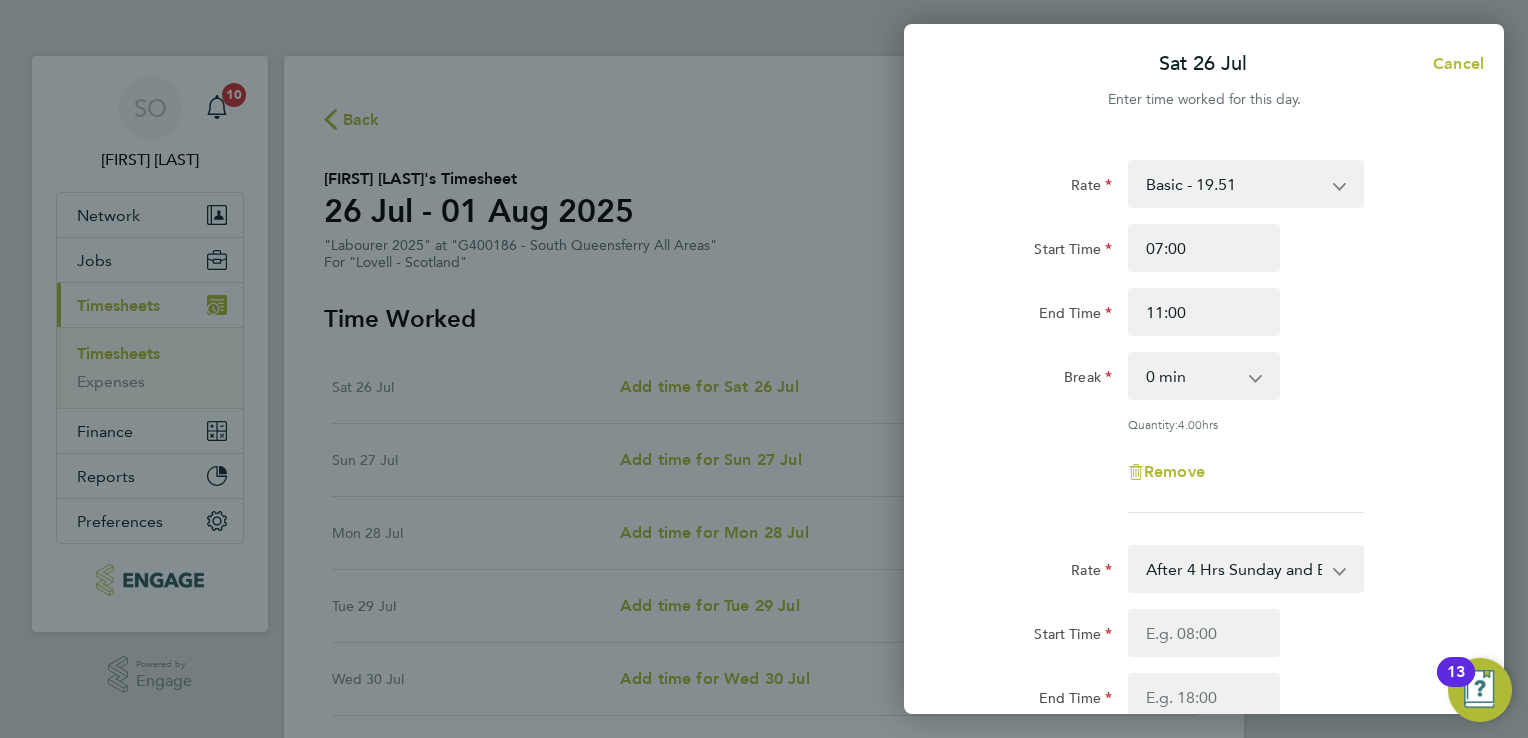 click on "Basic - 19.51   Overtime - 28.12   After 4 Hrs Sunday and Bank Holiday - 36.73" at bounding box center (1234, 184) 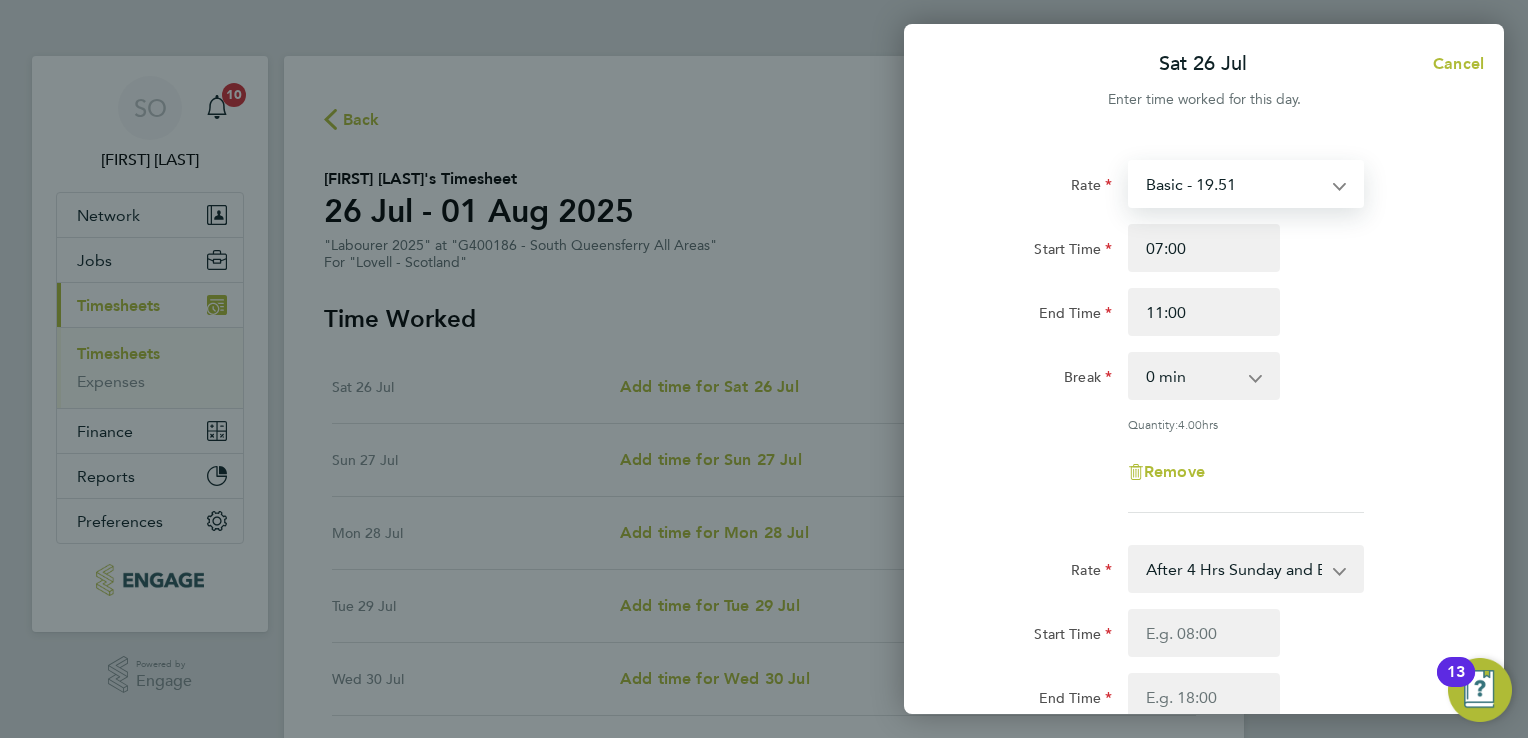 select on "30" 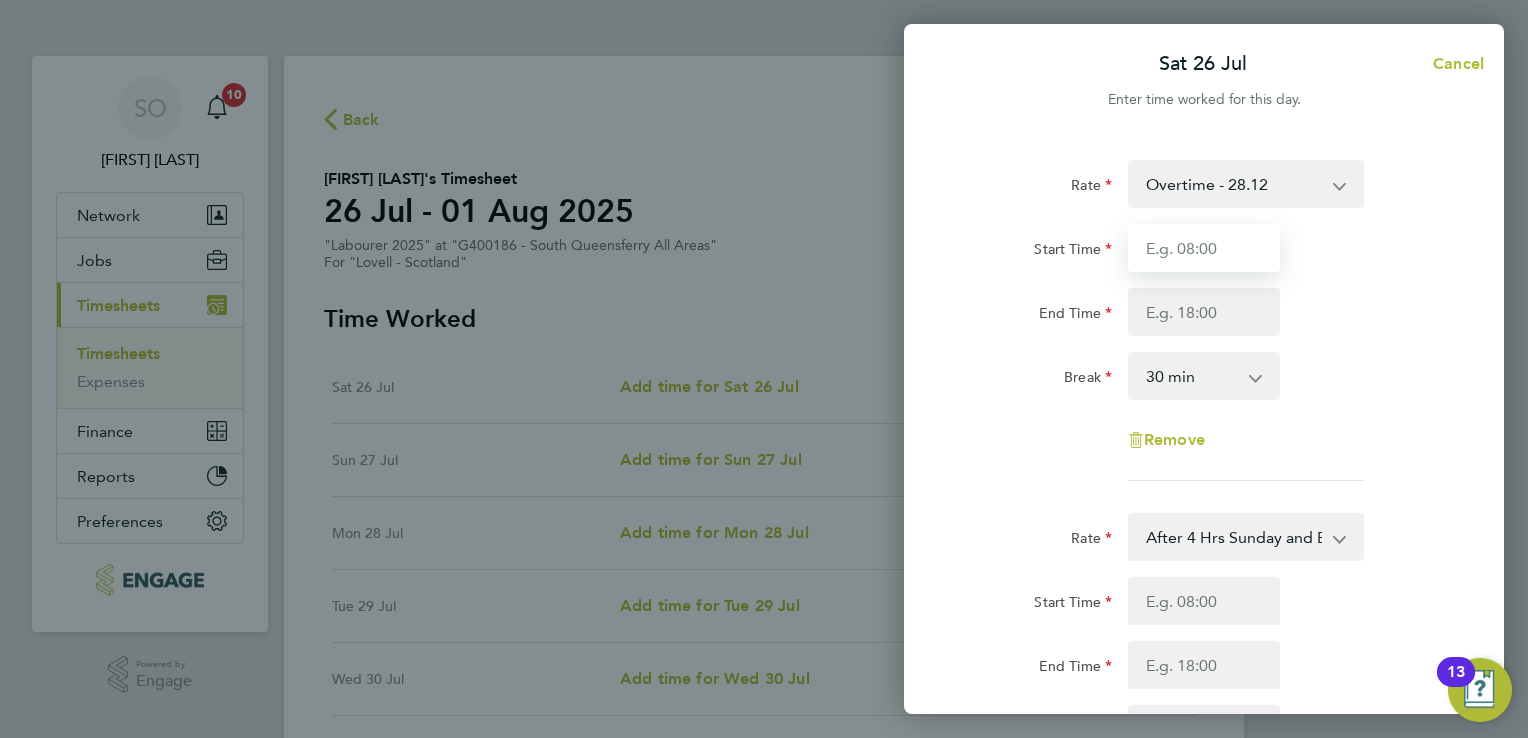 click on "Start Time" at bounding box center [1204, 248] 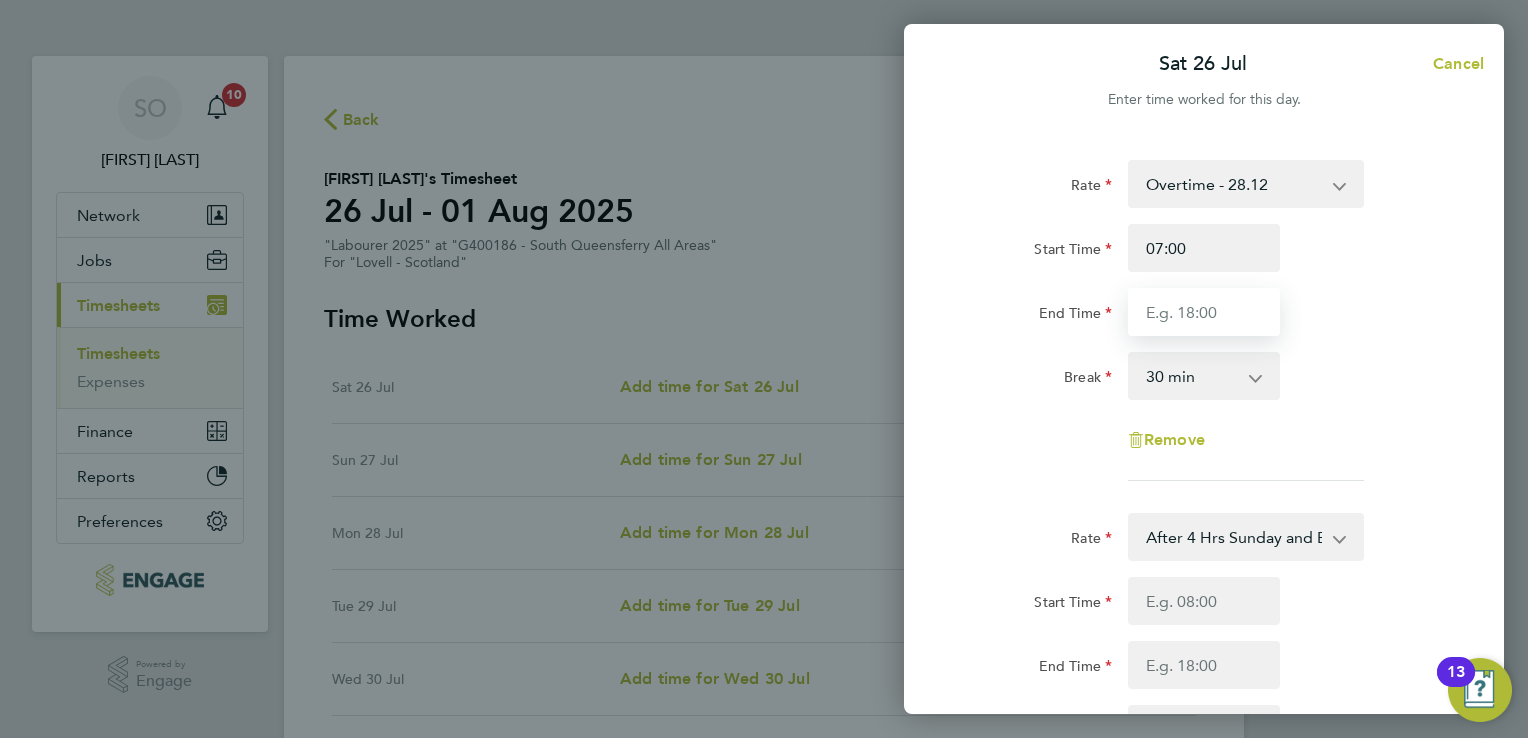 drag, startPoint x: 1164, startPoint y: 305, endPoint x: 1169, endPoint y: 326, distance: 21.587032 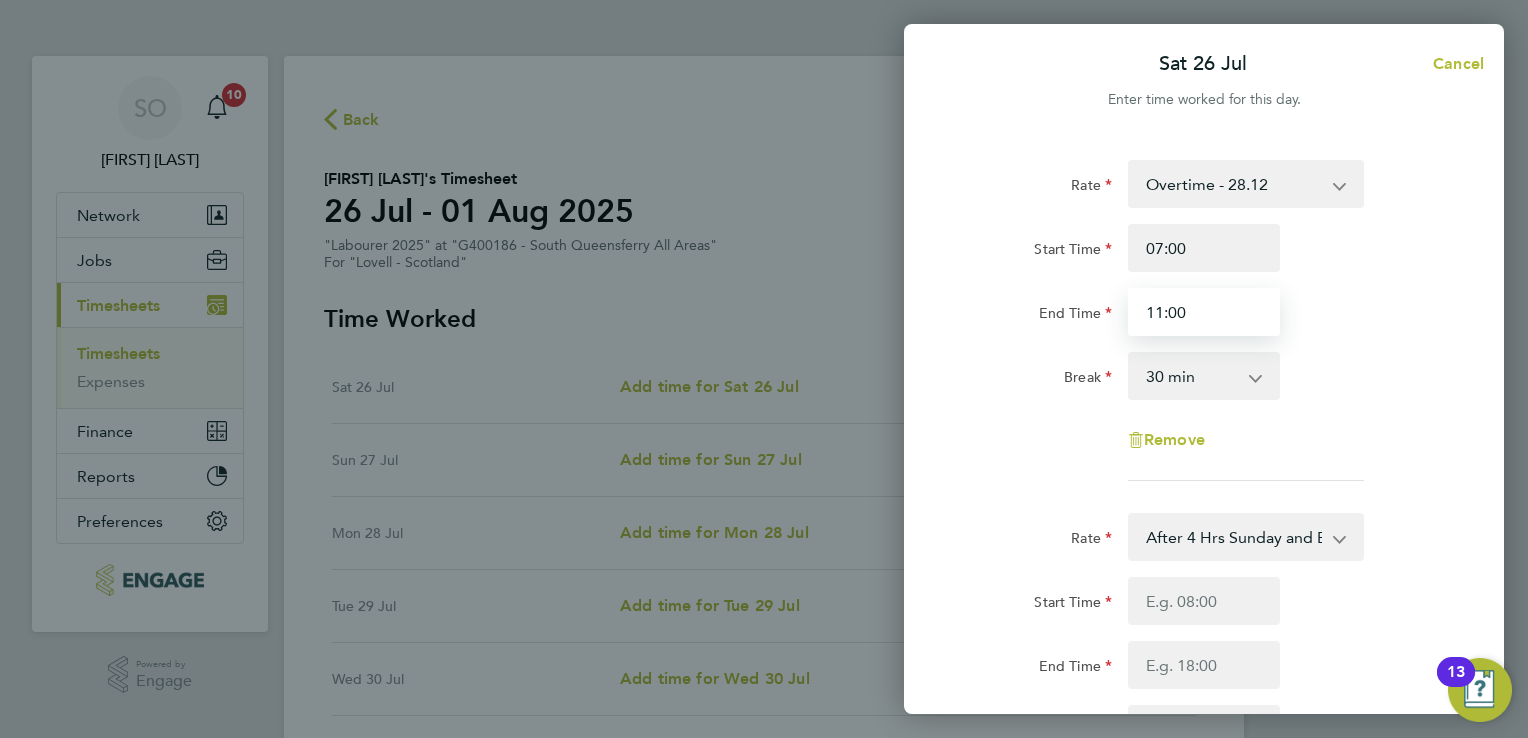 type on "11:00" 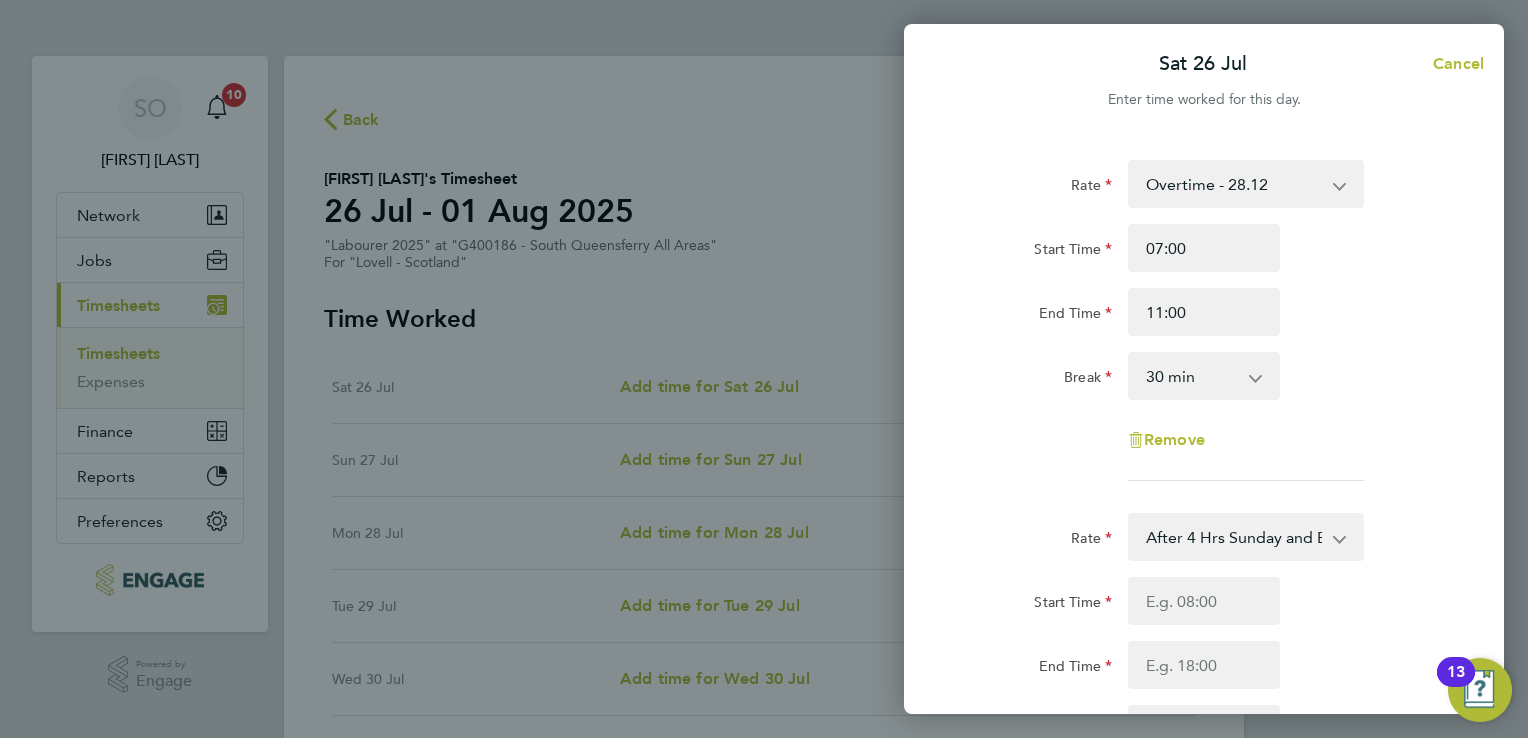 drag, startPoint x: 1189, startPoint y: 387, endPoint x: 1191, endPoint y: 399, distance: 12.165525 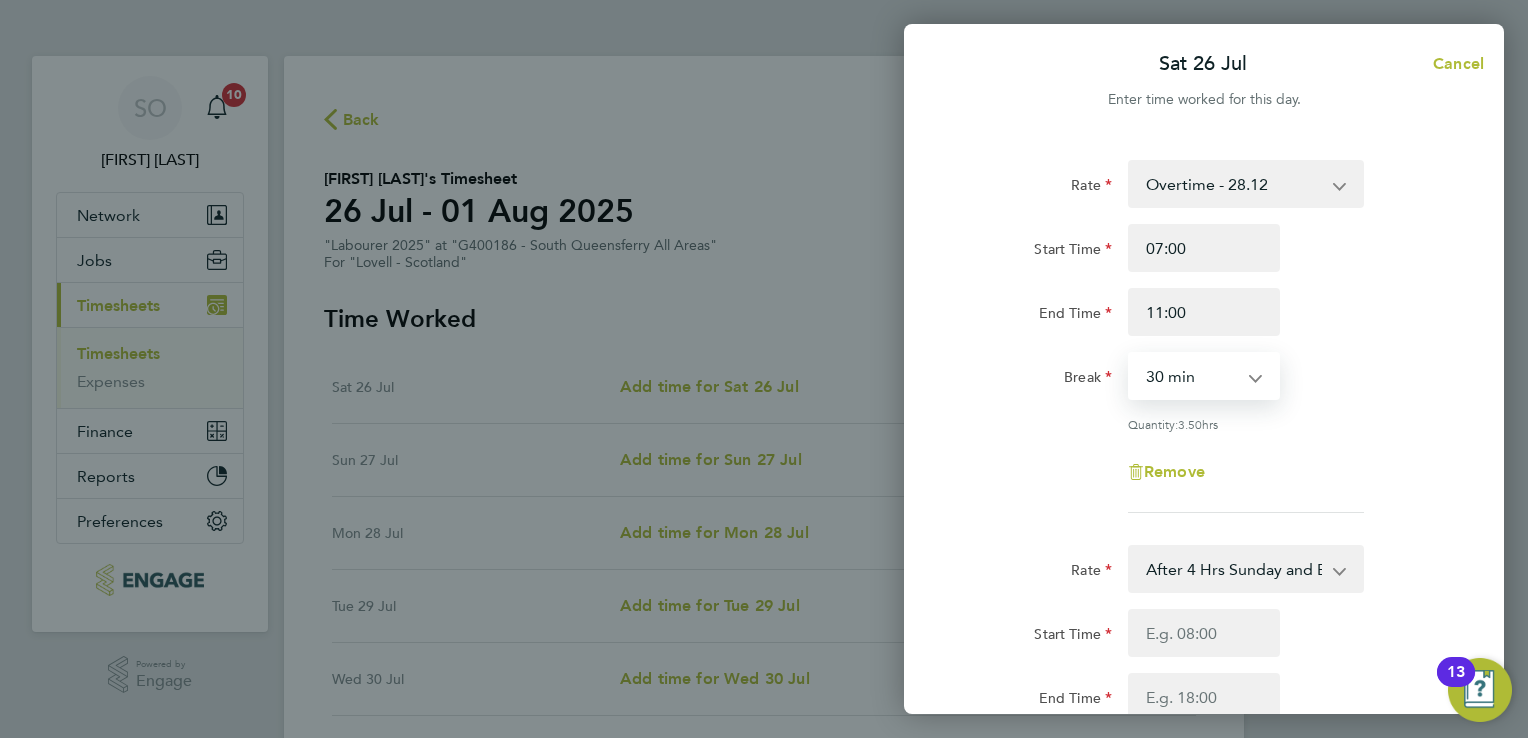 select on "0" 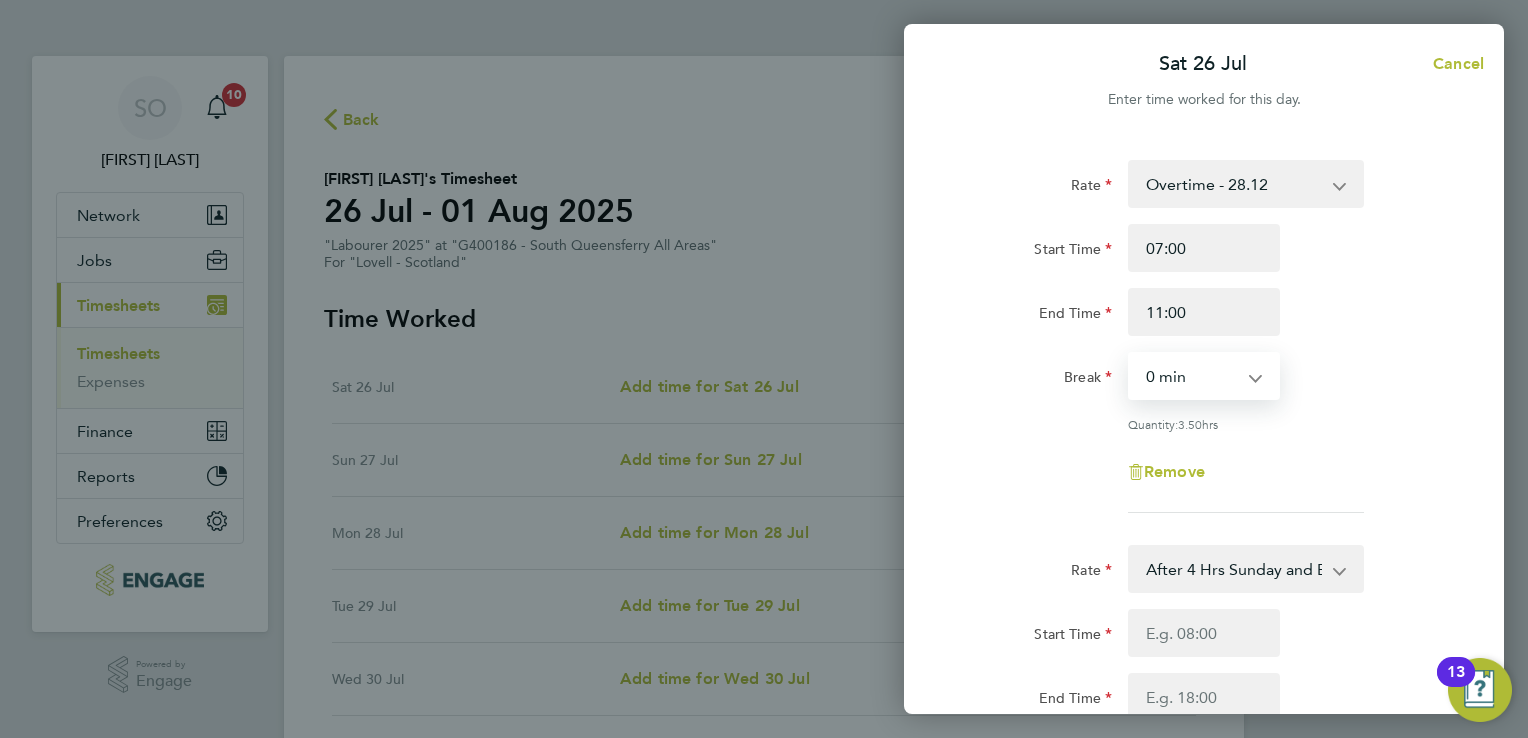 click on "0 min   15 min   30 min   45 min   60 min   75 min   90 min" at bounding box center (1192, 376) 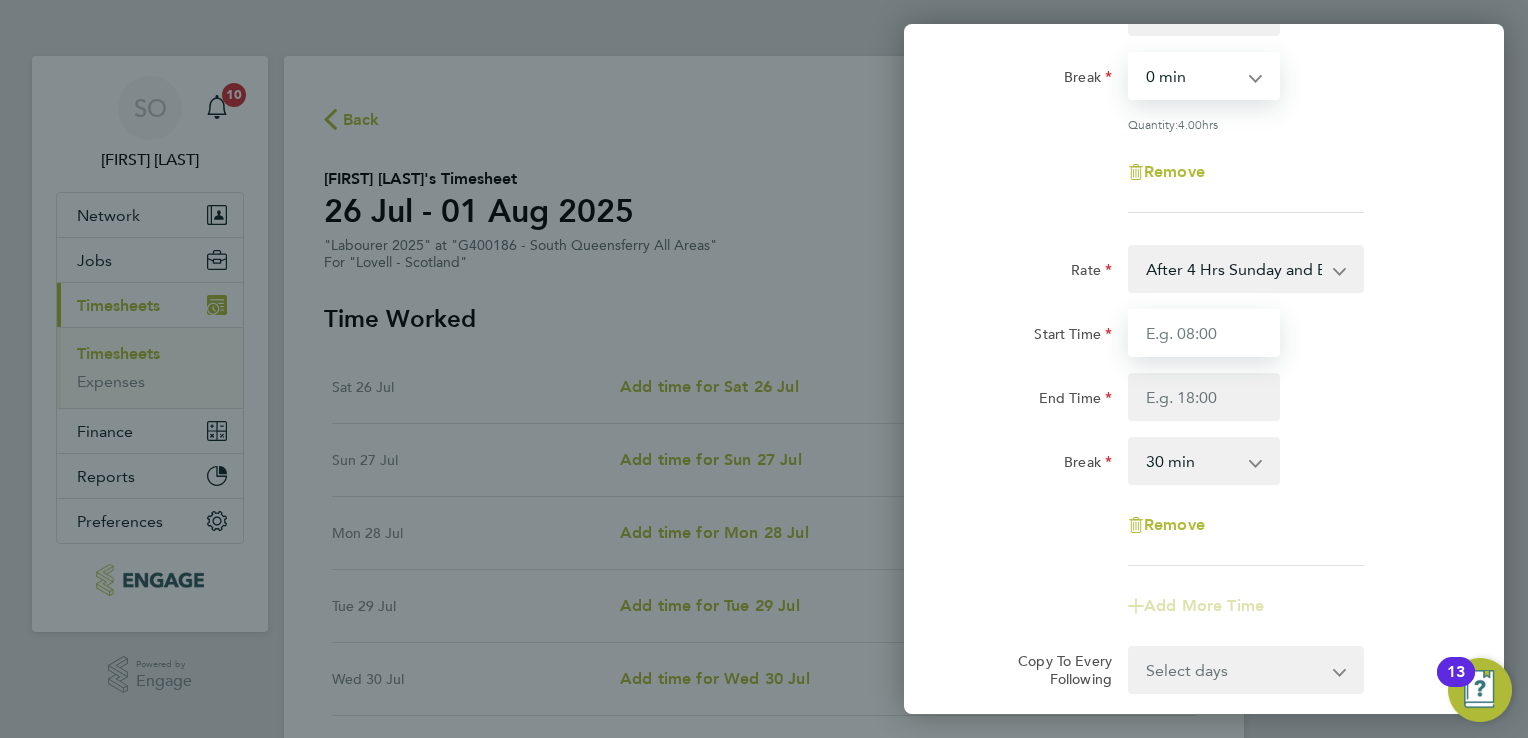 click on "Start Time" at bounding box center (1204, 333) 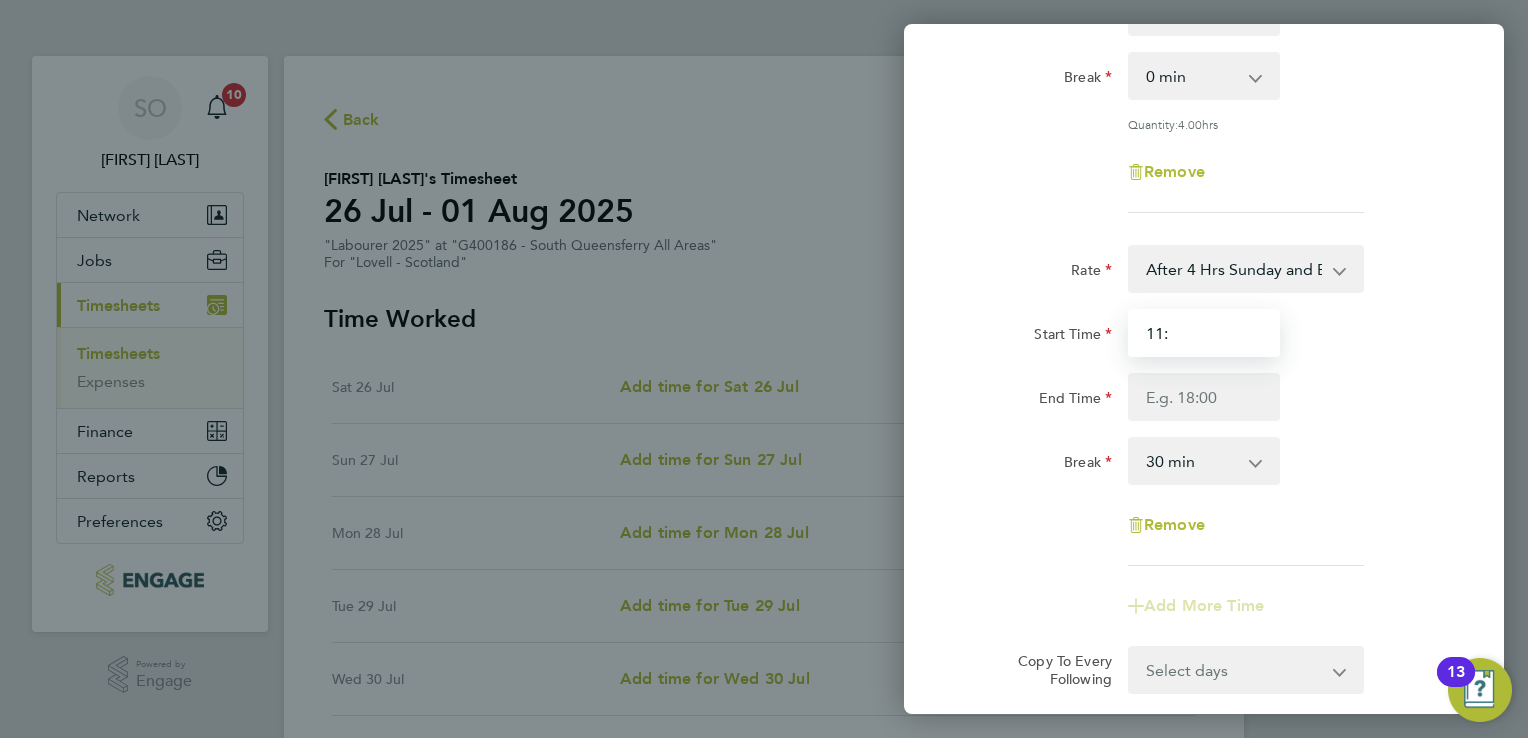 click on "11:" at bounding box center [1204, 333] 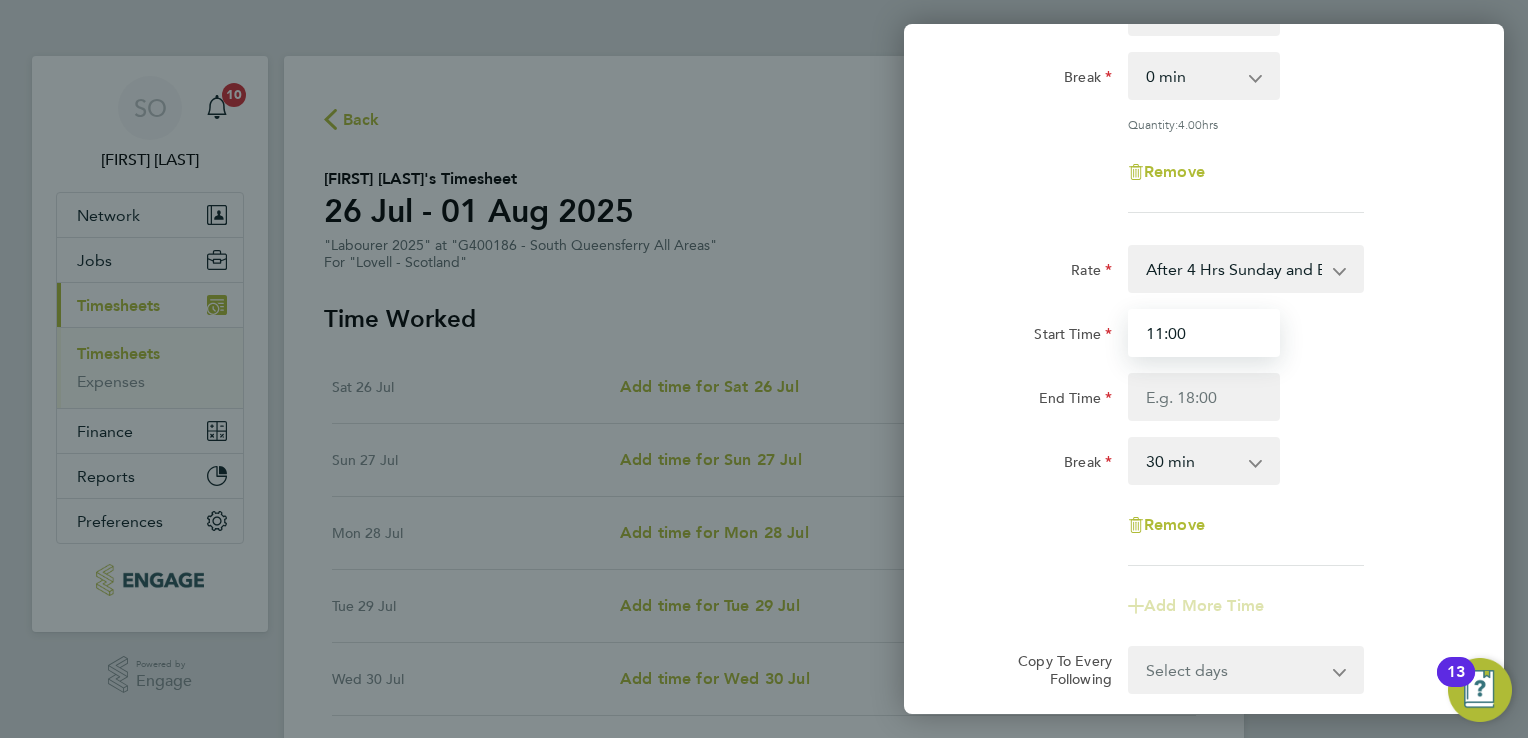 type on "11:00" 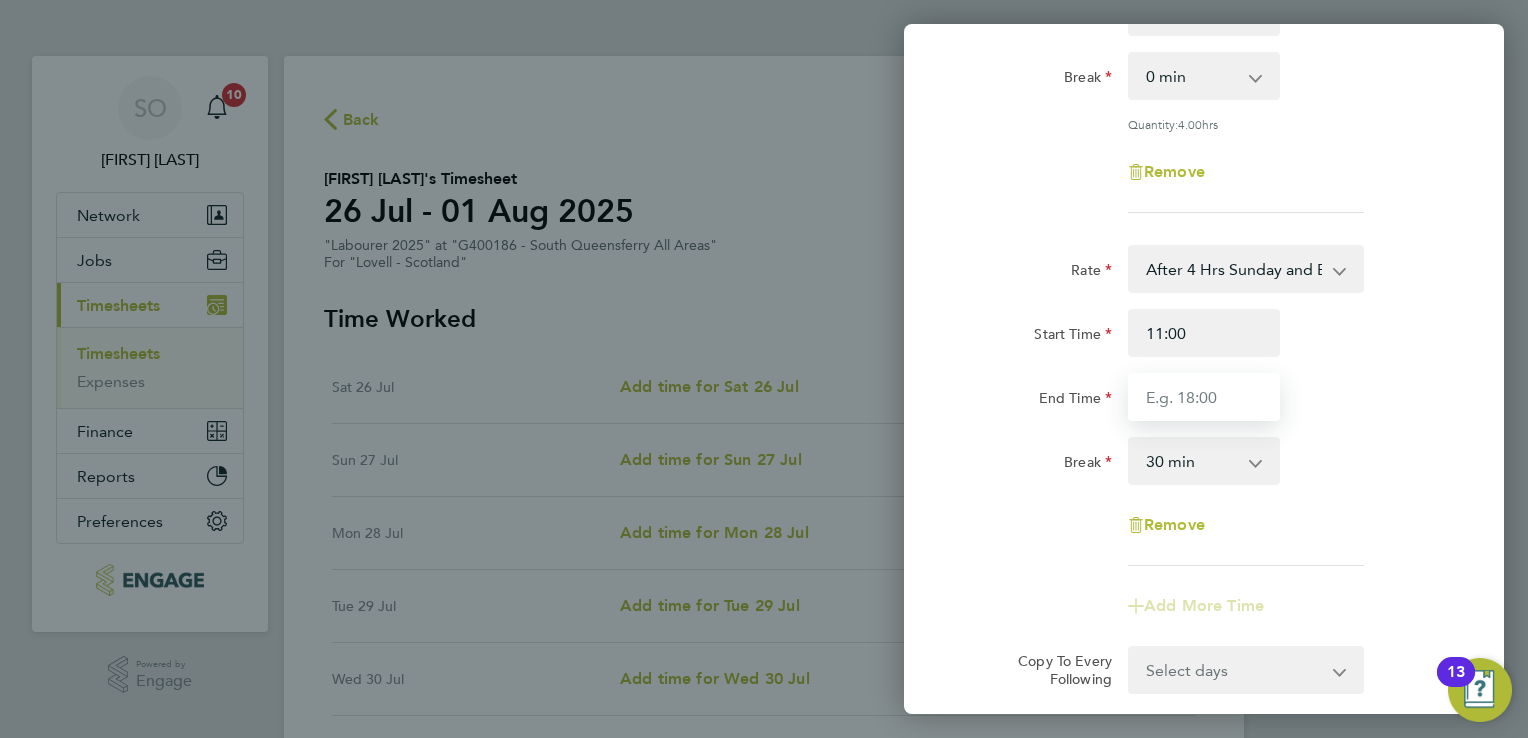 click on "End Time" at bounding box center (1204, 397) 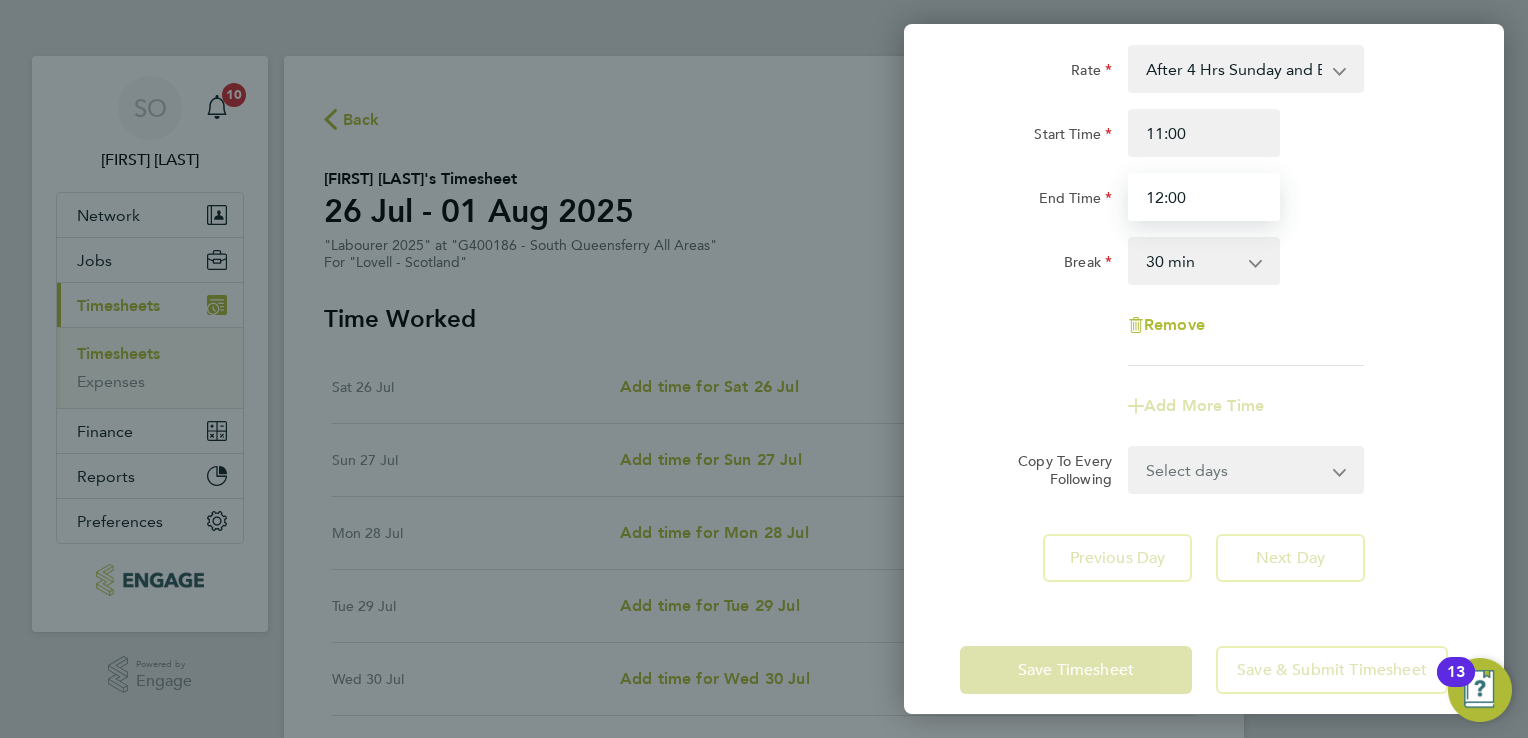 type on "12:00" 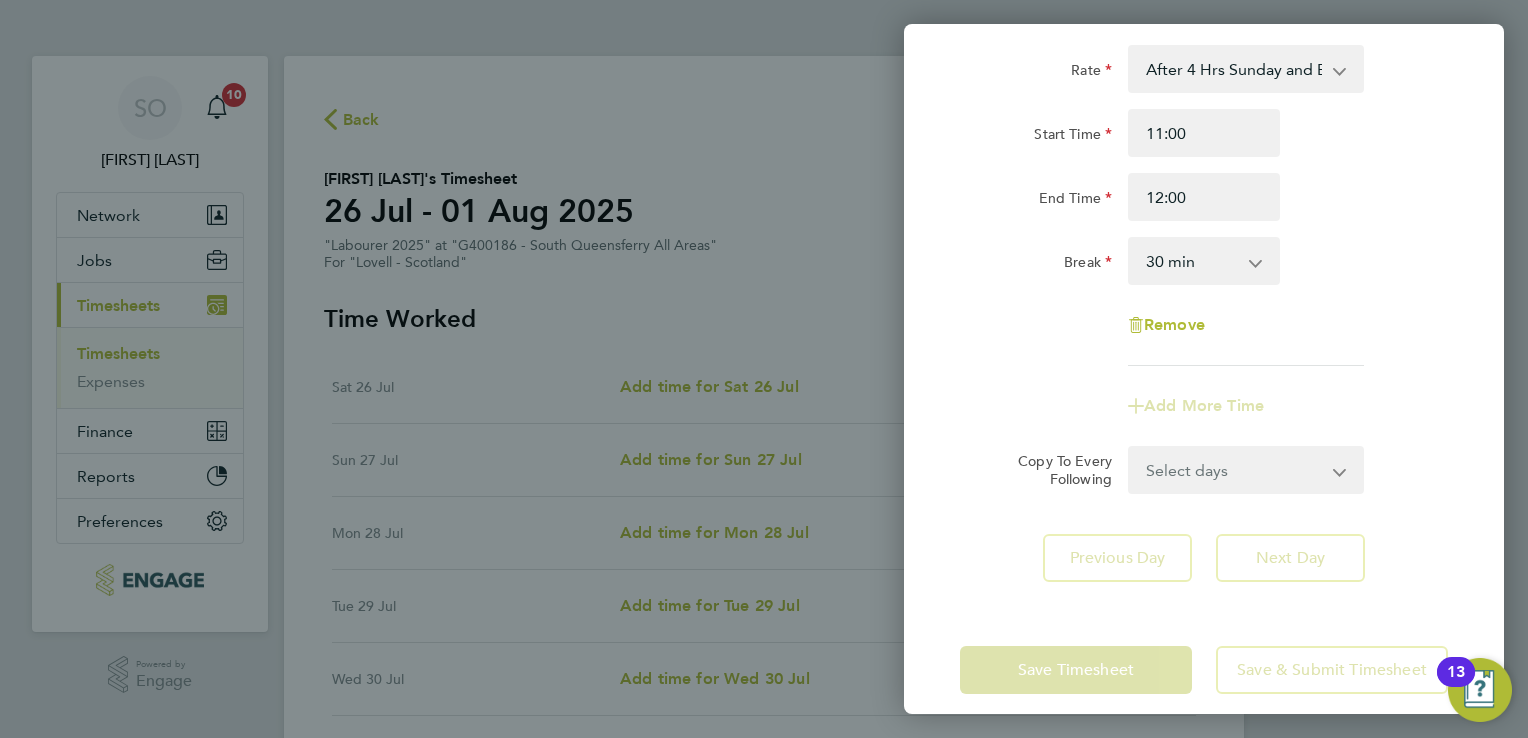 drag, startPoint x: 1188, startPoint y: 258, endPoint x: 1184, endPoint y: 283, distance: 25.317978 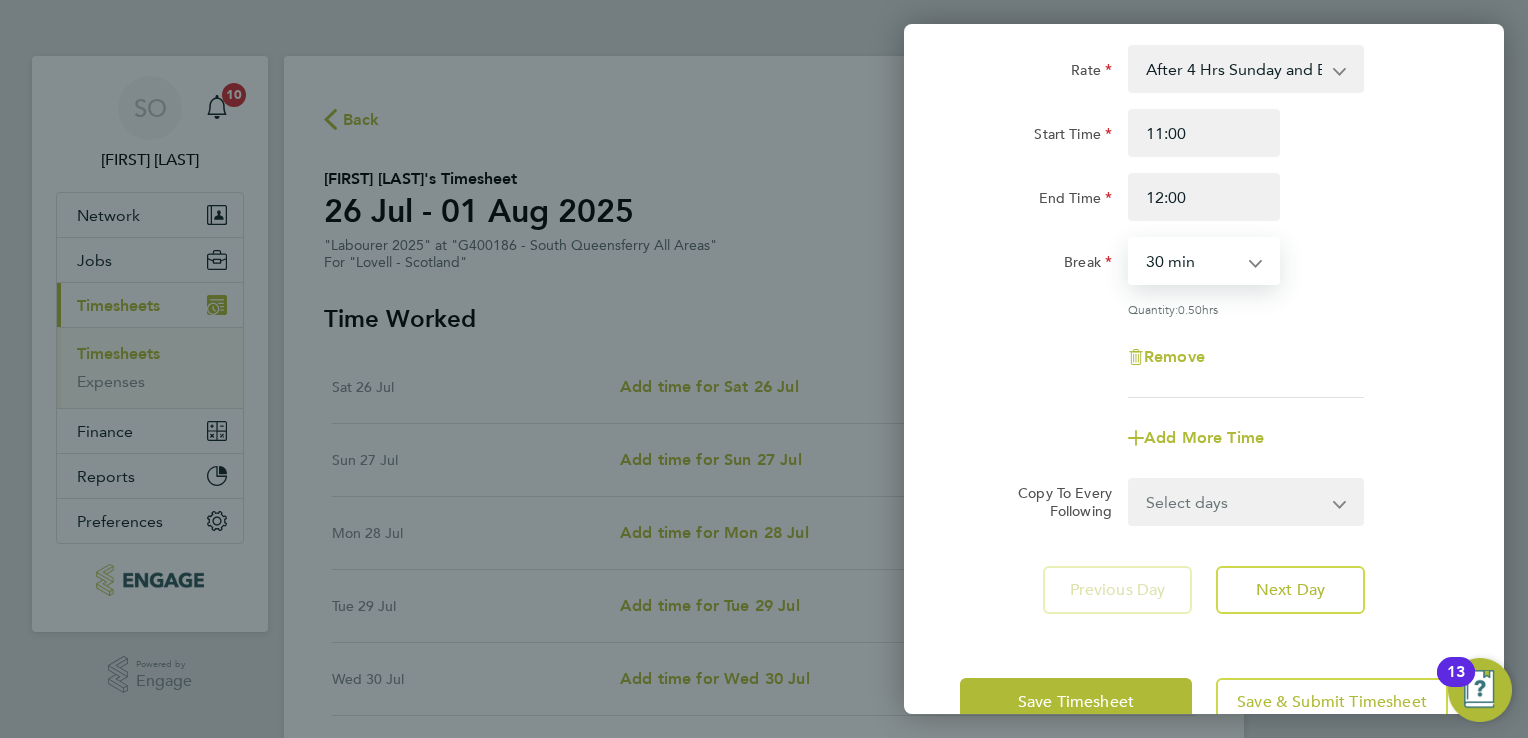 select on "0" 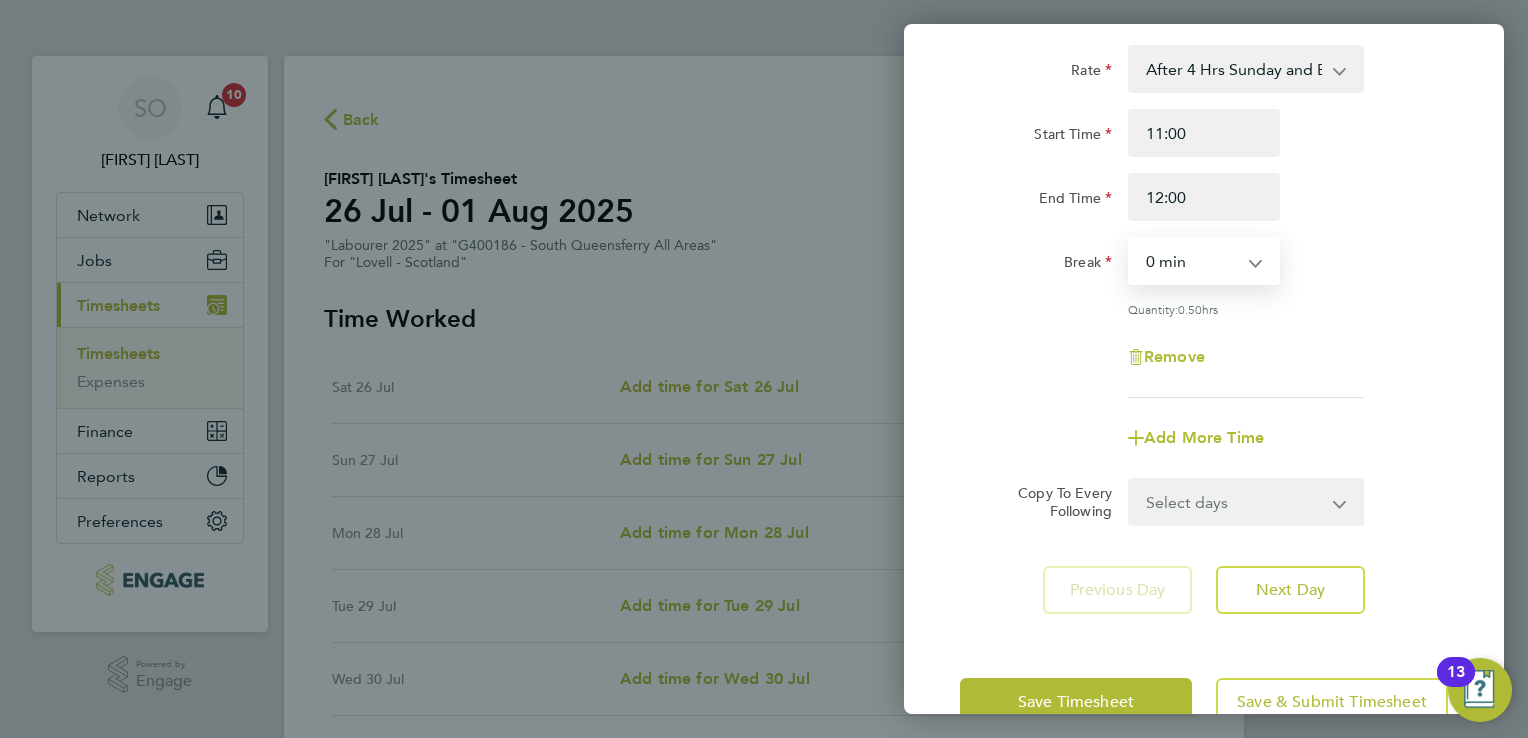 click on "0 min   15 min   30 min   45 min" at bounding box center [1192, 261] 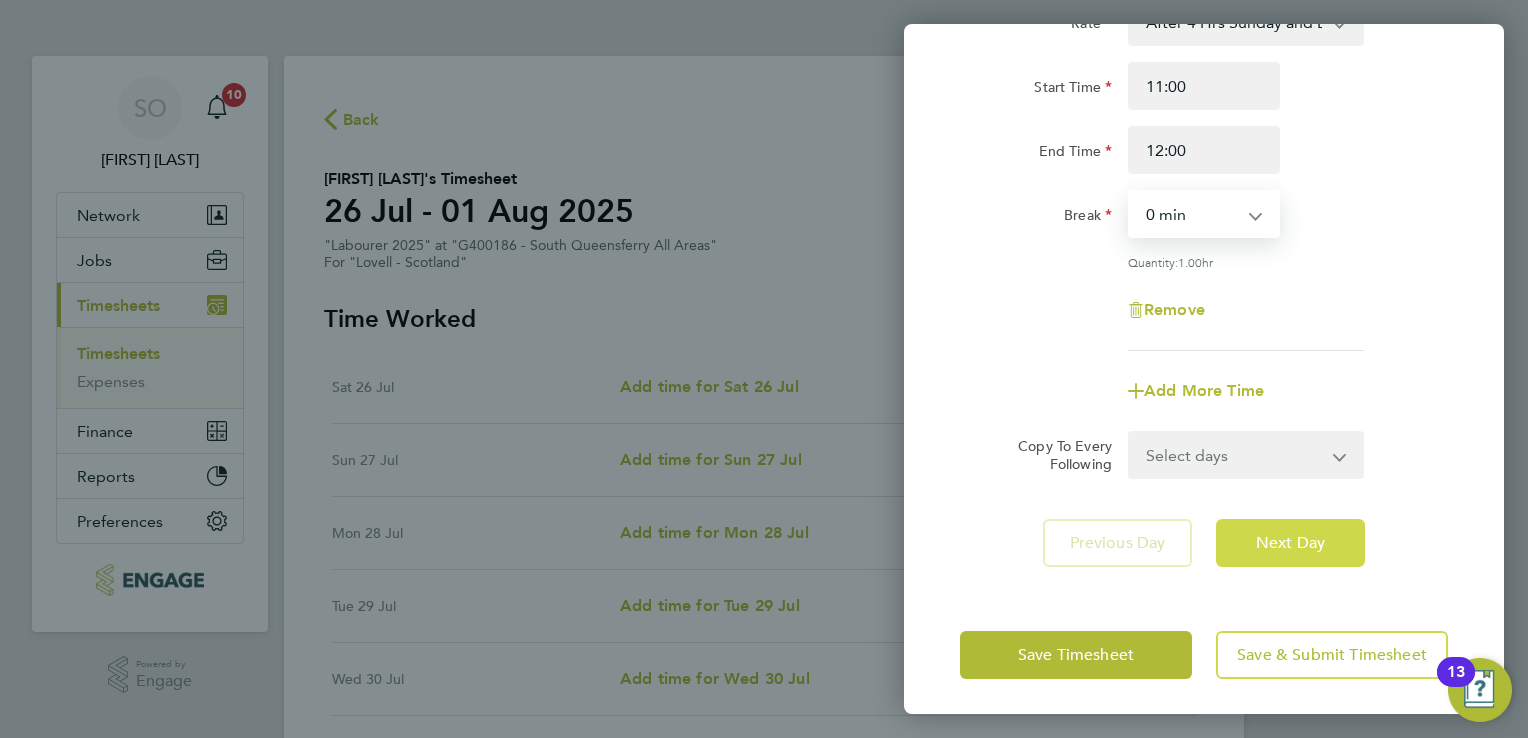 click on "Next Day" 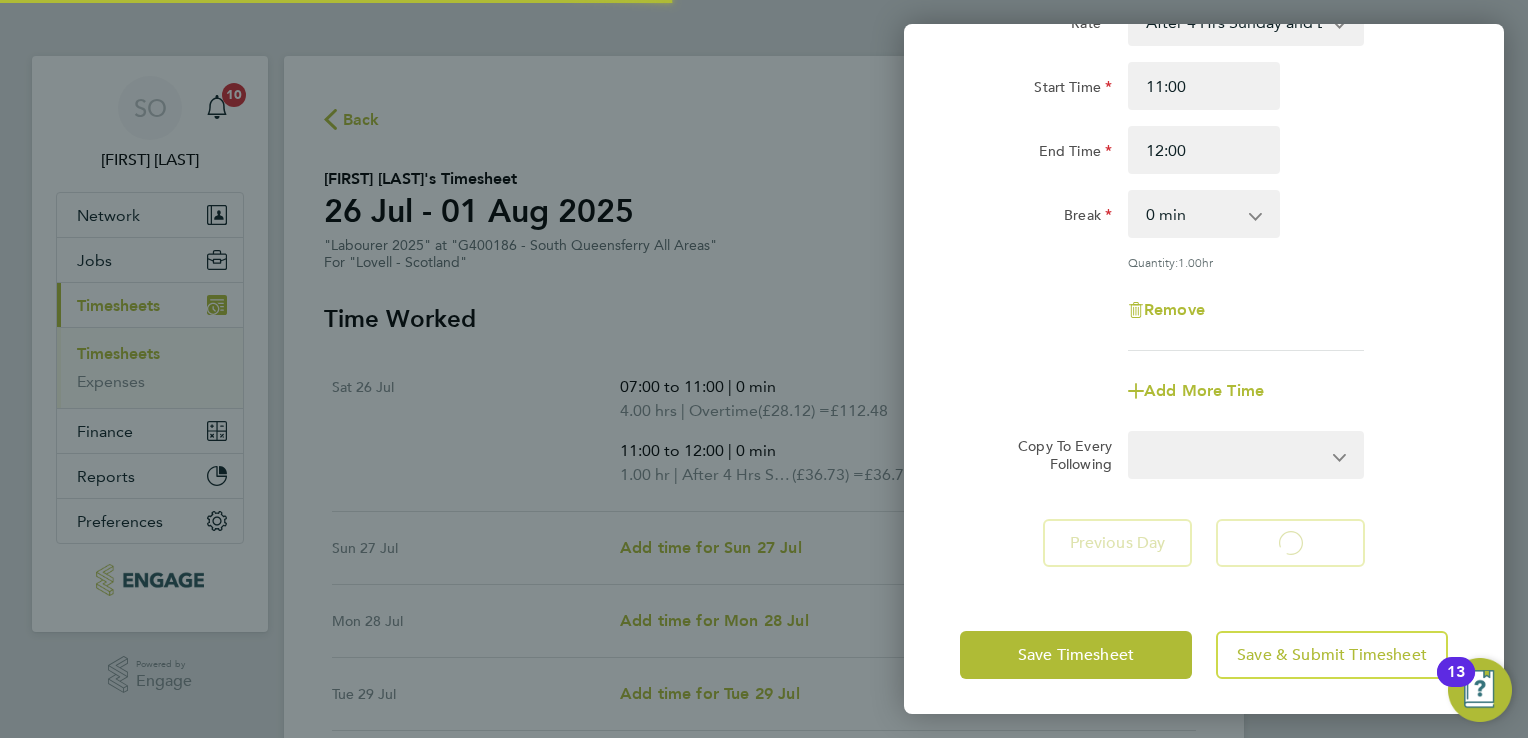 select on "30" 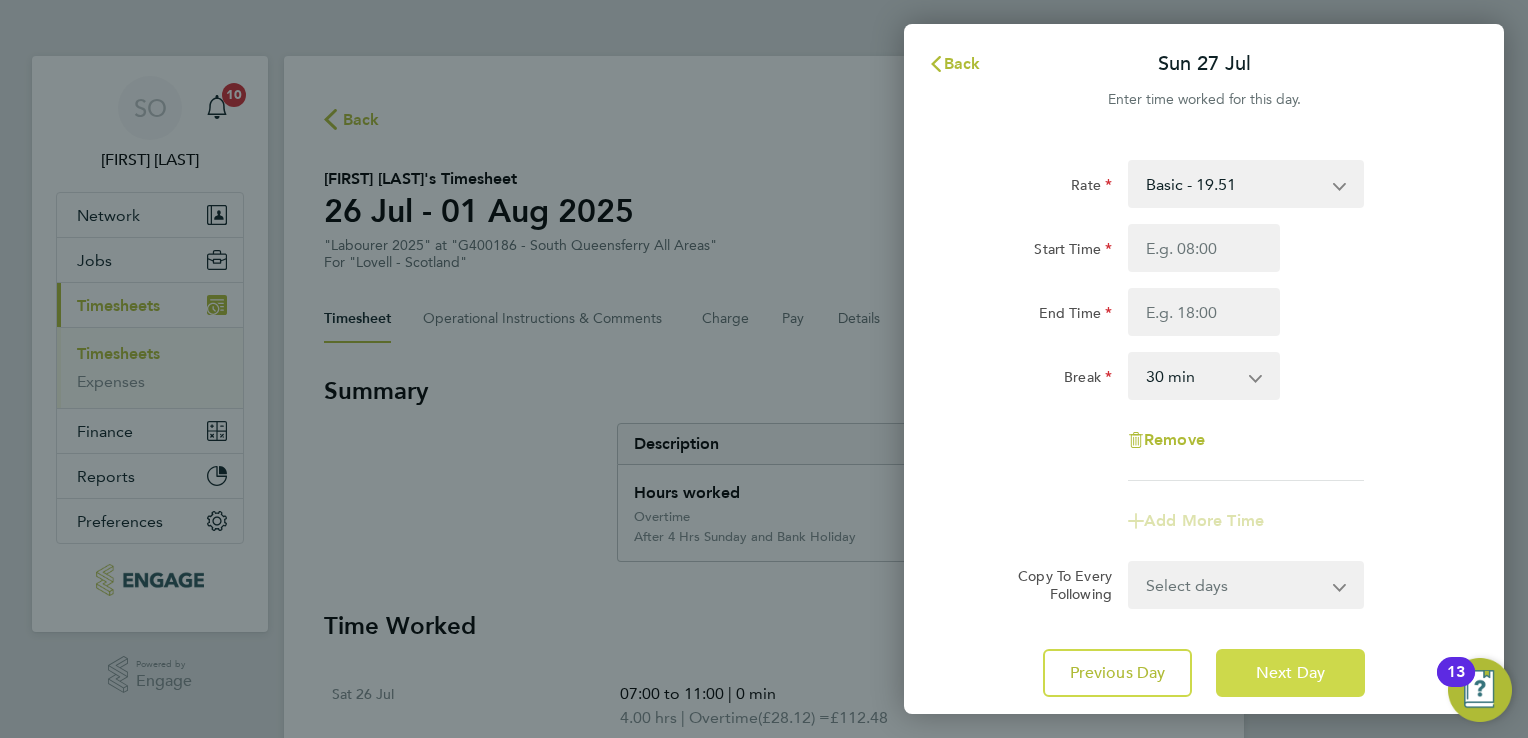 click on "Next Day" 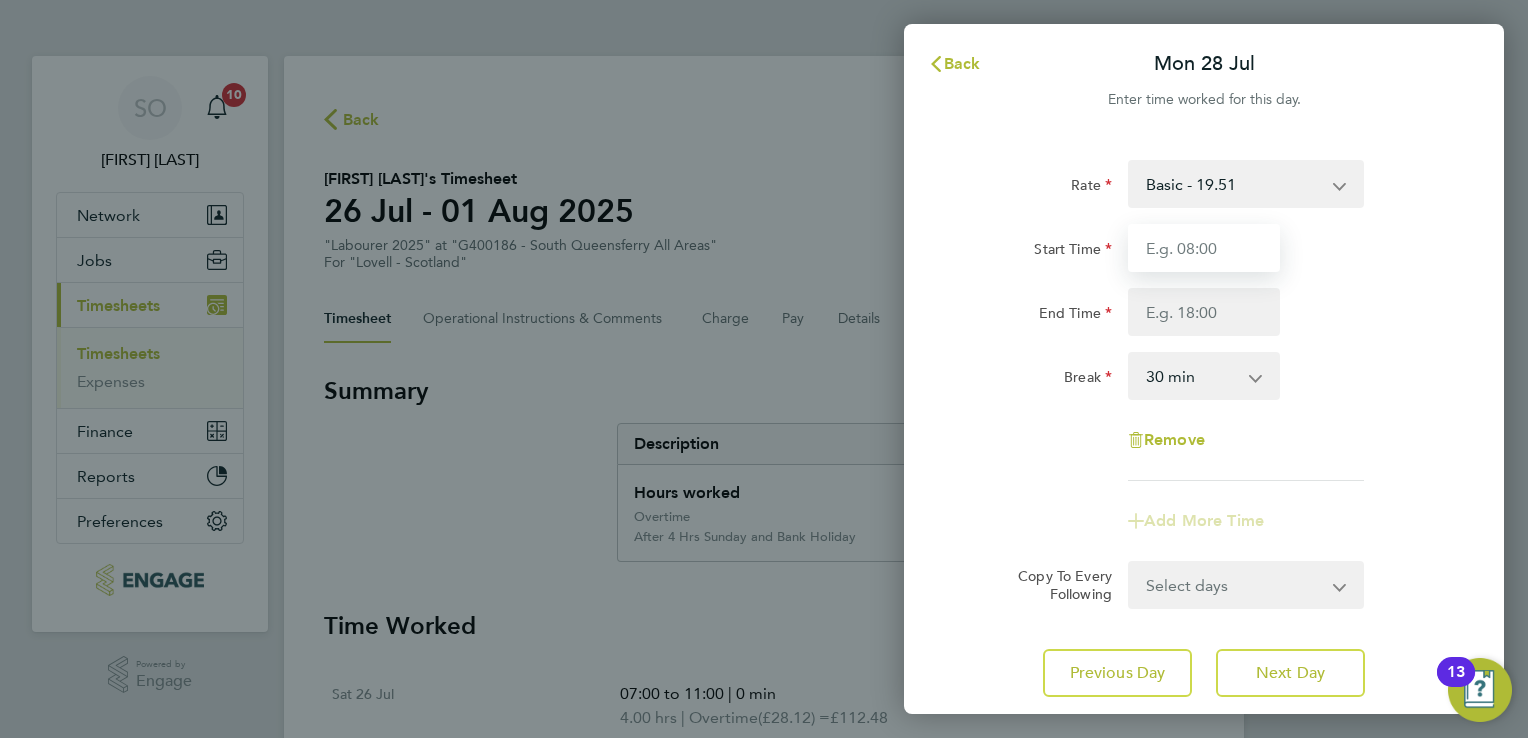 click on "Start Time" at bounding box center (1204, 248) 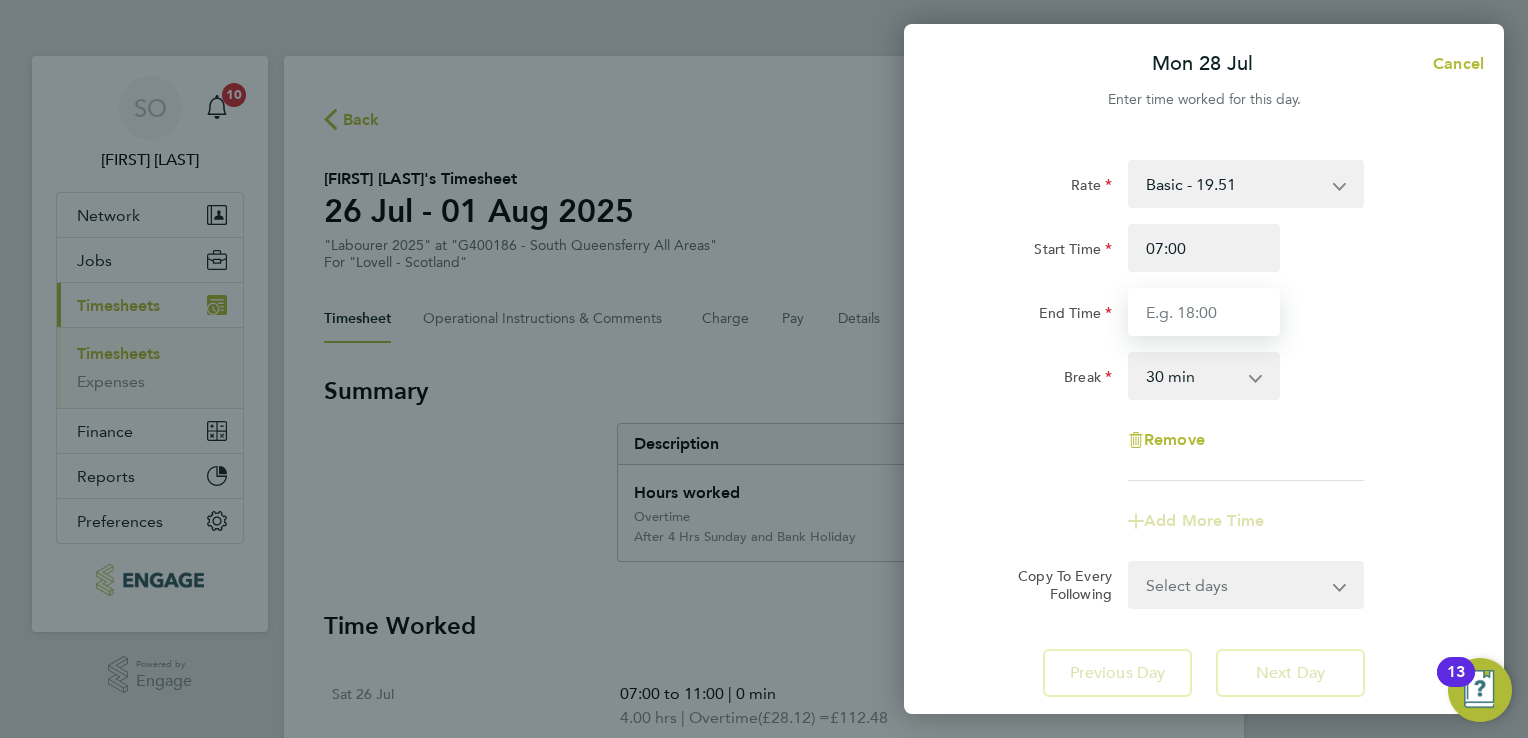 click on "End Time" at bounding box center [1204, 312] 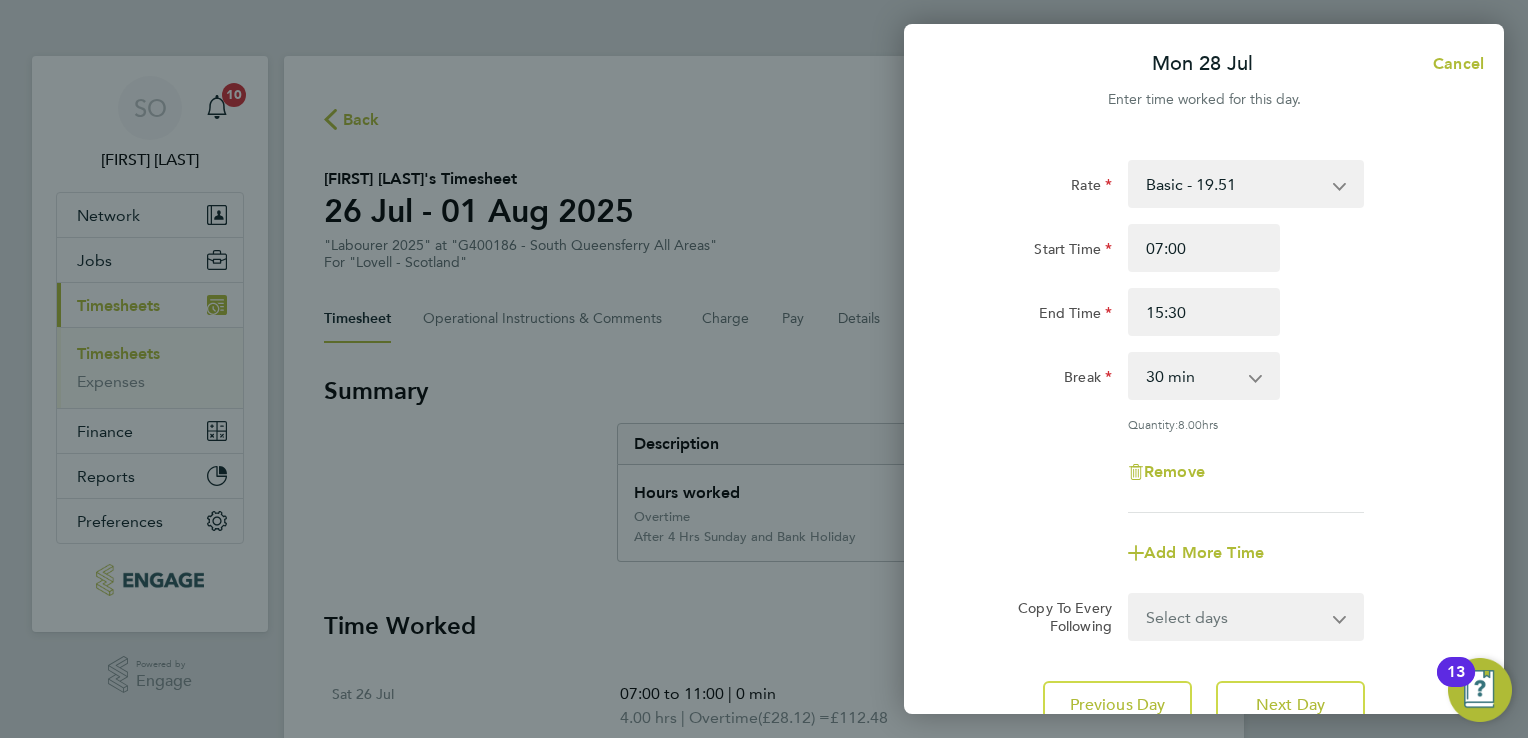 click on "Rate  Basic - 19.51   Overtime - 28.12   After 4 Hrs Sunday and Bank Holiday - 36.73
Start Time 07:00 End Time 15:30 Break  0 min   15 min   30 min   45 min   60 min   75 min   90 min
Quantity:  8.00  hrs
Remove" 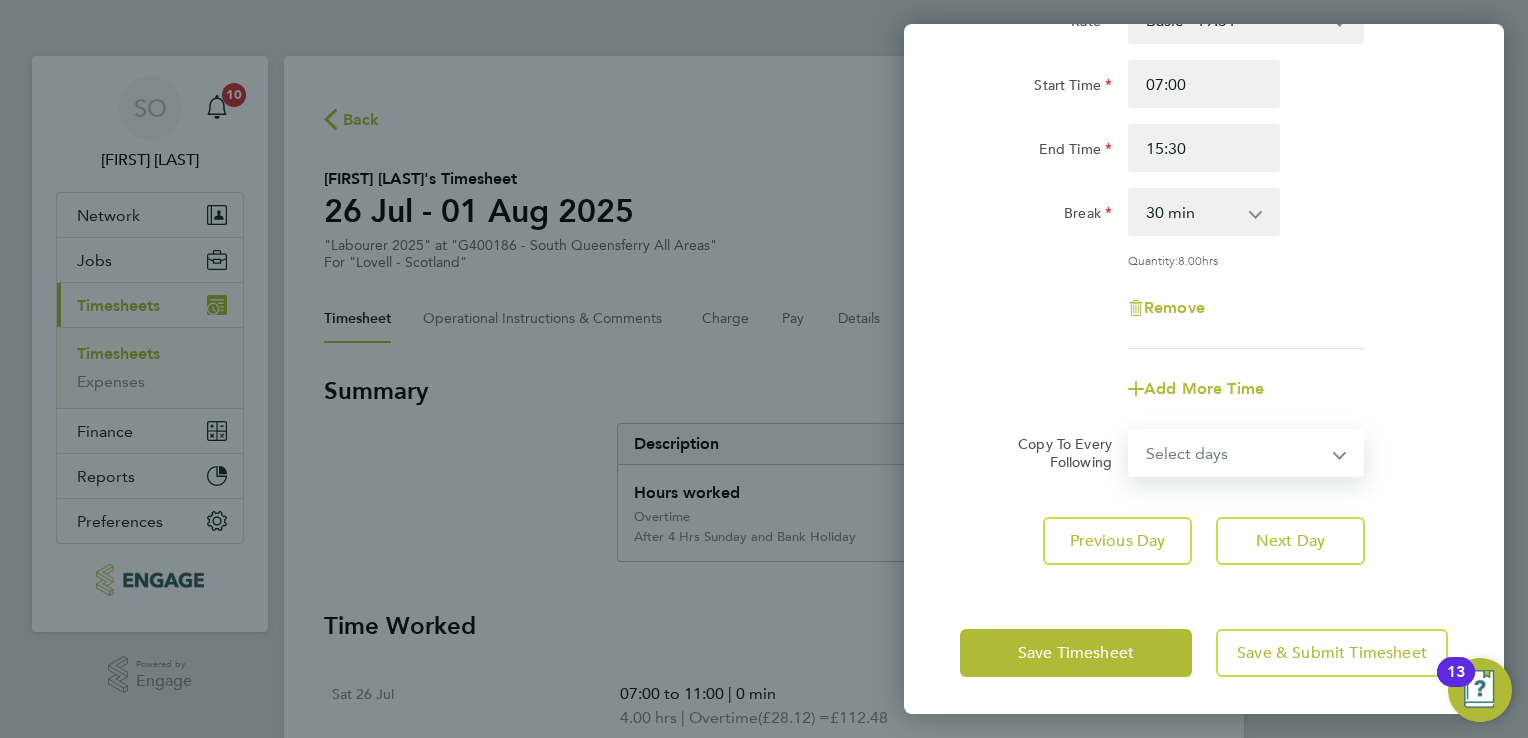 click on "Select days   Day   Tuesday   Wednesday   Thursday   Friday" at bounding box center [1235, 453] 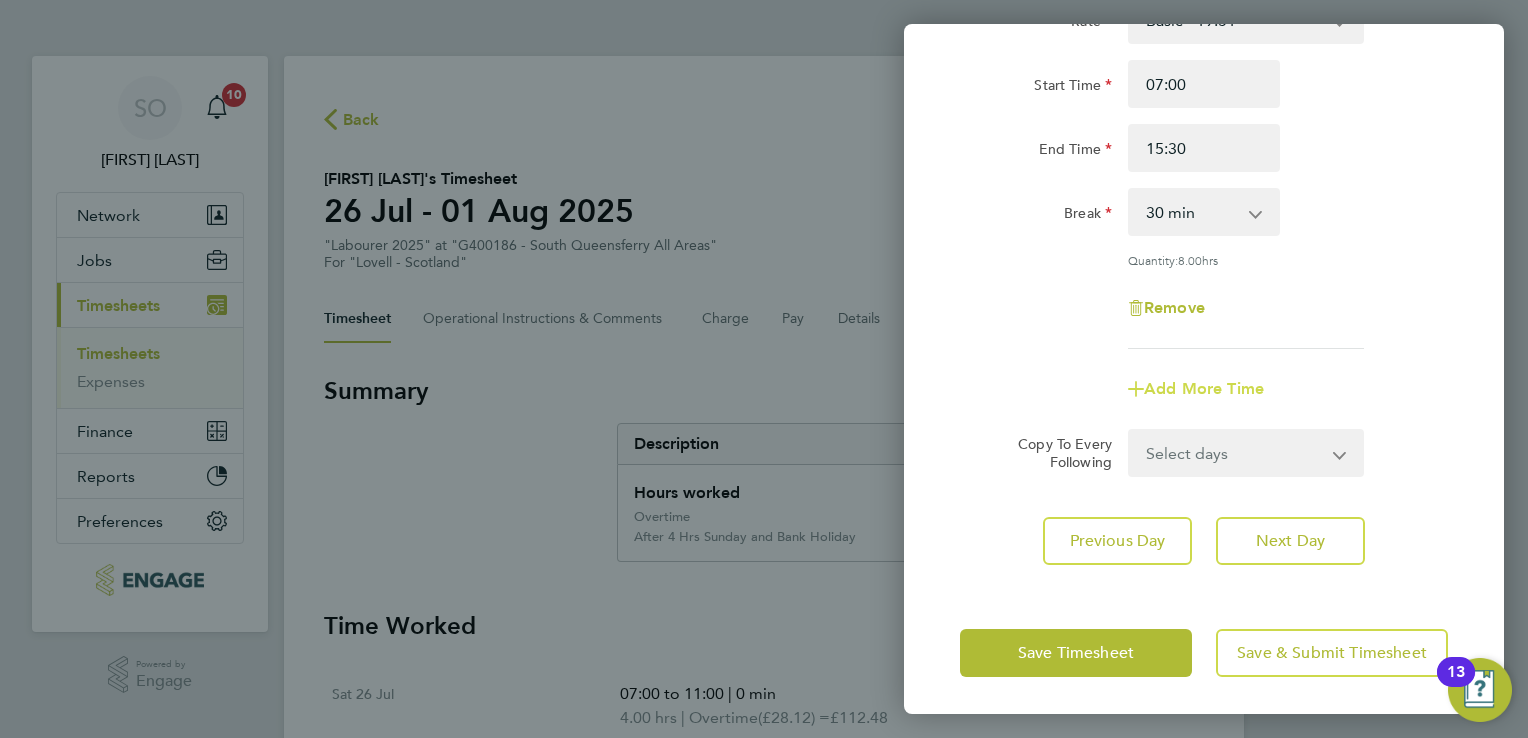 click on "Add More Time" 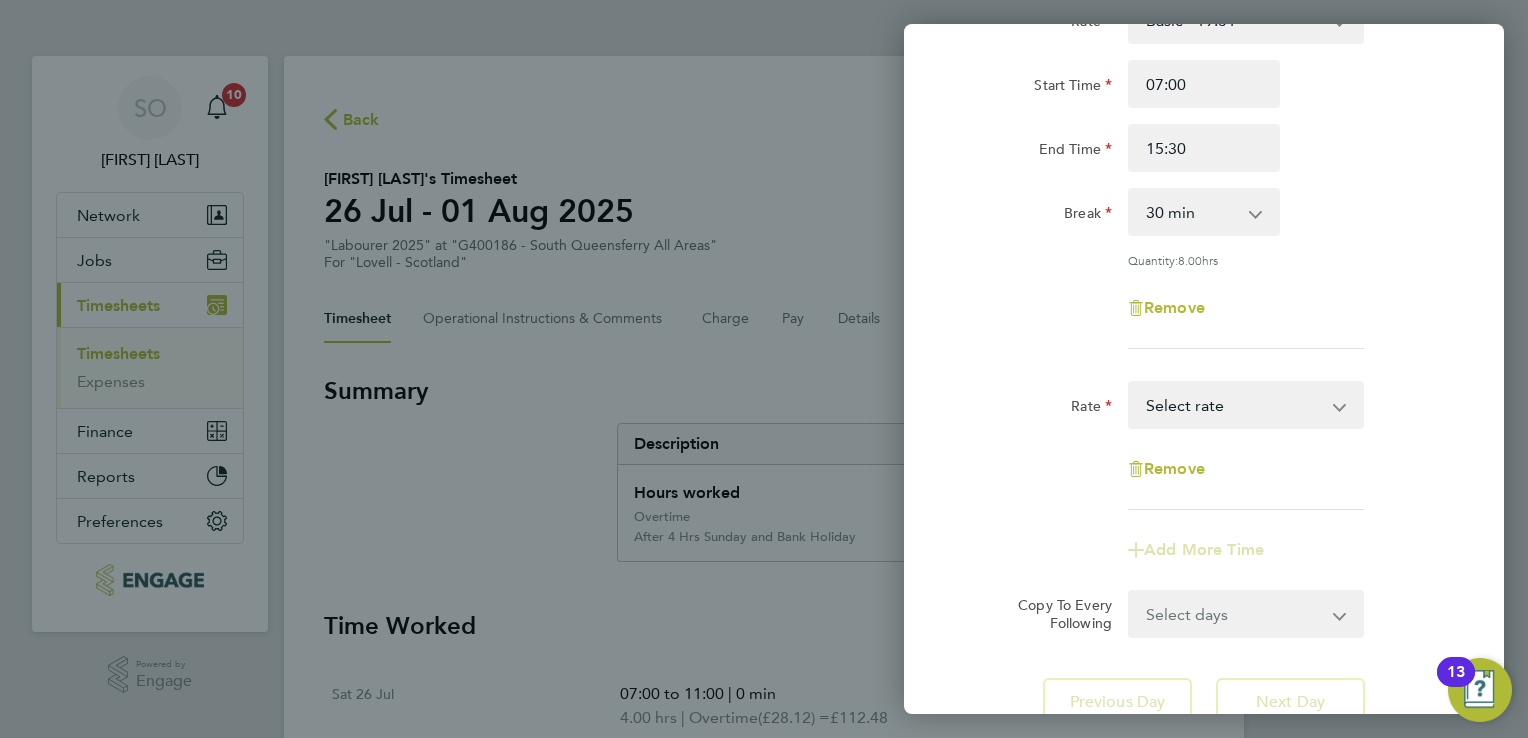 drag, startPoint x: 1166, startPoint y: 408, endPoint x: 1176, endPoint y: 426, distance: 20.59126 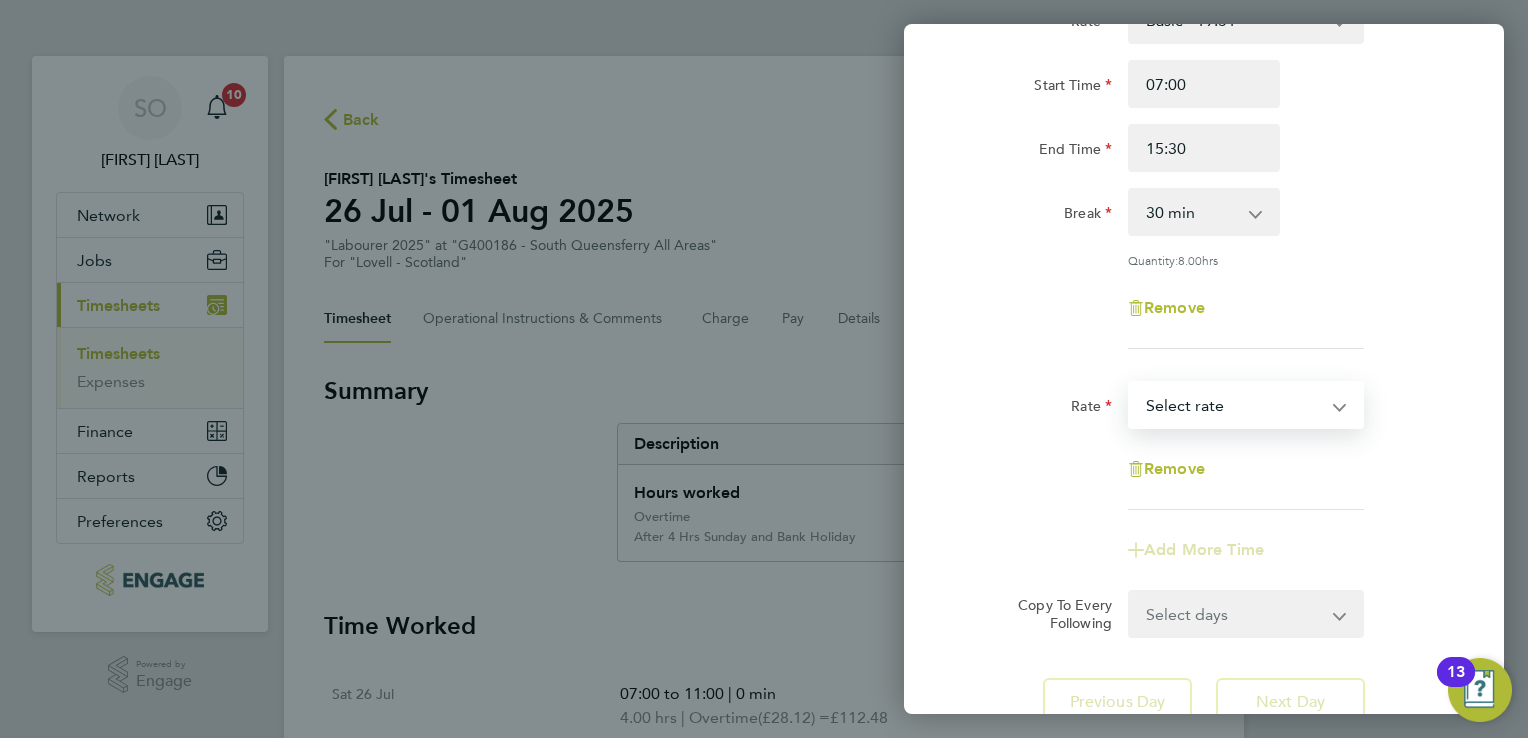 select on "30" 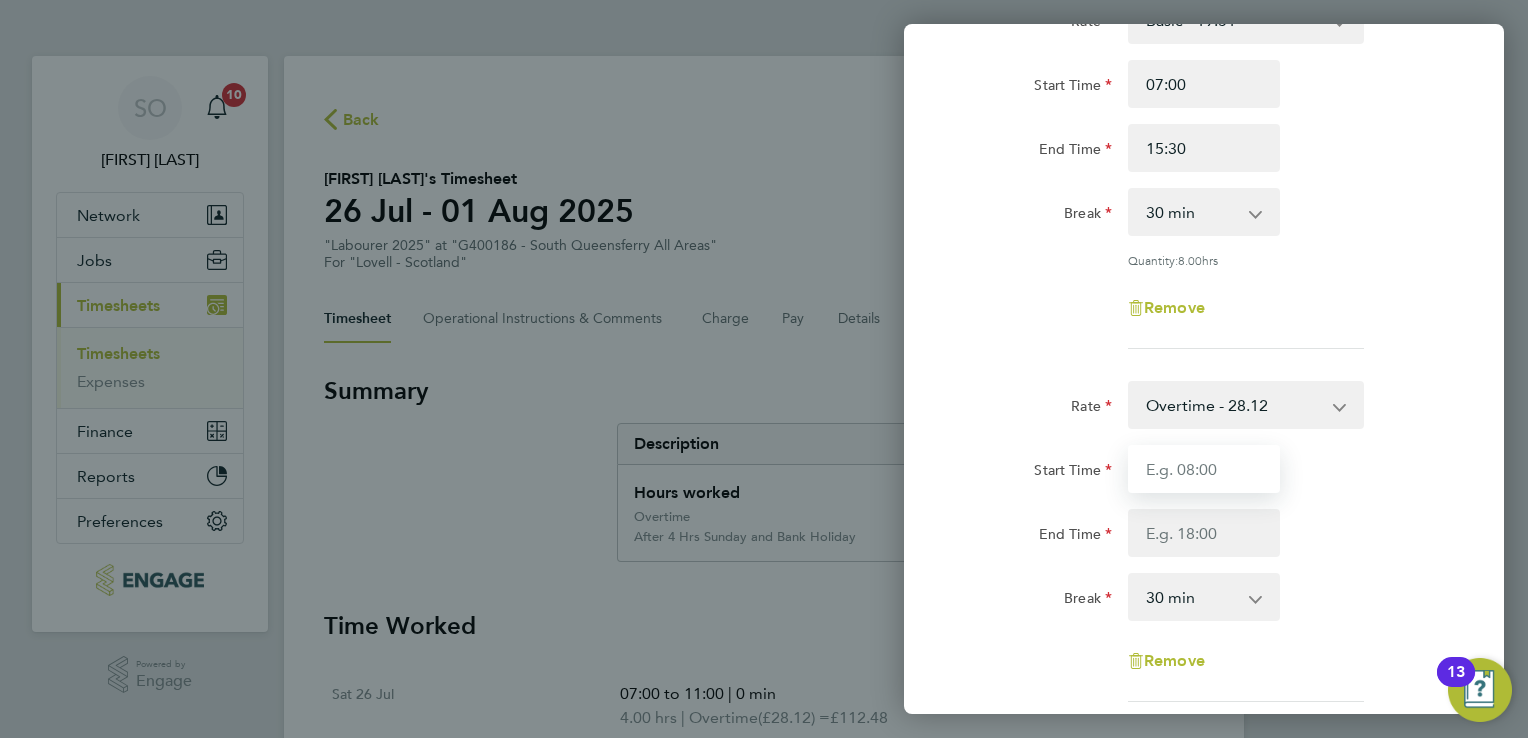 click on "Start Time" at bounding box center [1204, 469] 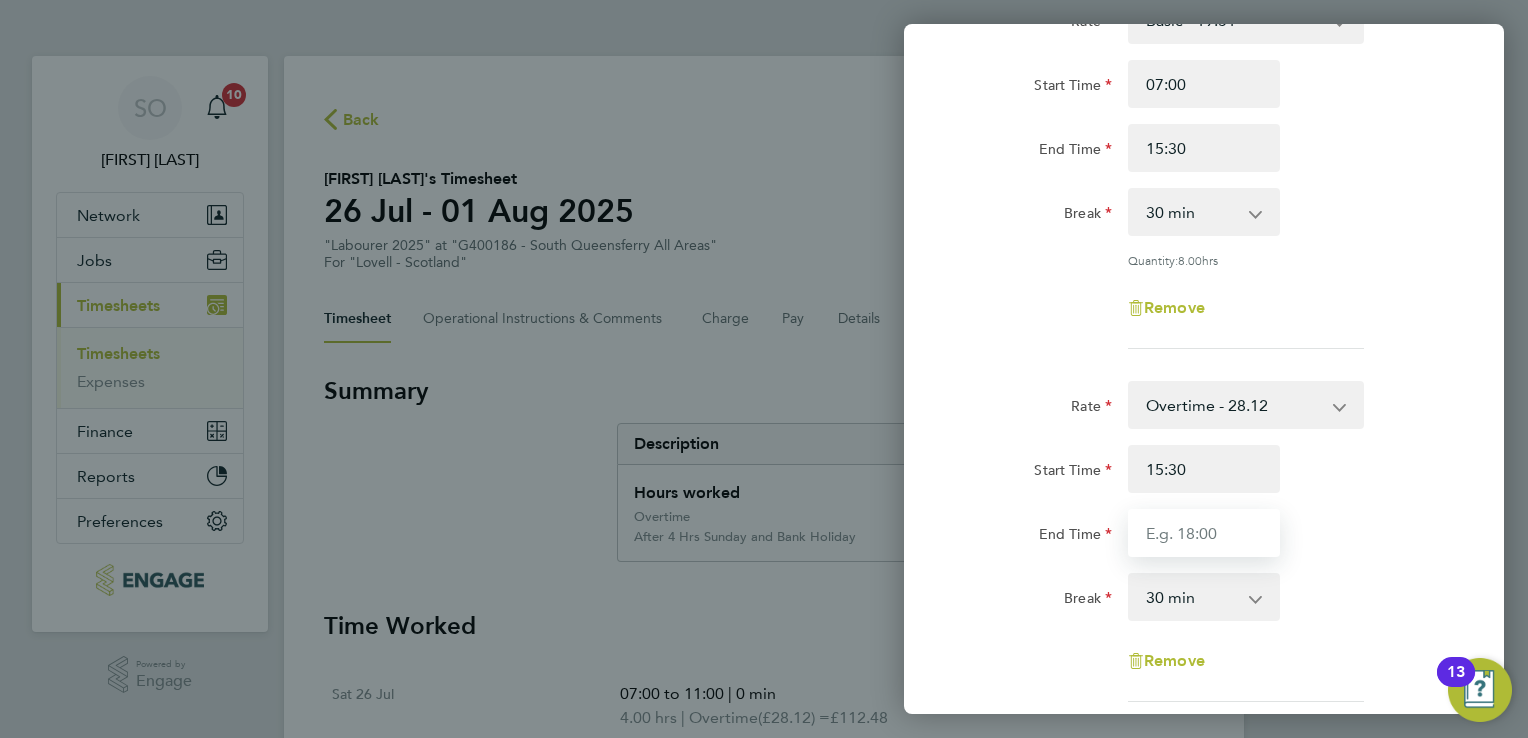 click on "End Time" at bounding box center [1204, 533] 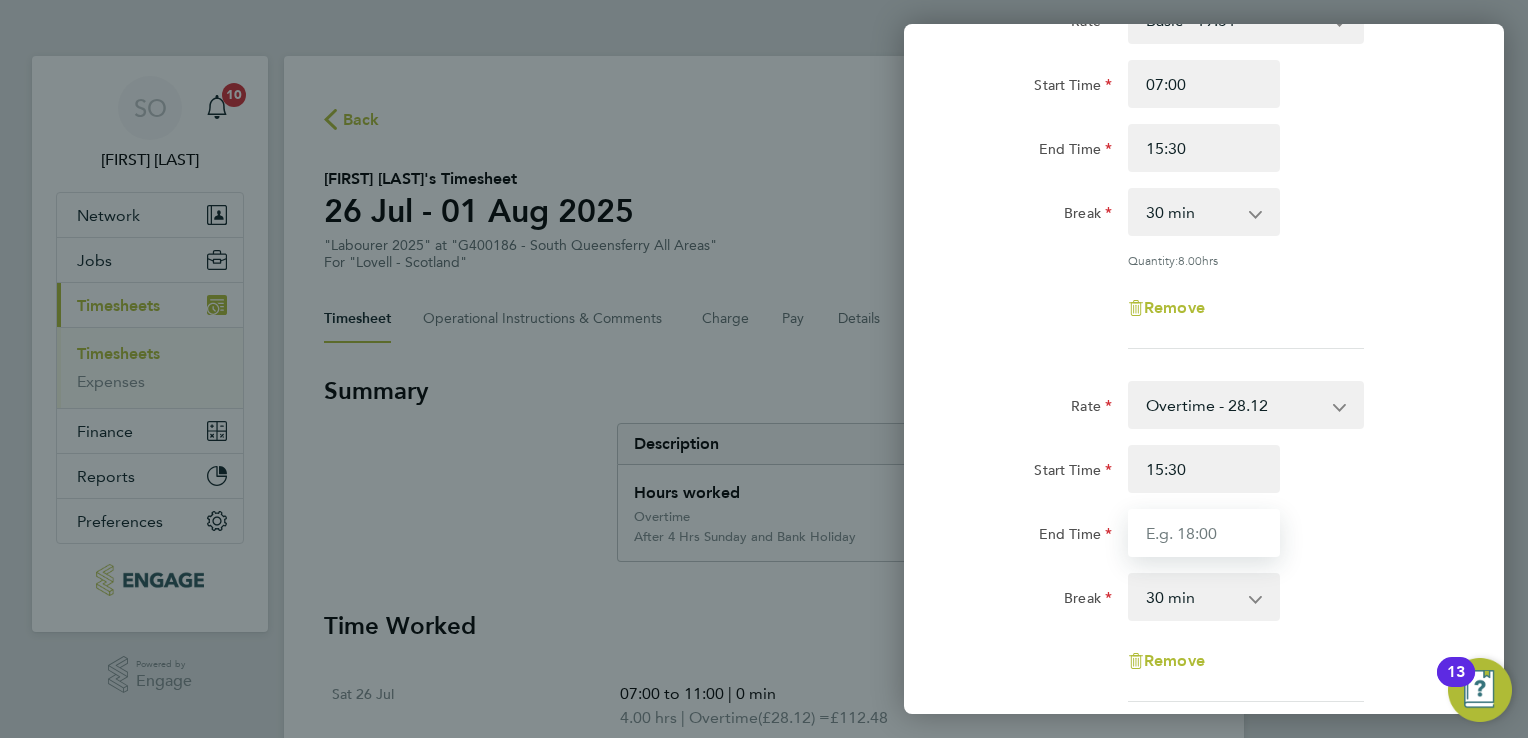 type on "16:30" 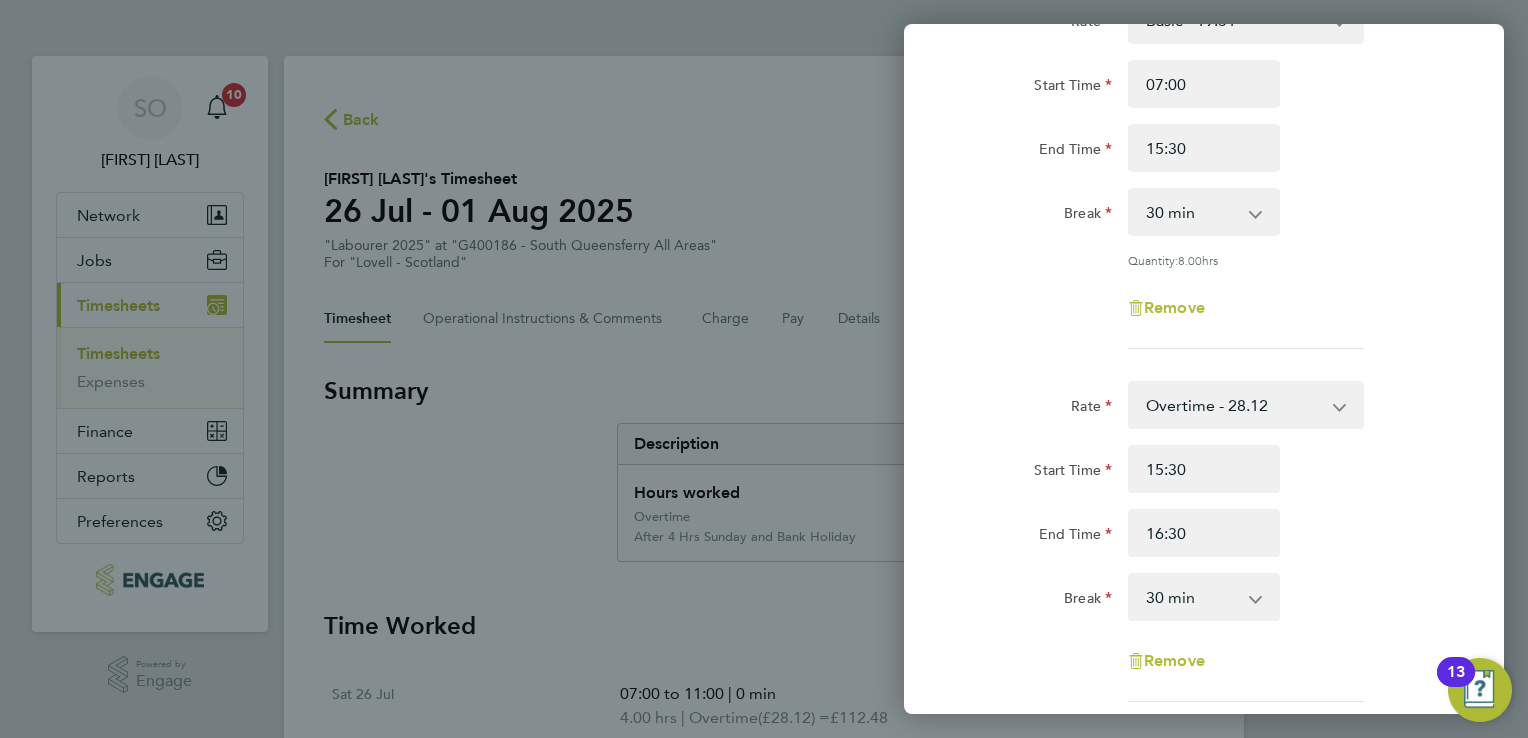 click on "0 min   15 min   30 min   45 min   60 min   75 min   90 min" at bounding box center (1192, 597) 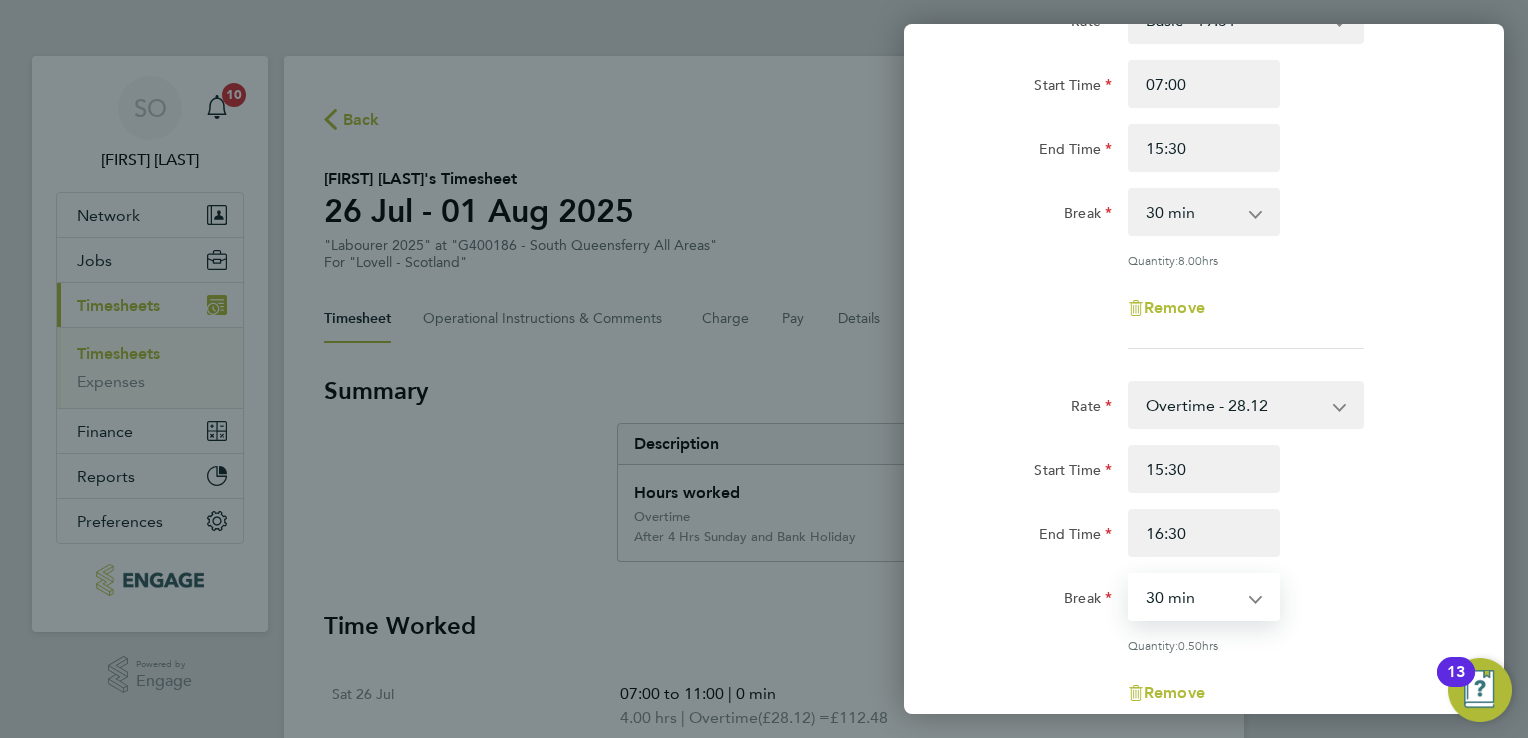 select on "0" 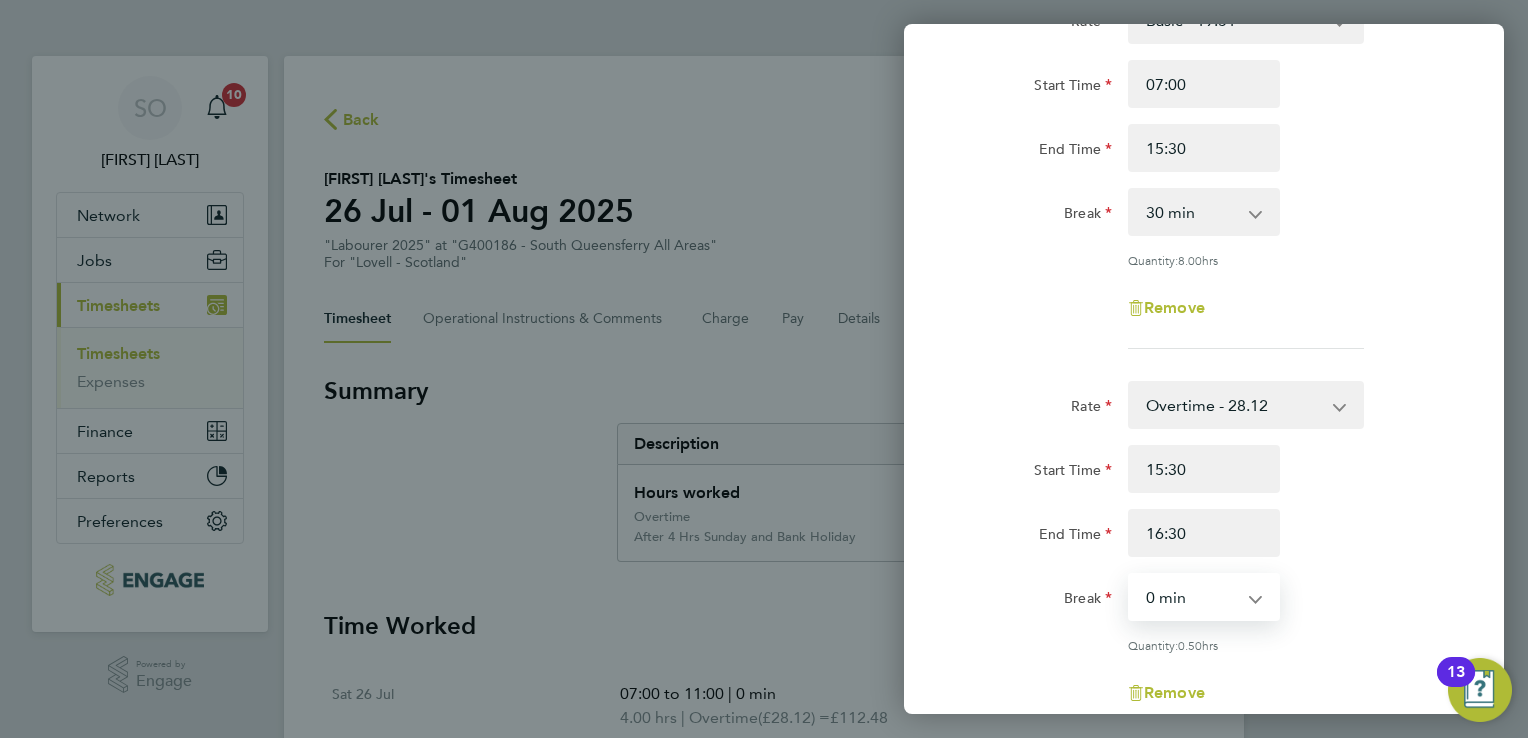 click on "0 min   15 min   30 min   45 min" at bounding box center [1192, 597] 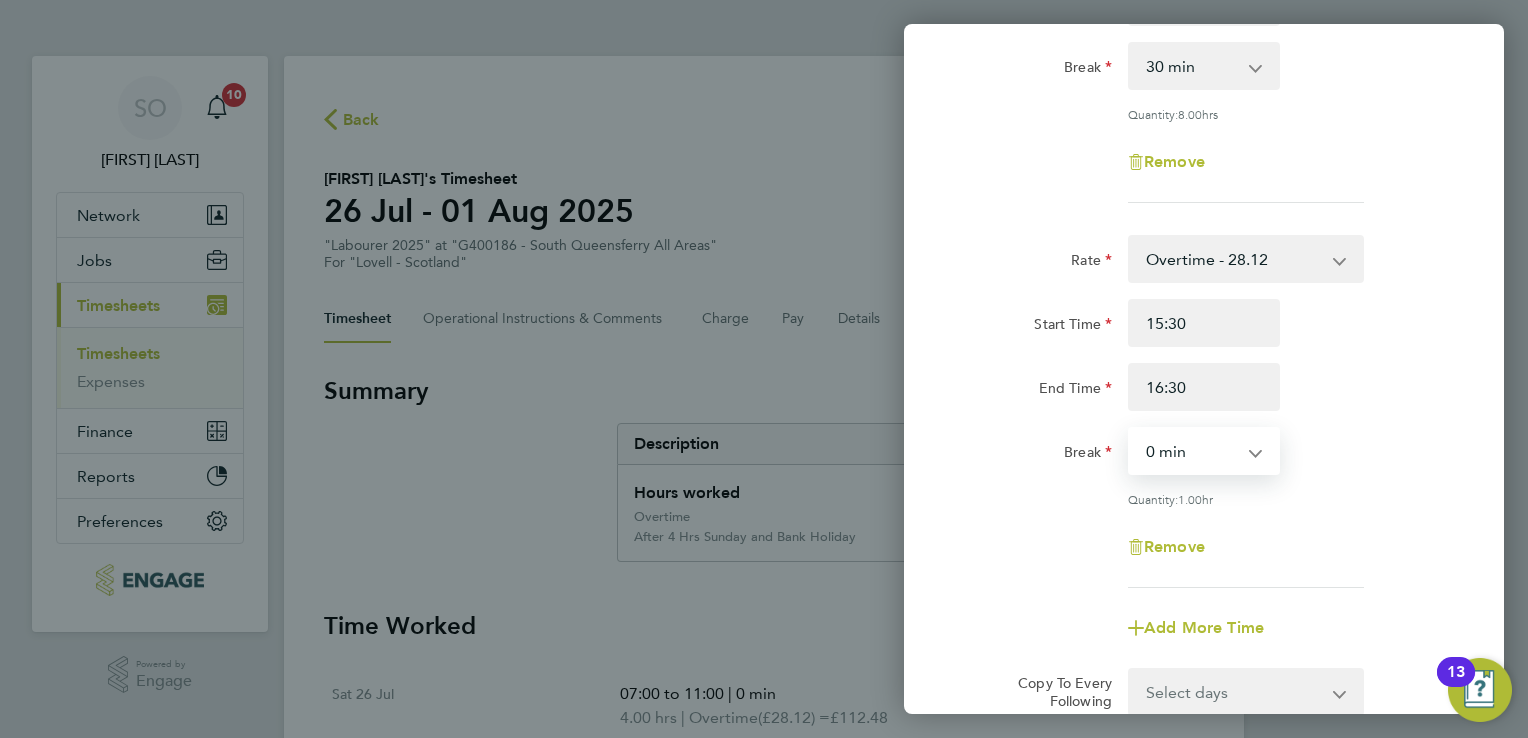 scroll, scrollTop: 547, scrollLeft: 0, axis: vertical 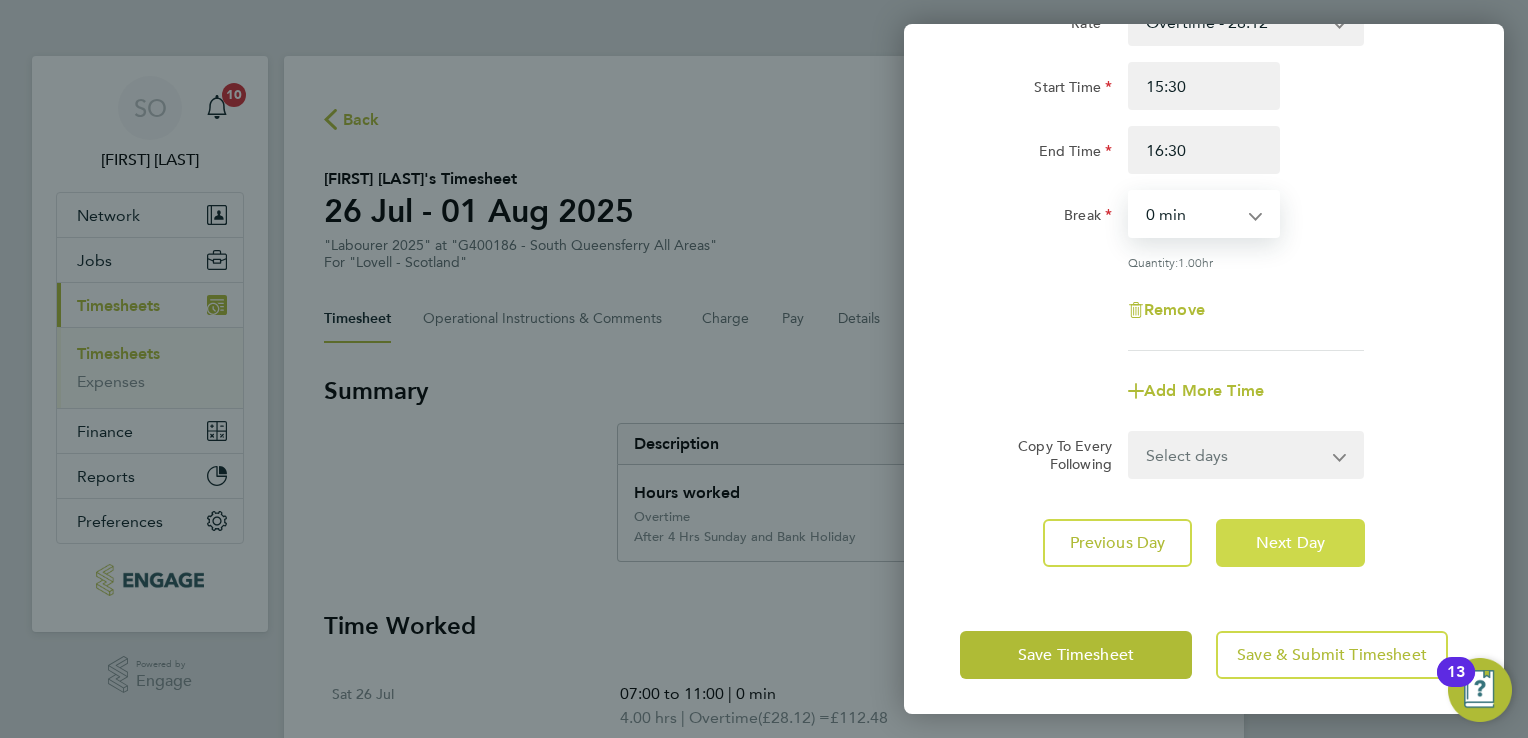 click on "Next Day" 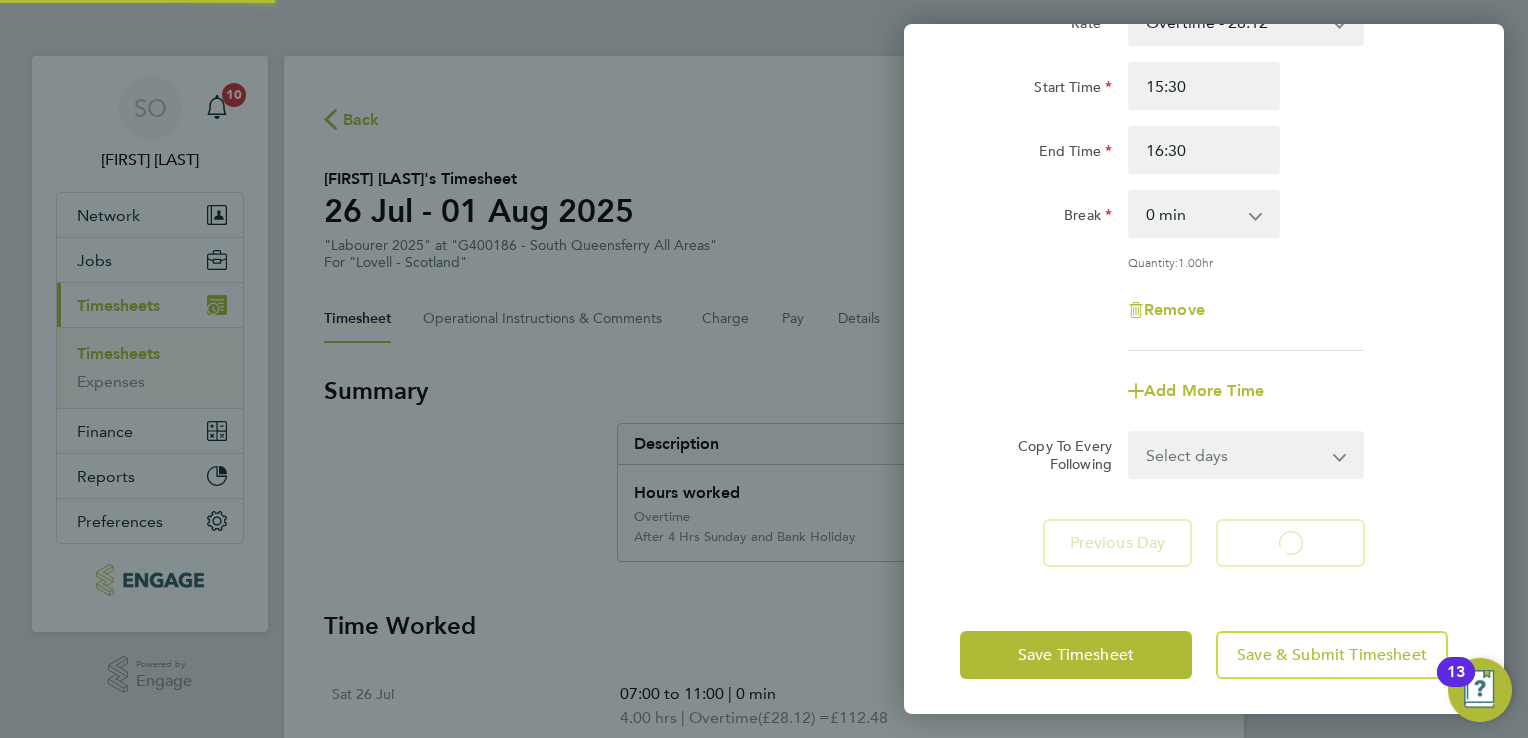 select on "30" 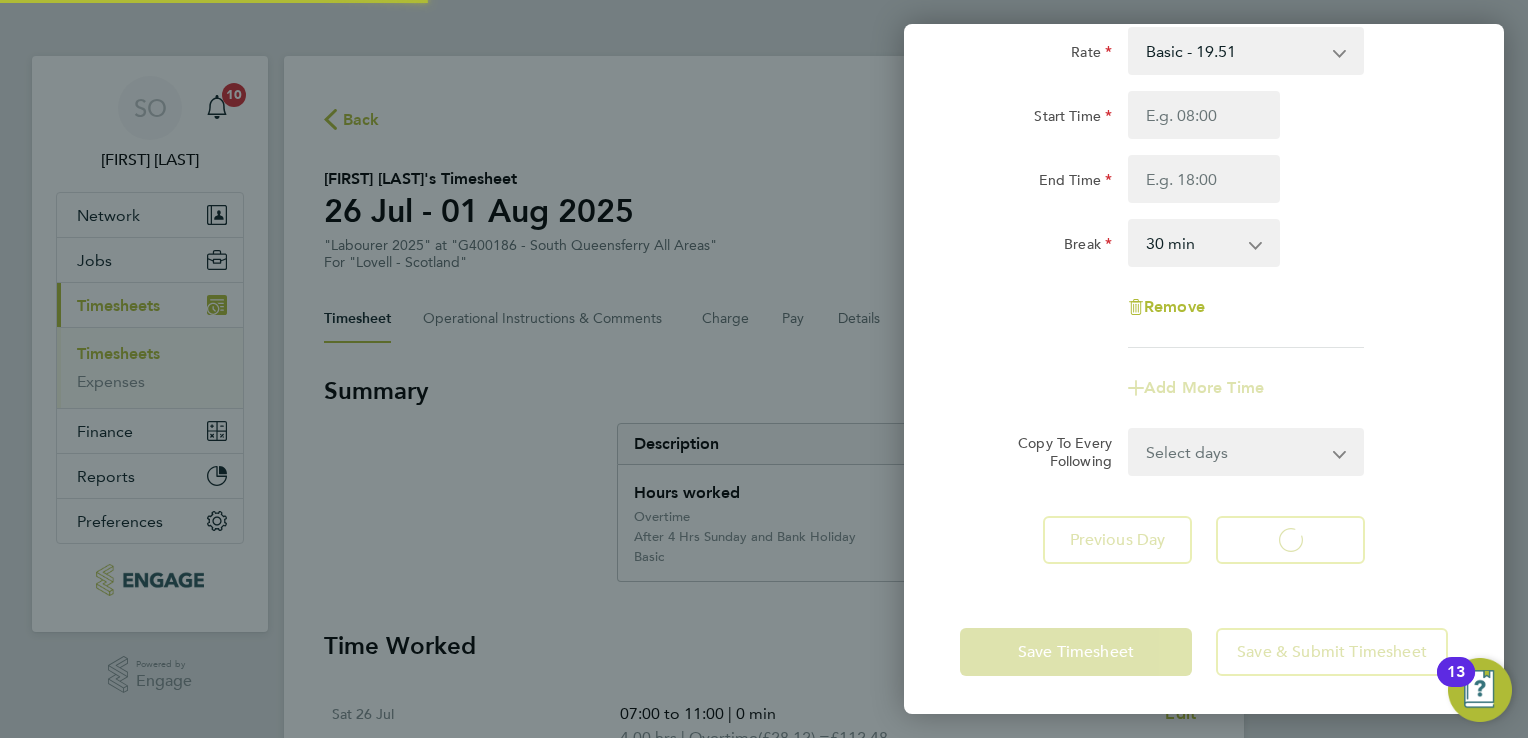 select on "30" 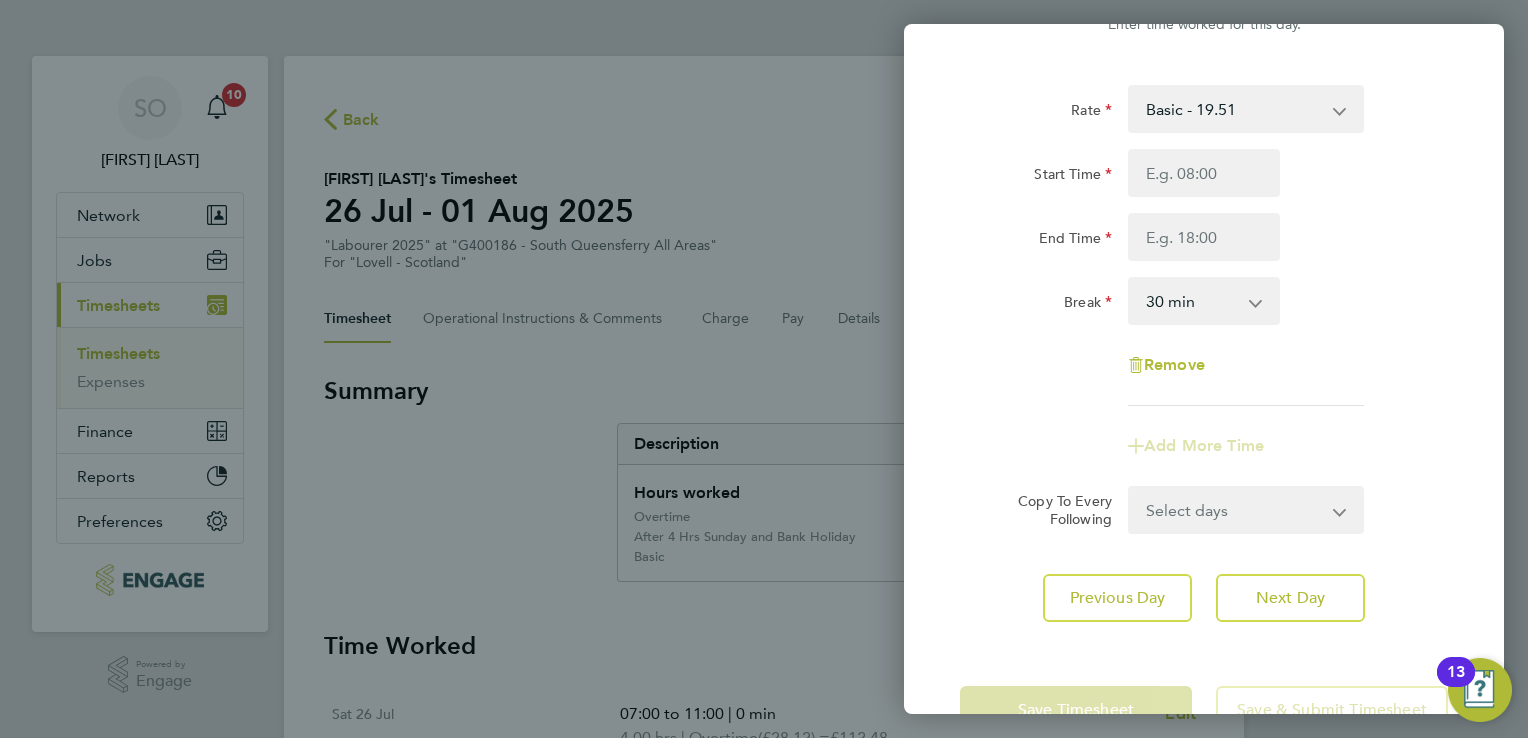 scroll, scrollTop: 0, scrollLeft: 0, axis: both 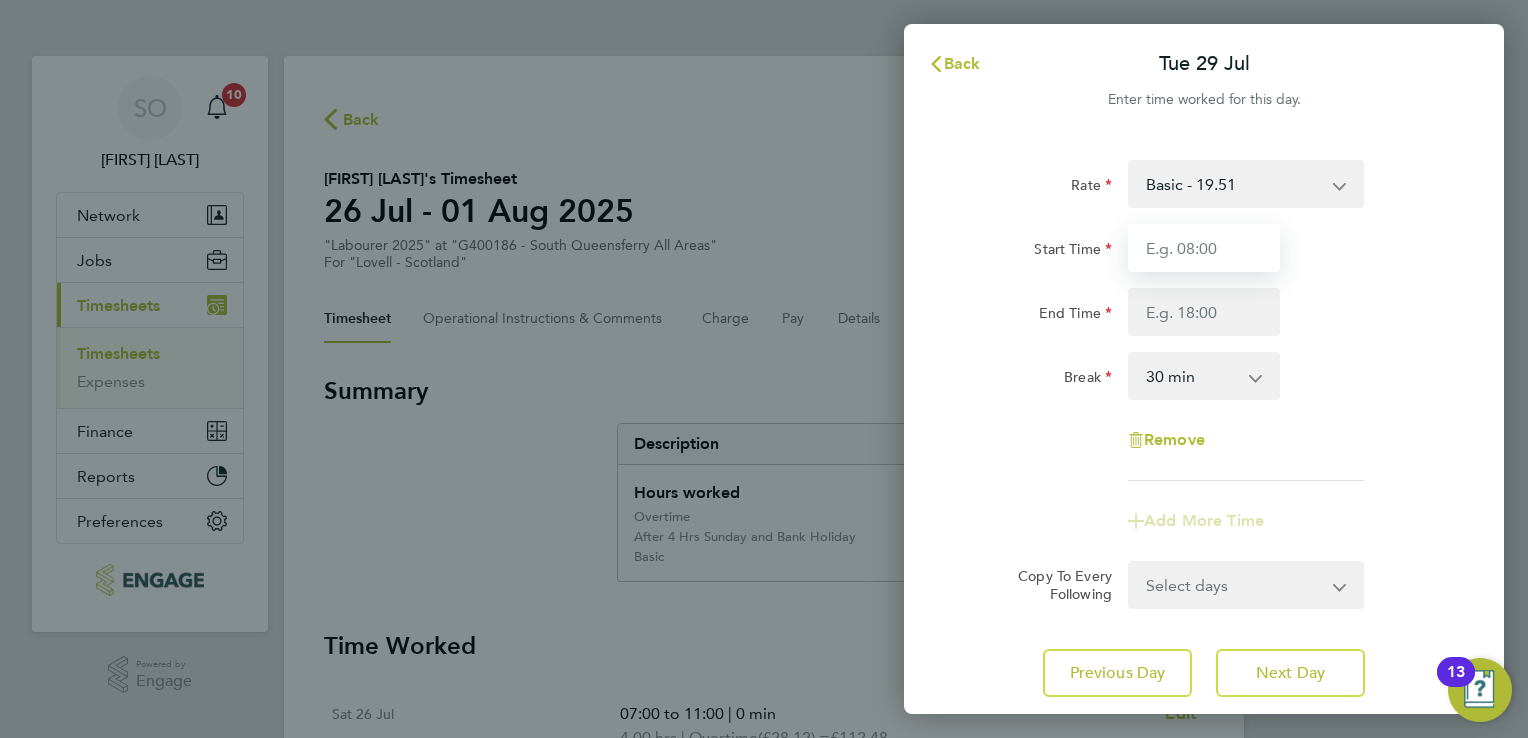 click on "Start Time" at bounding box center [1204, 248] 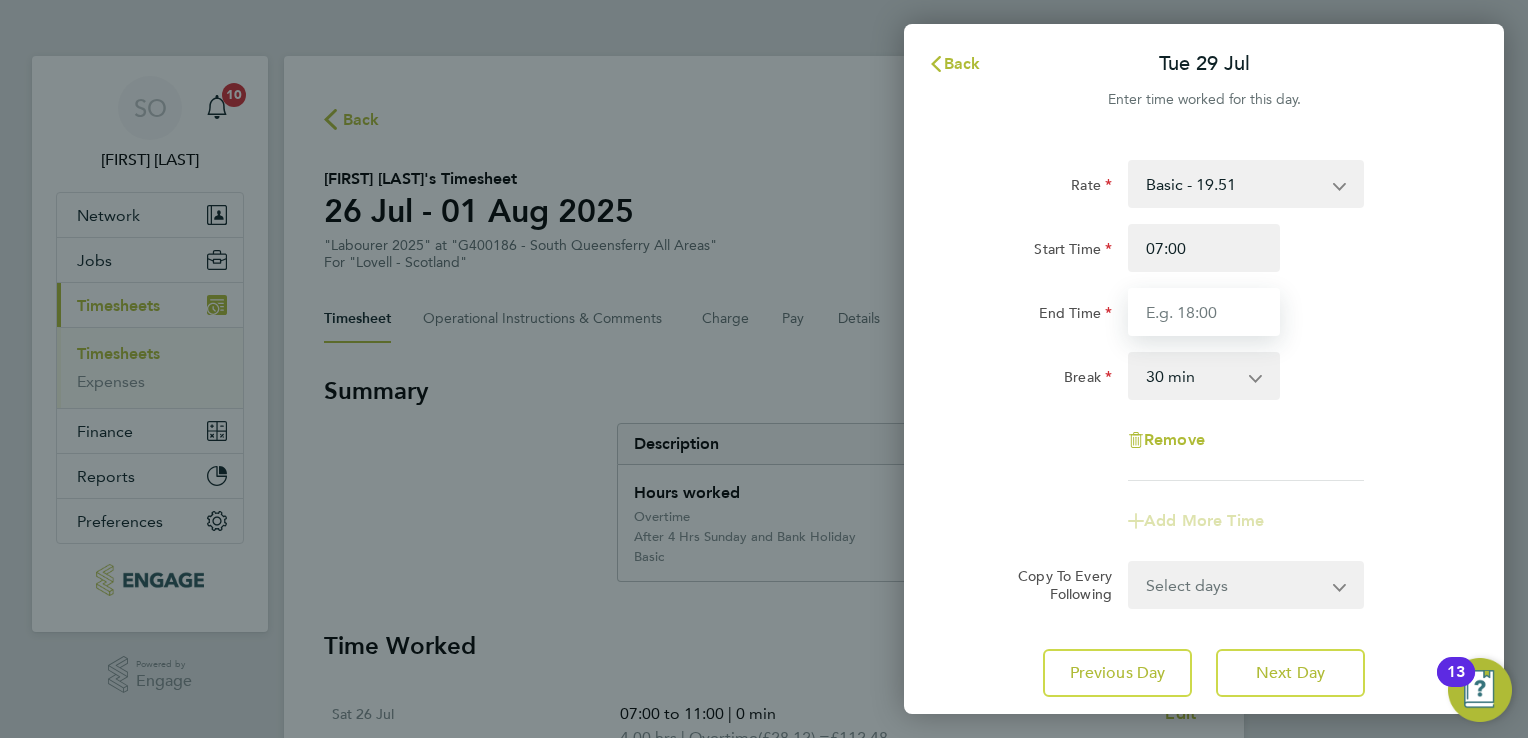 click on "End Time" at bounding box center (1204, 312) 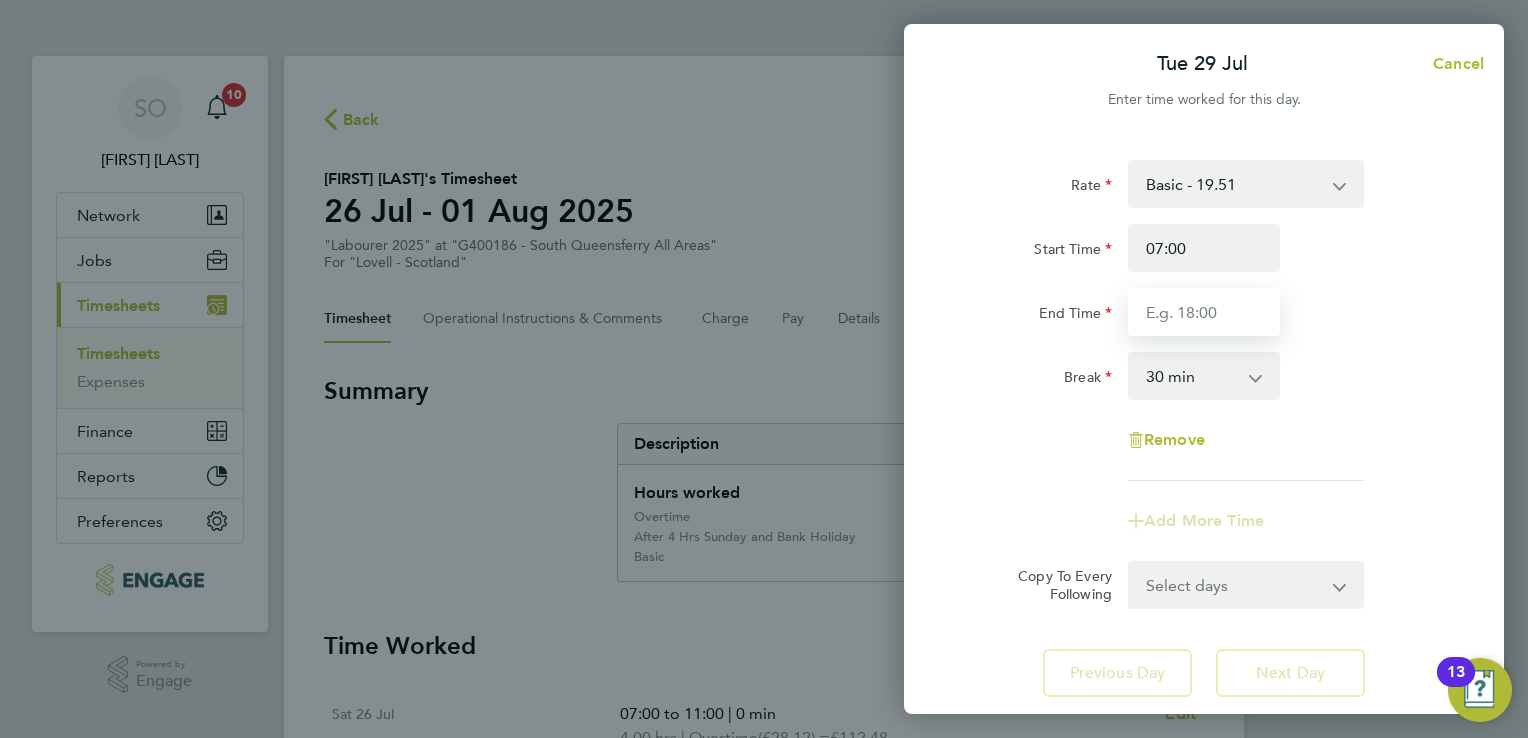type on "15:30" 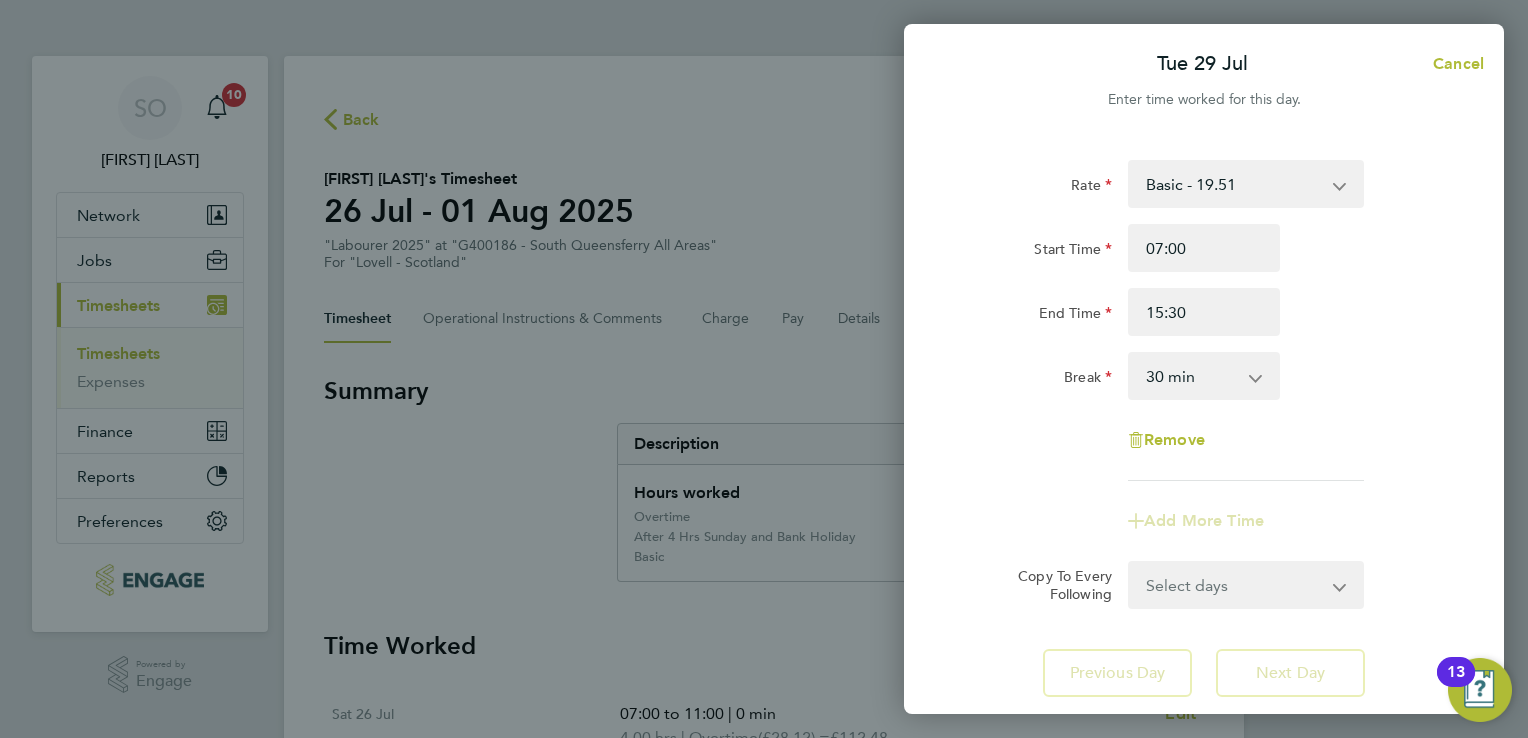 click on "0 min   15 min   30 min   45 min   60 min   75 min   90 min" at bounding box center [1192, 376] 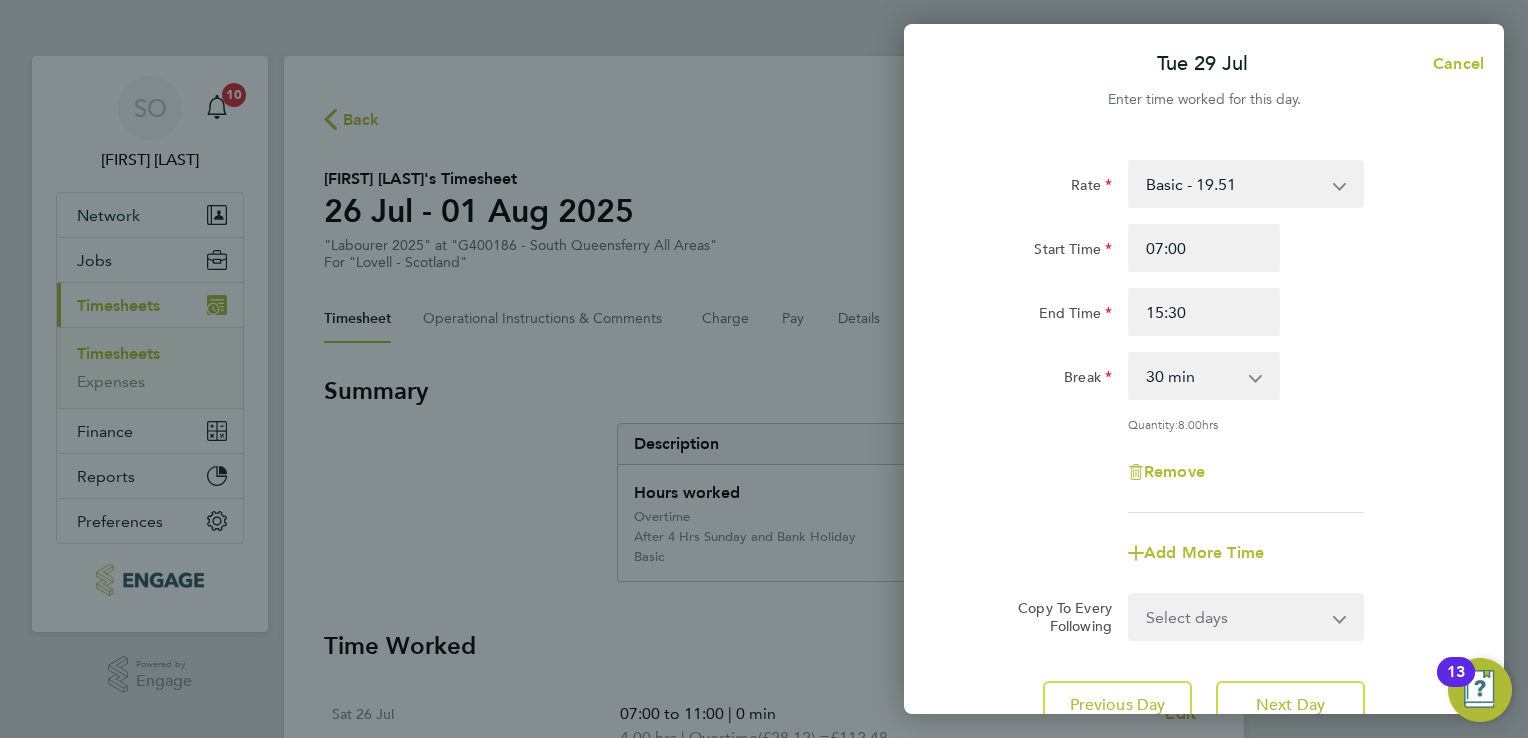 click on "Quantity:  8.00  hrs" 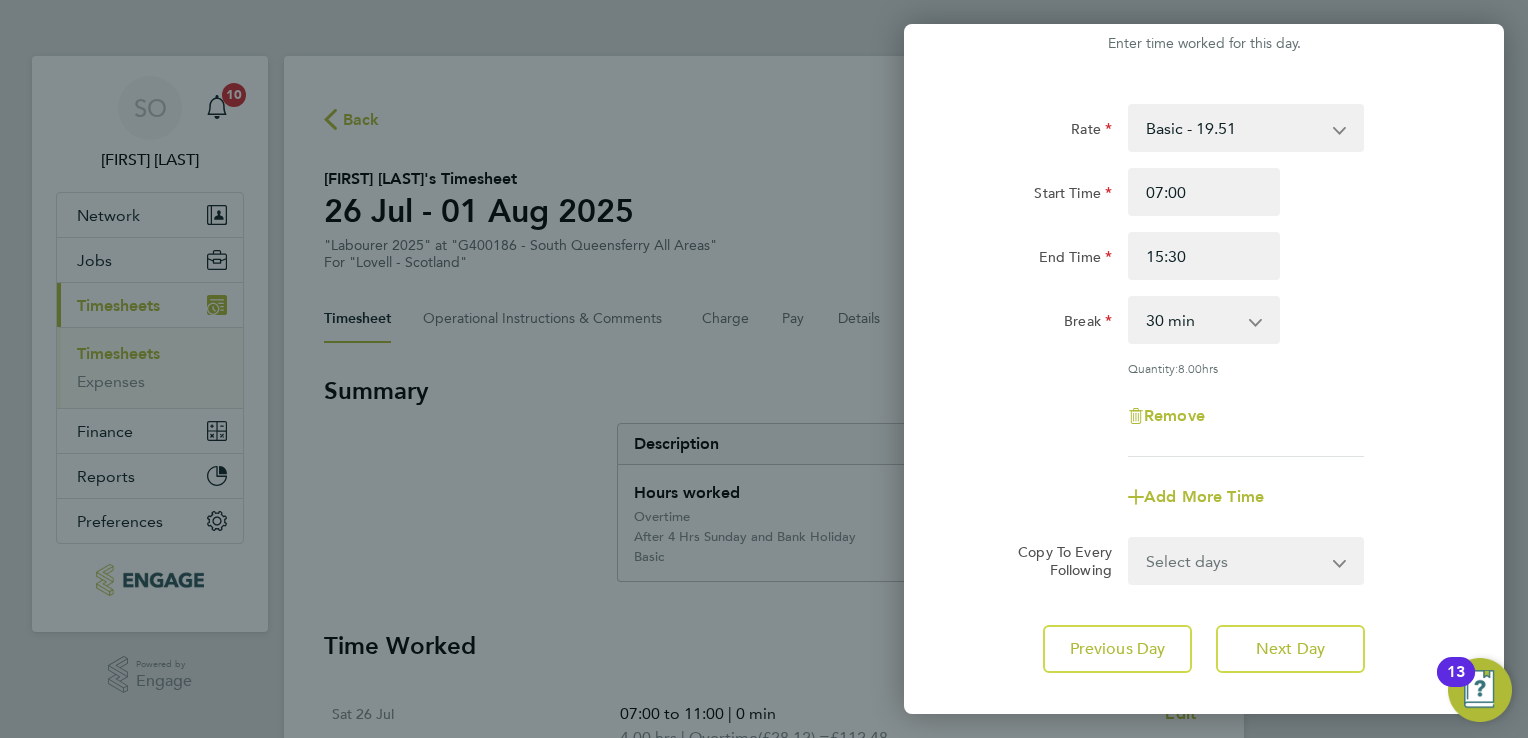 scroll, scrollTop: 164, scrollLeft: 0, axis: vertical 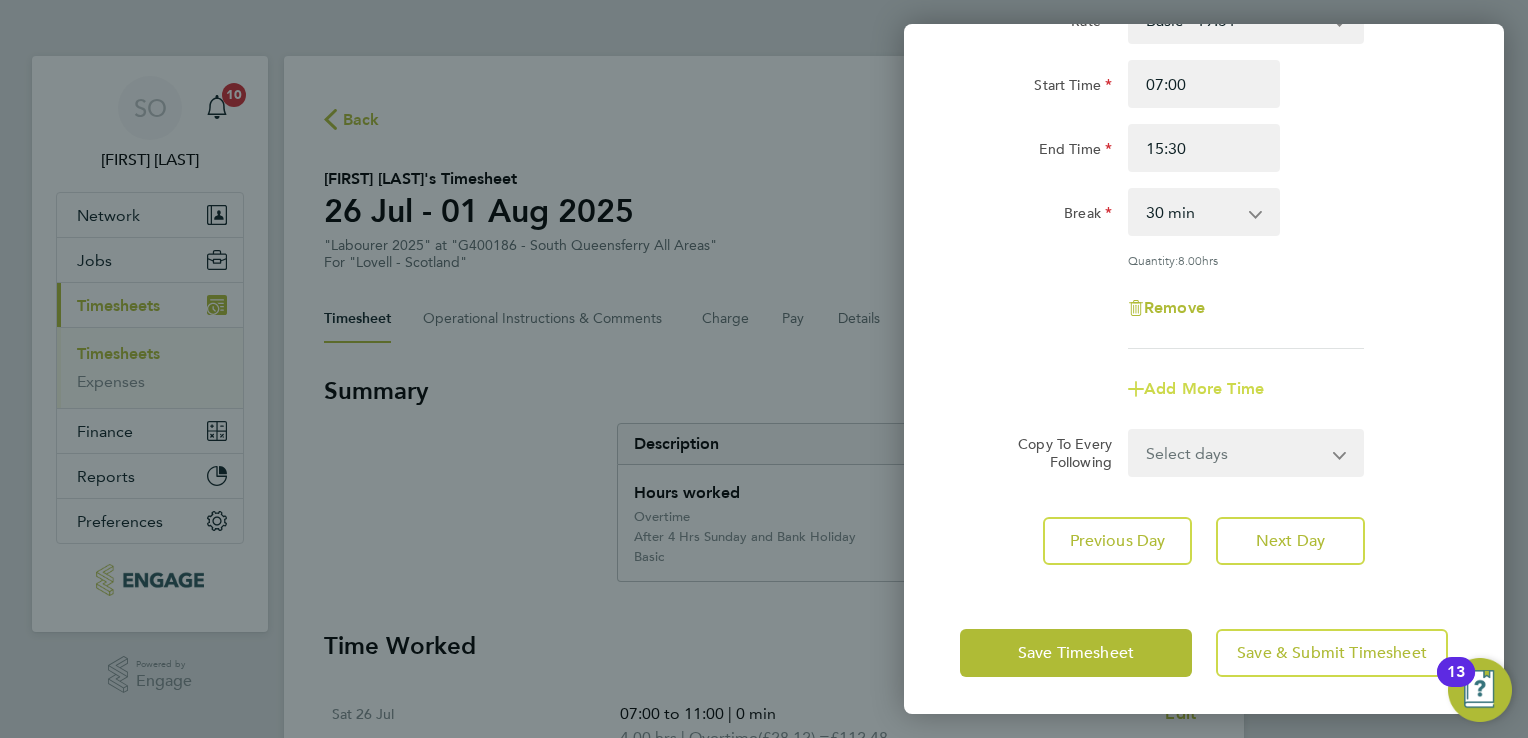 click on "Add More Time" 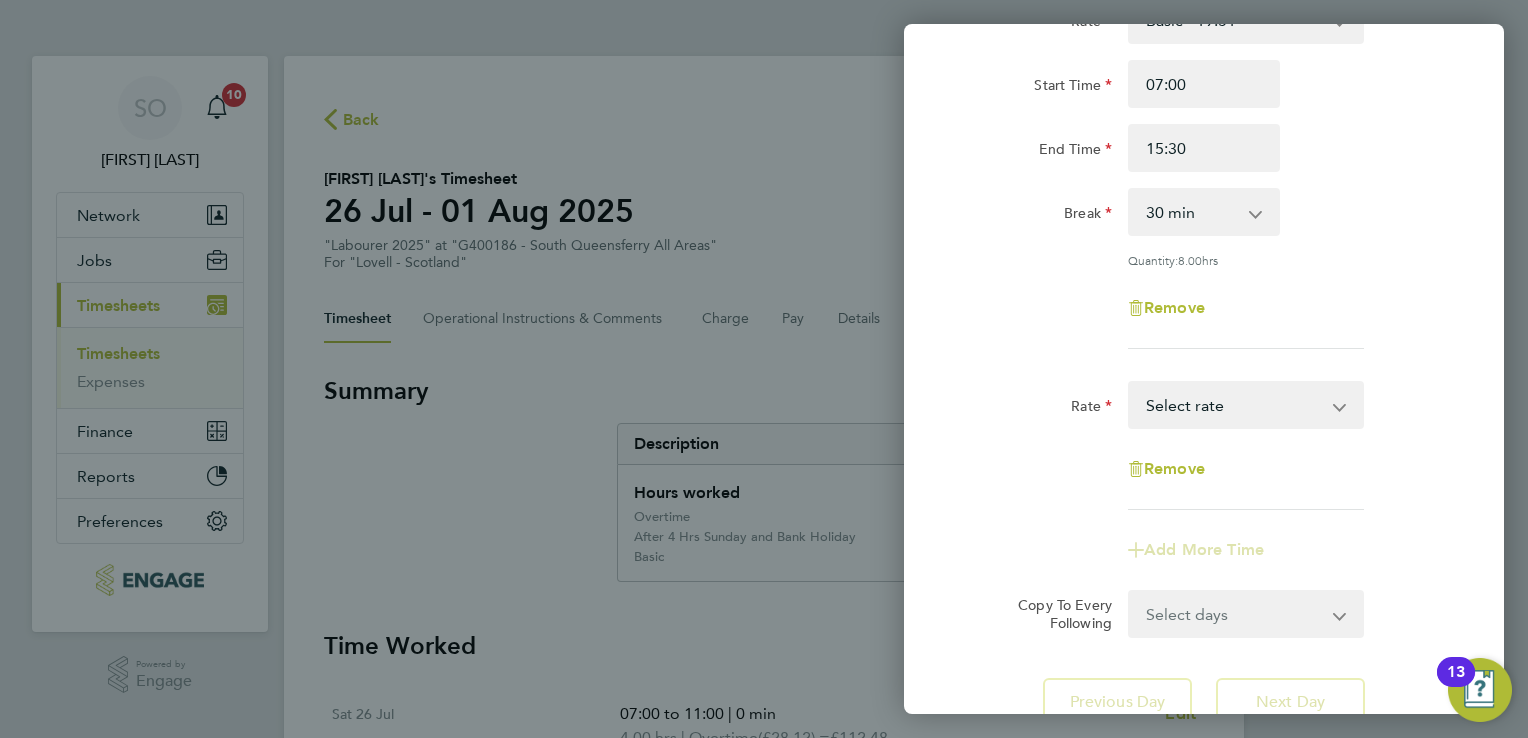 click on "Basic - 19.51   Overtime - 28.12   After 4 Hrs Sunday and Bank Holiday - 36.73   Select rate" at bounding box center [1234, 405] 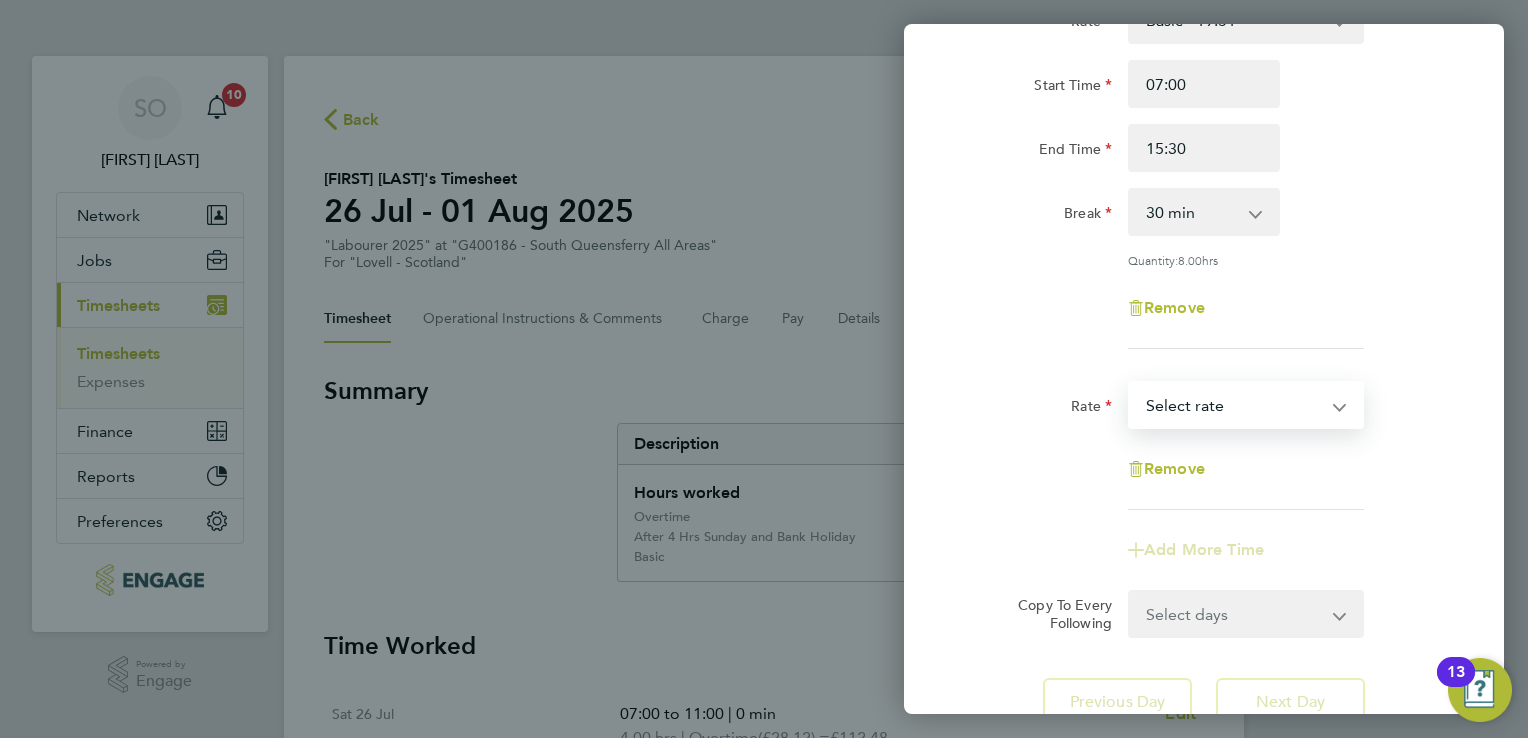 select on "30" 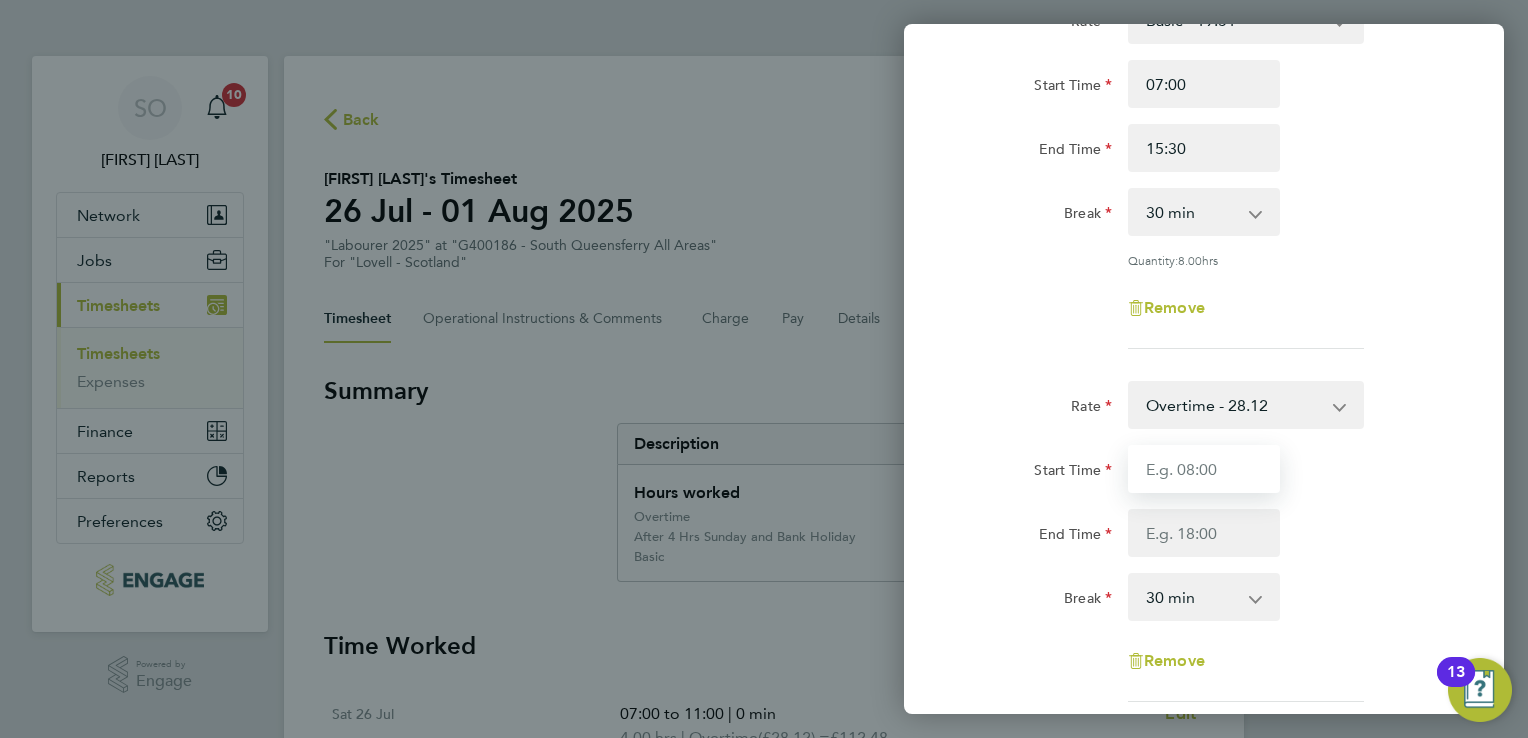 click on "Start Time" at bounding box center (1204, 469) 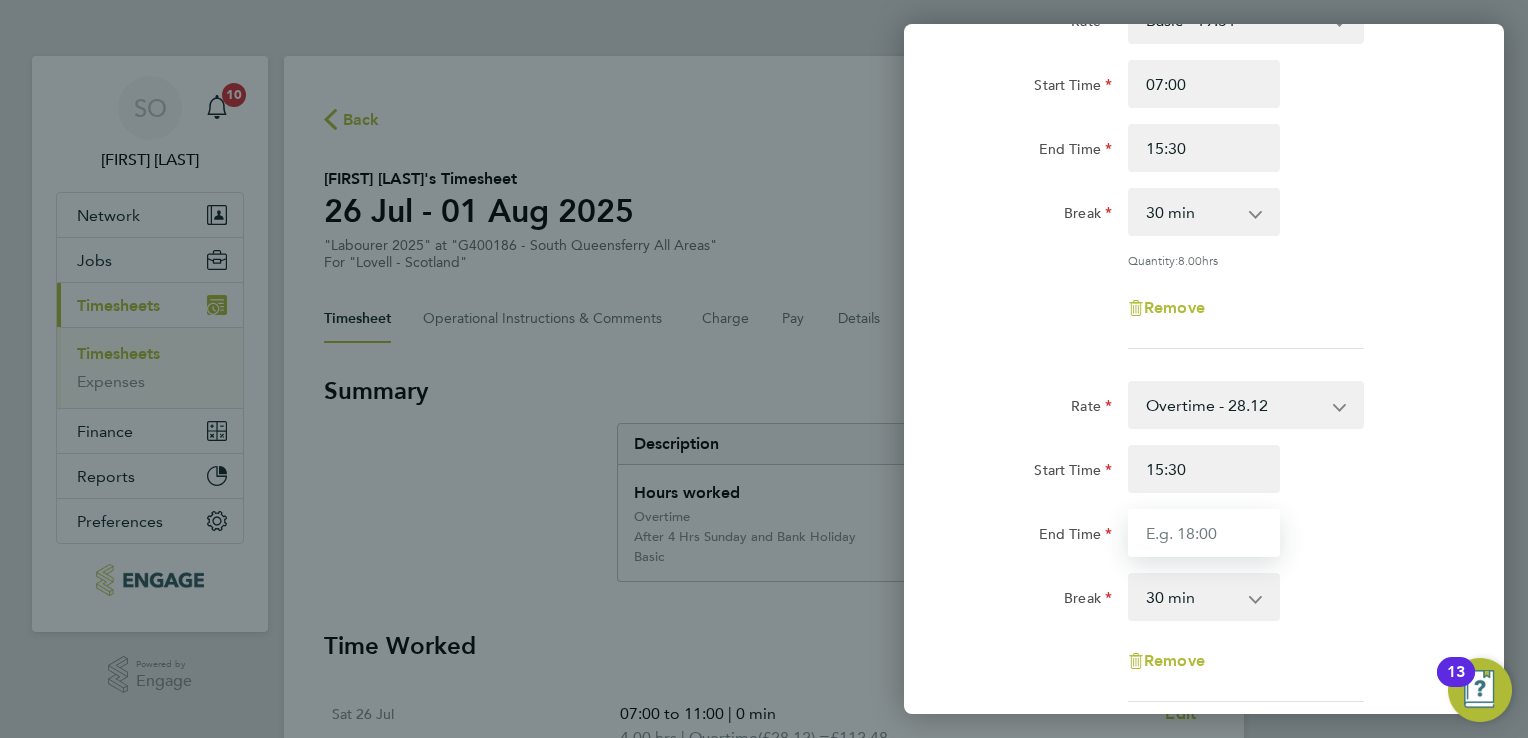 click on "End Time" at bounding box center (1204, 533) 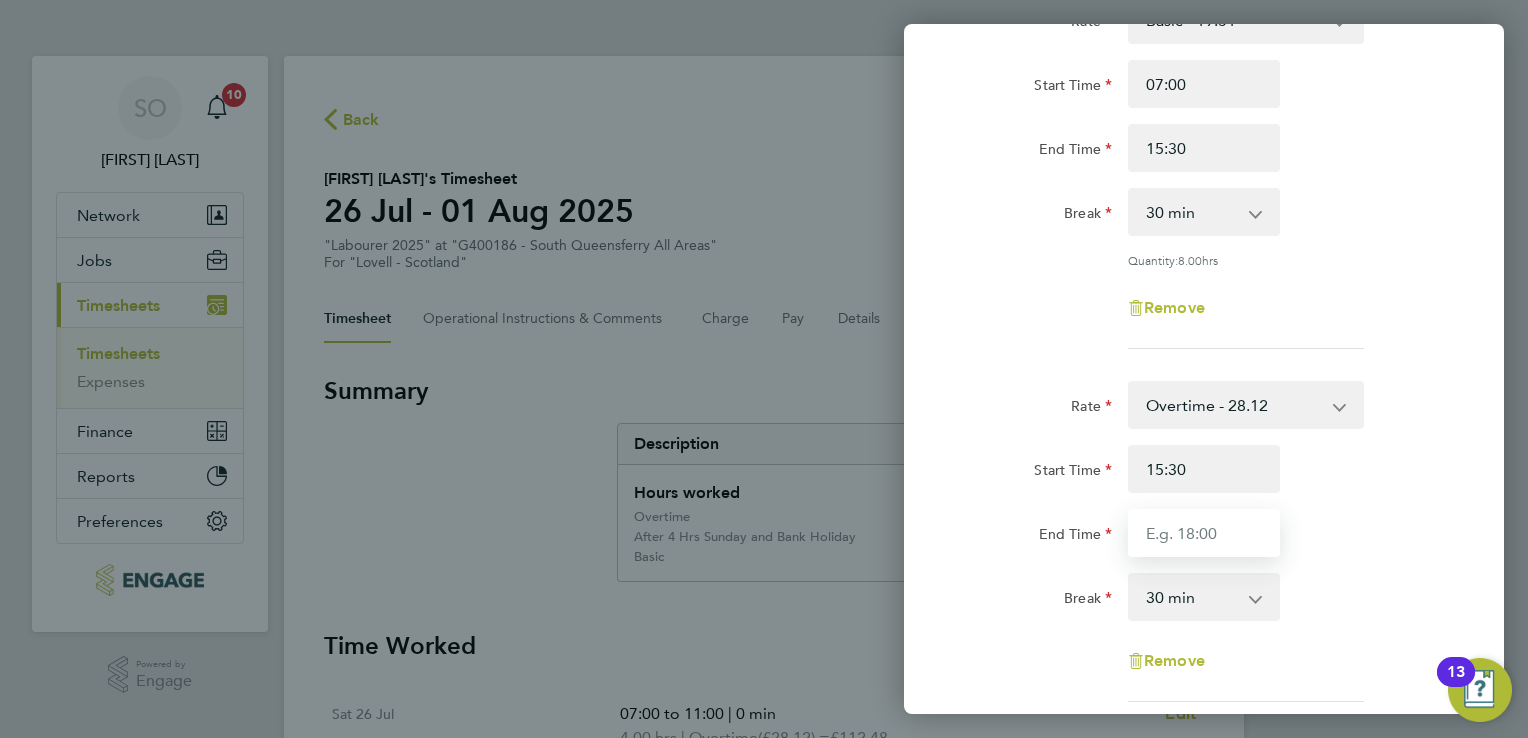 type on "16:30" 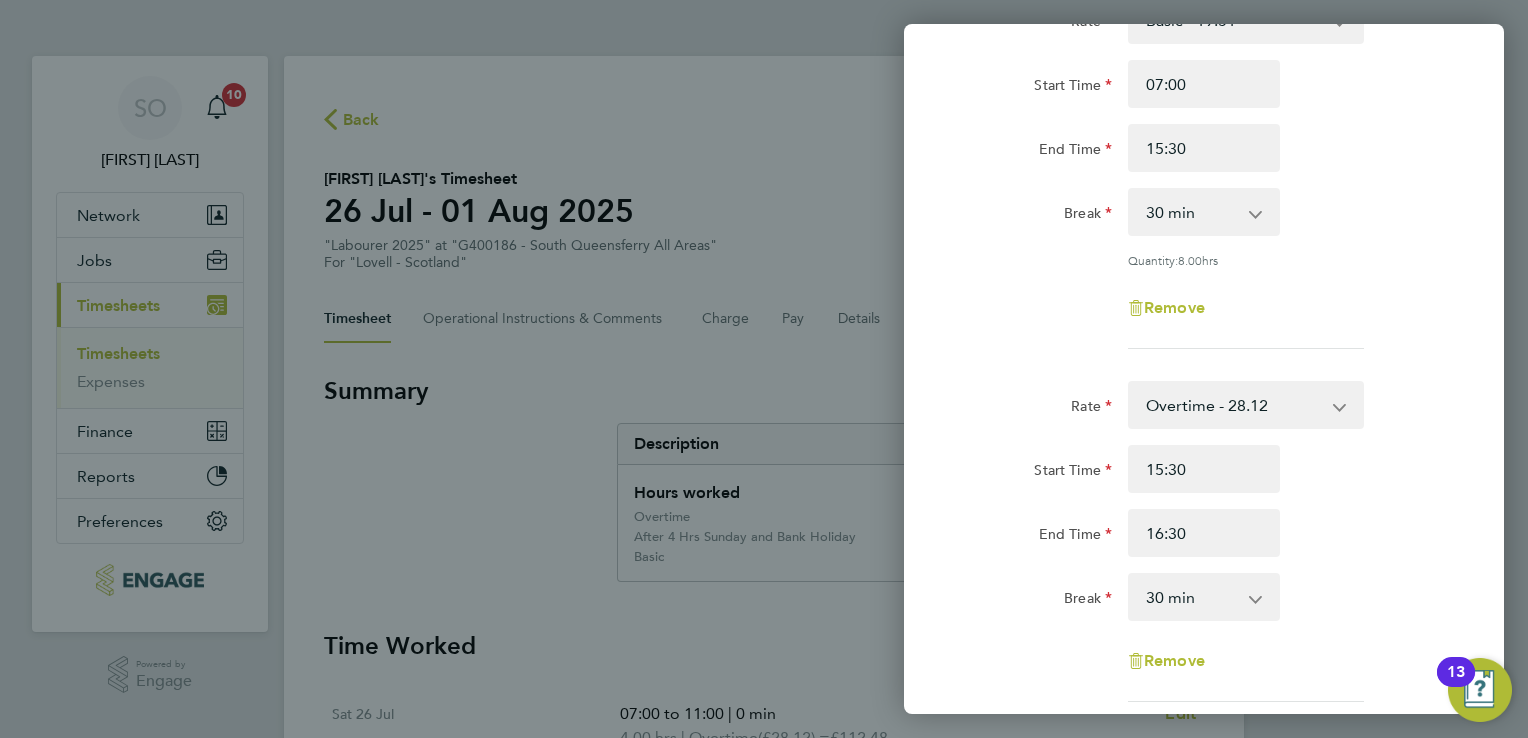 click on "0 min   15 min   30 min   45 min   60 min   75 min   90 min" at bounding box center [1192, 597] 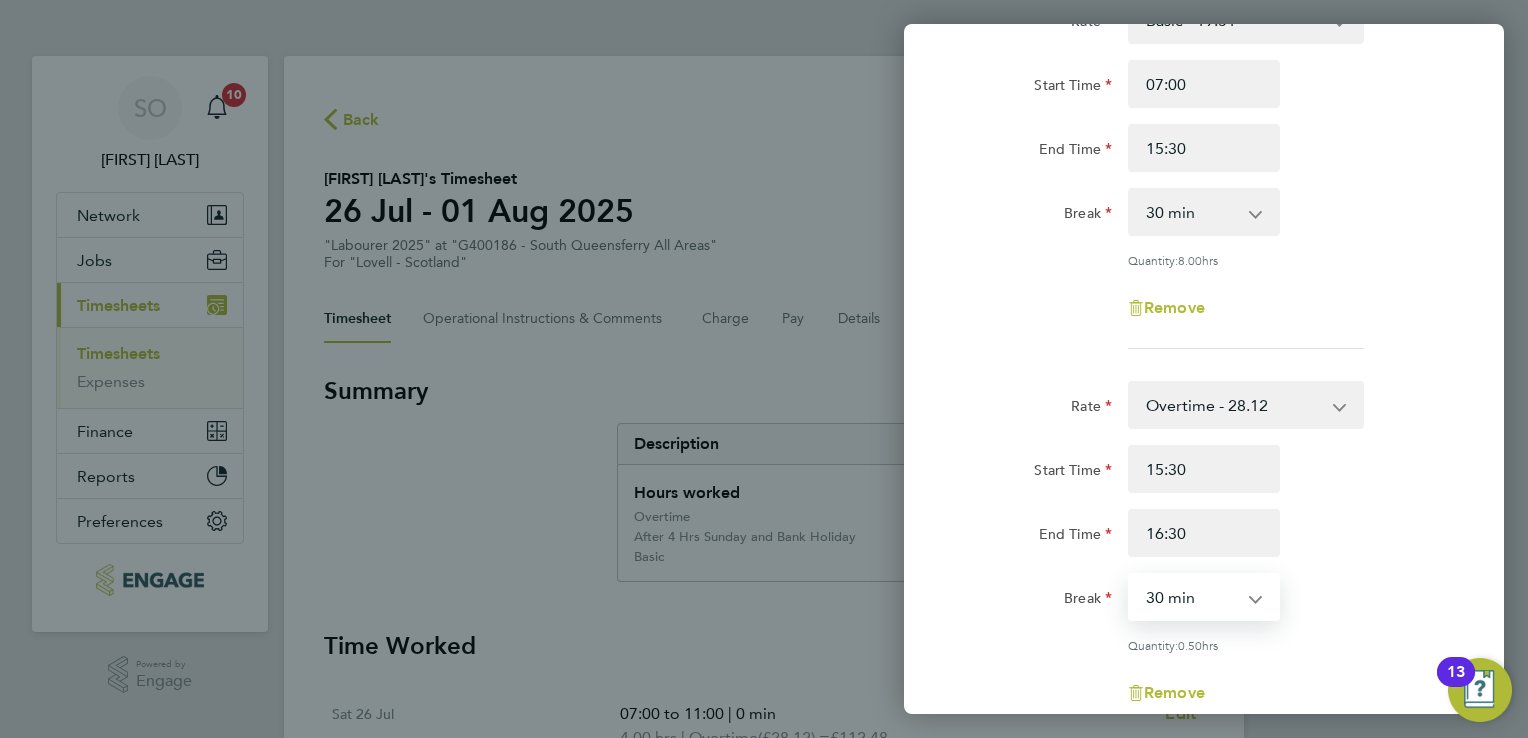 select on "0" 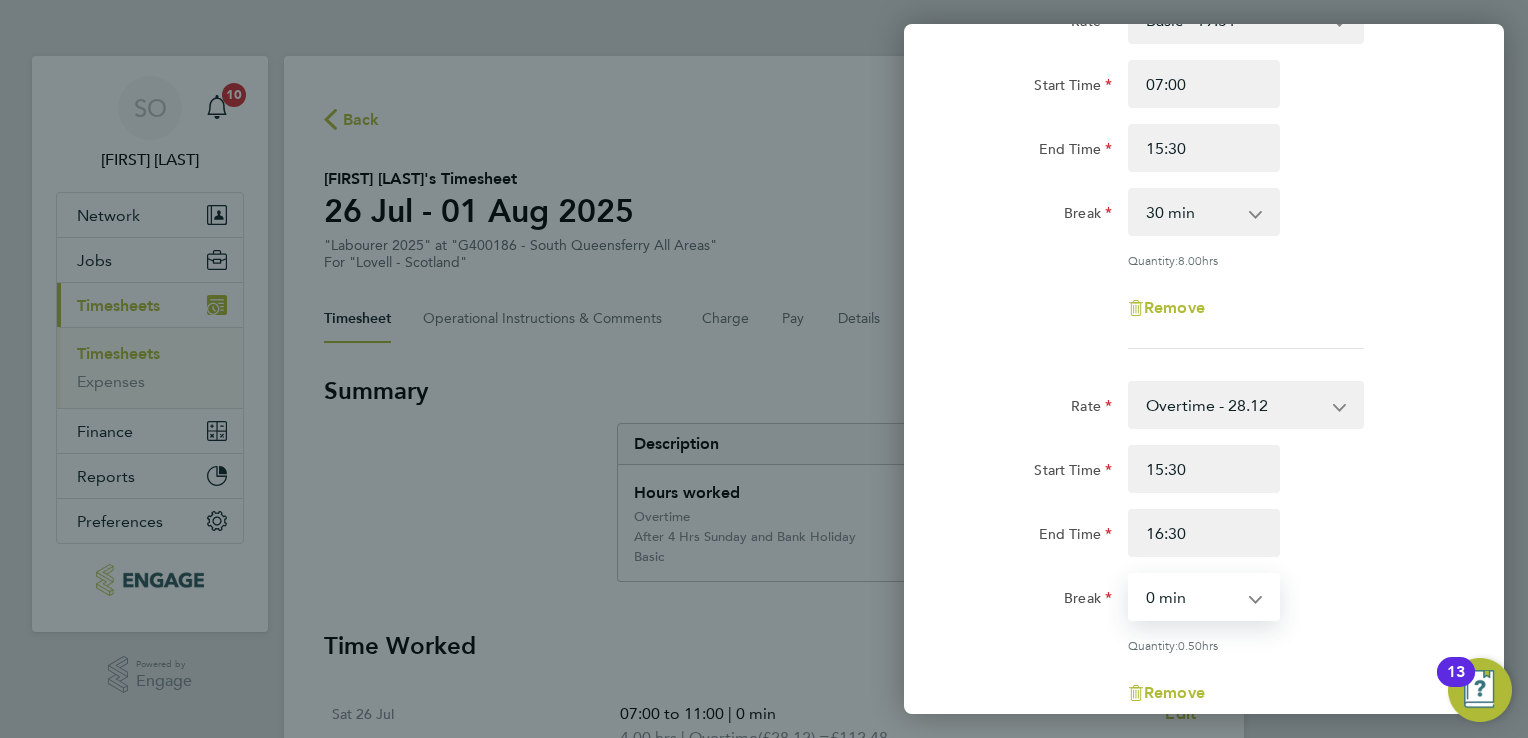 click on "0 min   15 min   30 min   45 min" at bounding box center [1192, 597] 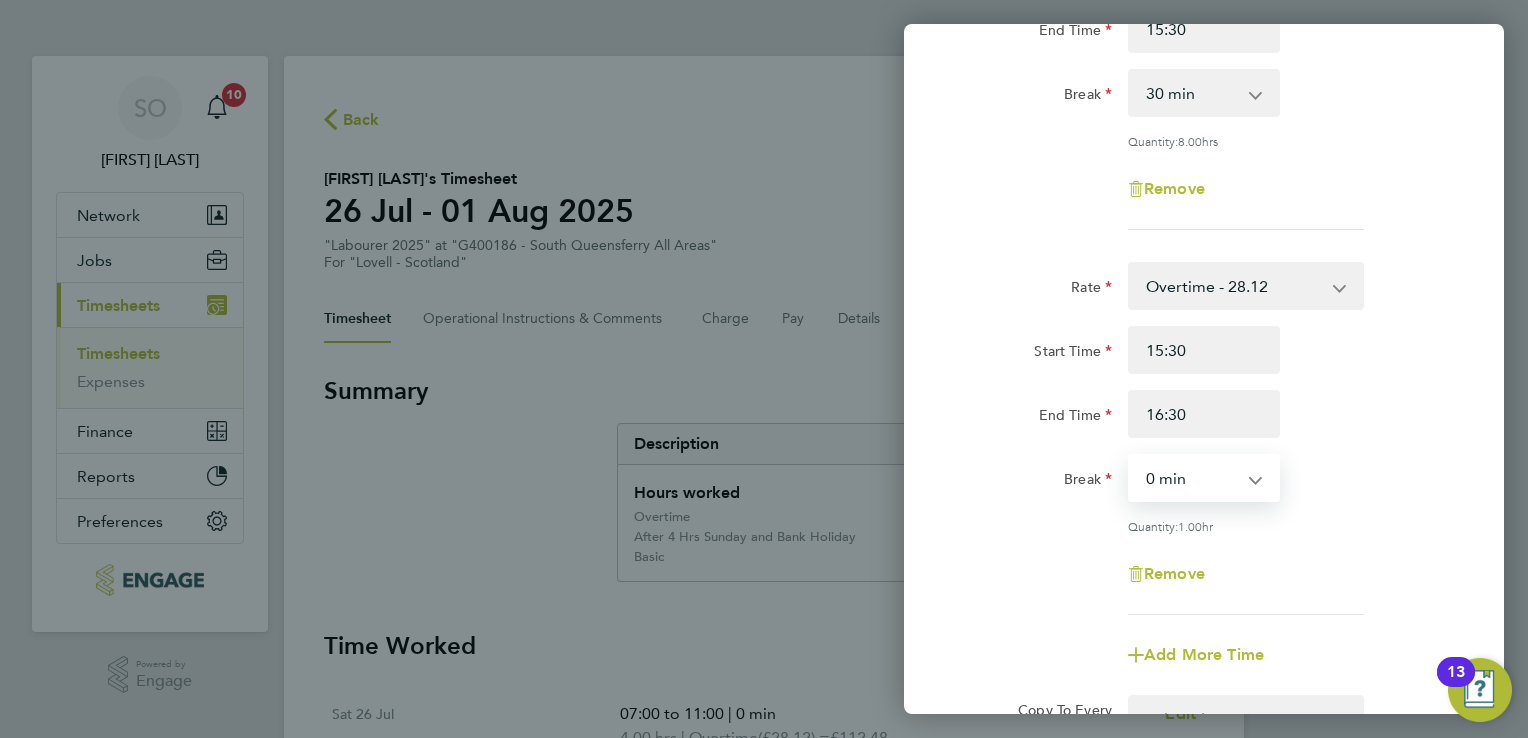 scroll, scrollTop: 547, scrollLeft: 0, axis: vertical 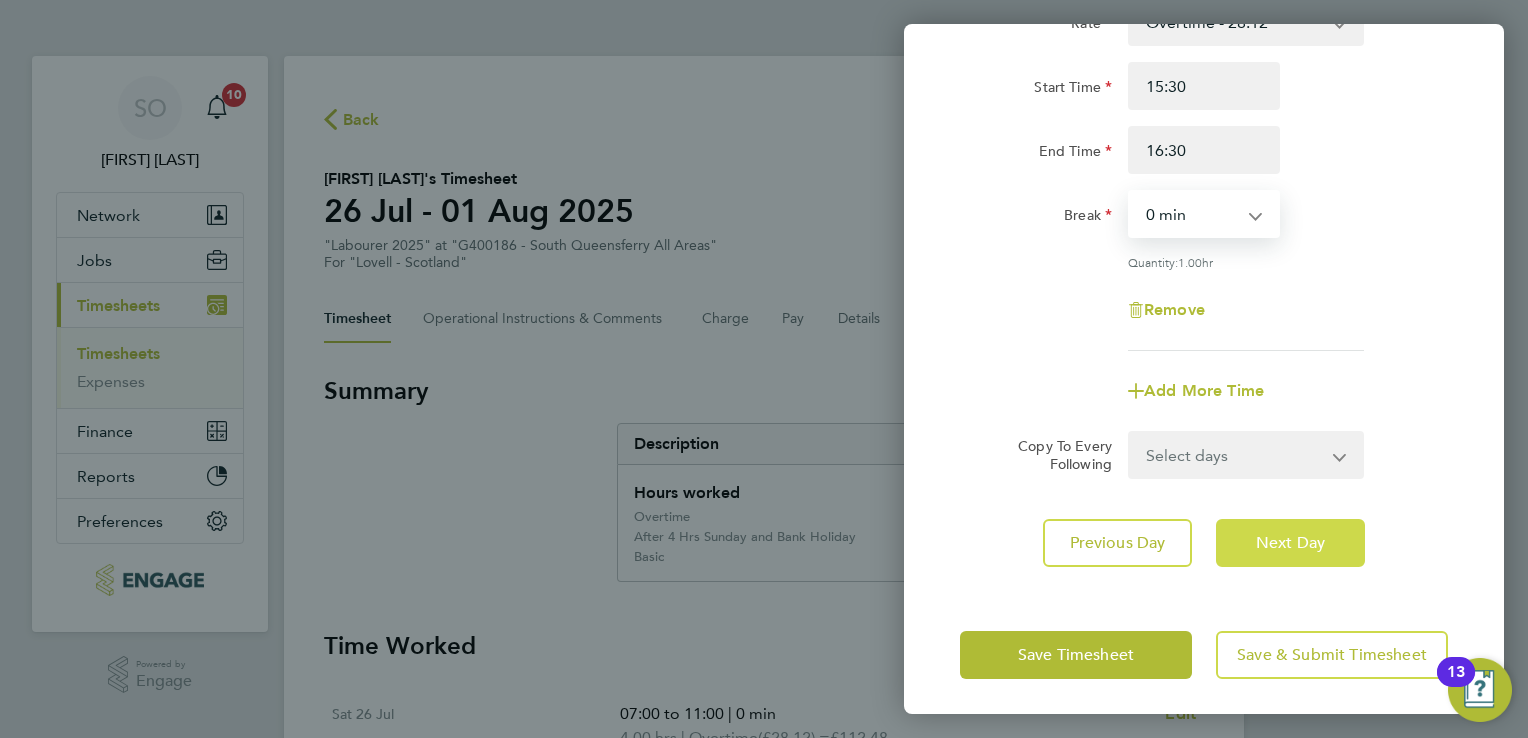 click on "Next Day" 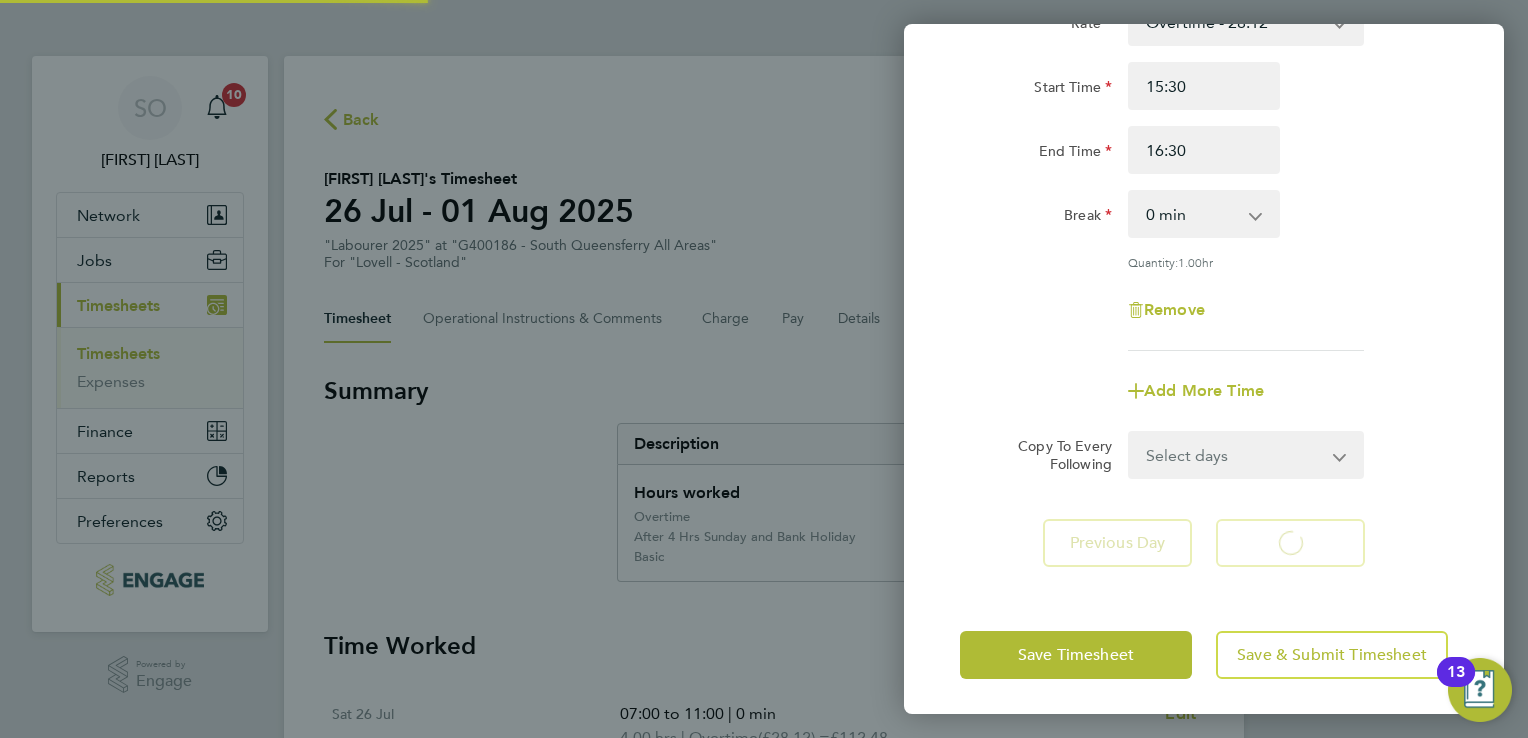 select on "30" 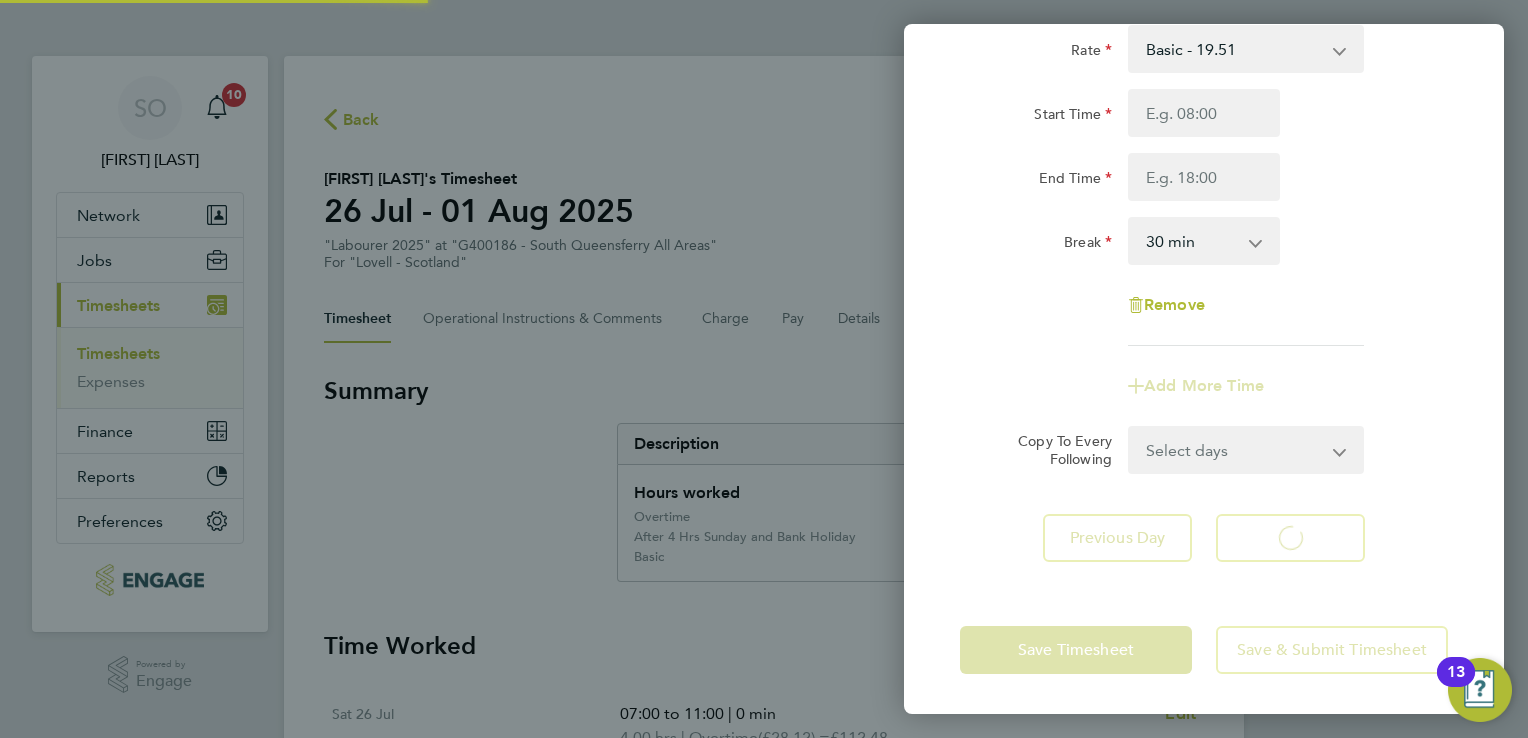scroll, scrollTop: 133, scrollLeft: 0, axis: vertical 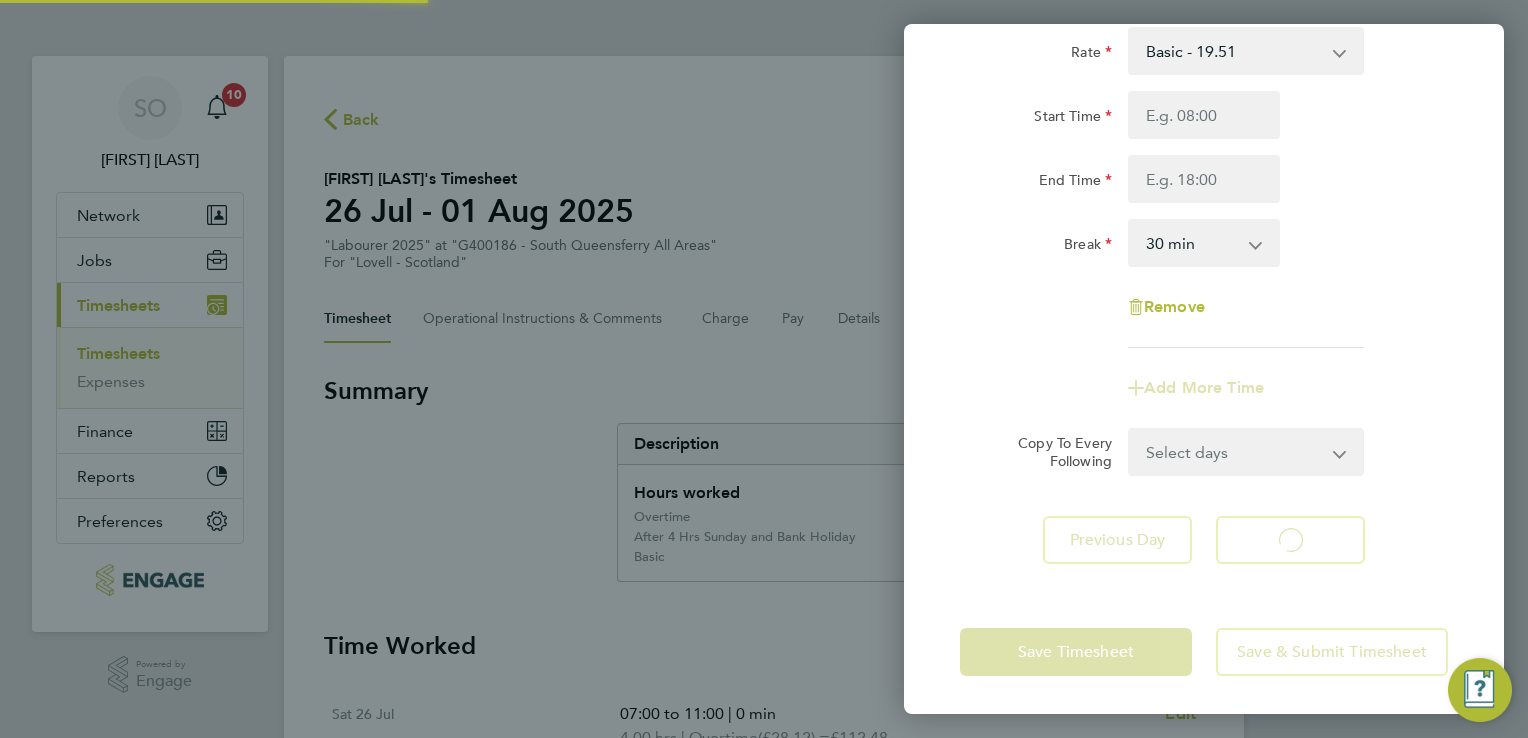 select on "30" 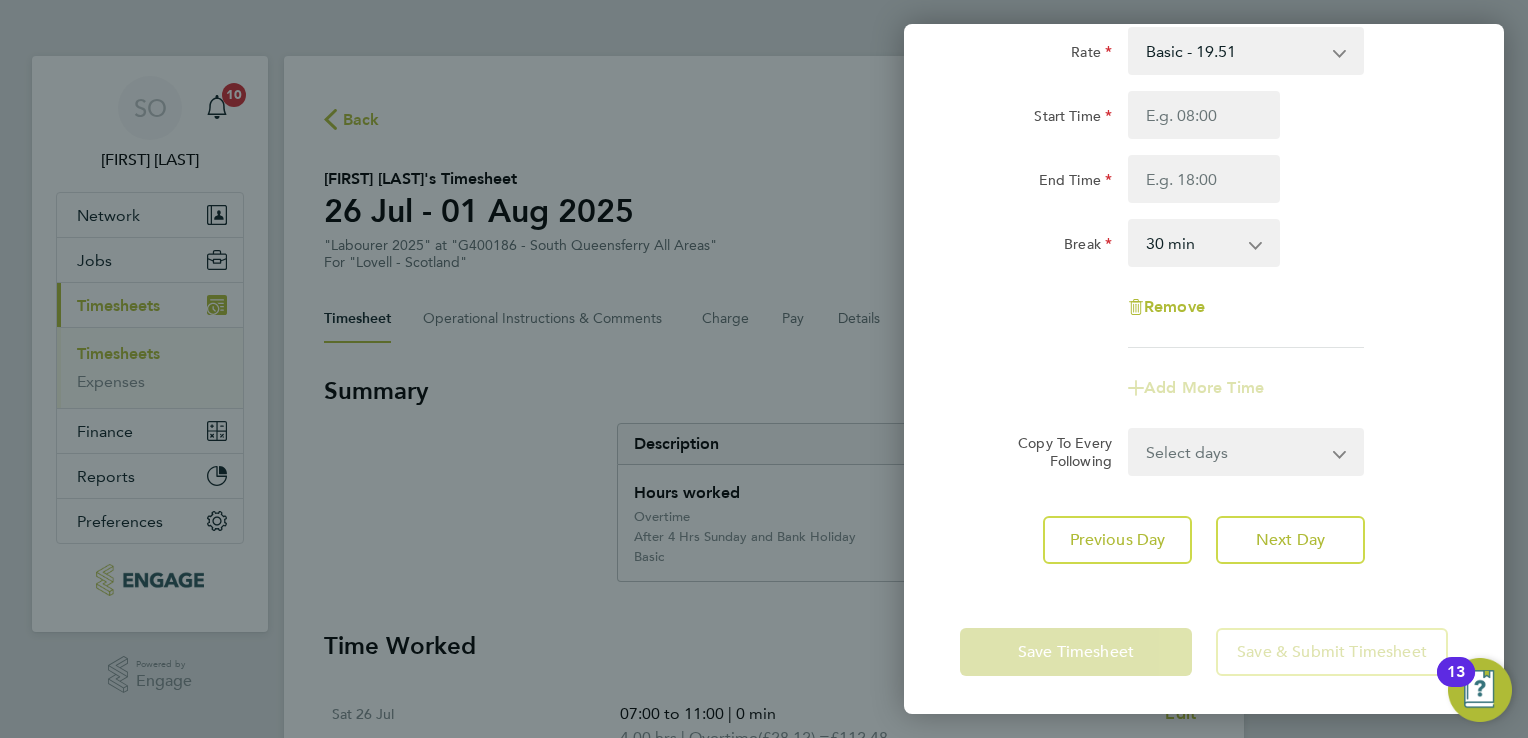 scroll, scrollTop: 0, scrollLeft: 0, axis: both 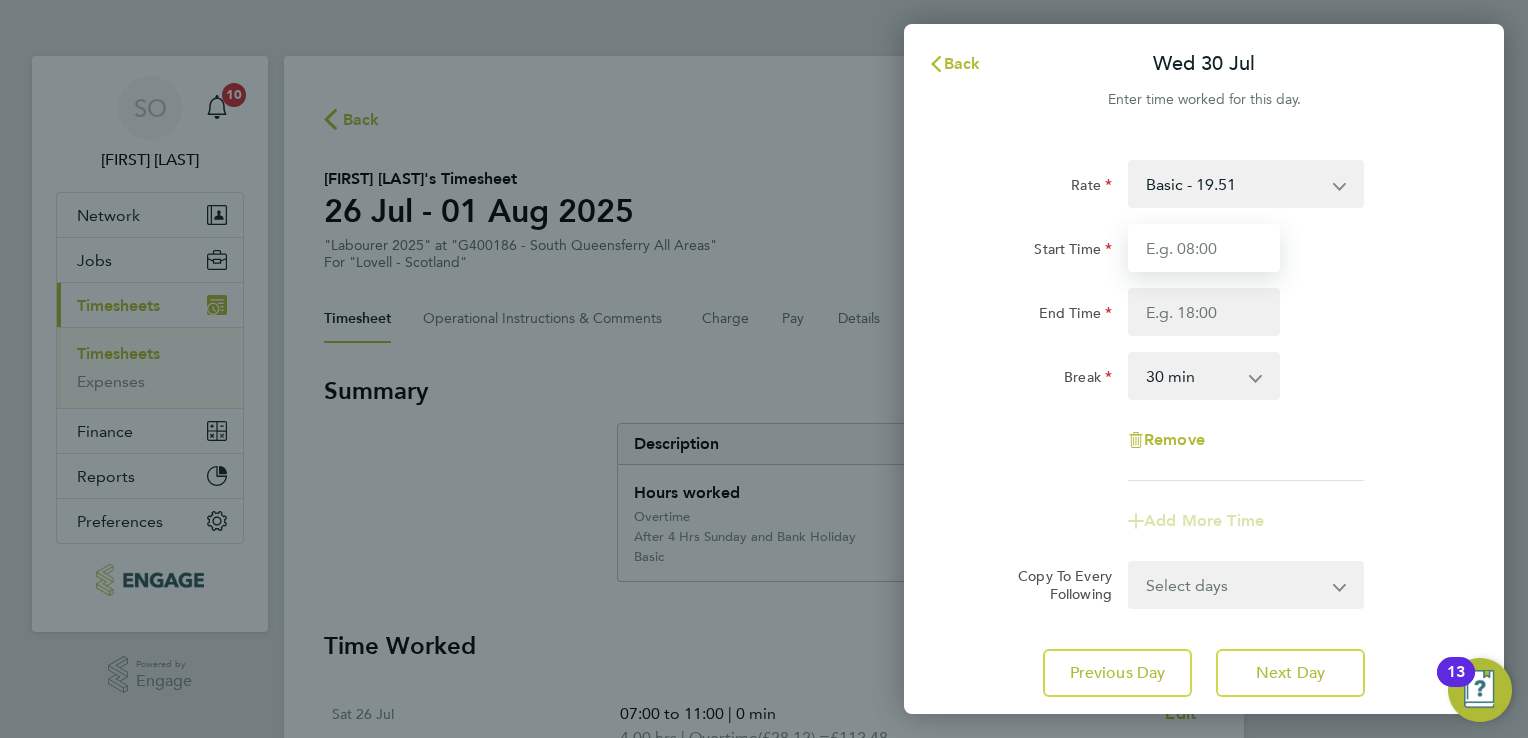 click on "Start Time" at bounding box center (1204, 248) 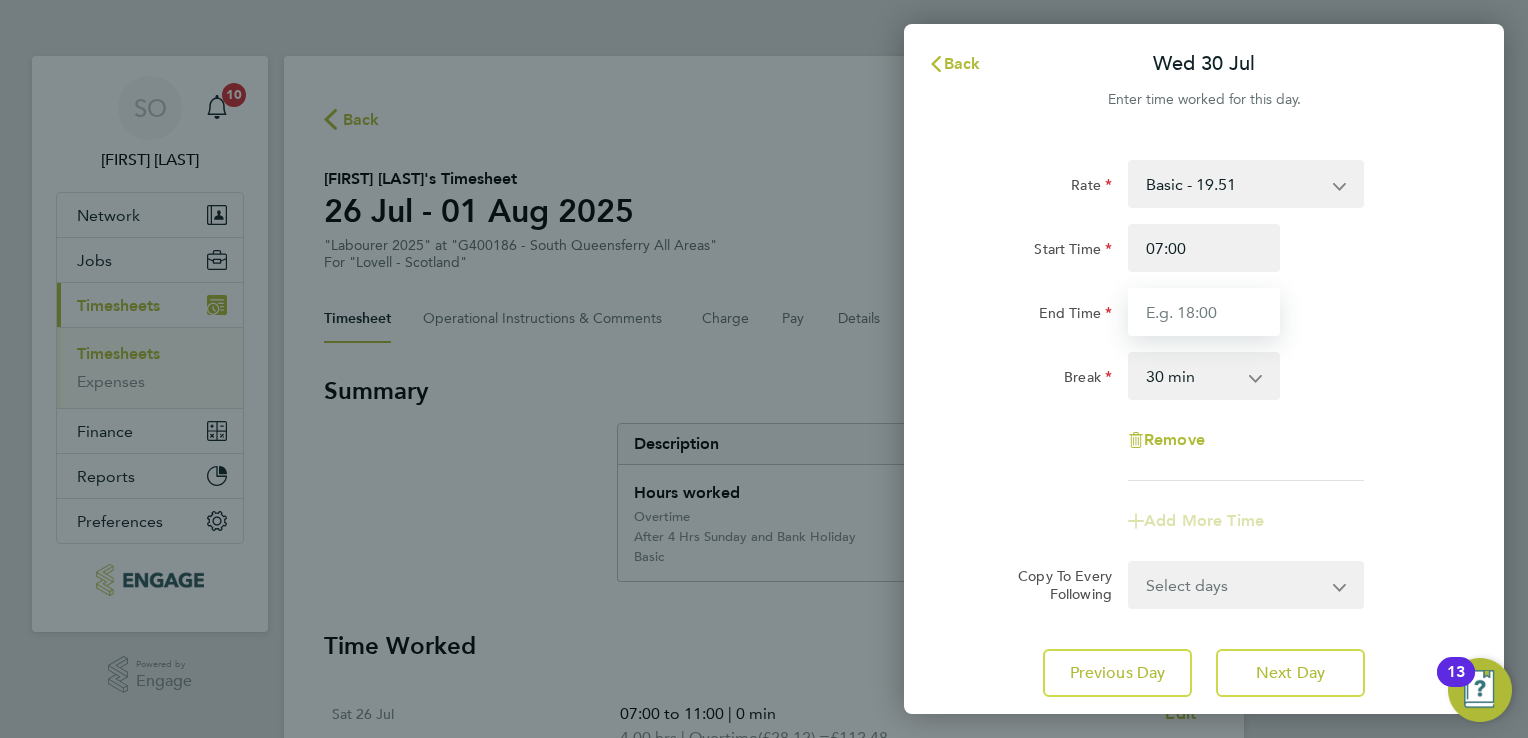 drag, startPoint x: 1184, startPoint y: 316, endPoint x: 1185, endPoint y: 326, distance: 10.049875 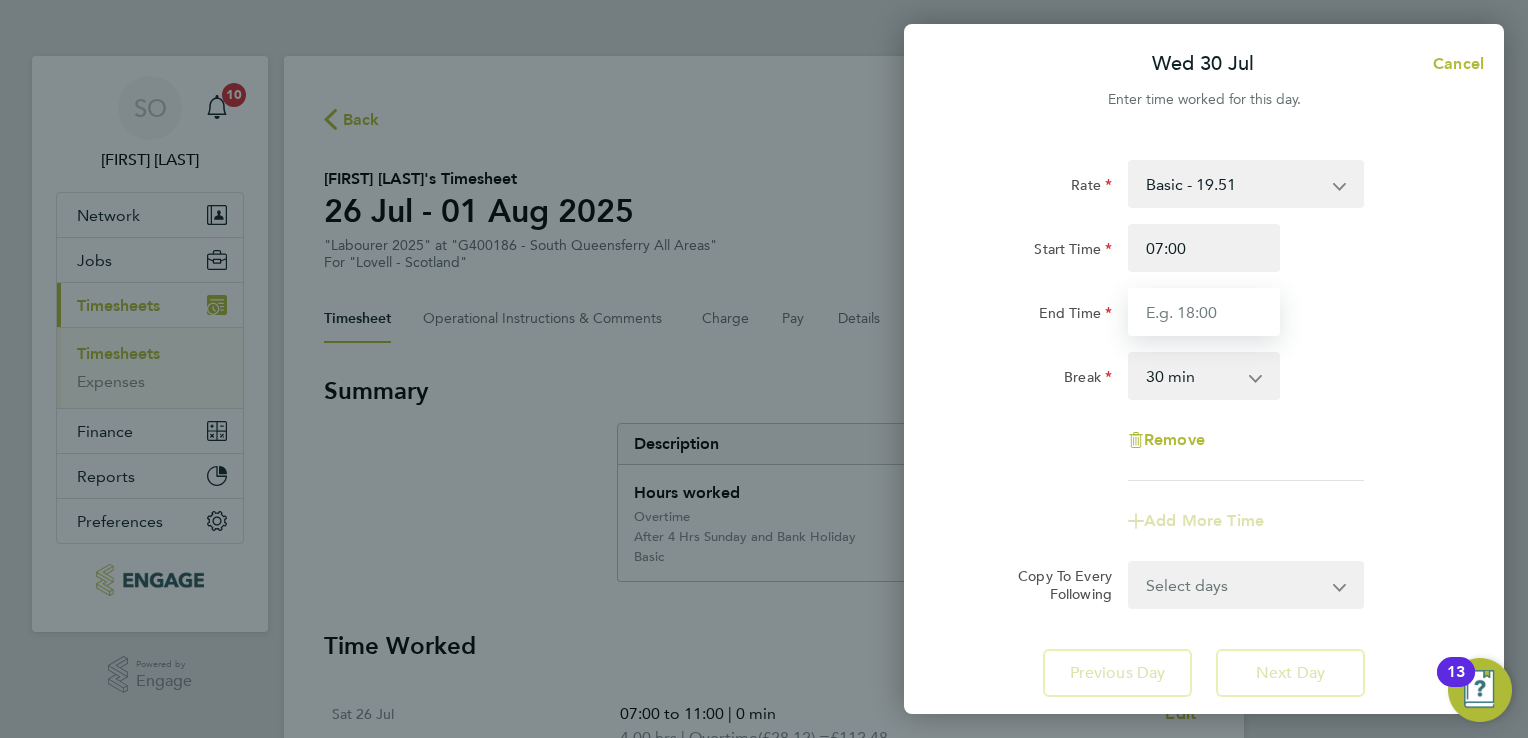 type on "15:30" 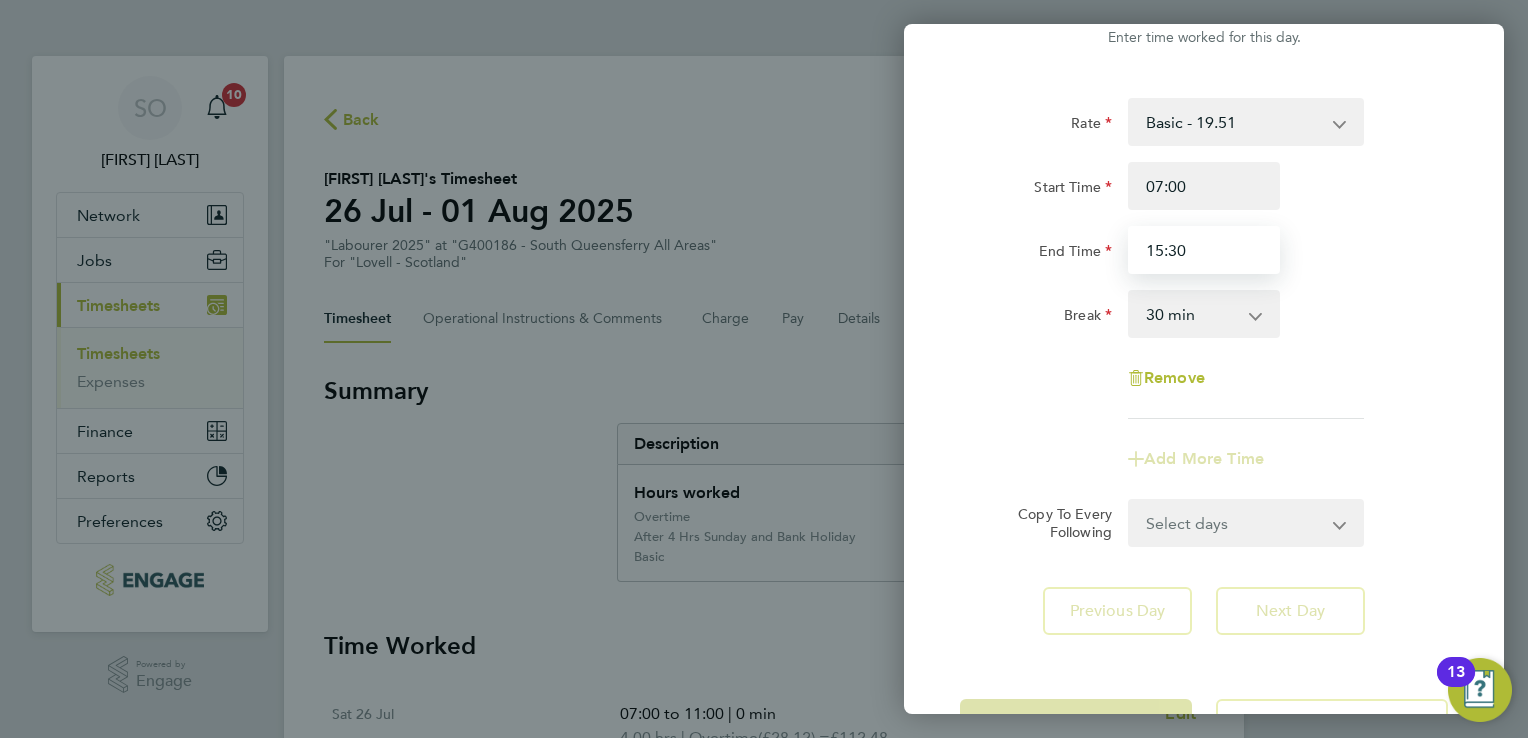 scroll, scrollTop: 133, scrollLeft: 0, axis: vertical 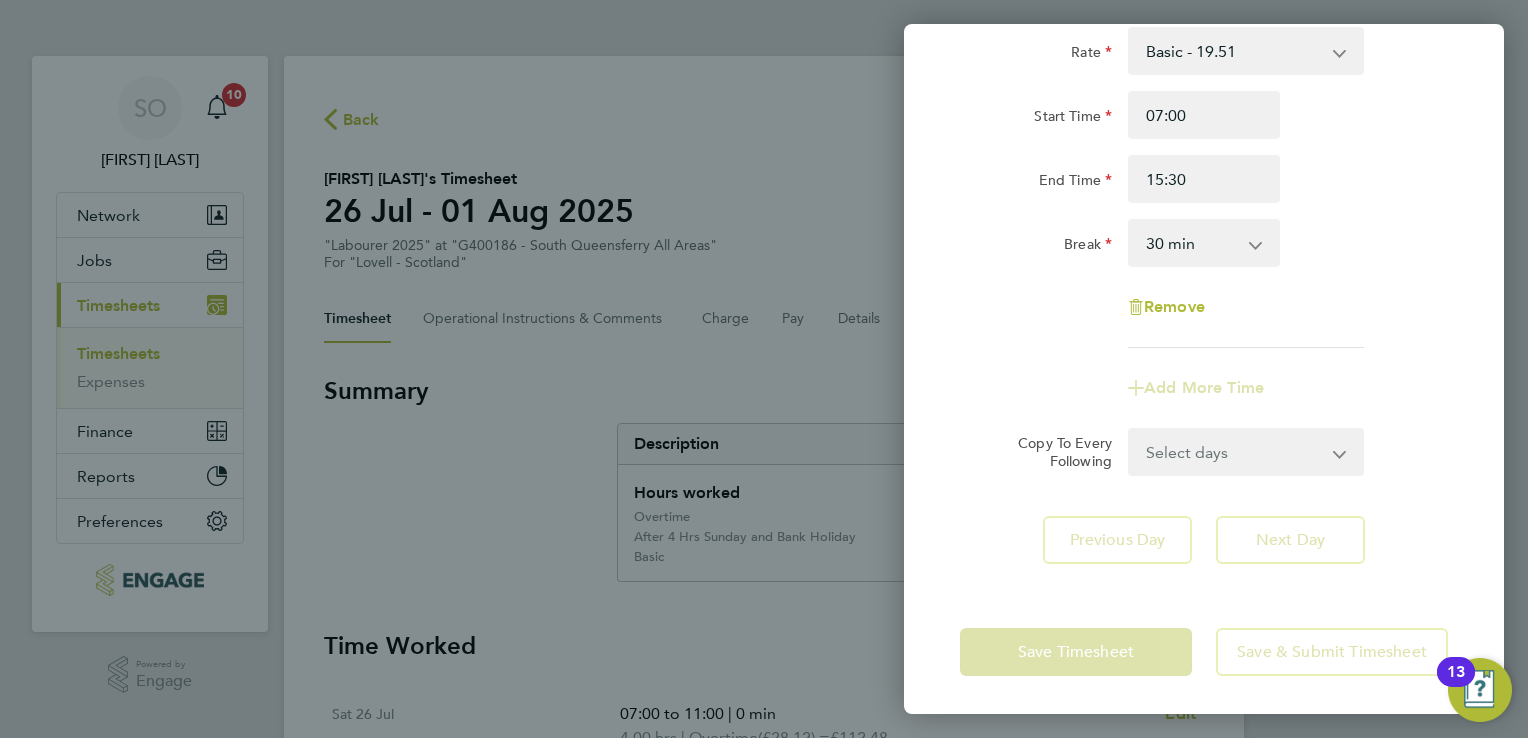 click on "Rate  Basic - 19.51   Overtime - 28.12   After 4 Hrs Sunday and Bank Holiday - 36.73
Start Time 07:00 End Time 15:30 Break  0 min   15 min   30 min   45 min   60 min   75 min   90 min
Remove
Add More Time" 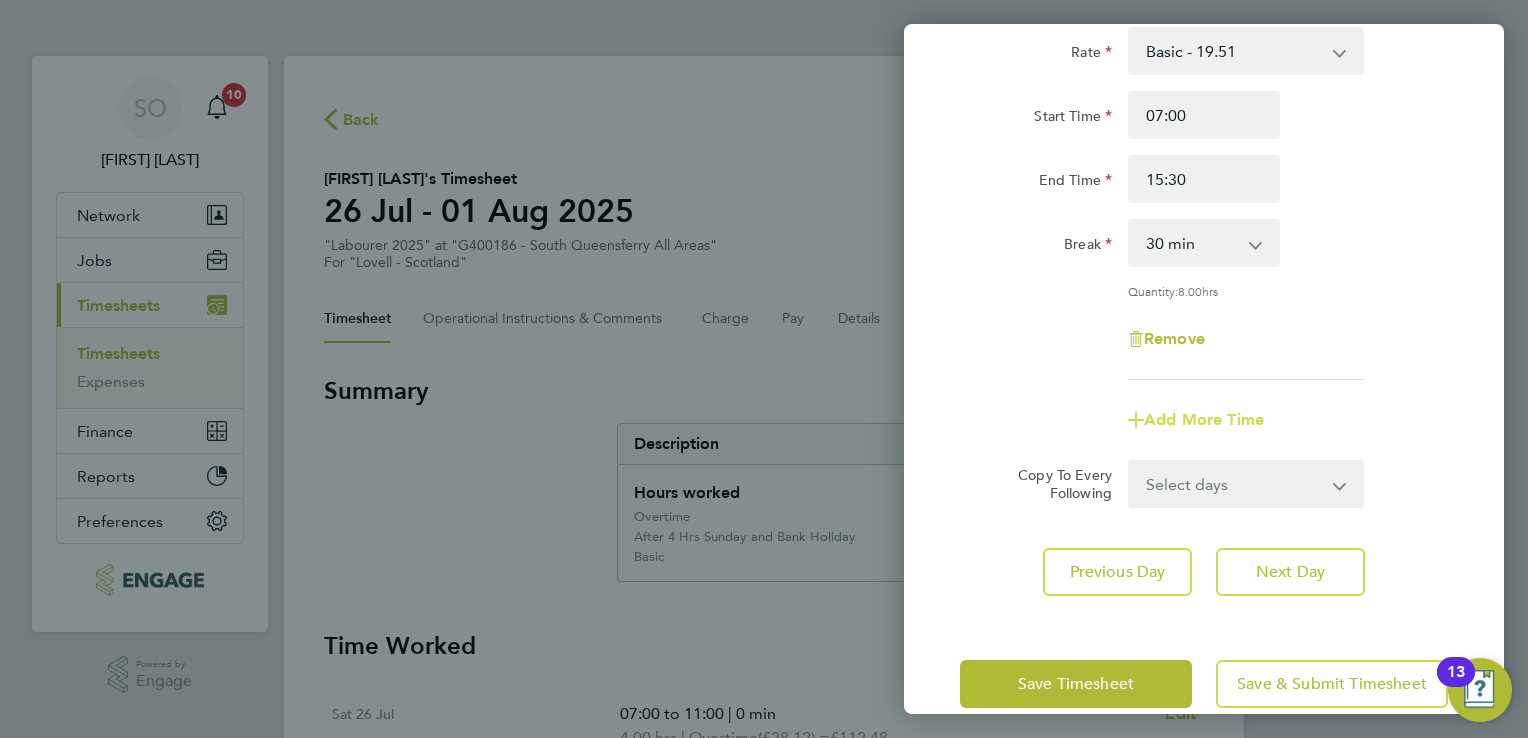 click on "Add More Time" 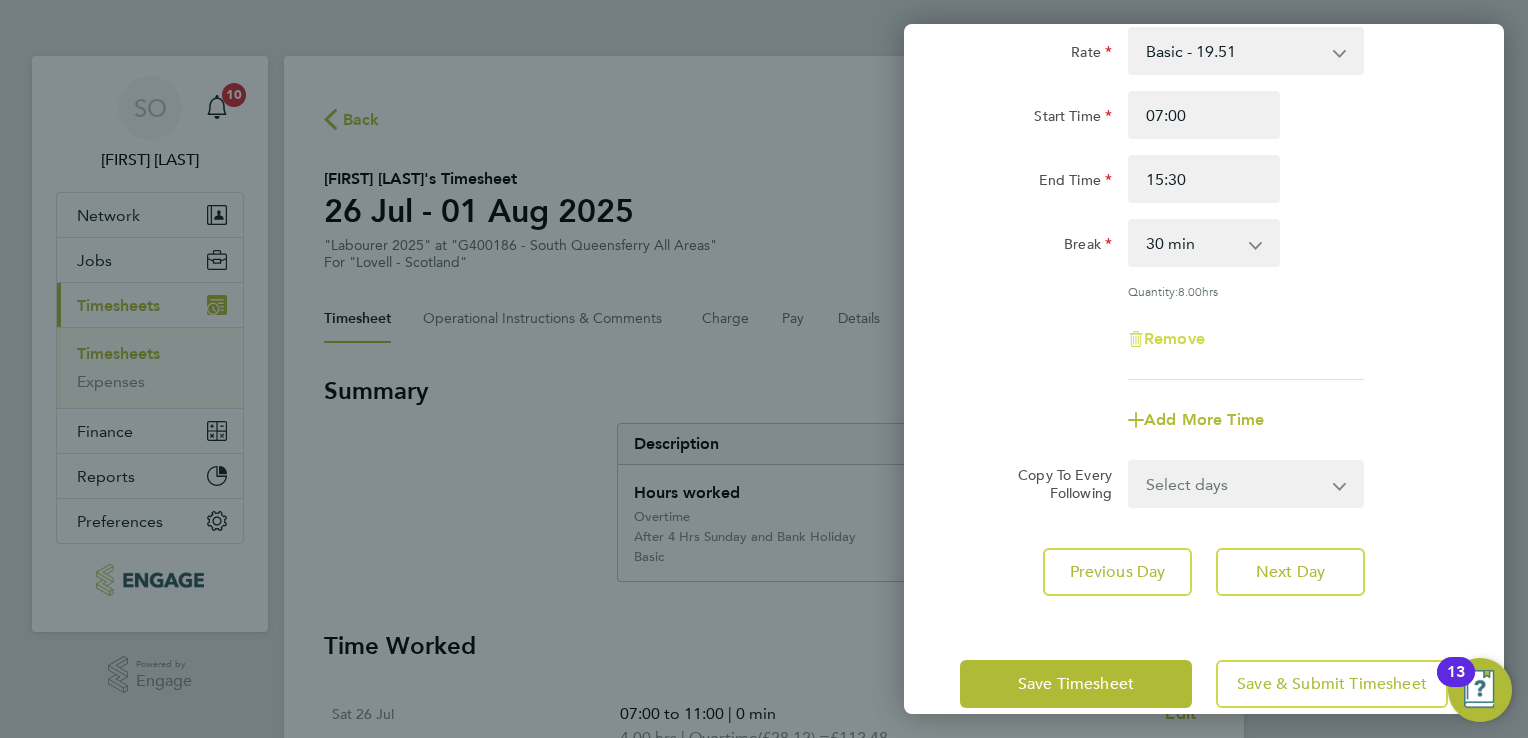 select on "null" 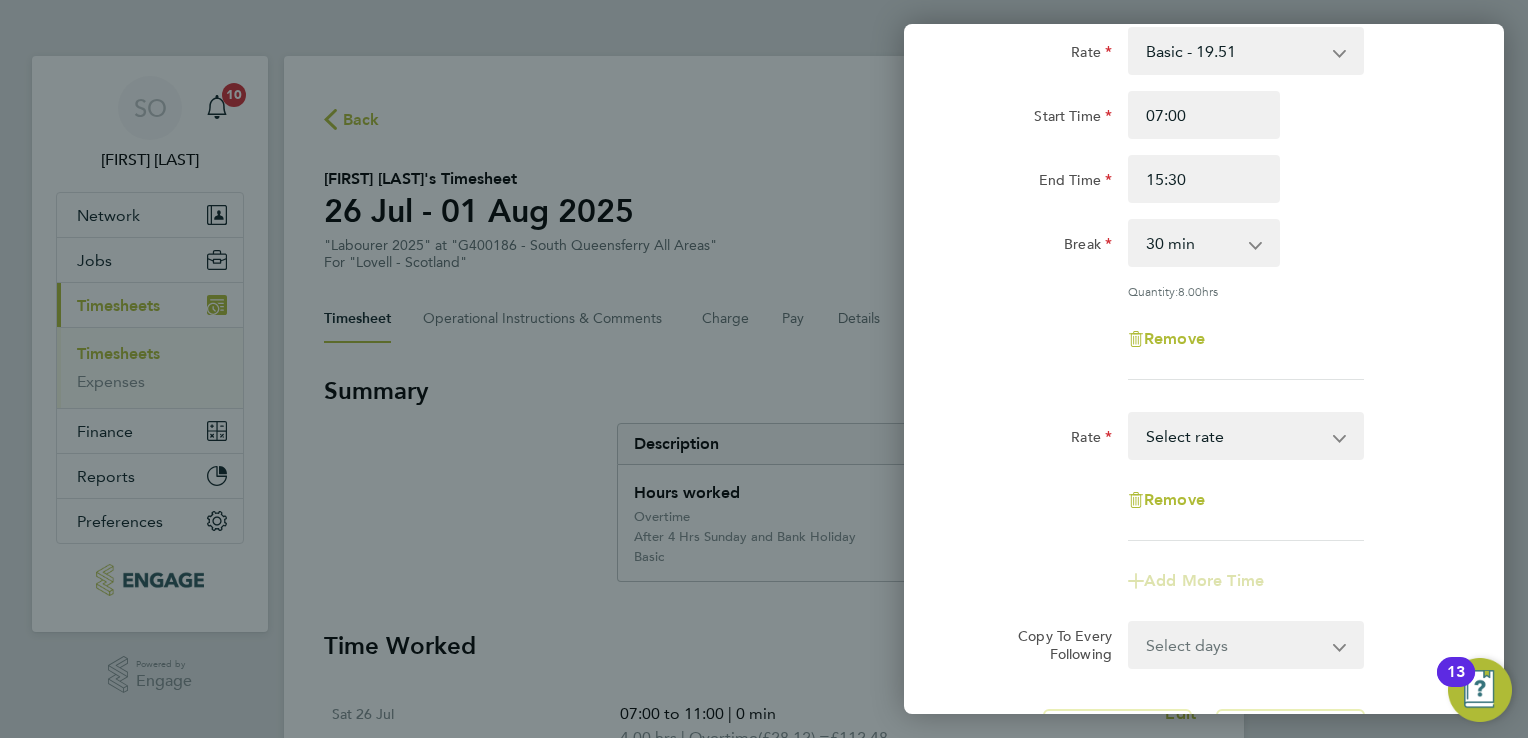 click on "Basic - 19.51   Overtime - 28.12   After 4 Hrs Sunday and Bank Holiday - 36.73   Select rate" at bounding box center [1234, 436] 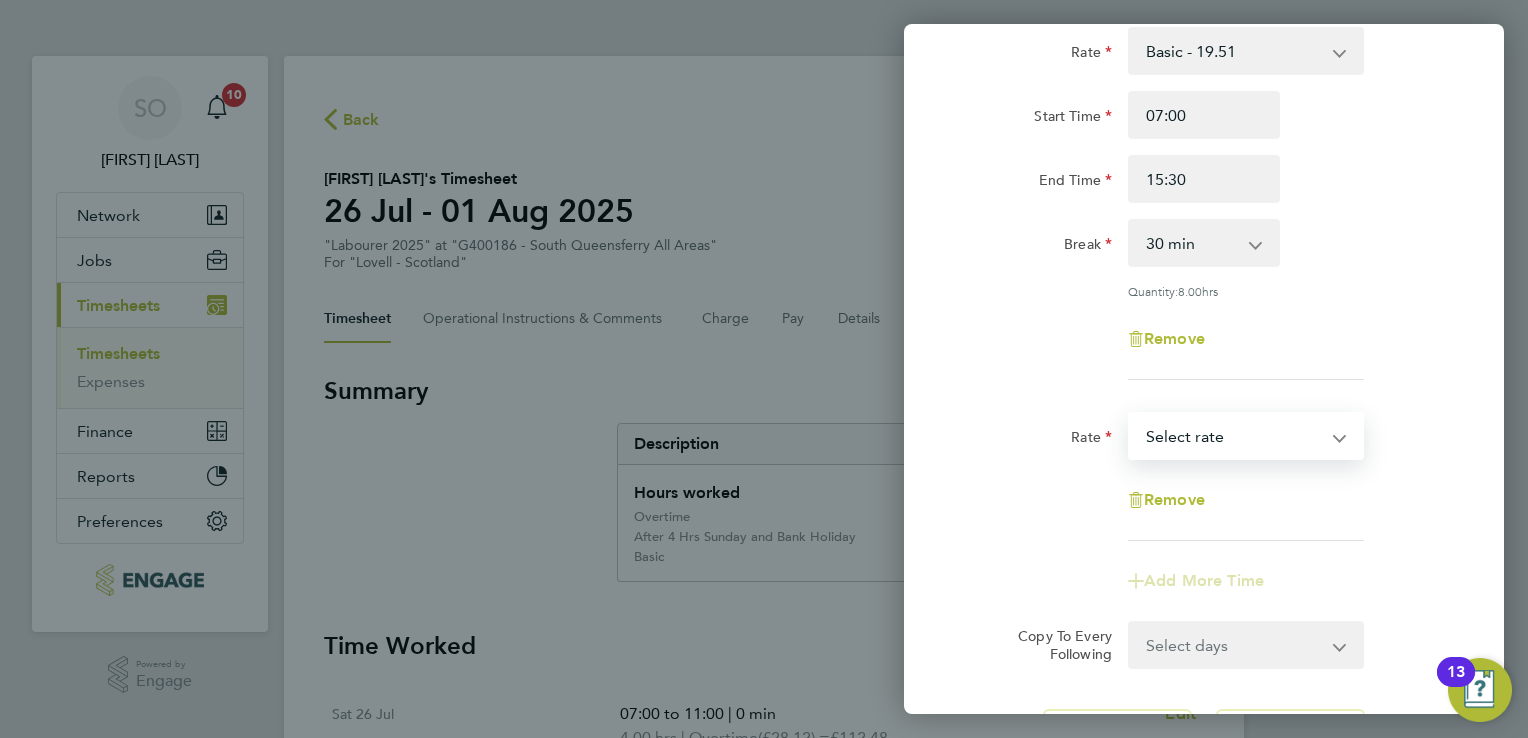 select on "30" 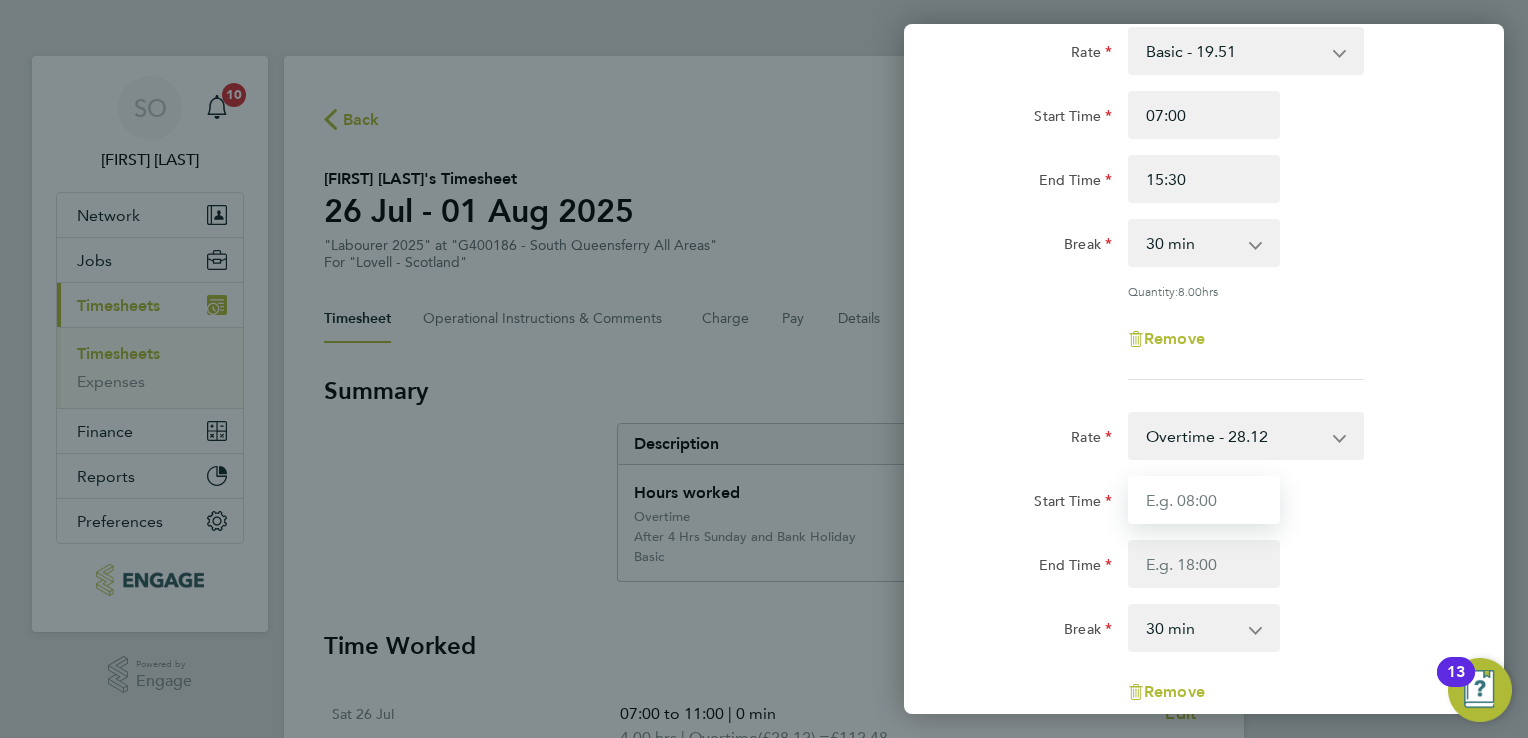 click on "Start Time" at bounding box center [1204, 500] 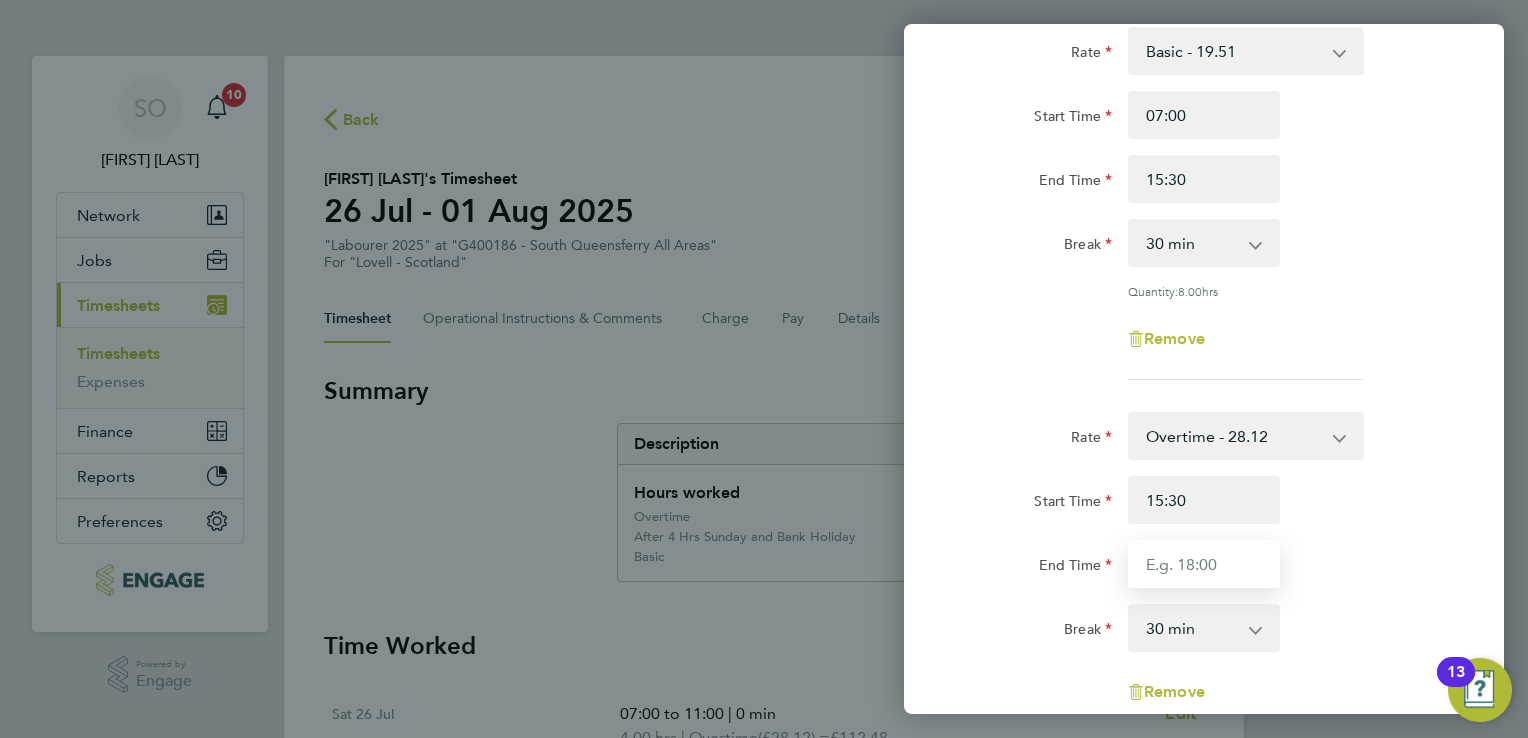 click on "End Time" at bounding box center [1204, 564] 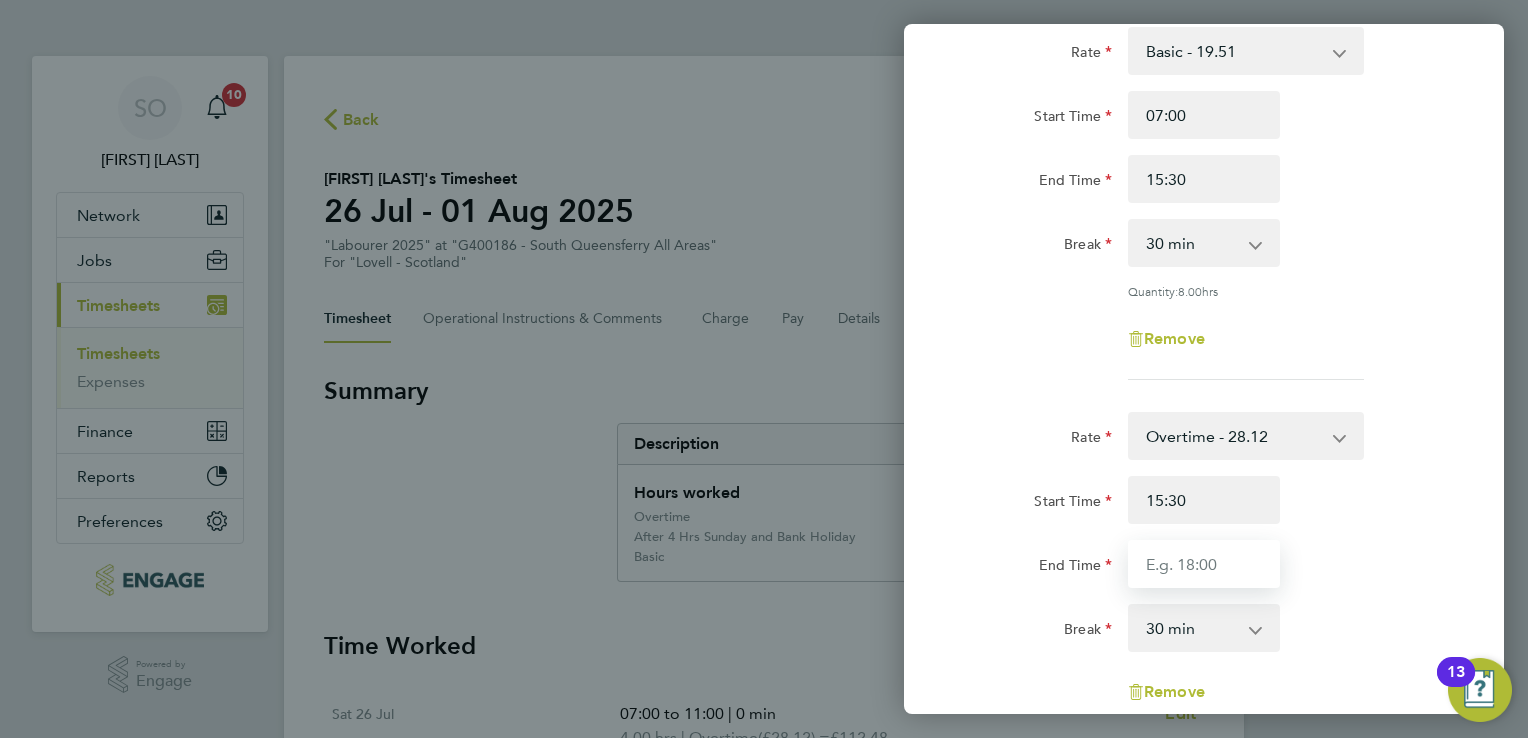 type on "16:30" 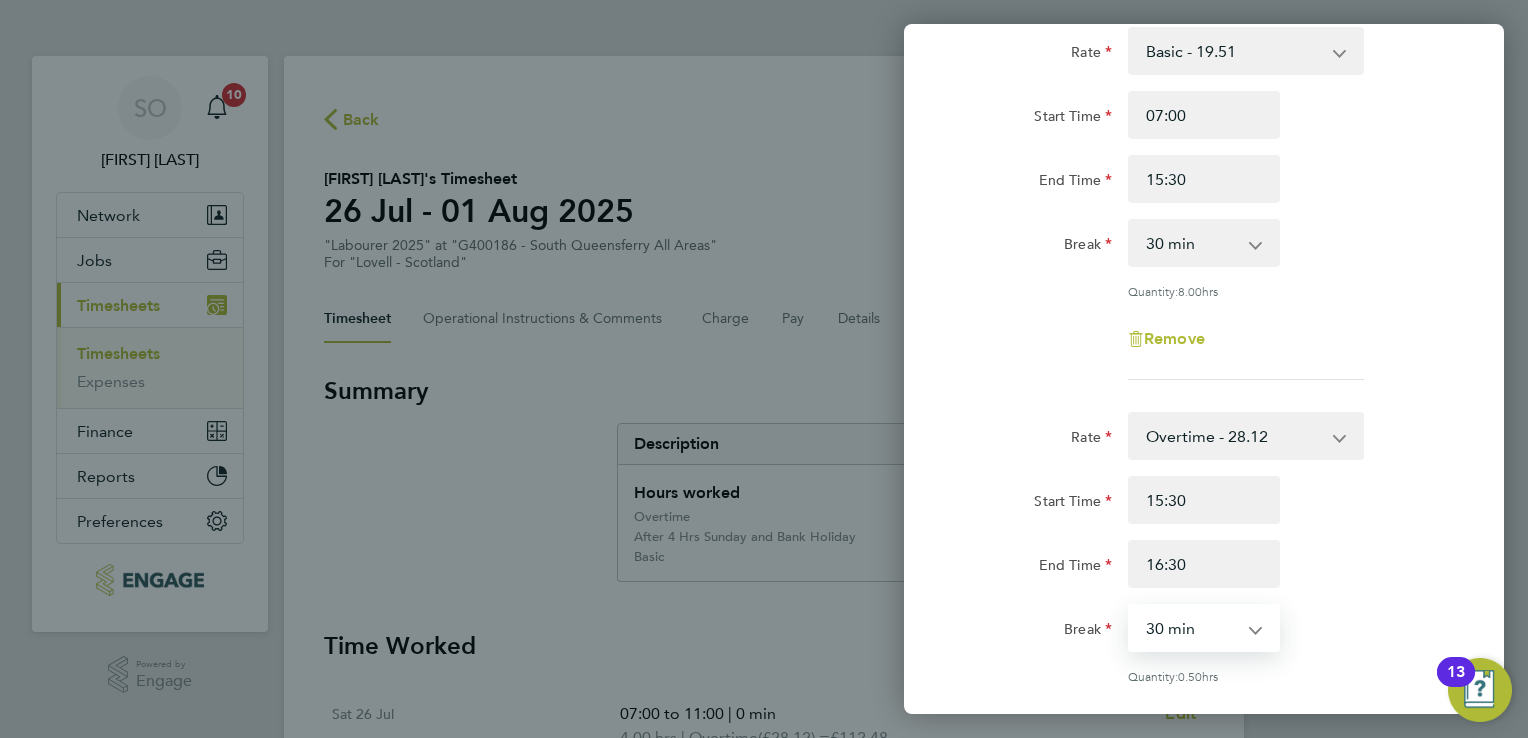 click on "0 min   15 min   30 min   45 min" at bounding box center [1192, 628] 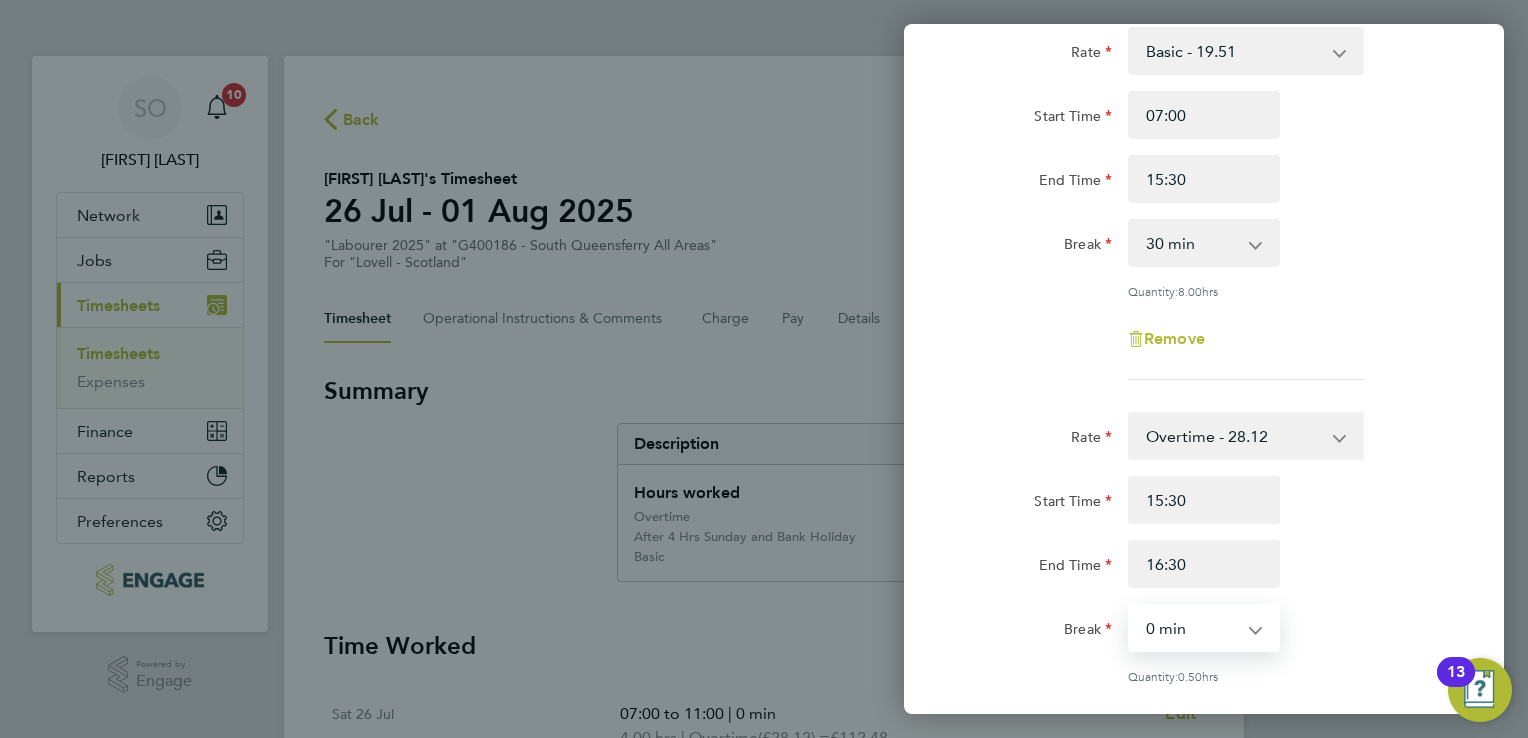 click on "0 min   15 min   30 min   45 min" at bounding box center [1192, 628] 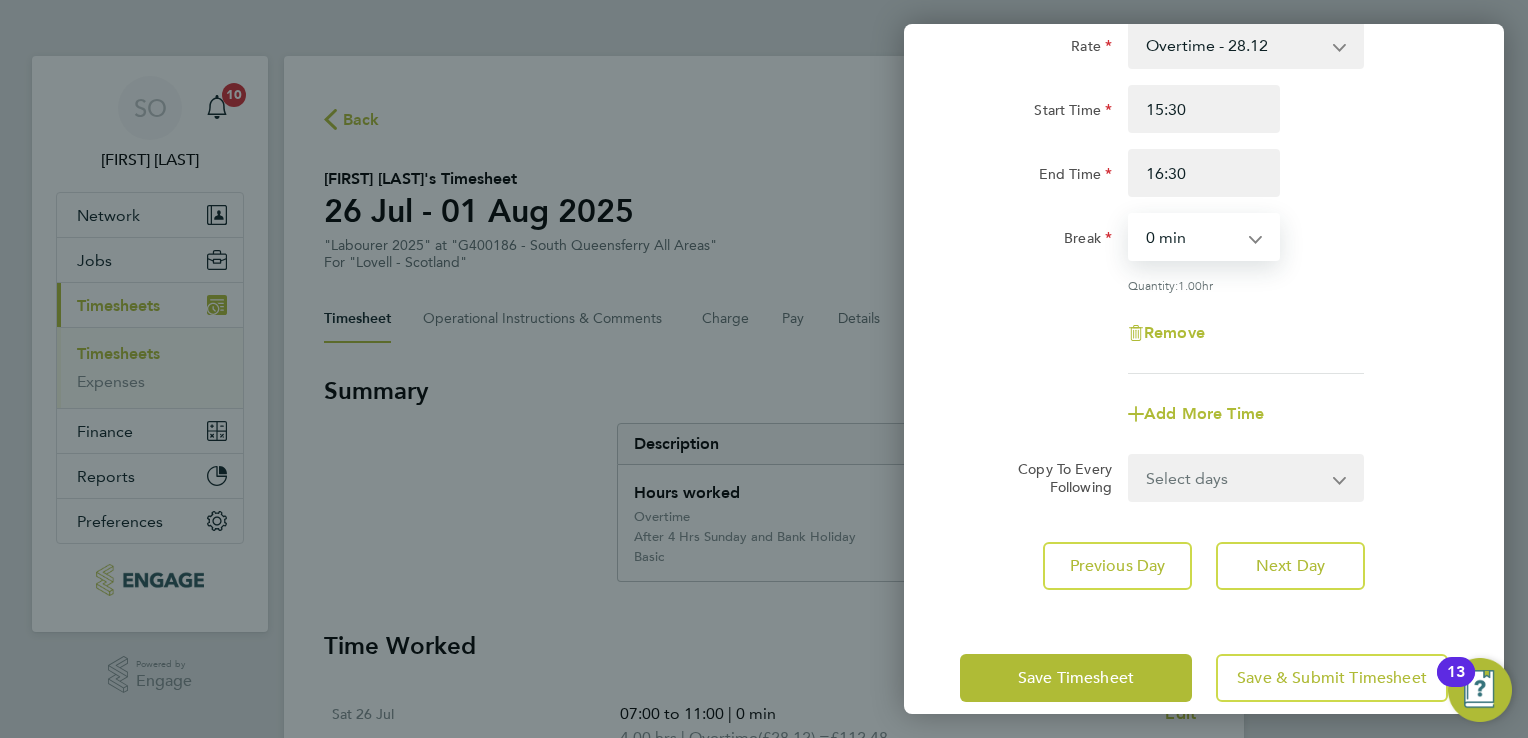 scroll, scrollTop: 547, scrollLeft: 0, axis: vertical 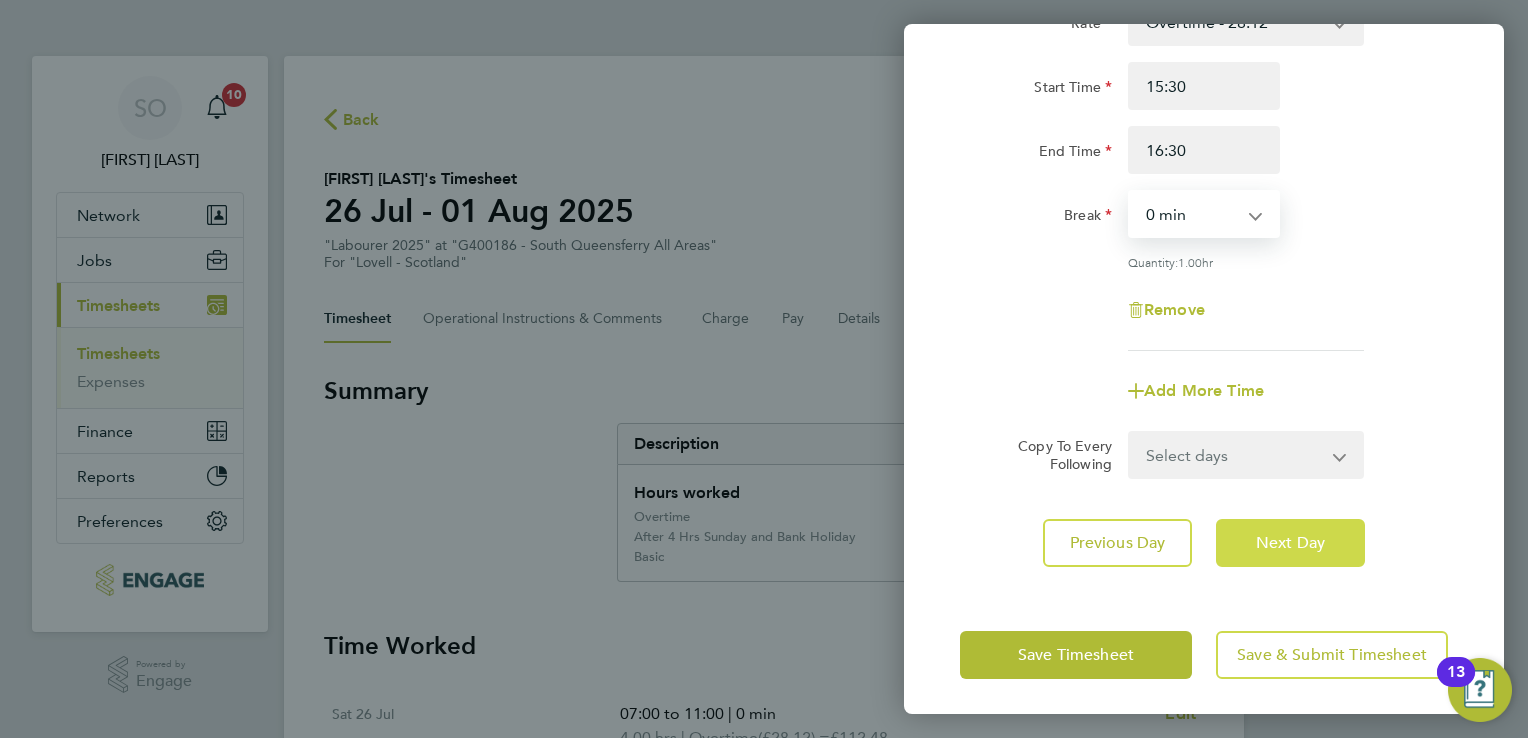 click on "Next Day" 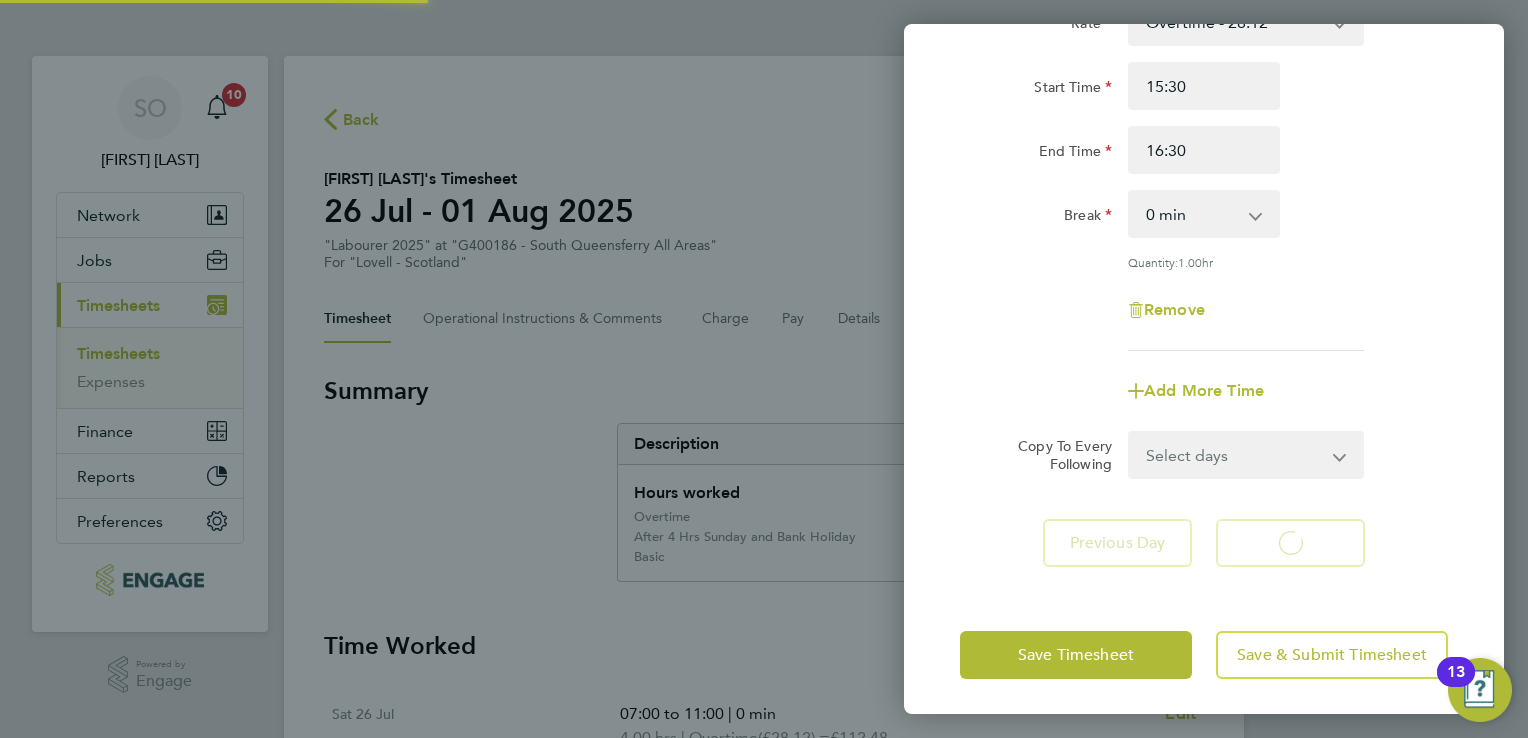 scroll, scrollTop: 133, scrollLeft: 0, axis: vertical 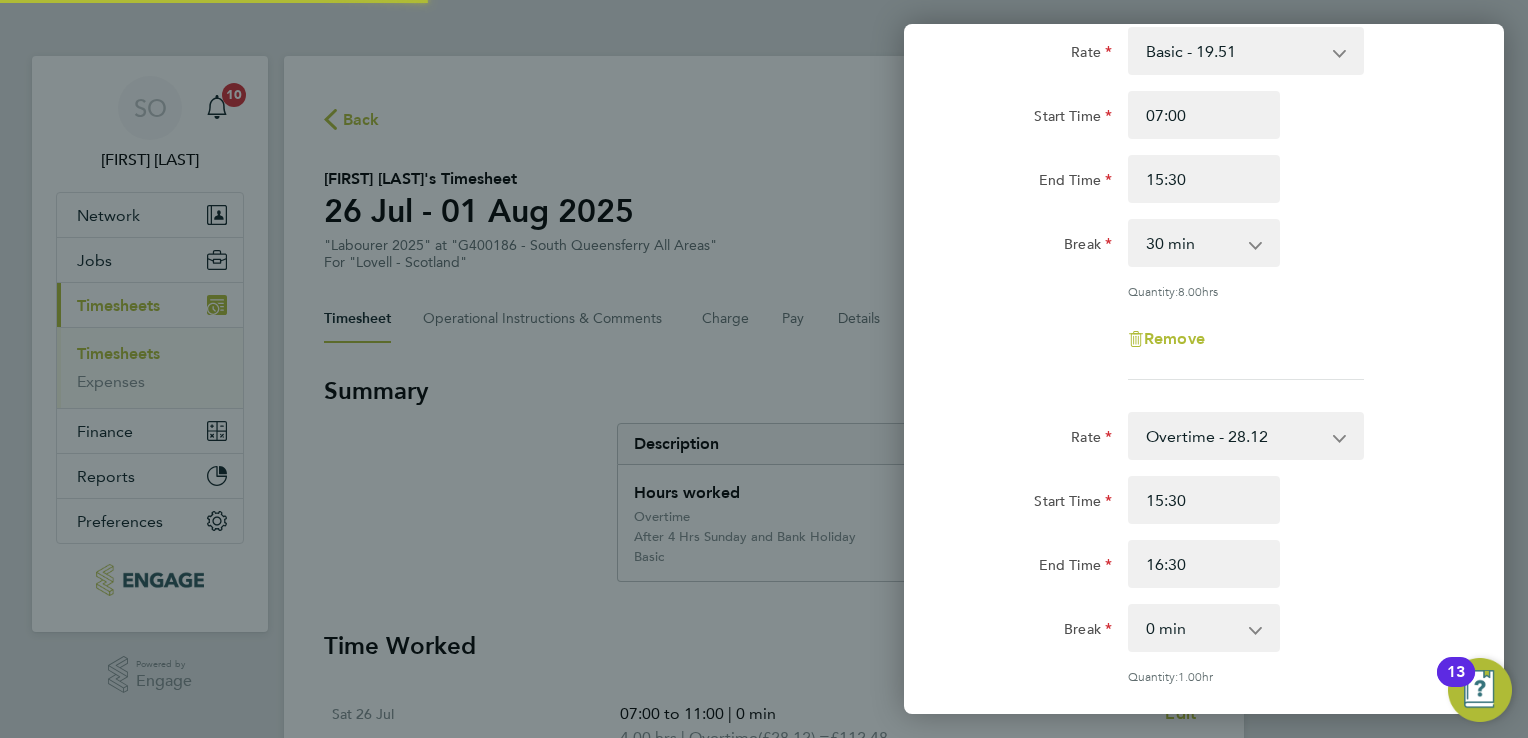 select on "30" 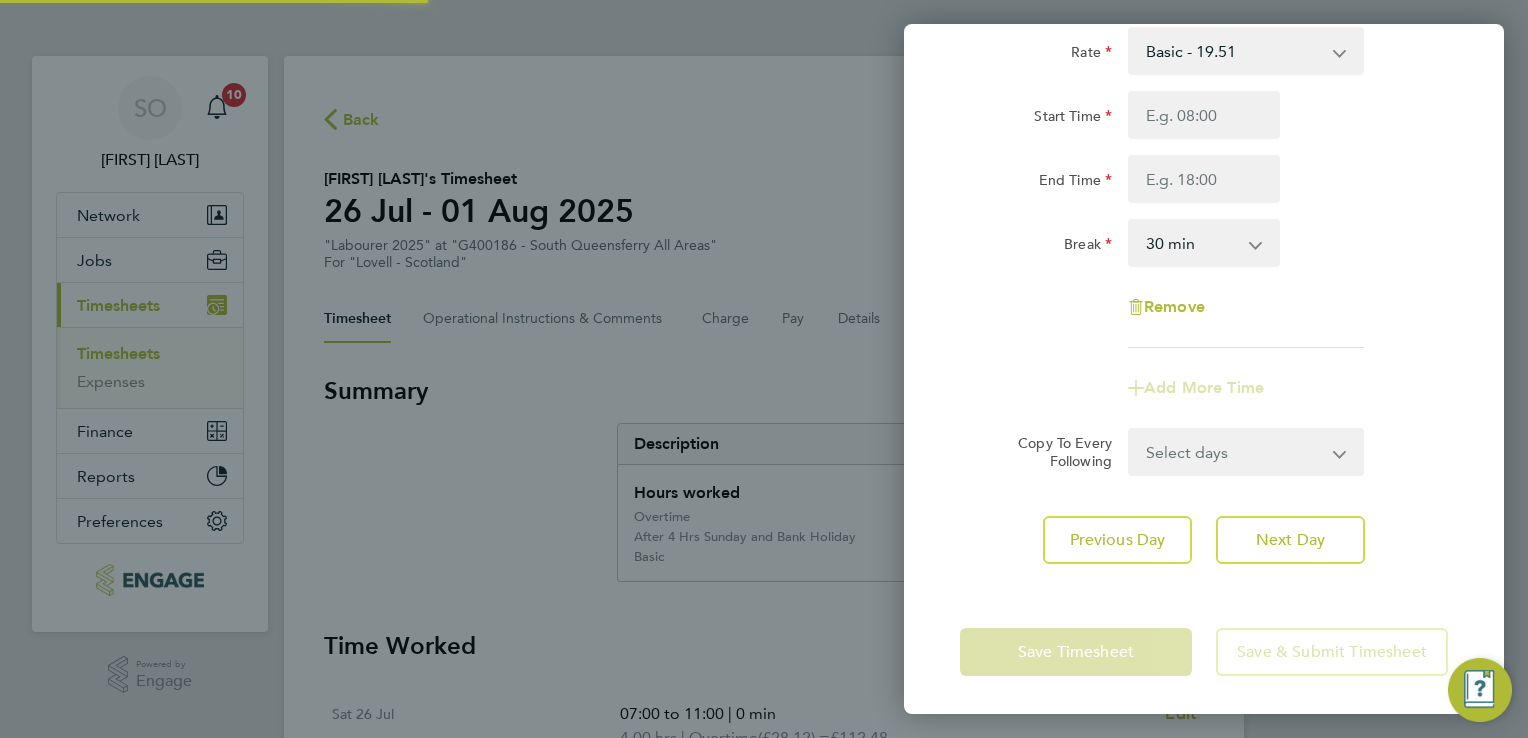 scroll, scrollTop: 0, scrollLeft: 0, axis: both 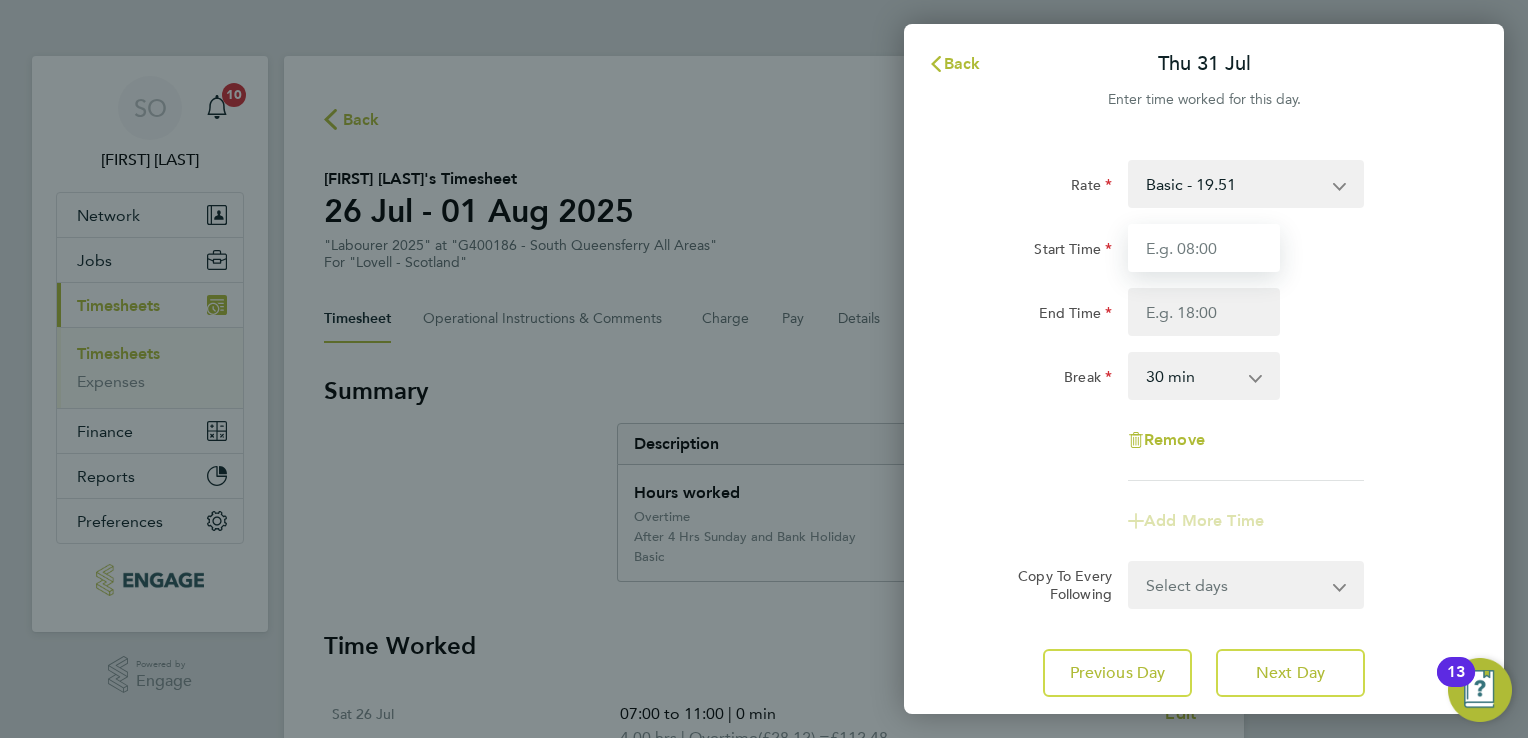 click on "Start Time" at bounding box center [1204, 248] 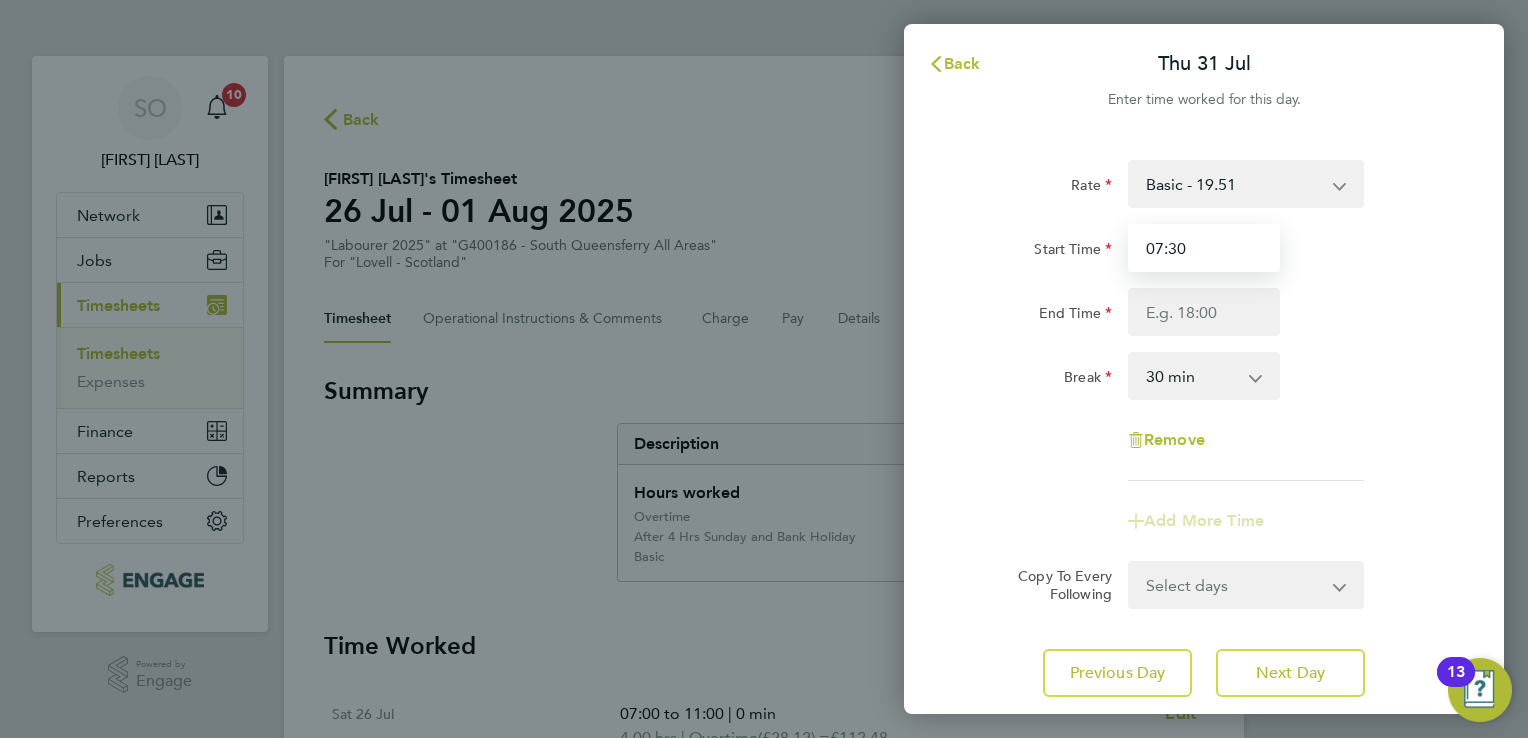 drag, startPoint x: 1181, startPoint y: 228, endPoint x: 1198, endPoint y: 259, distance: 35.35534 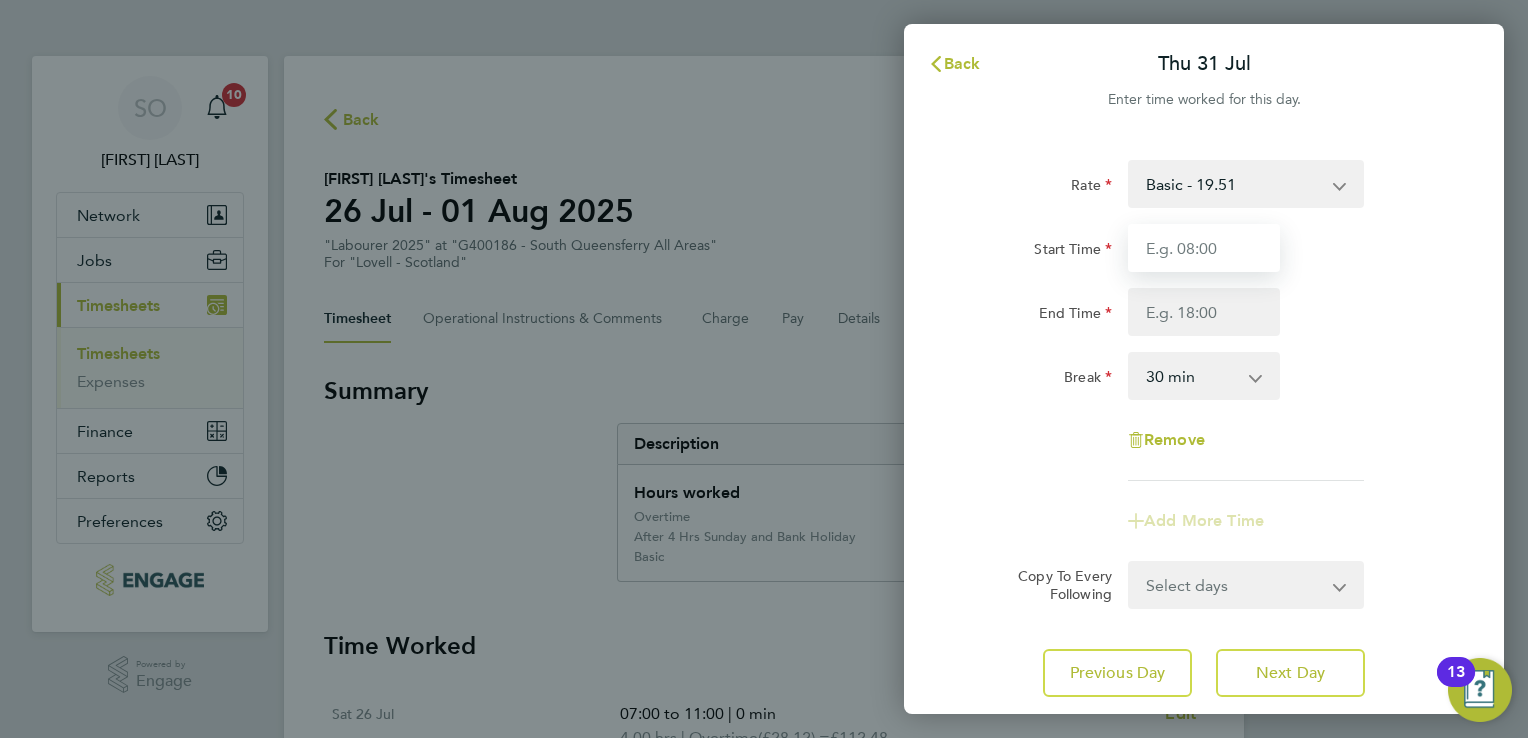 click on "Start Time" at bounding box center [1204, 248] 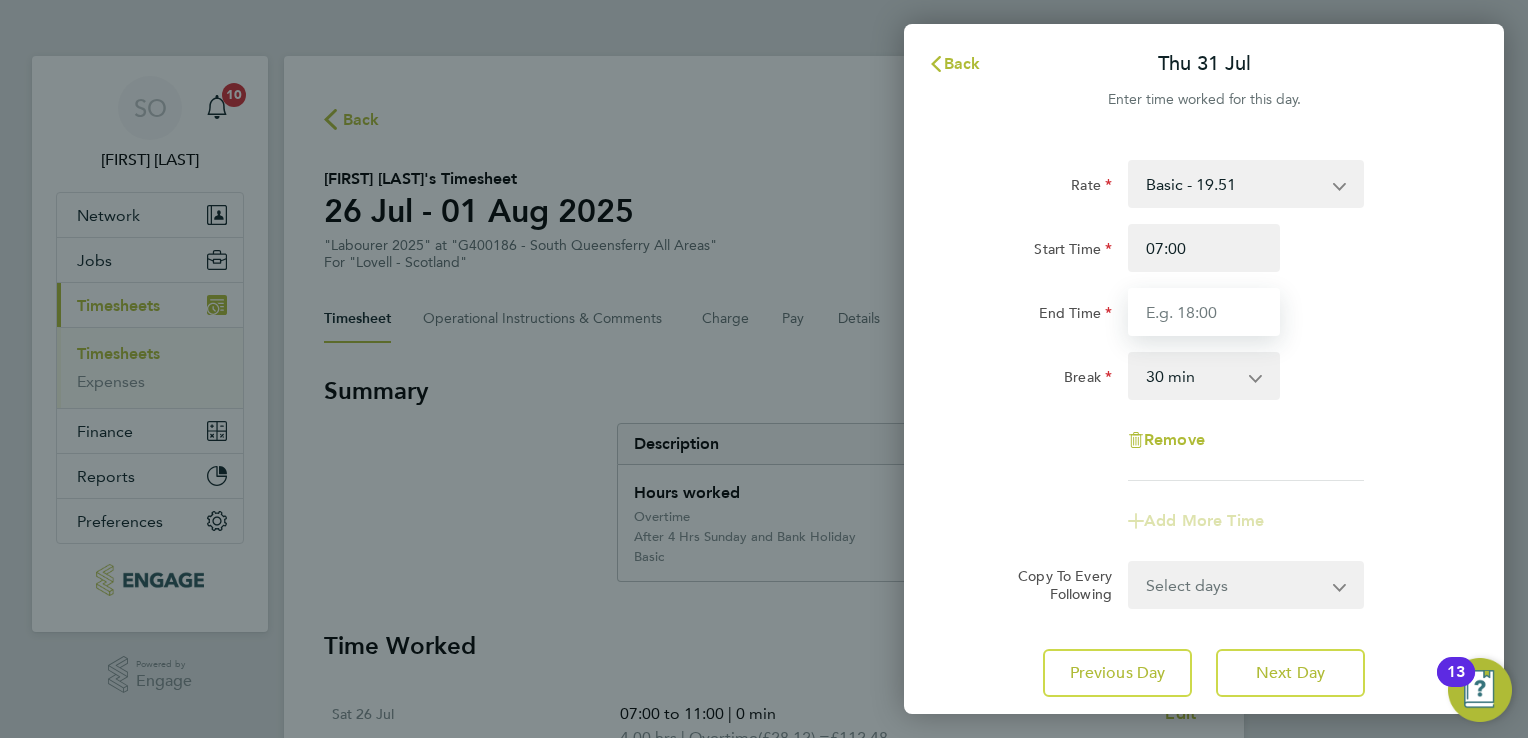 click on "End Time" at bounding box center [1204, 312] 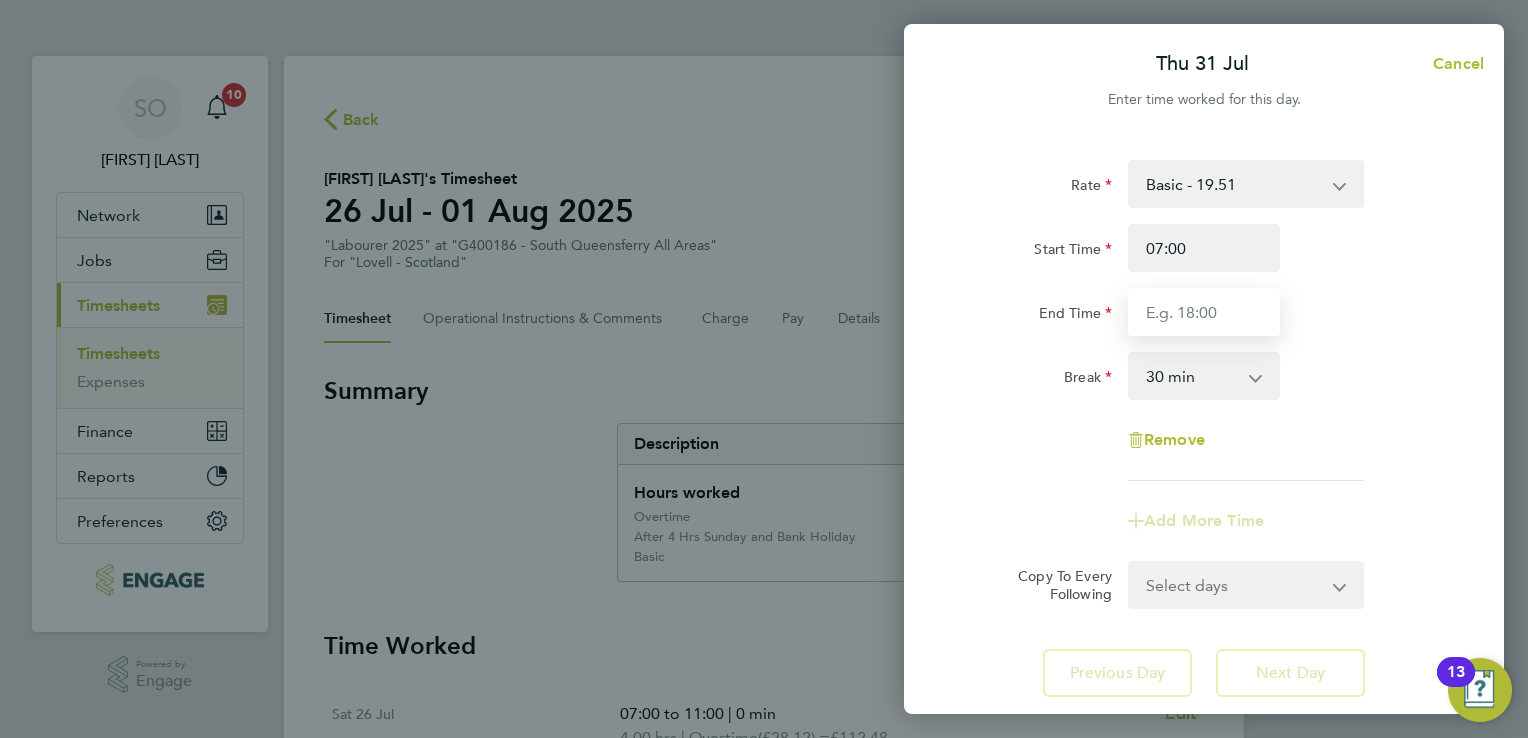 type on "15:30" 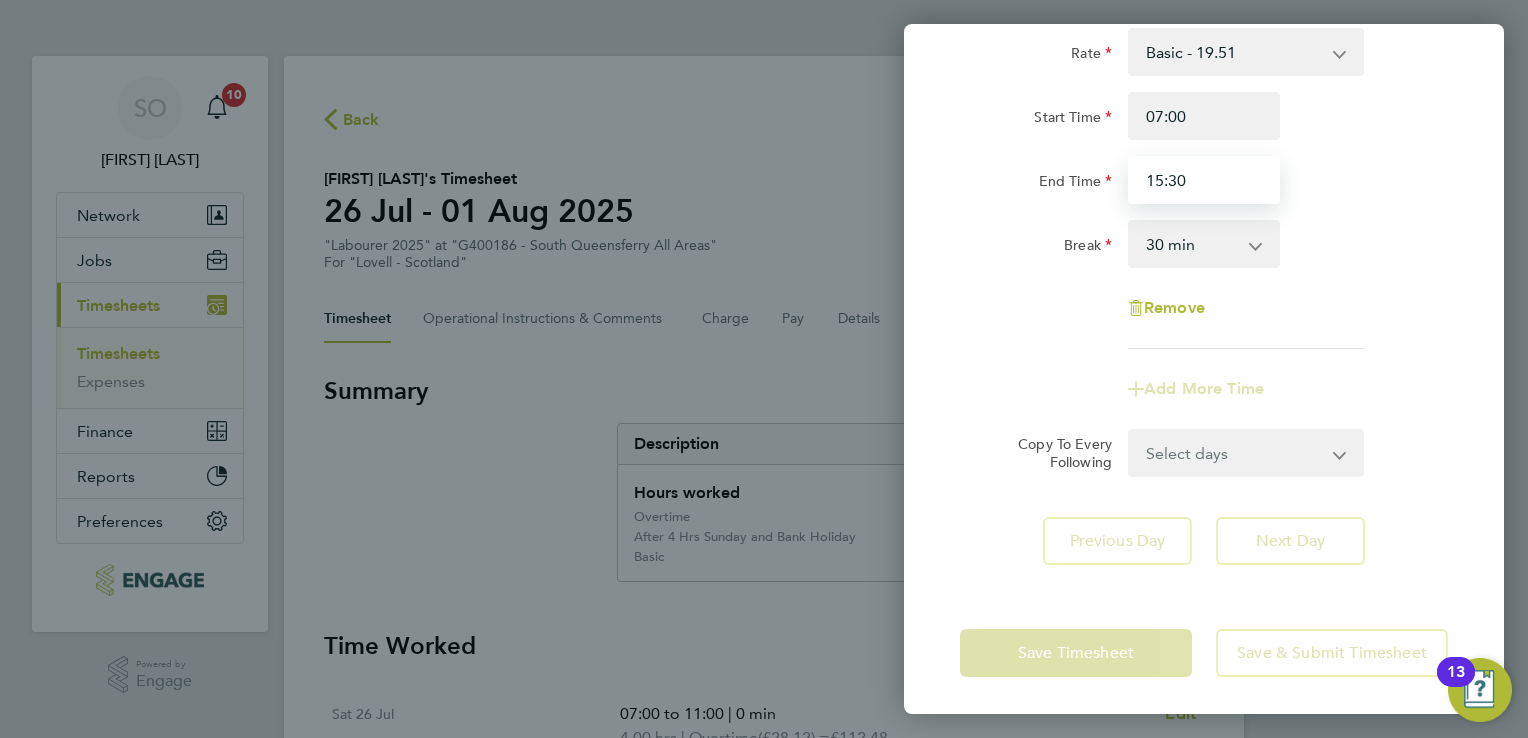 scroll, scrollTop: 133, scrollLeft: 0, axis: vertical 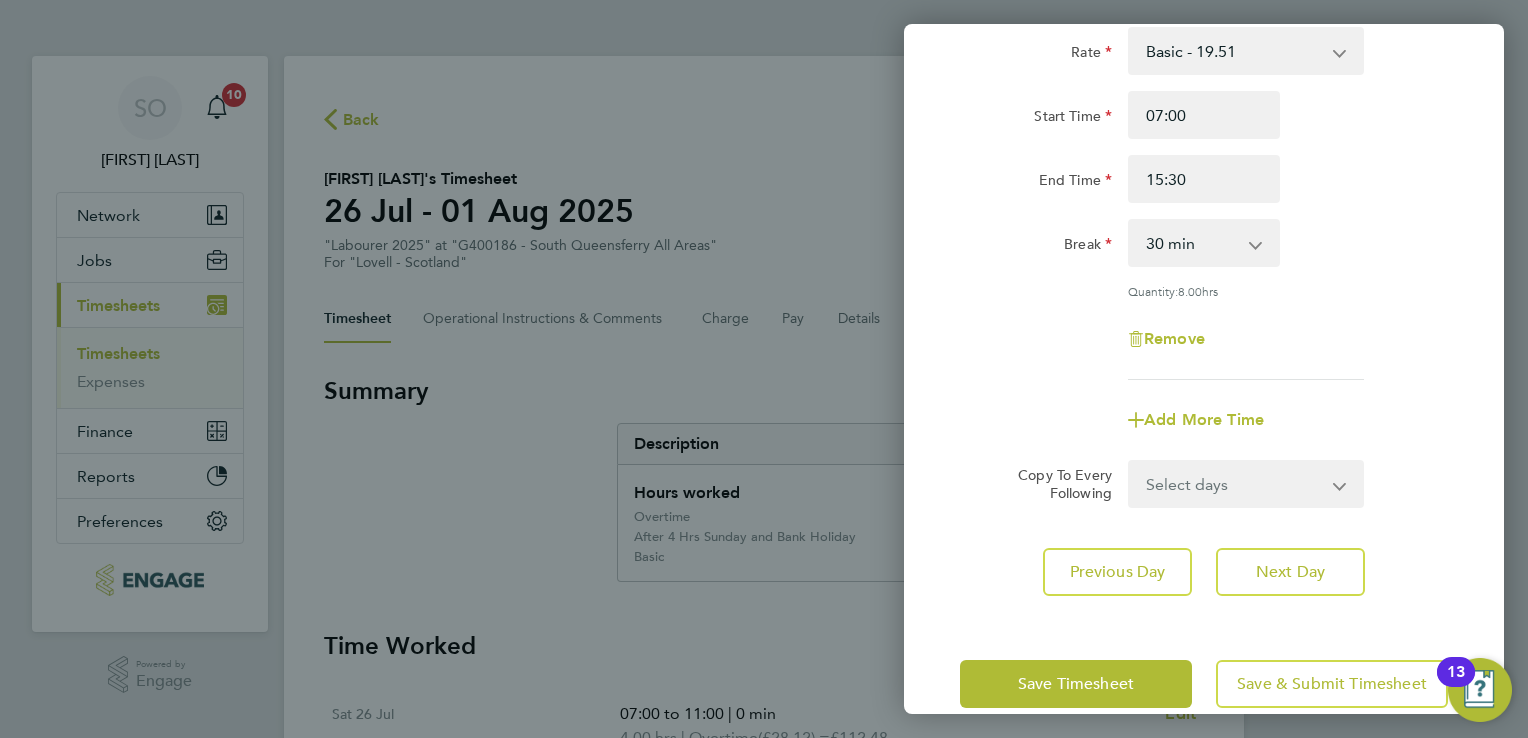 click on "Rate  Basic - 19.51   Overtime - 28.12   After 4 Hrs Sunday and Bank Holiday - 36.73
Start Time 07:00 End Time 15:30 Break  0 min   15 min   30 min   45 min   60 min   75 min   90 min
Quantity:  8.00  hrs
Remove
Add More Time" 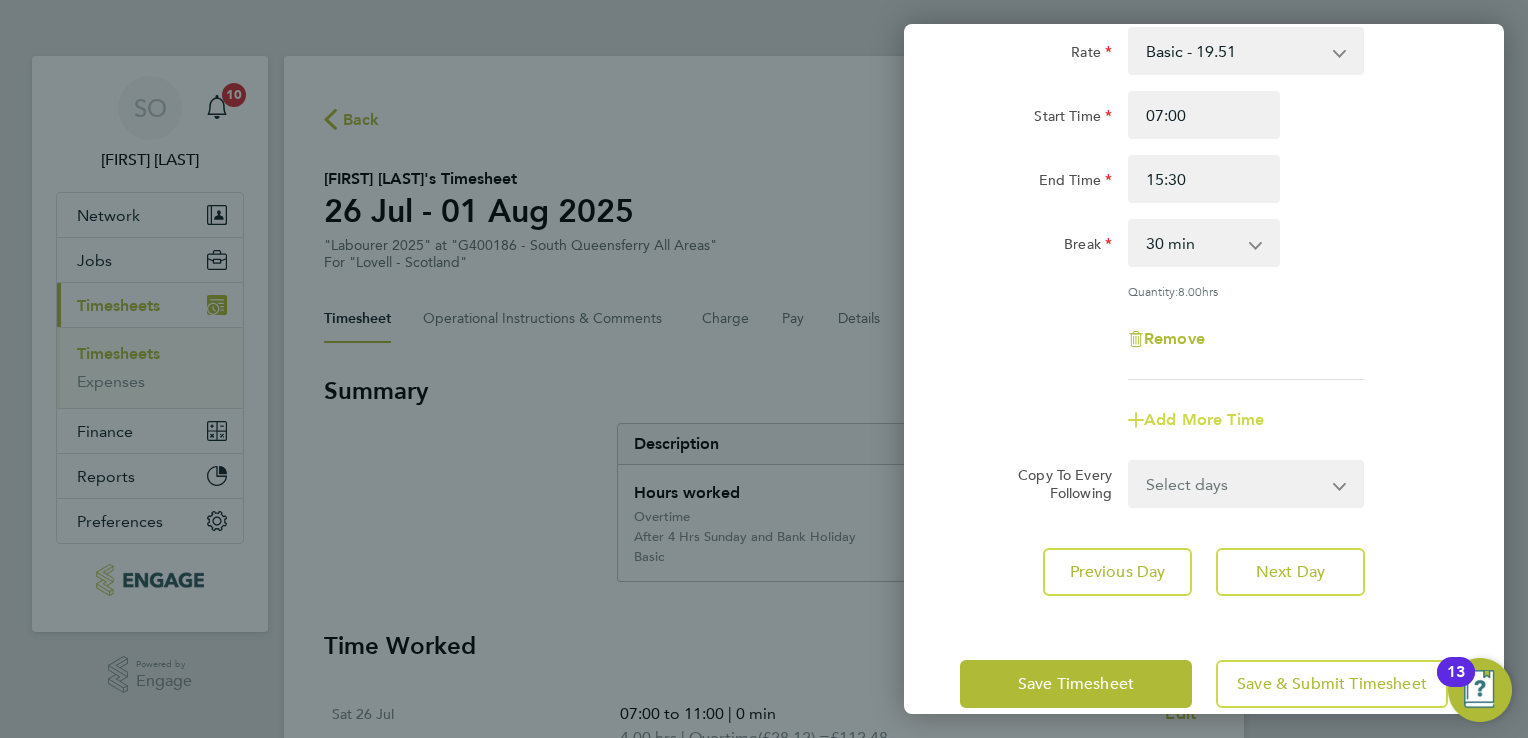 click on "Add More Time" 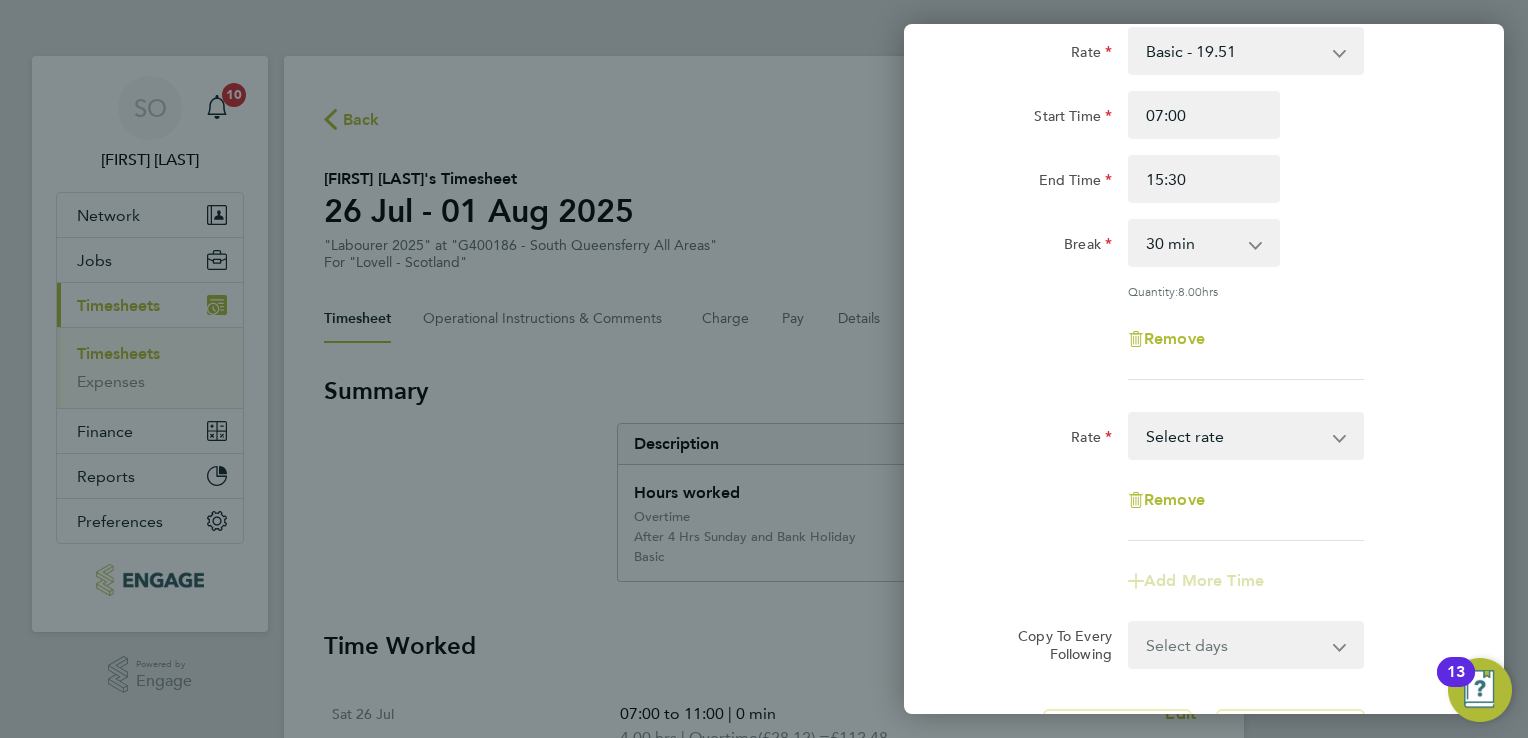 click on "Basic - 19.51   Overtime - 28.12   After 4 Hrs Sunday and Bank Holiday - 36.73   Select rate" at bounding box center [1234, 436] 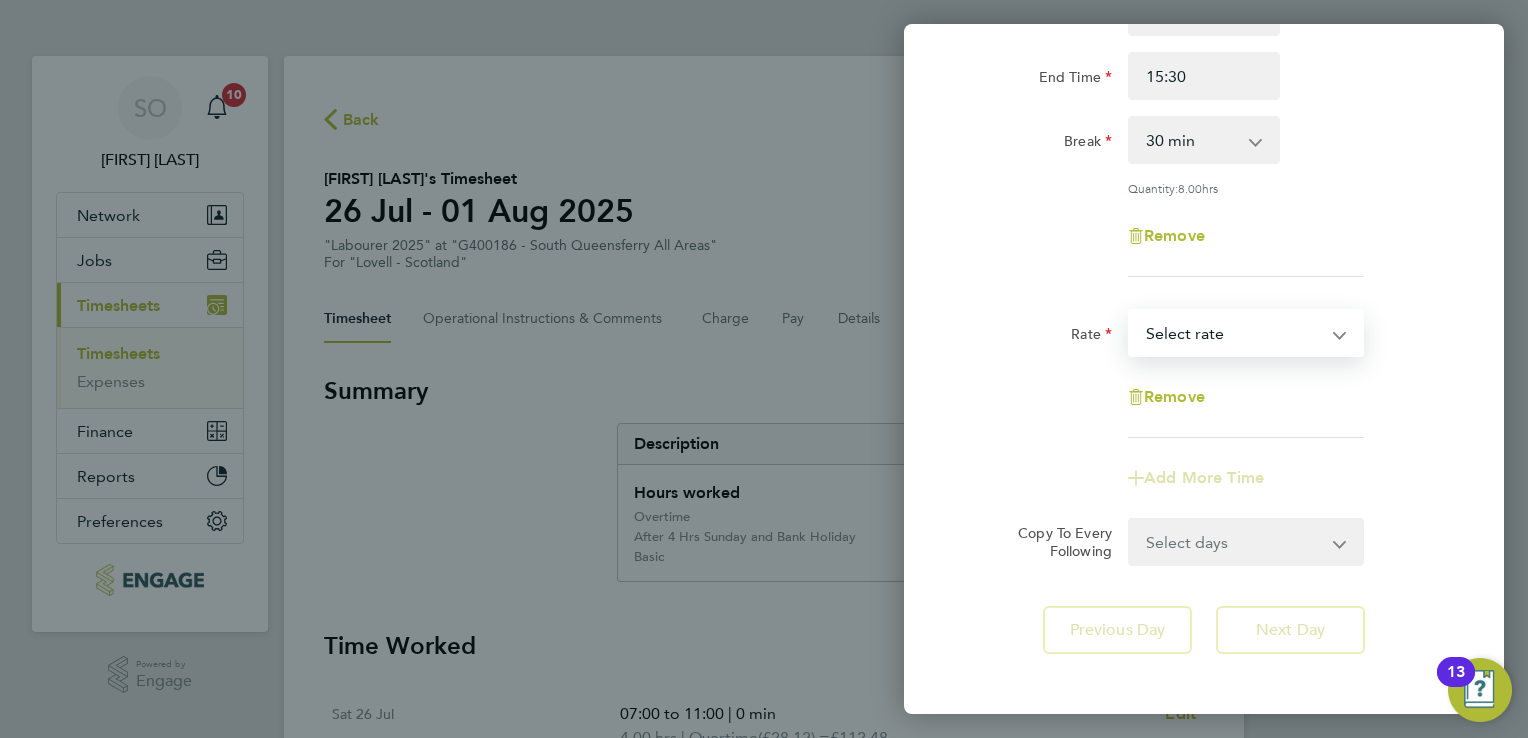 scroll, scrollTop: 324, scrollLeft: 0, axis: vertical 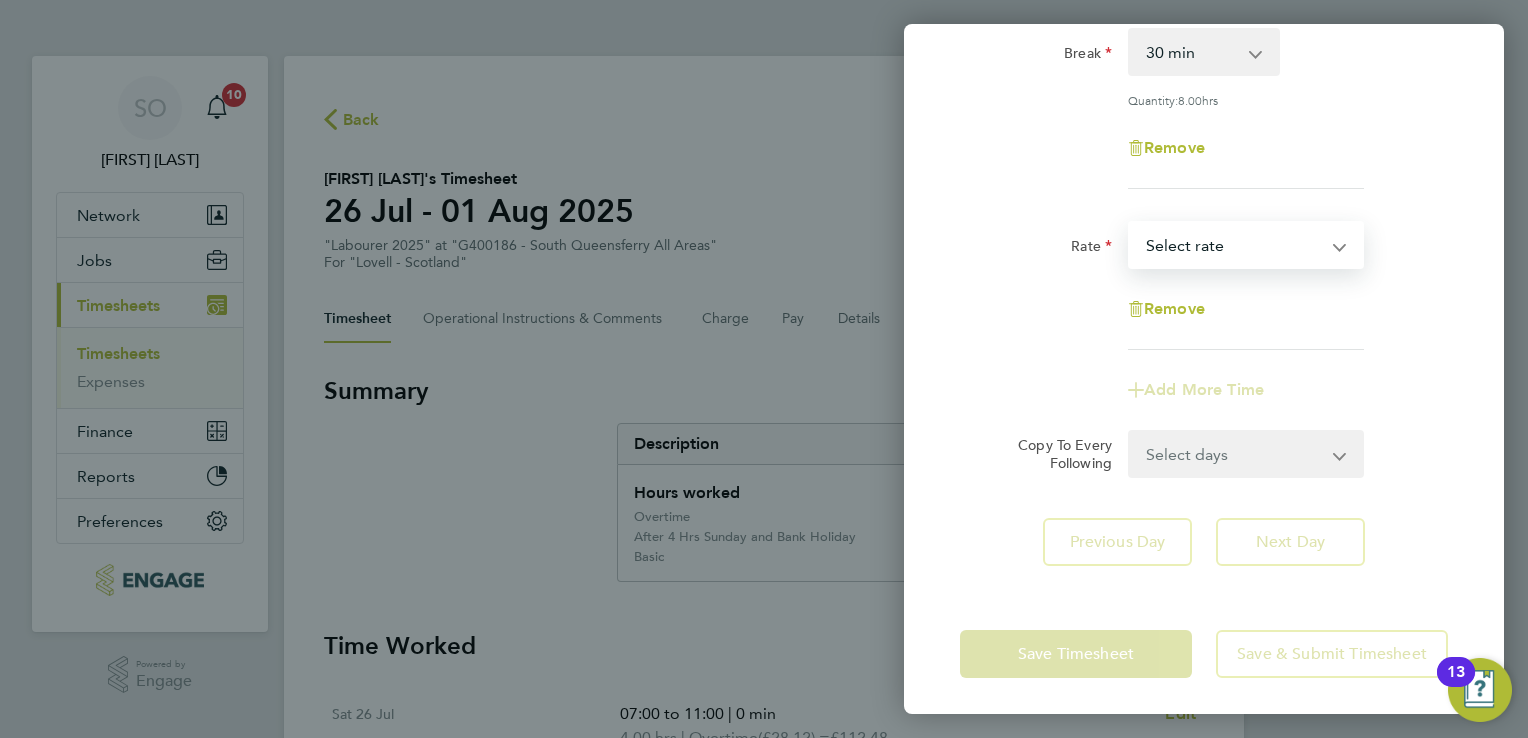 click on "Basic - 19.51   Overtime - 28.12   After 4 Hrs Sunday and Bank Holiday - 36.73   Select rate" at bounding box center (1234, 245) 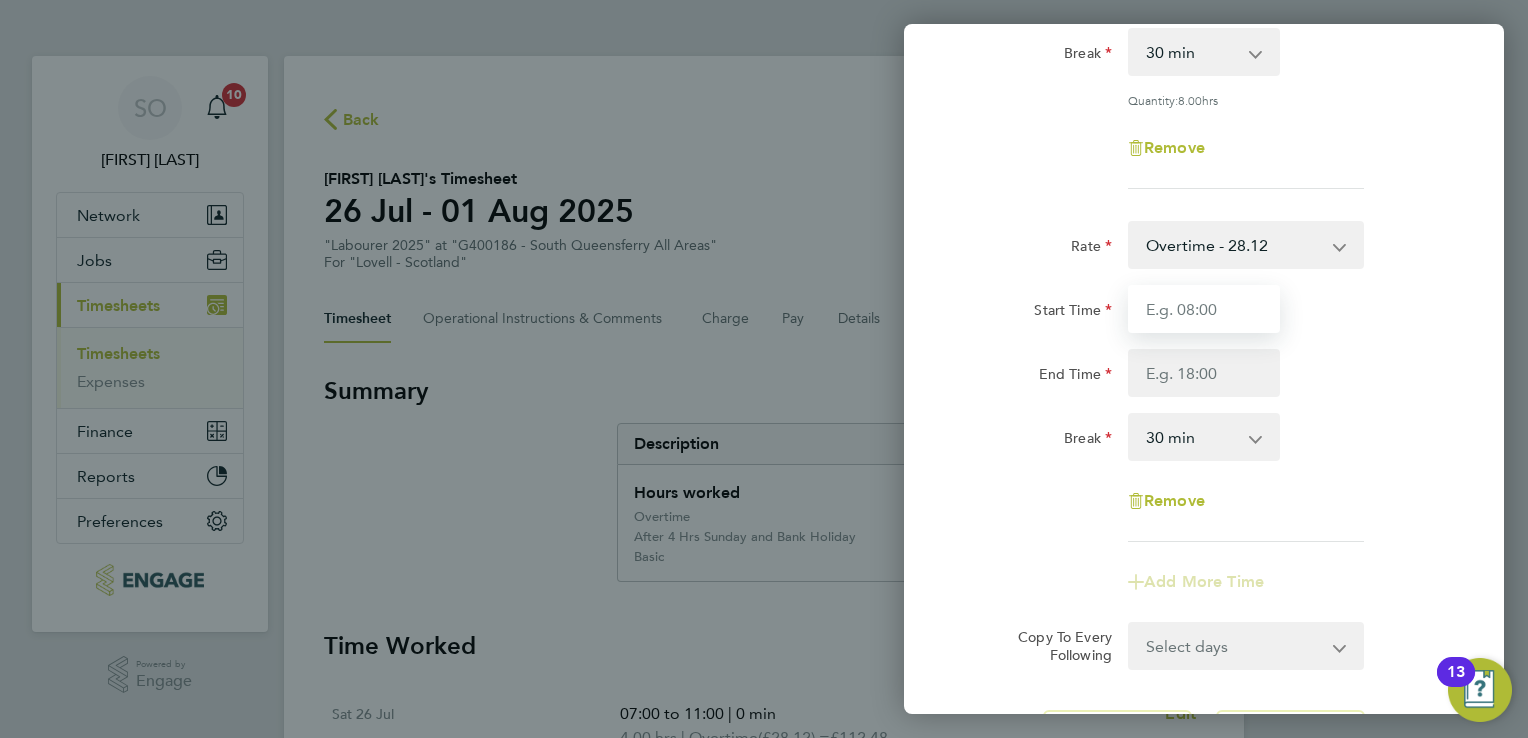 click on "Start Time" at bounding box center [1204, 309] 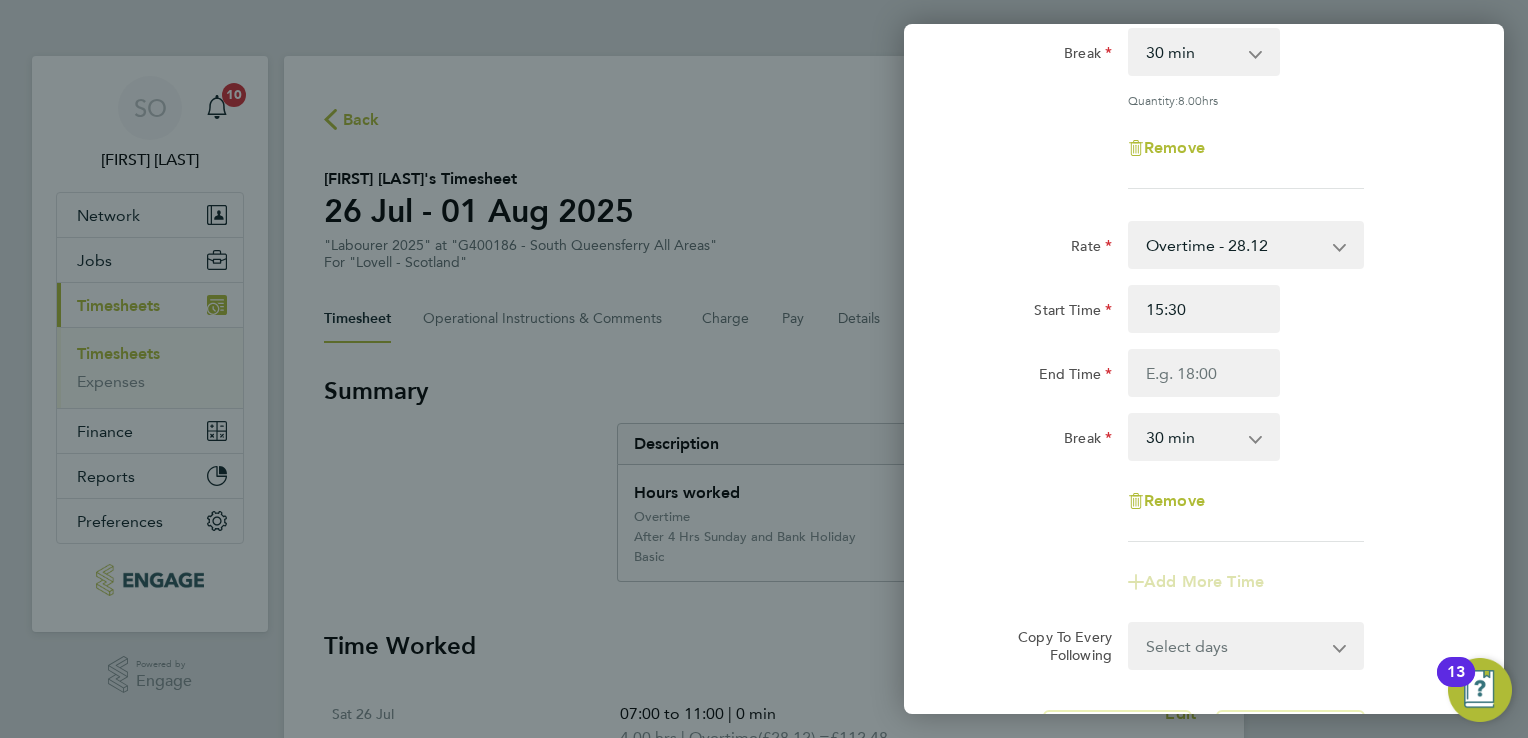 click on "0 min   15 min   30 min   45 min   60 min   75 min   90 min" at bounding box center [1192, 437] 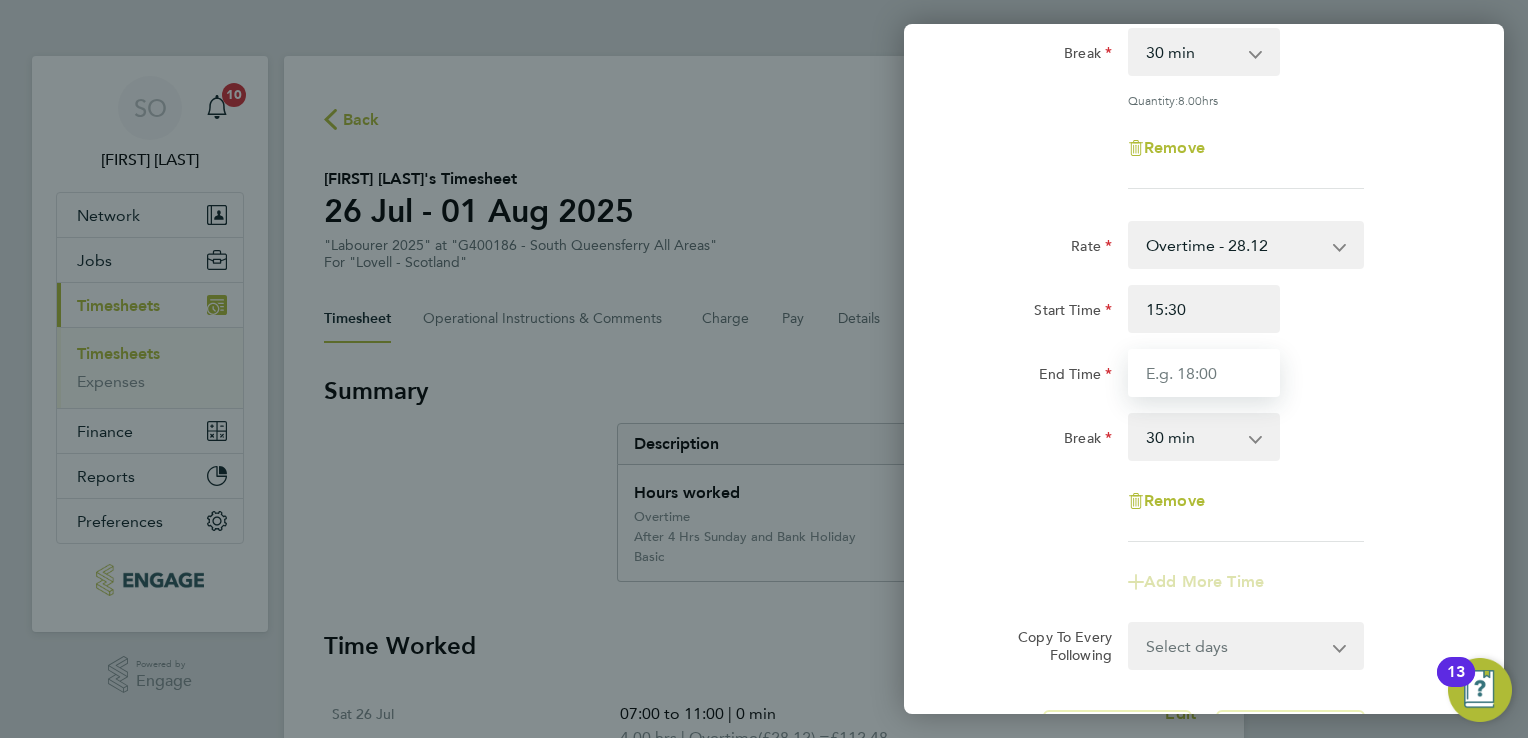 click on "End Time" at bounding box center [1204, 373] 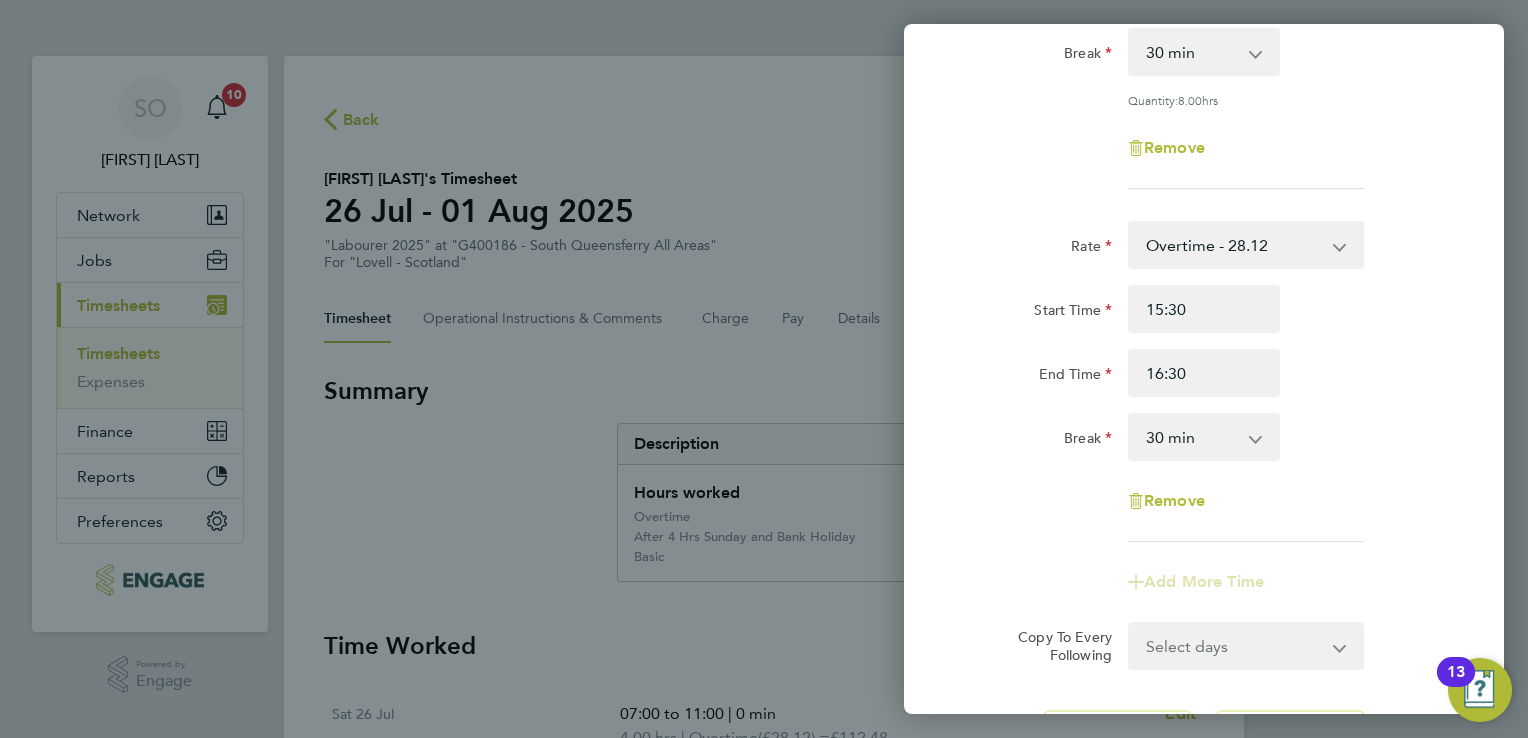 click on "0 min   15 min   30 min   45 min   60 min   75 min   90 min" at bounding box center [1192, 437] 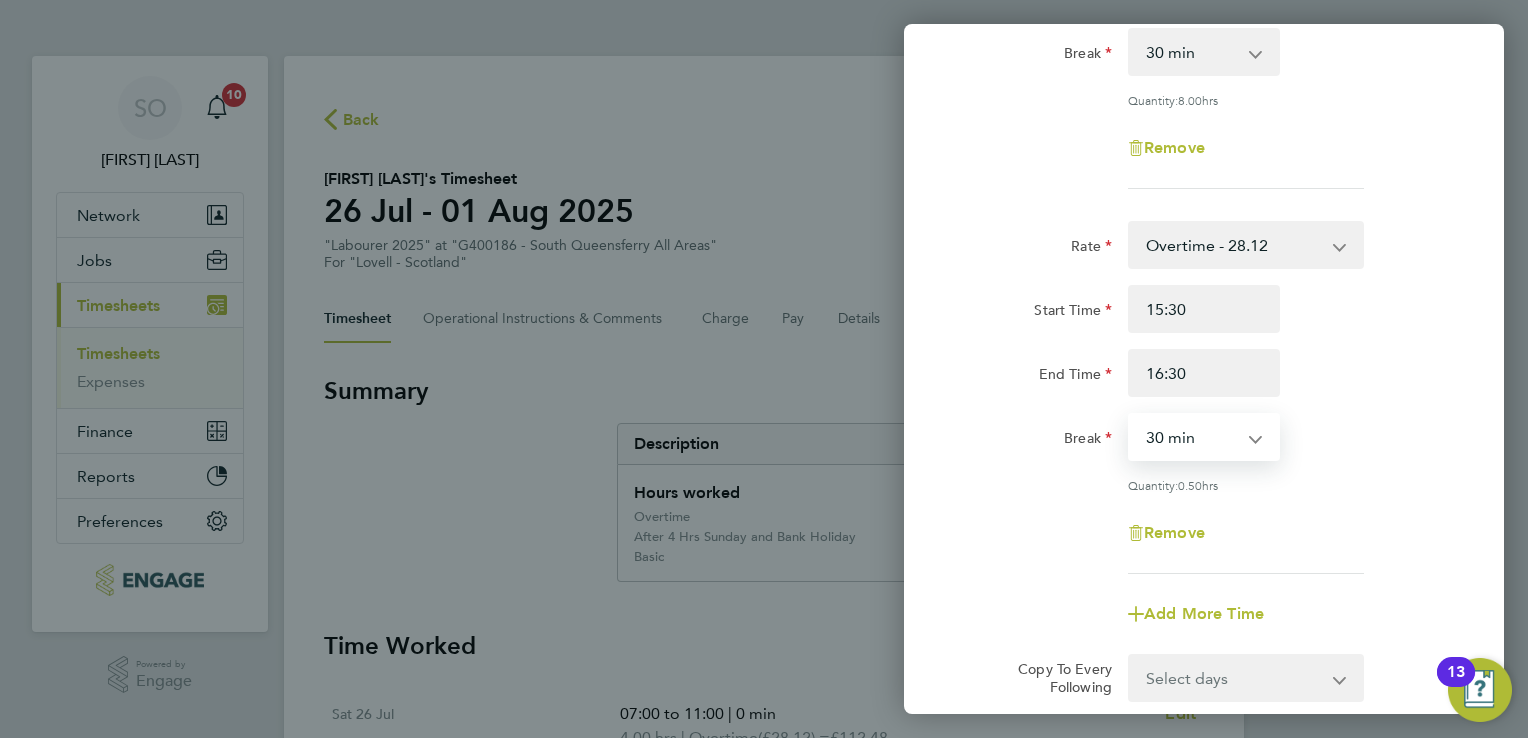 select on "0" 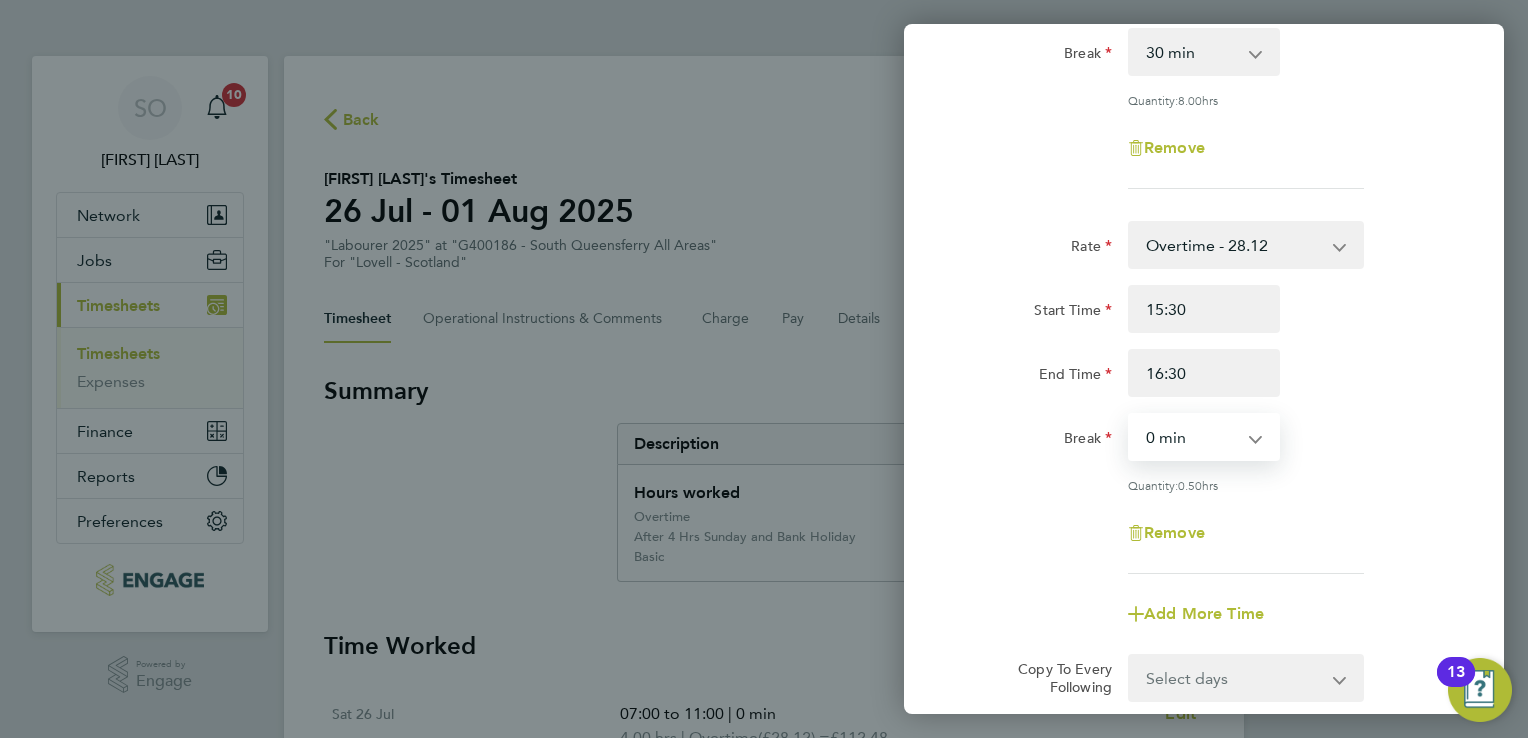 click on "0 min   15 min   30 min   45 min" at bounding box center [1192, 437] 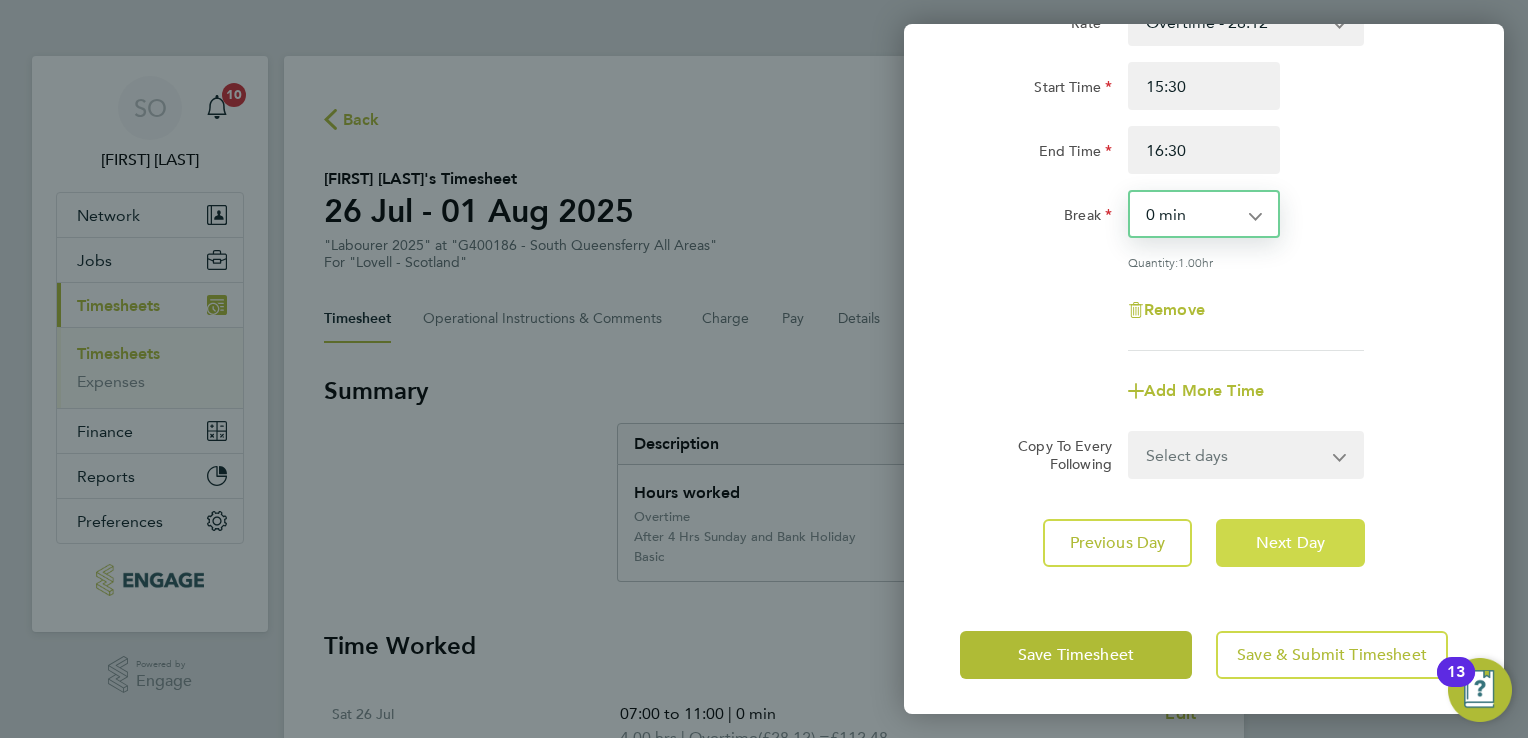 click on "Next Day" 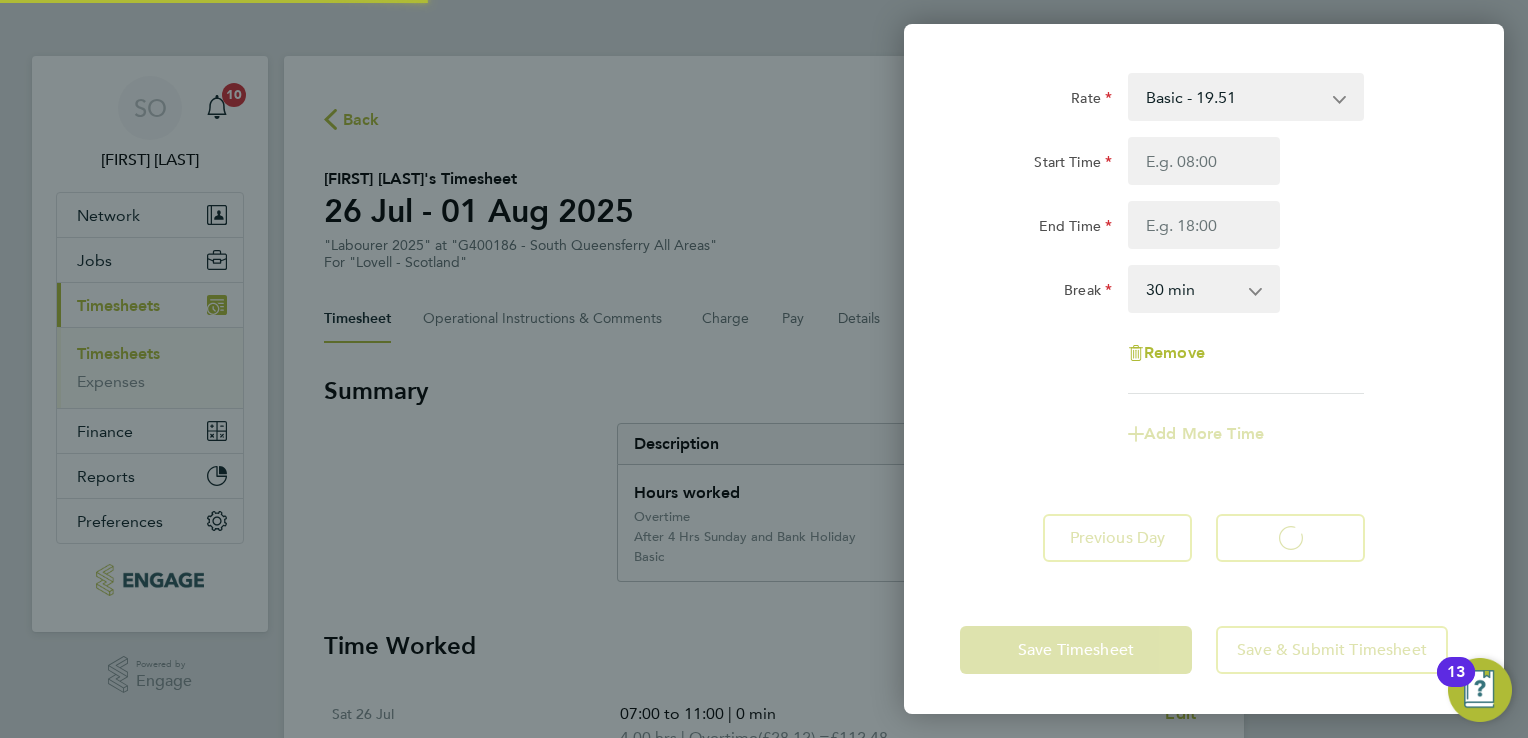 scroll, scrollTop: 85, scrollLeft: 0, axis: vertical 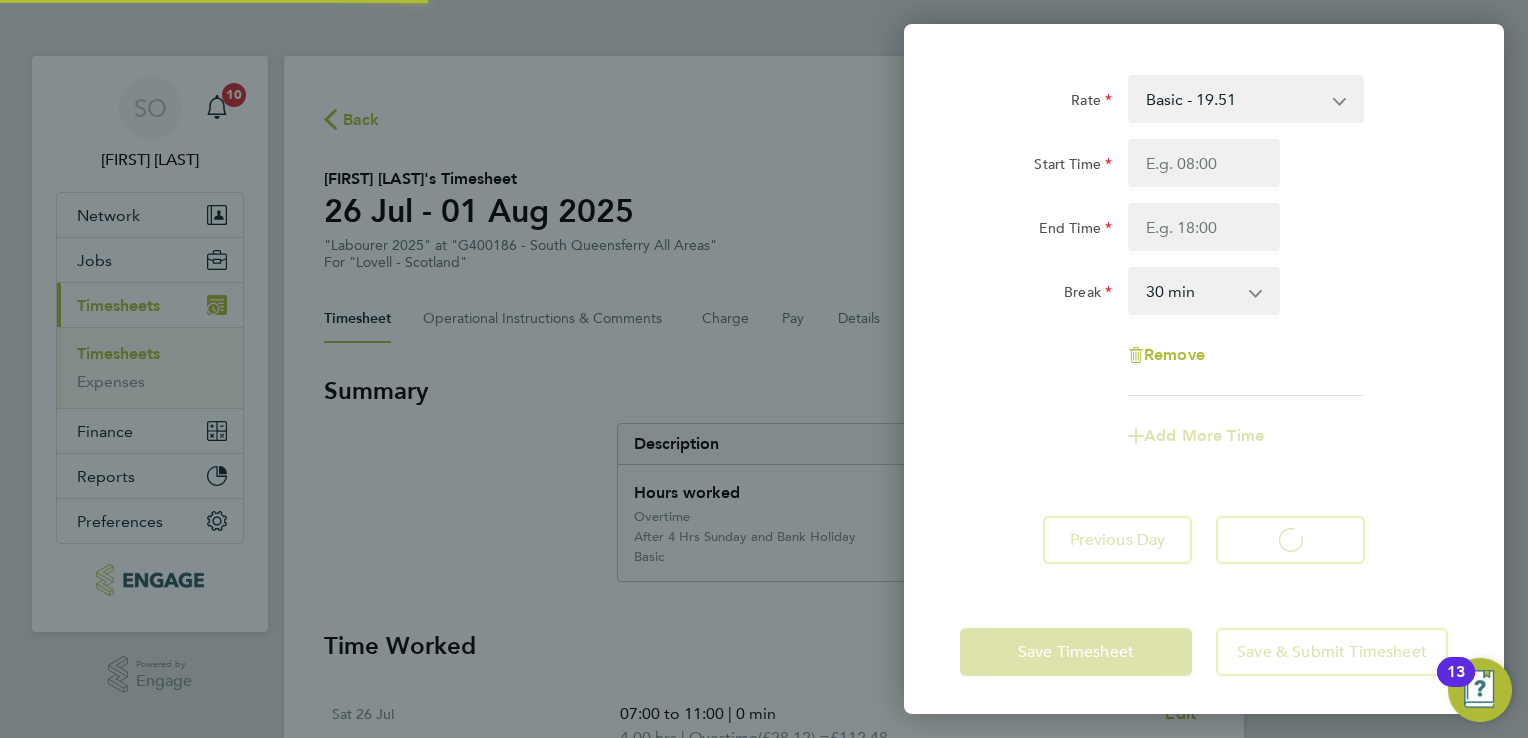 select on "30" 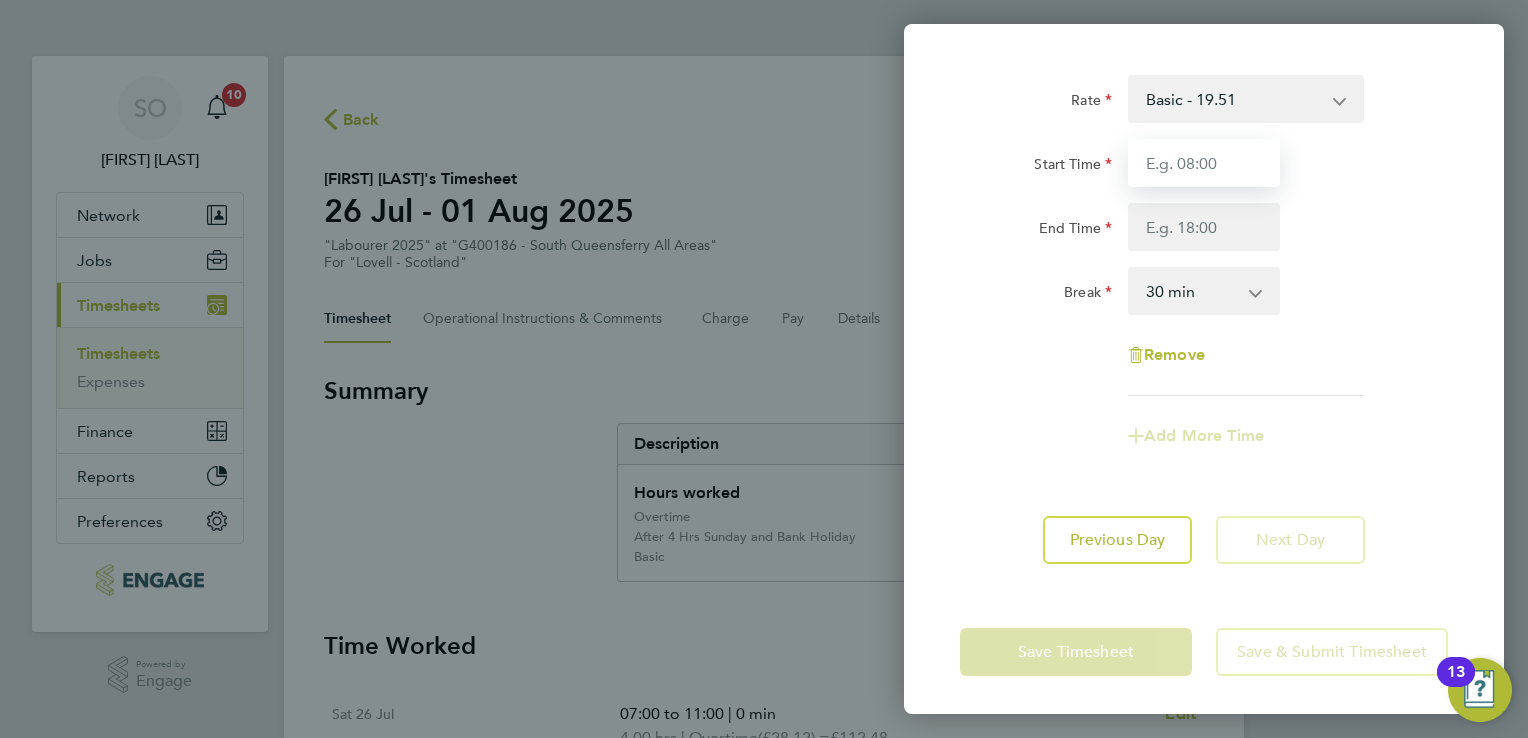 click on "Start Time" at bounding box center [1204, 163] 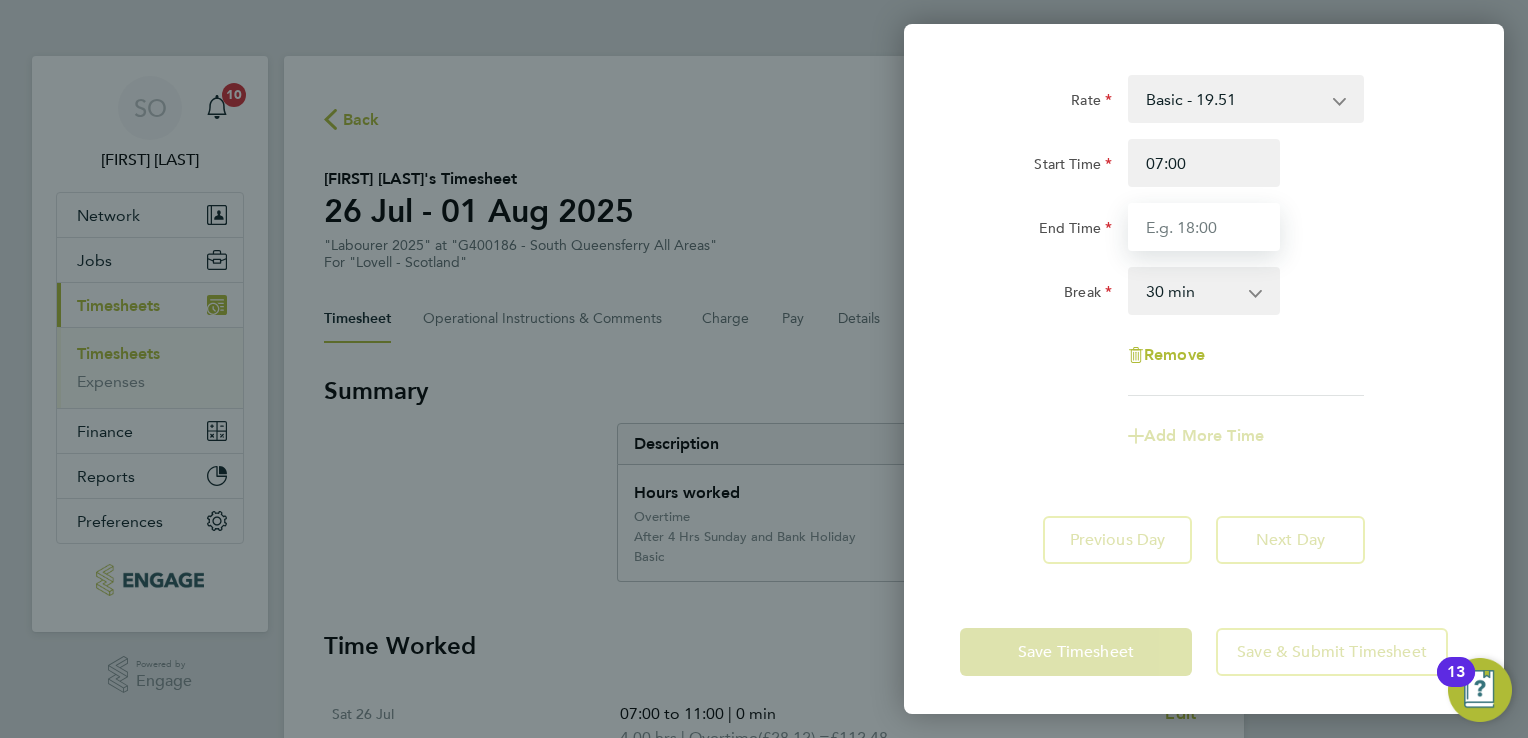 click on "End Time" at bounding box center (1204, 227) 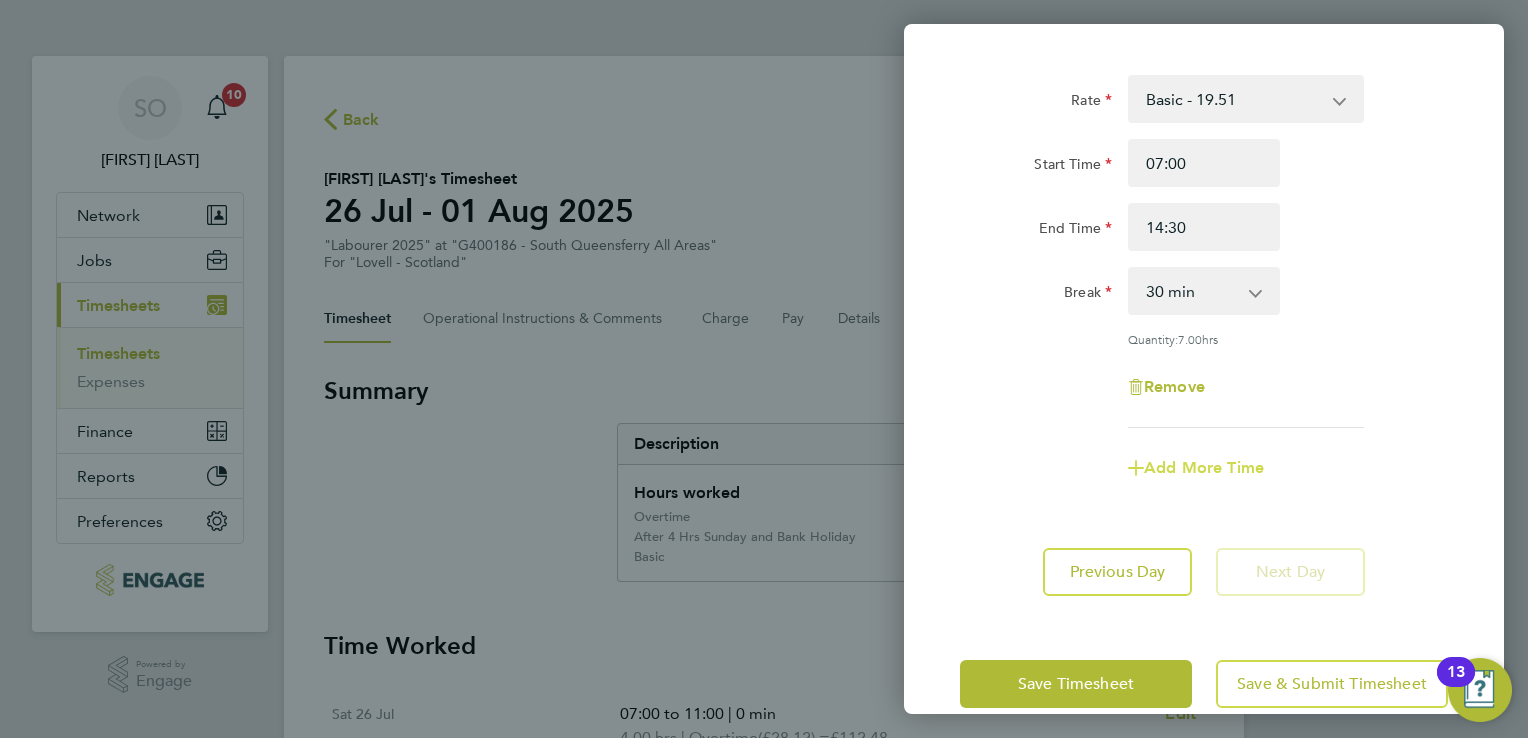 click on "Add More Time" 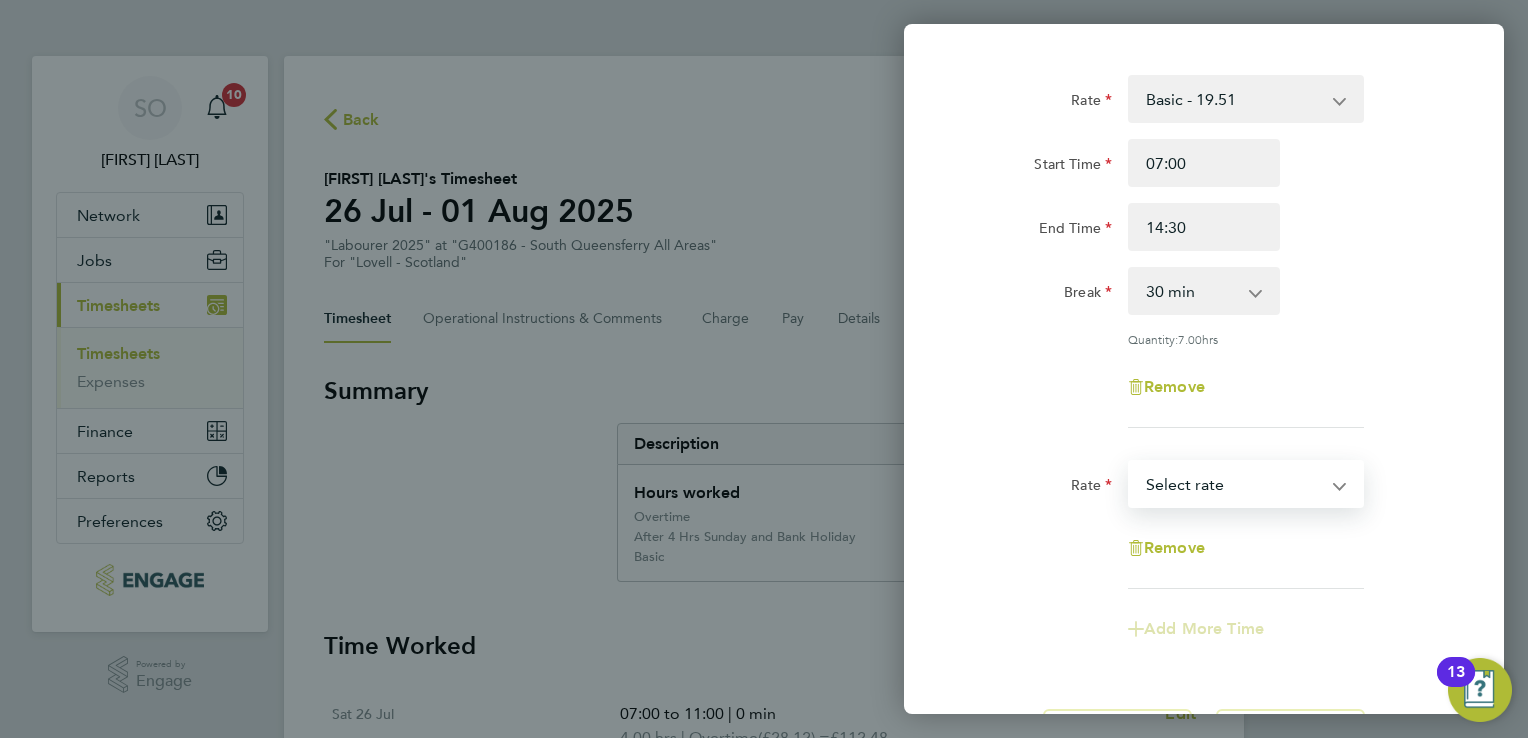 click on "Basic - 19.51   Overtime - 28.12   After 4 Hrs Sunday and Bank Holiday - 36.73   Select rate" at bounding box center [1234, 484] 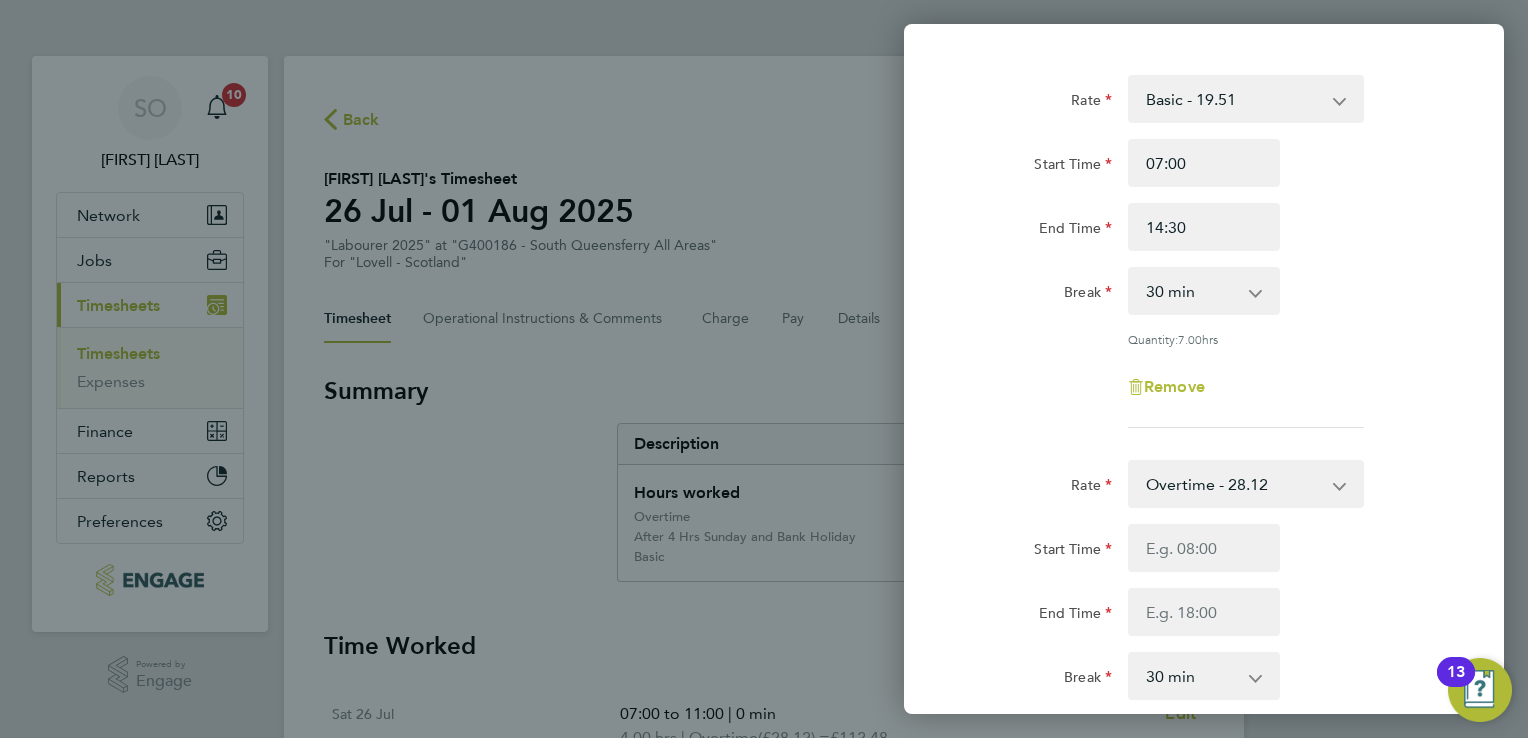 click on "Rate  Overtime - 28.12   Basic - 19.51   After 4 Hrs Sunday and Bank Holiday - 36.73
Start Time End Time Break  0 min   15 min   30 min   45 min   60 min   75 min   90 min
Remove" 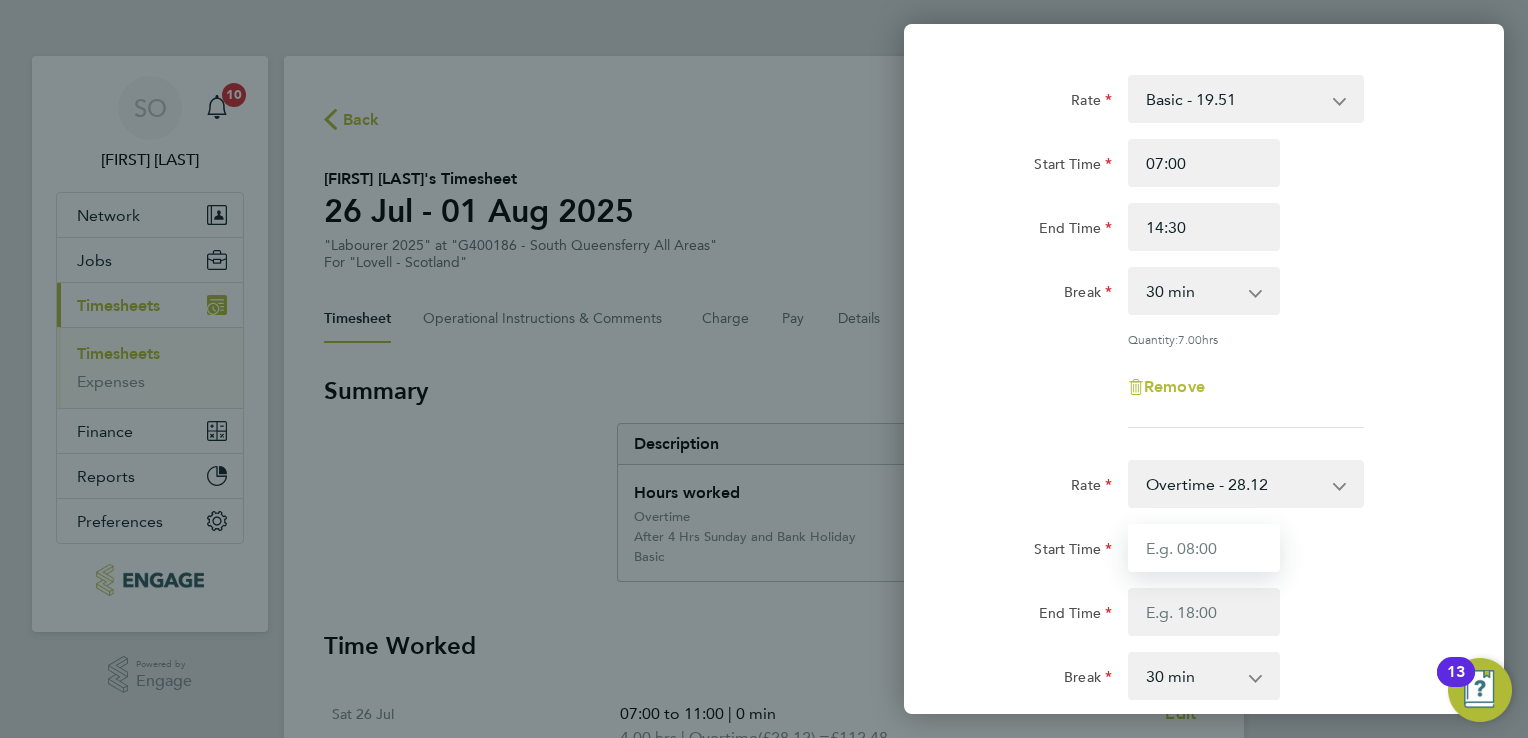 click on "Start Time" at bounding box center [1204, 548] 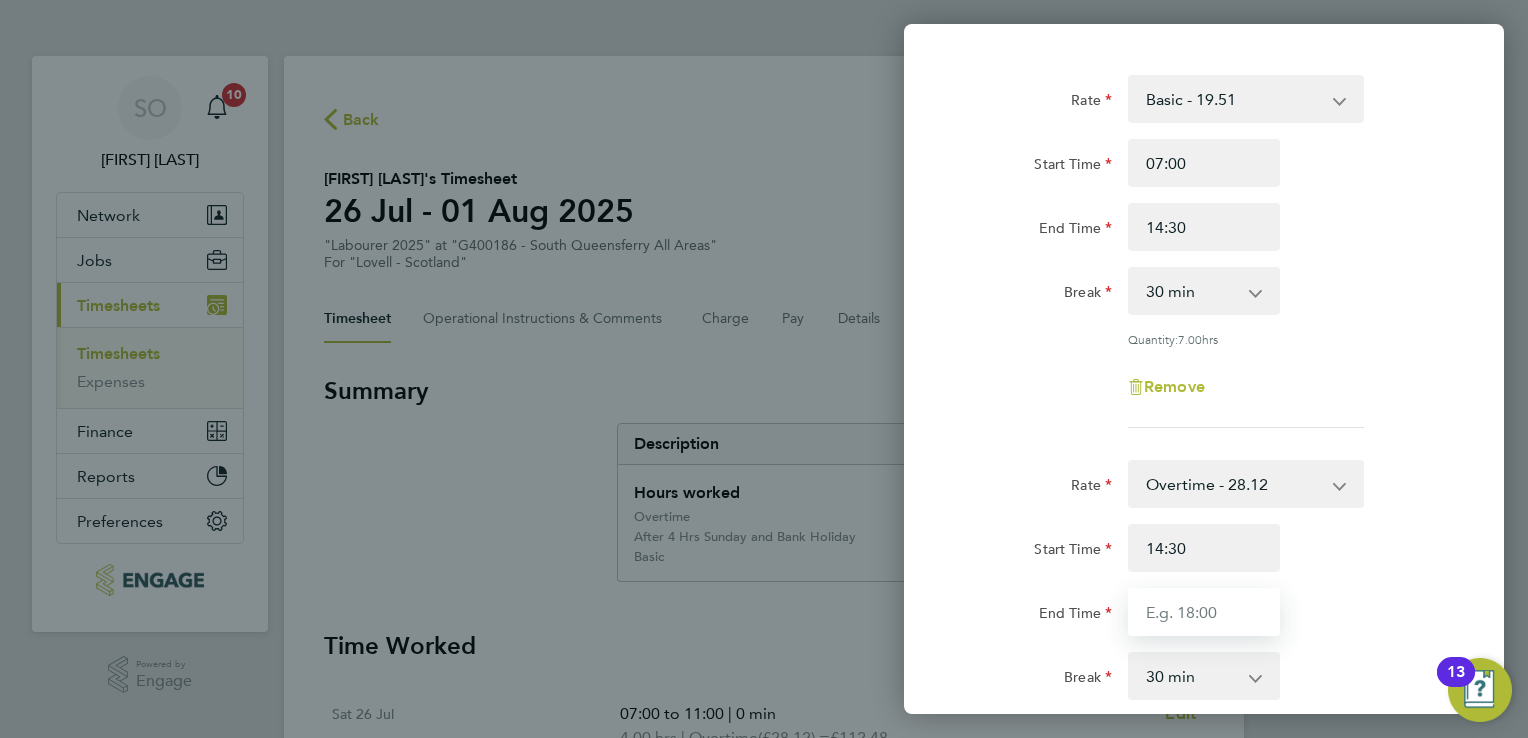 type on "15:30" 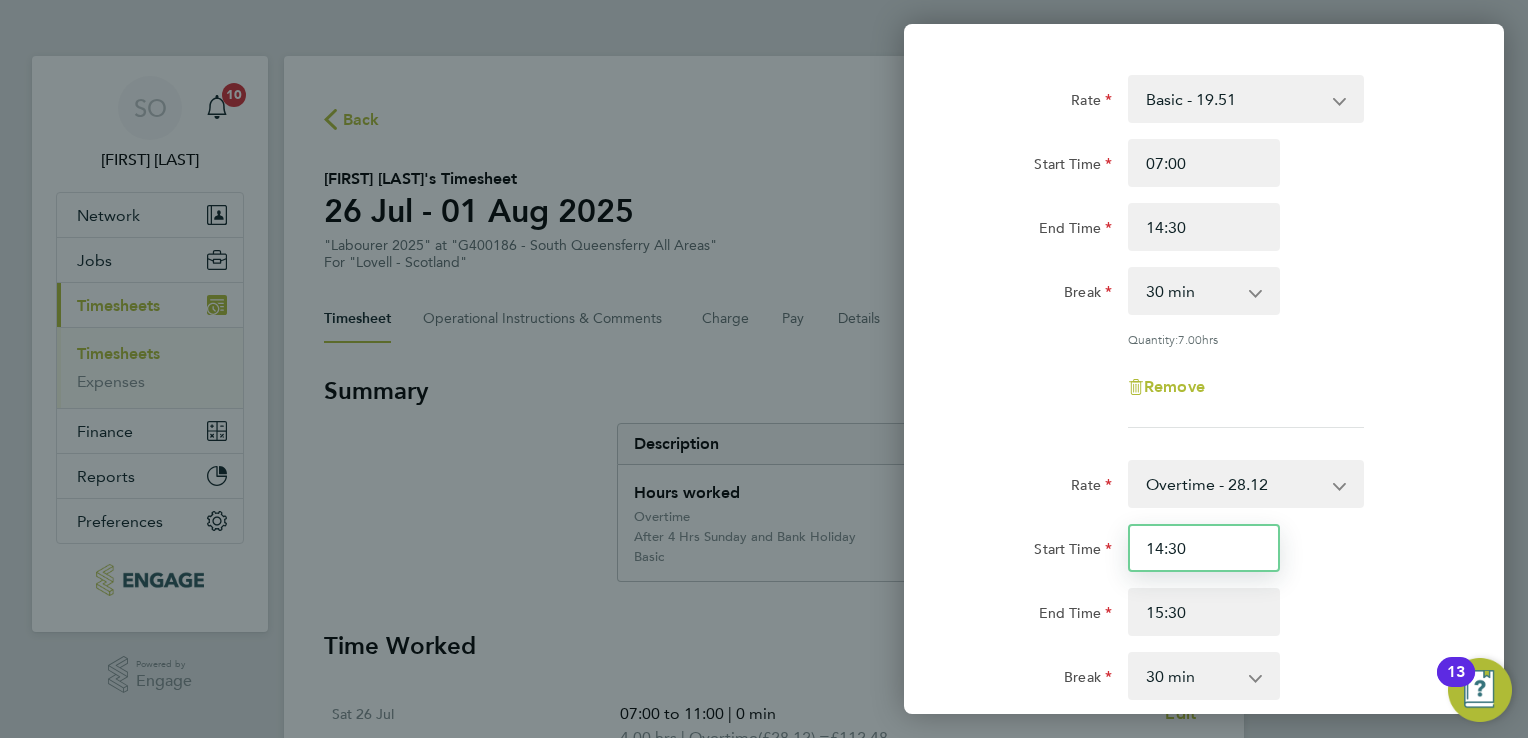 scroll, scrollTop: 385, scrollLeft: 0, axis: vertical 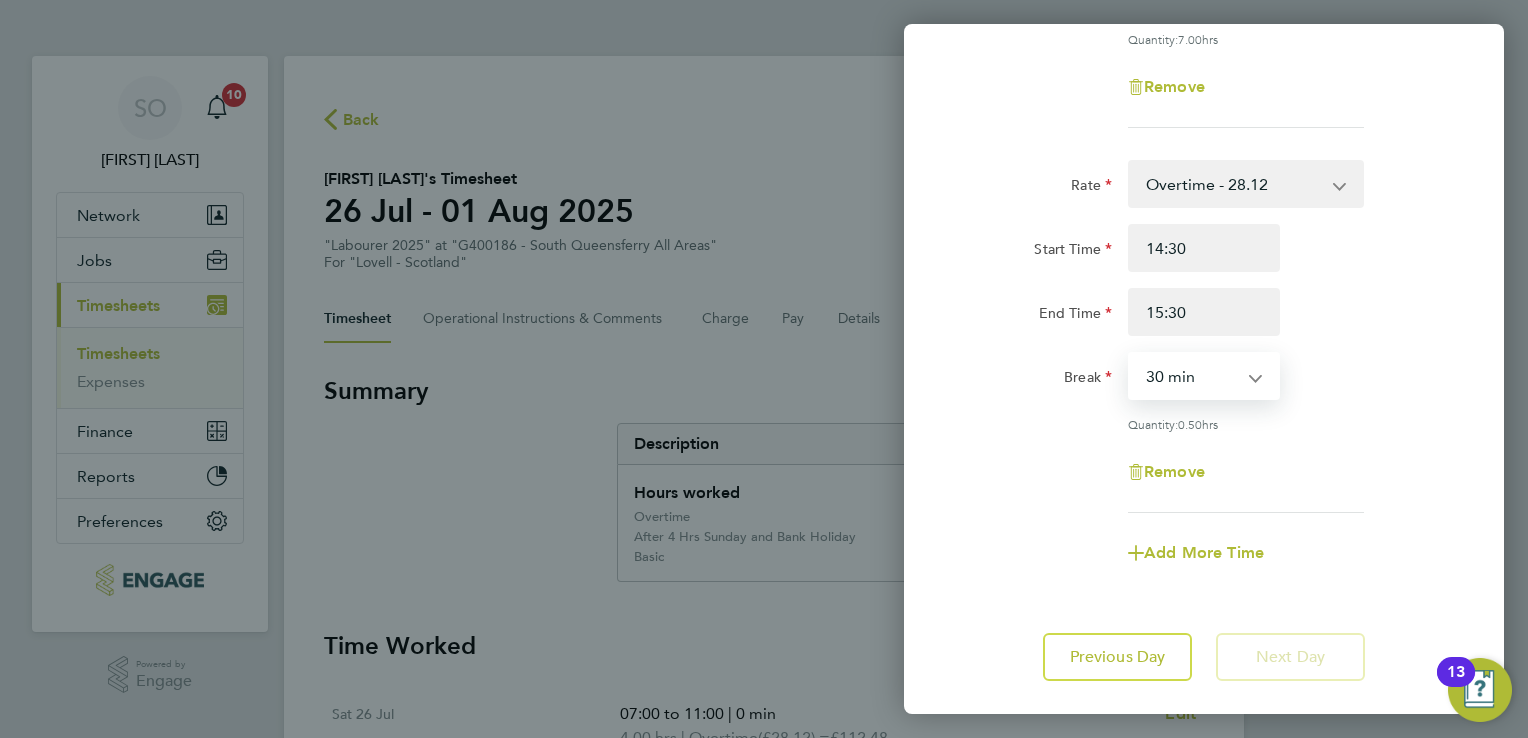 click on "0 min   15 min   30 min   45 min" at bounding box center (1192, 376) 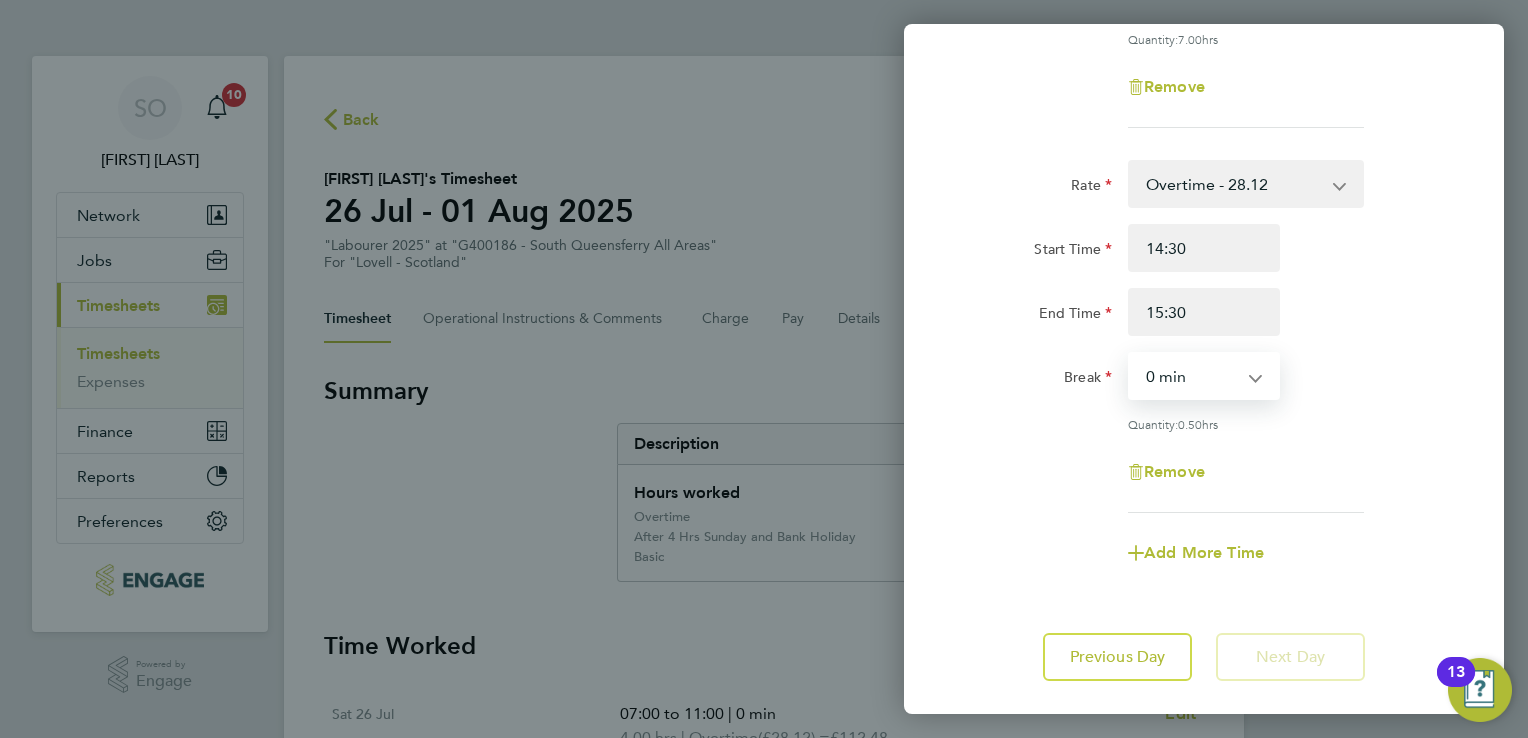 click on "0 min   15 min   30 min   45 min" at bounding box center (1192, 376) 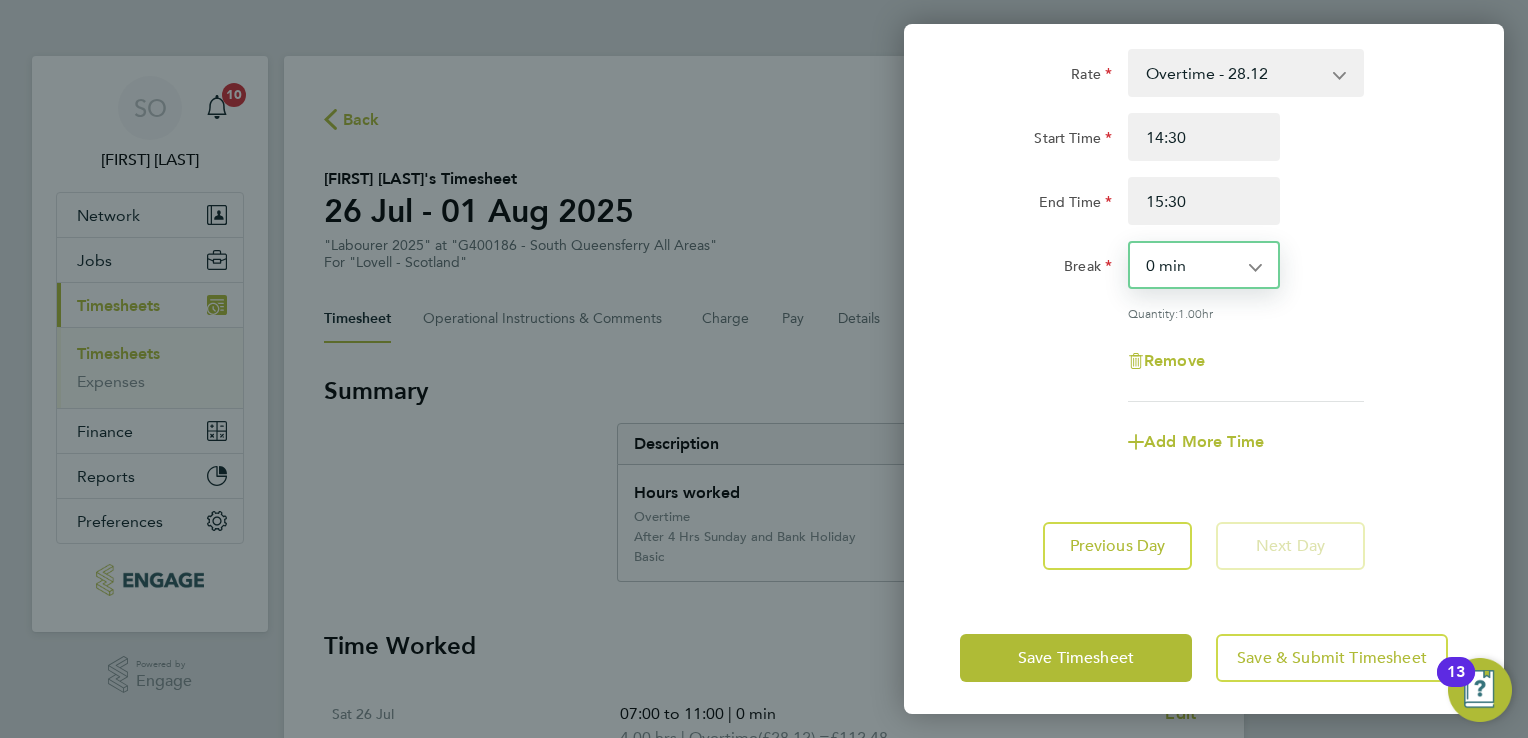 scroll, scrollTop: 499, scrollLeft: 0, axis: vertical 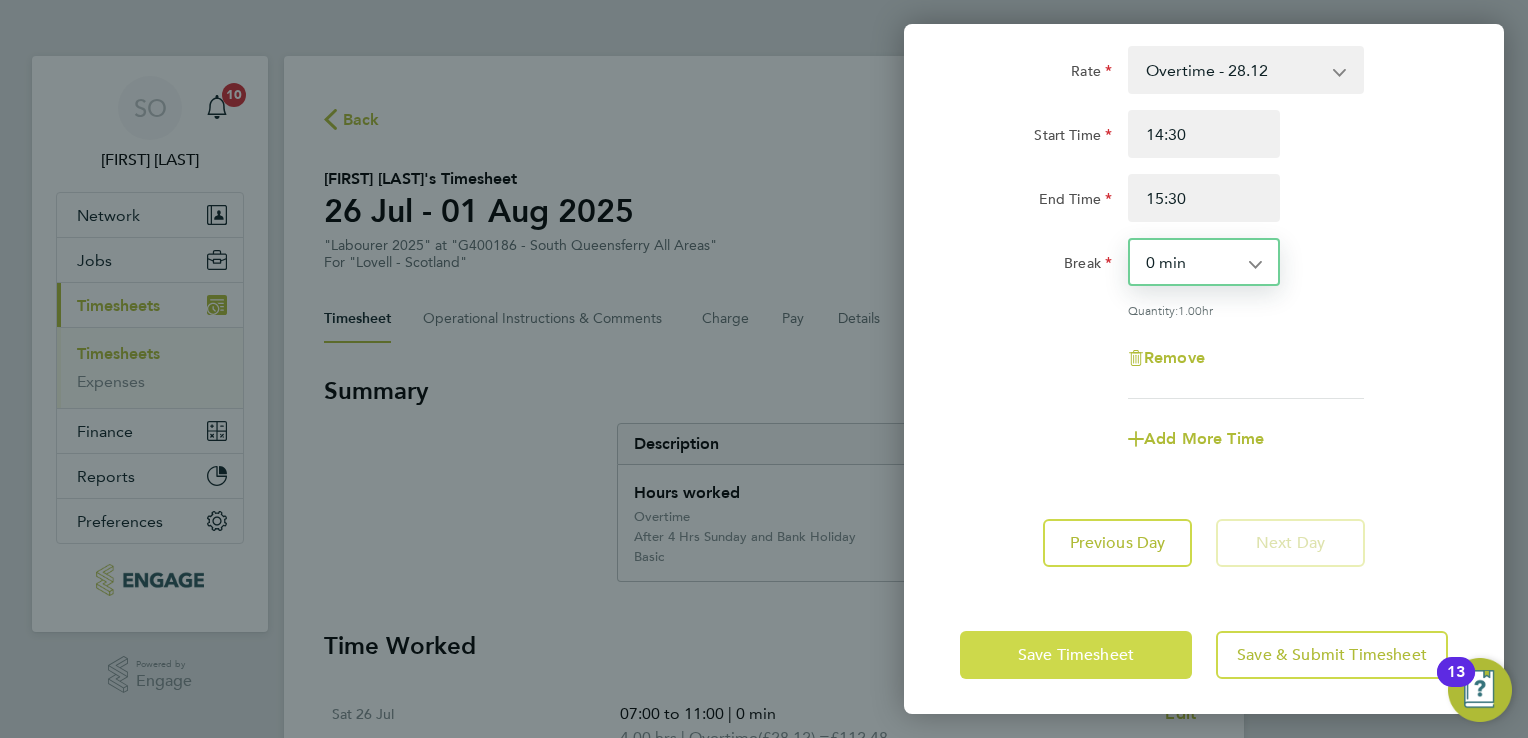 click on "Save Timesheet" 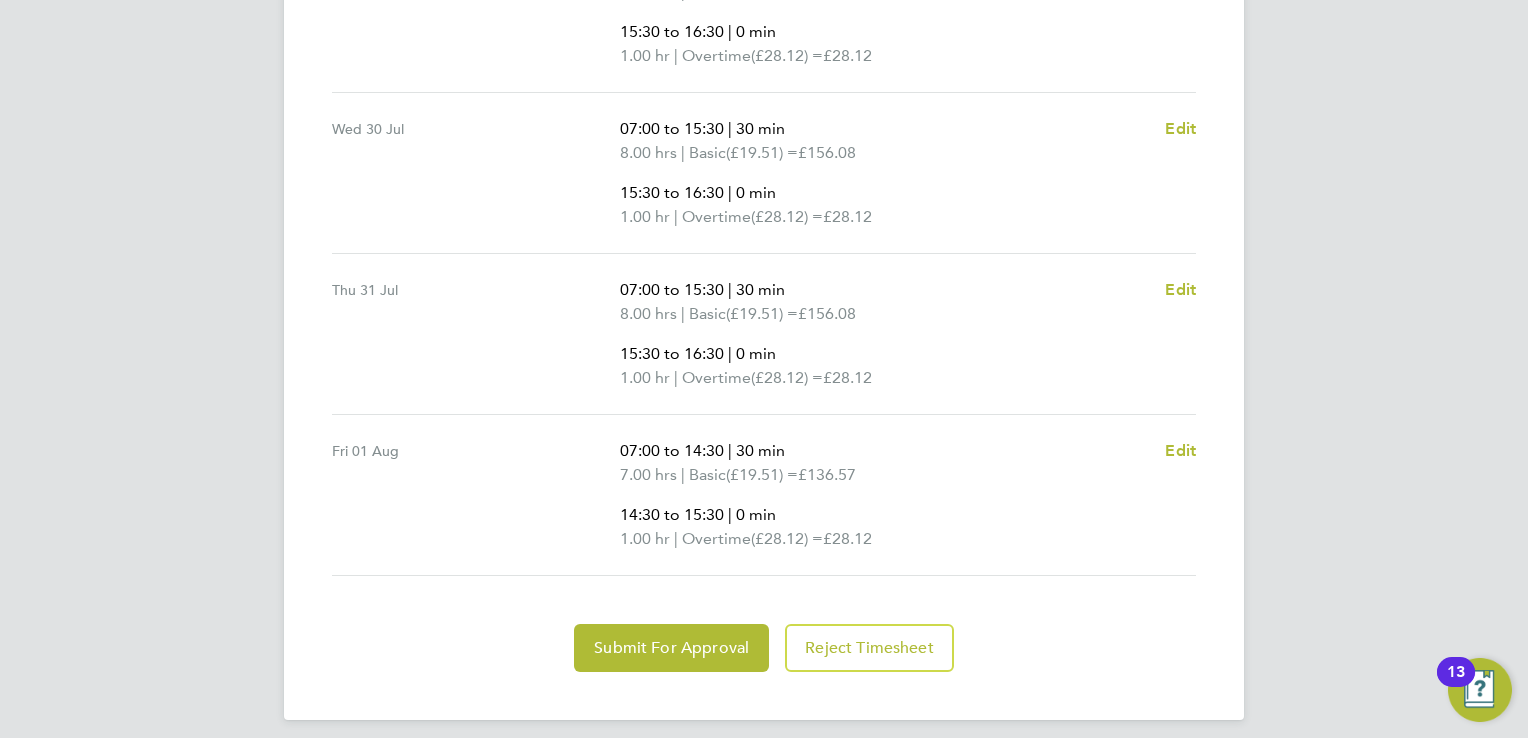 scroll, scrollTop: 1152, scrollLeft: 0, axis: vertical 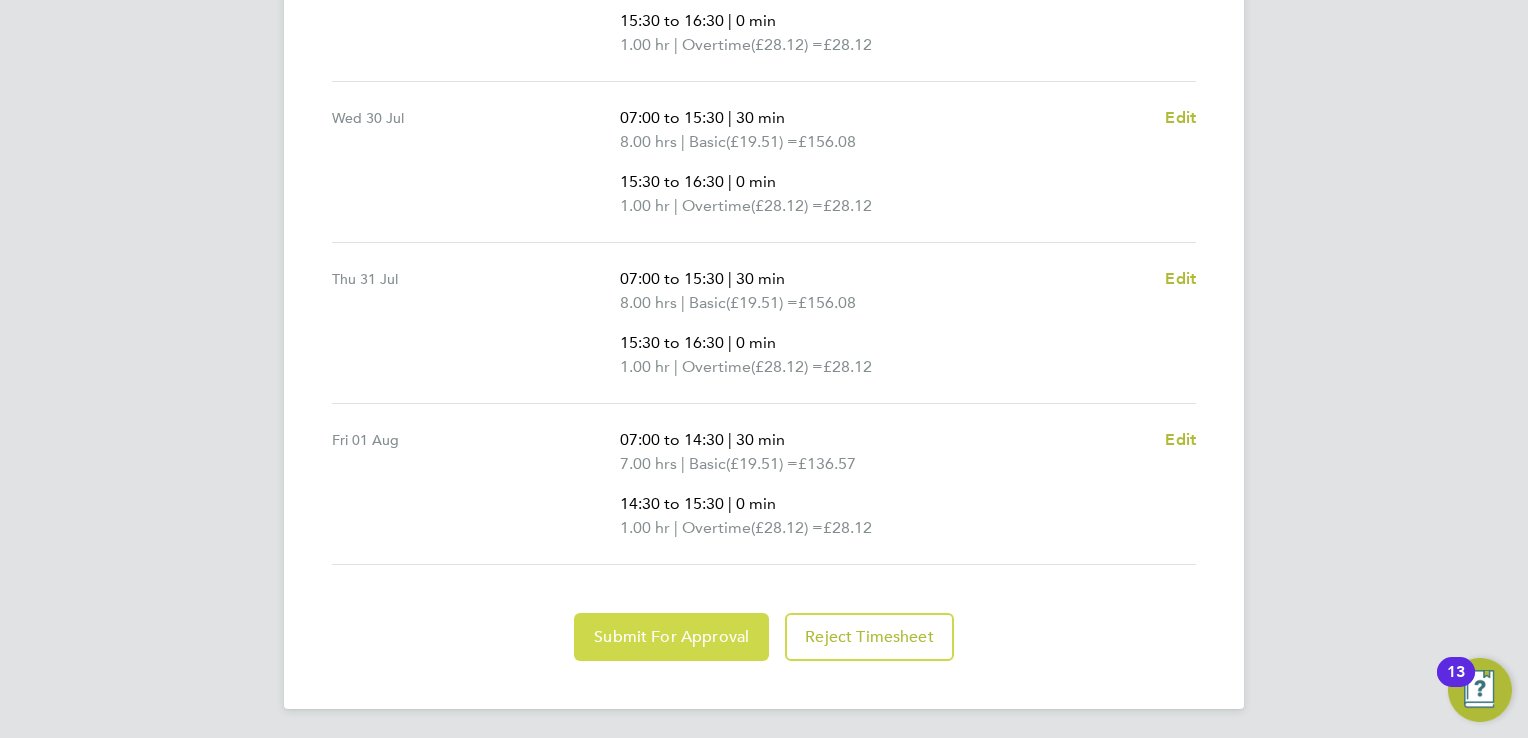 click on "Submit For Approval" 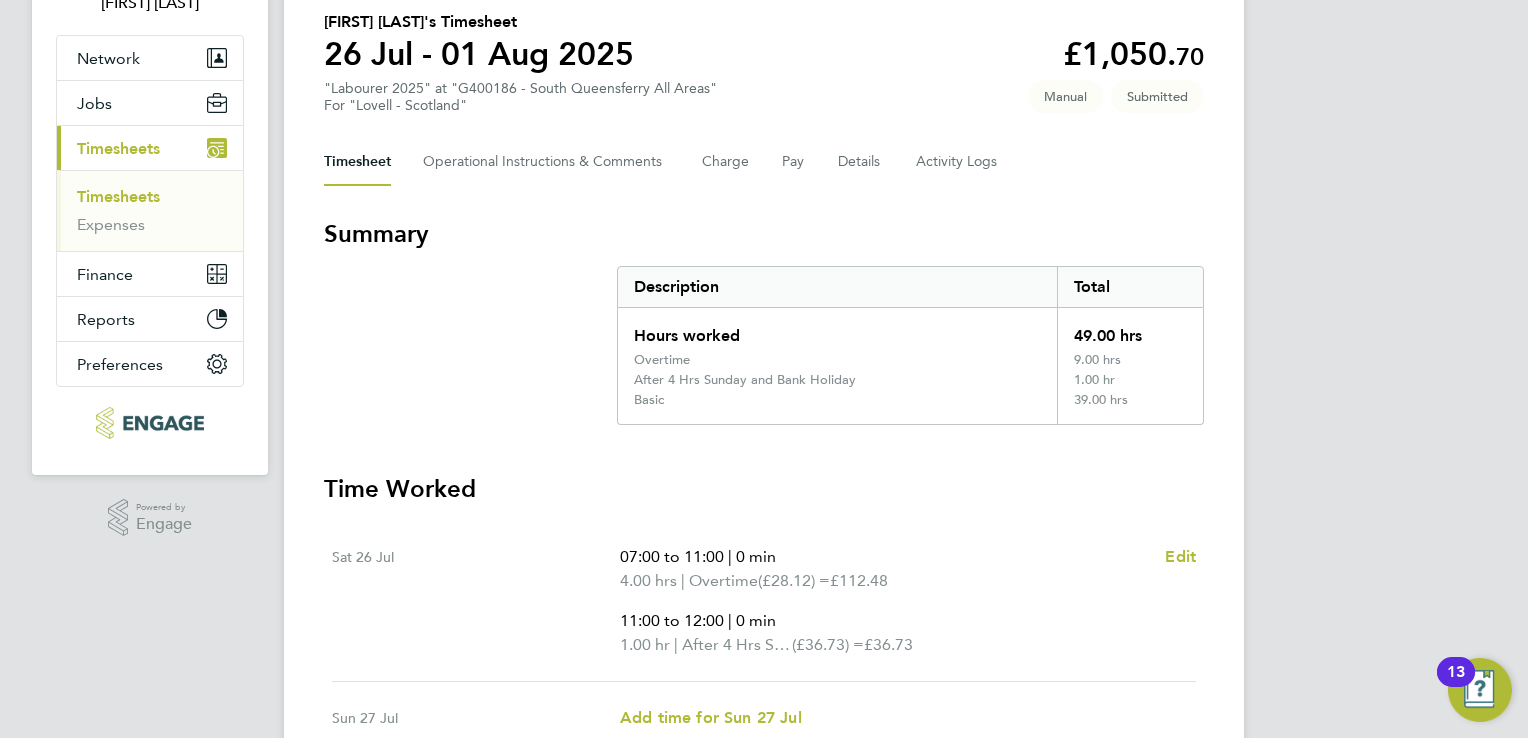 scroll, scrollTop: 151, scrollLeft: 0, axis: vertical 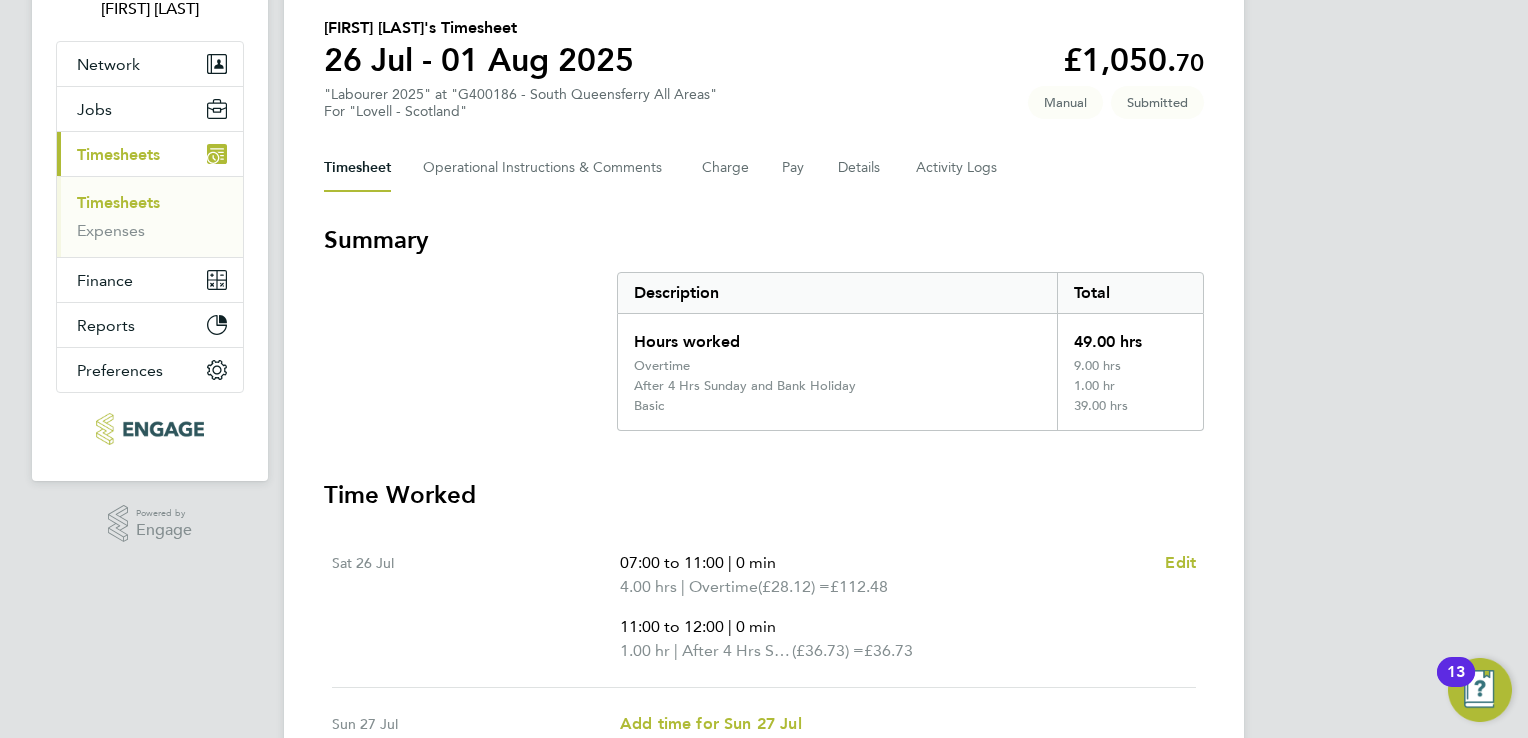 click on "Timesheets" at bounding box center [118, 202] 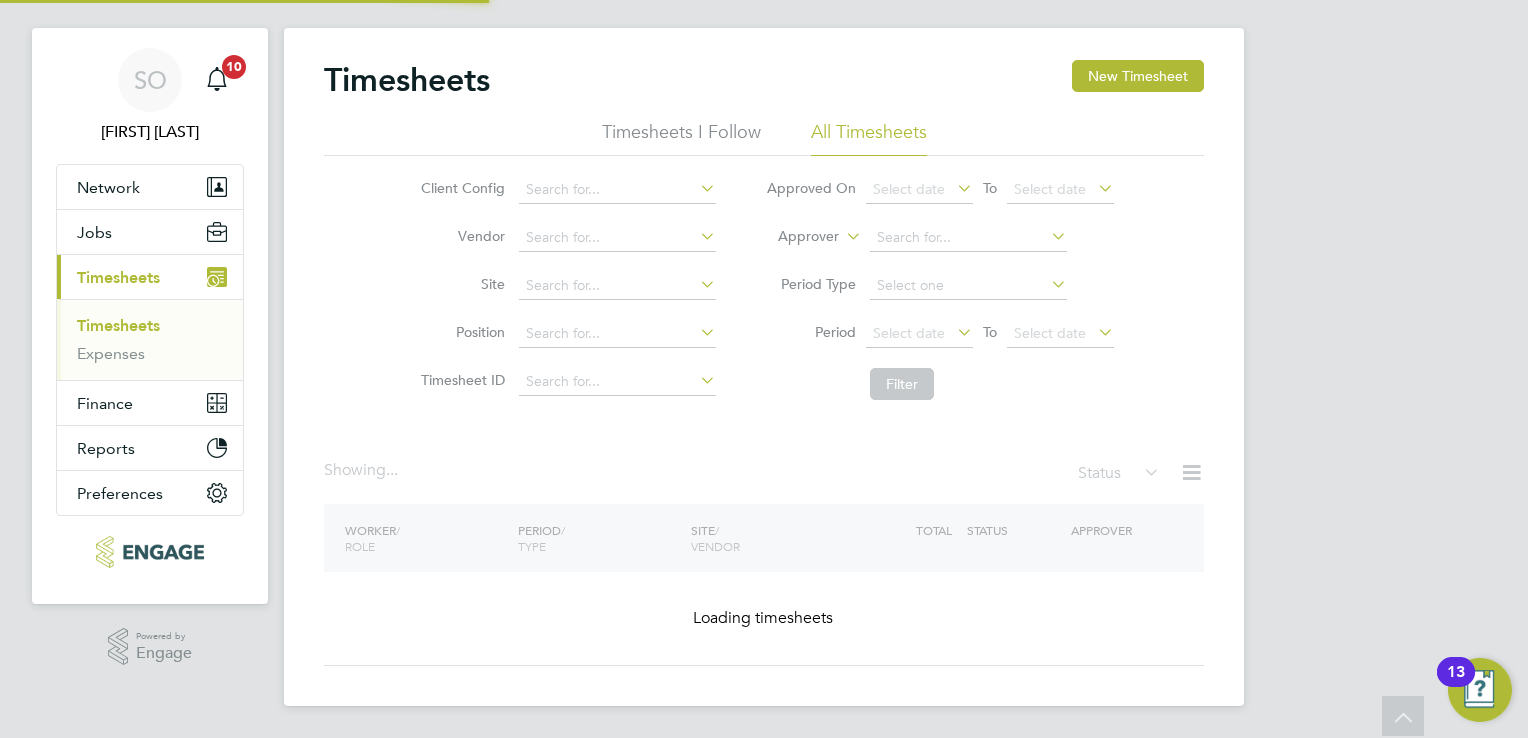scroll, scrollTop: 0, scrollLeft: 0, axis: both 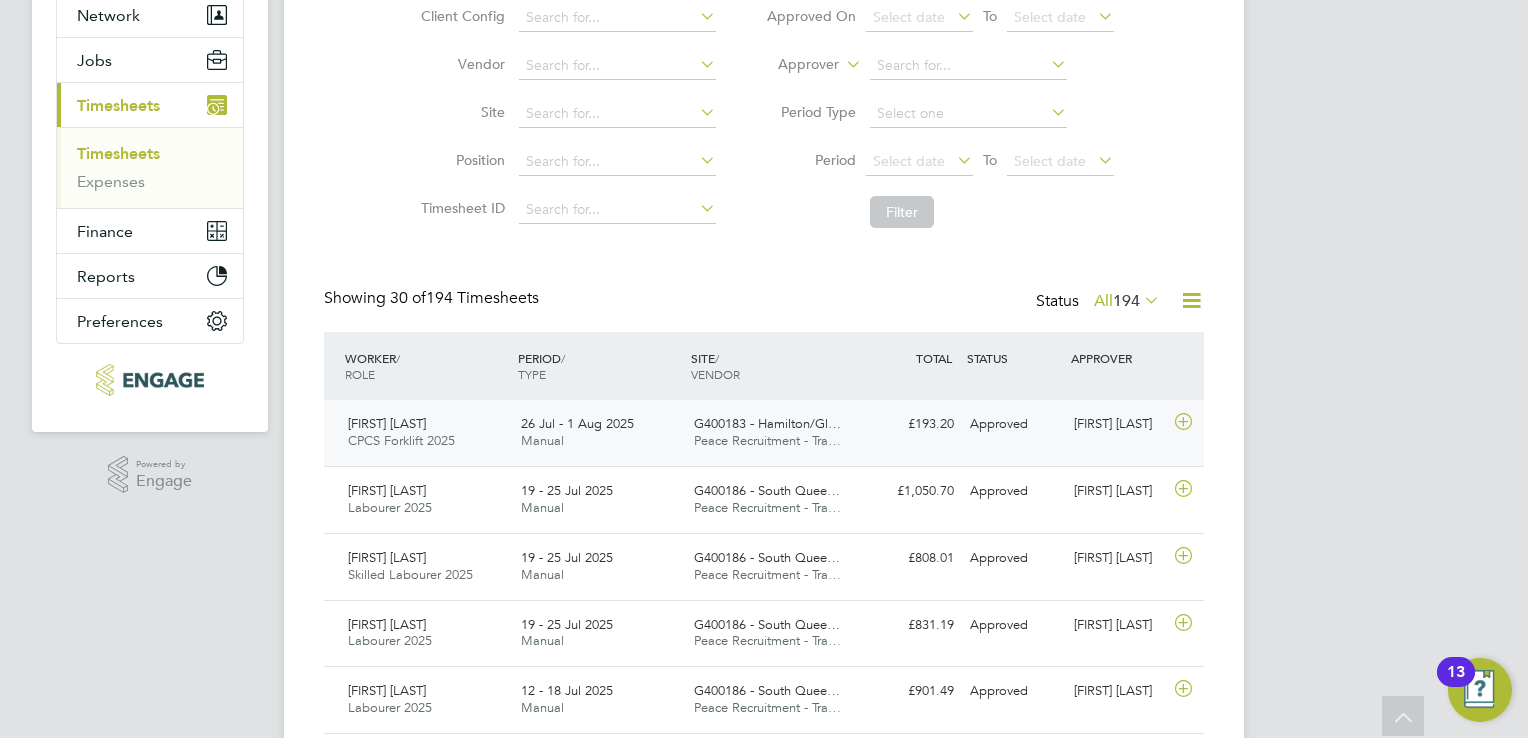 click on "26 Jul - 1 Aug 2025 Manual" 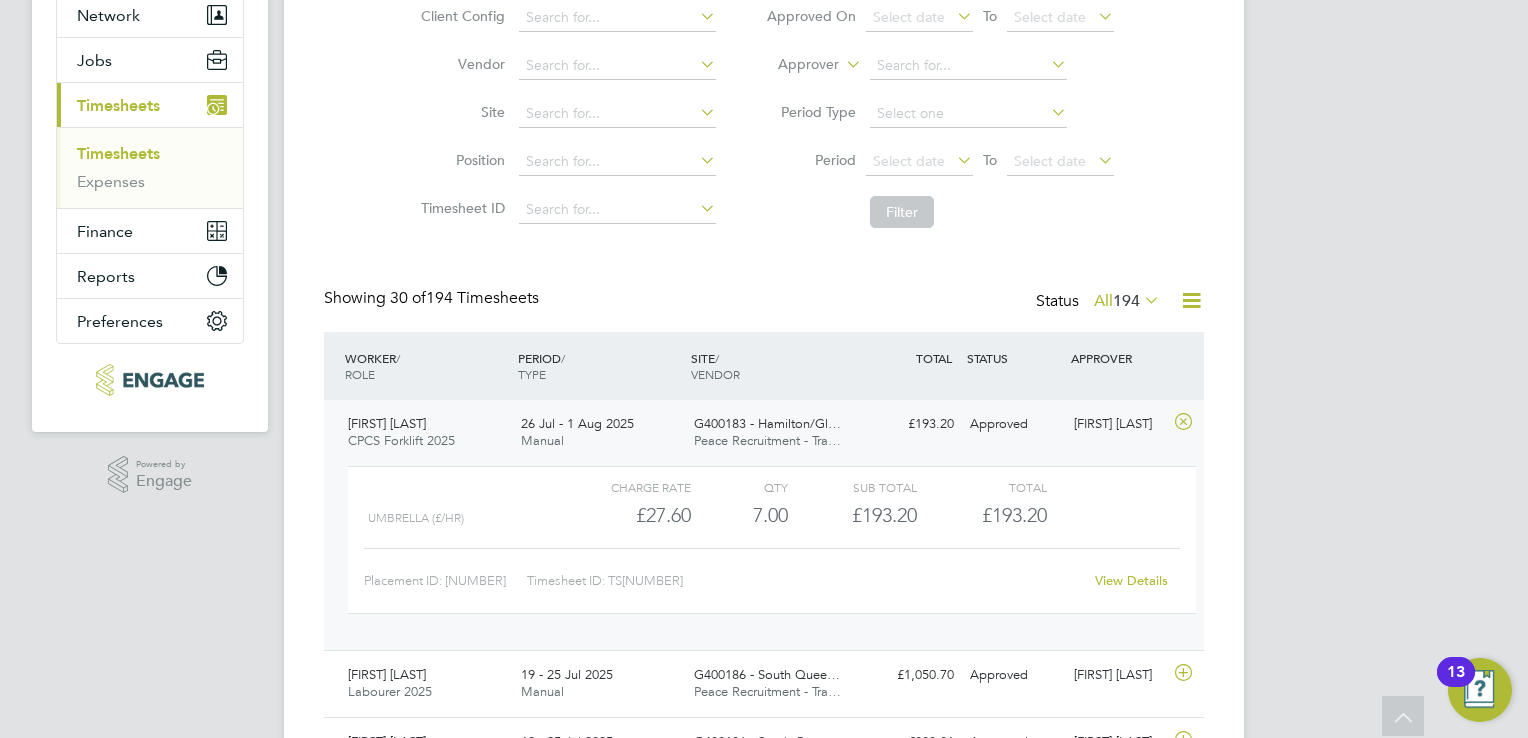 click on "Timesheets" at bounding box center [152, 158] 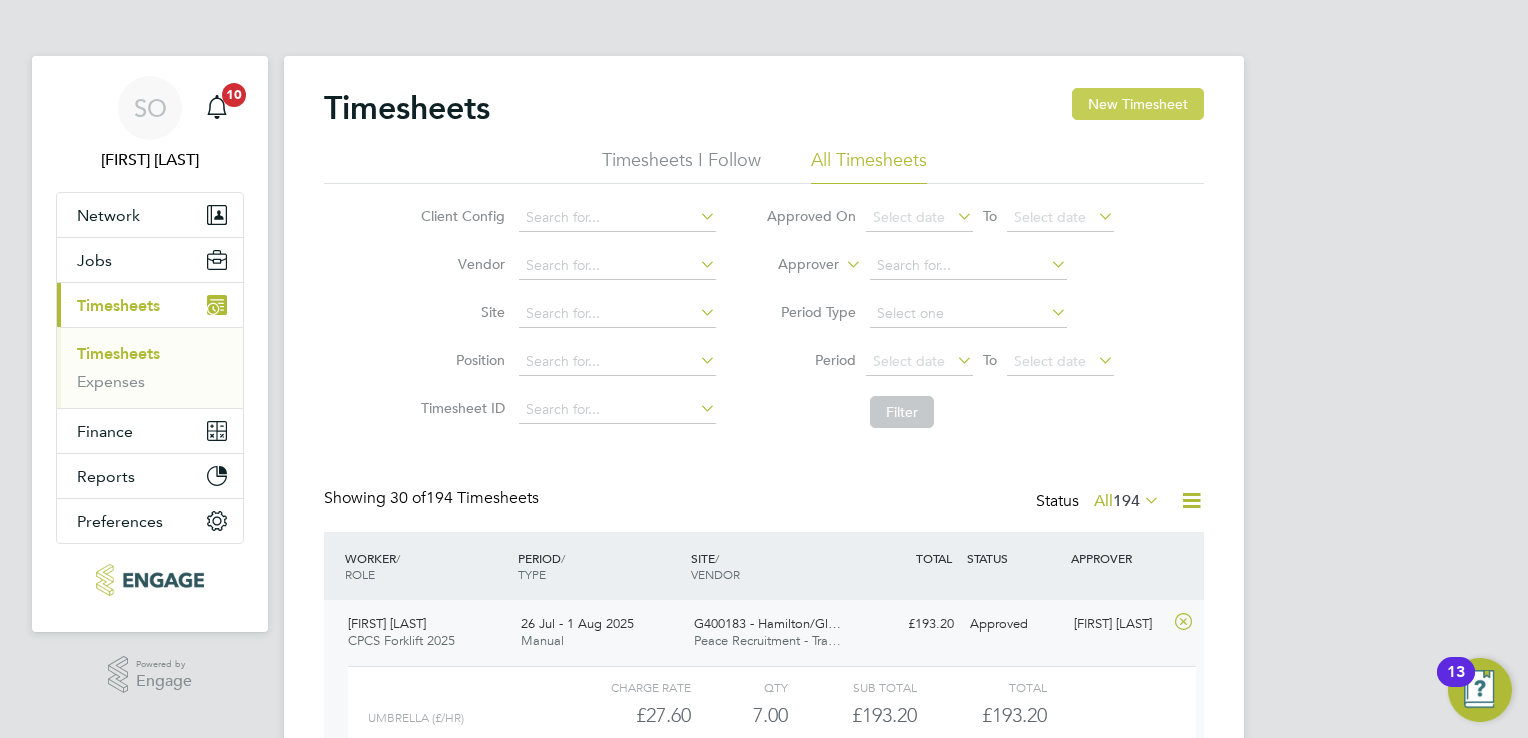 click on "New Timesheet" 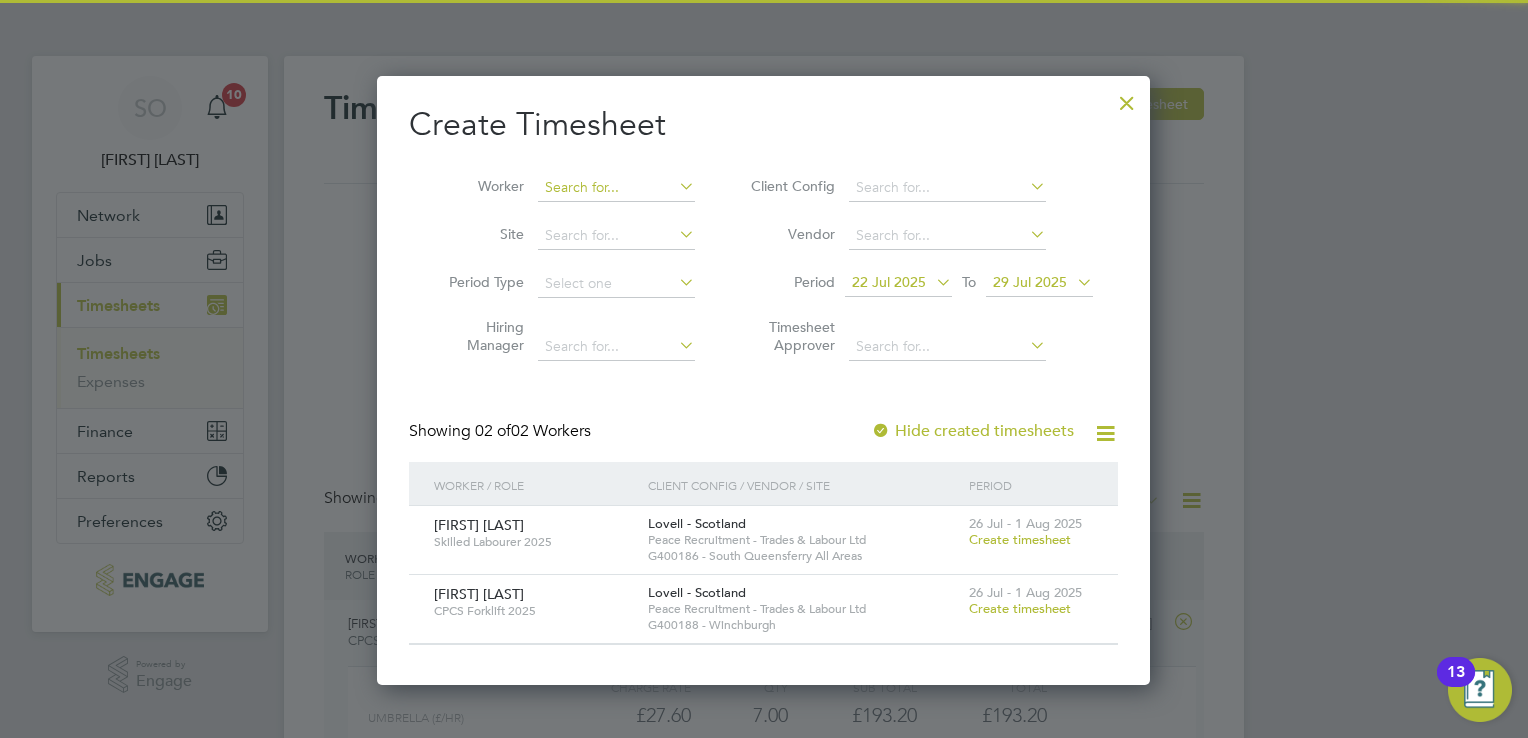 click at bounding box center [616, 188] 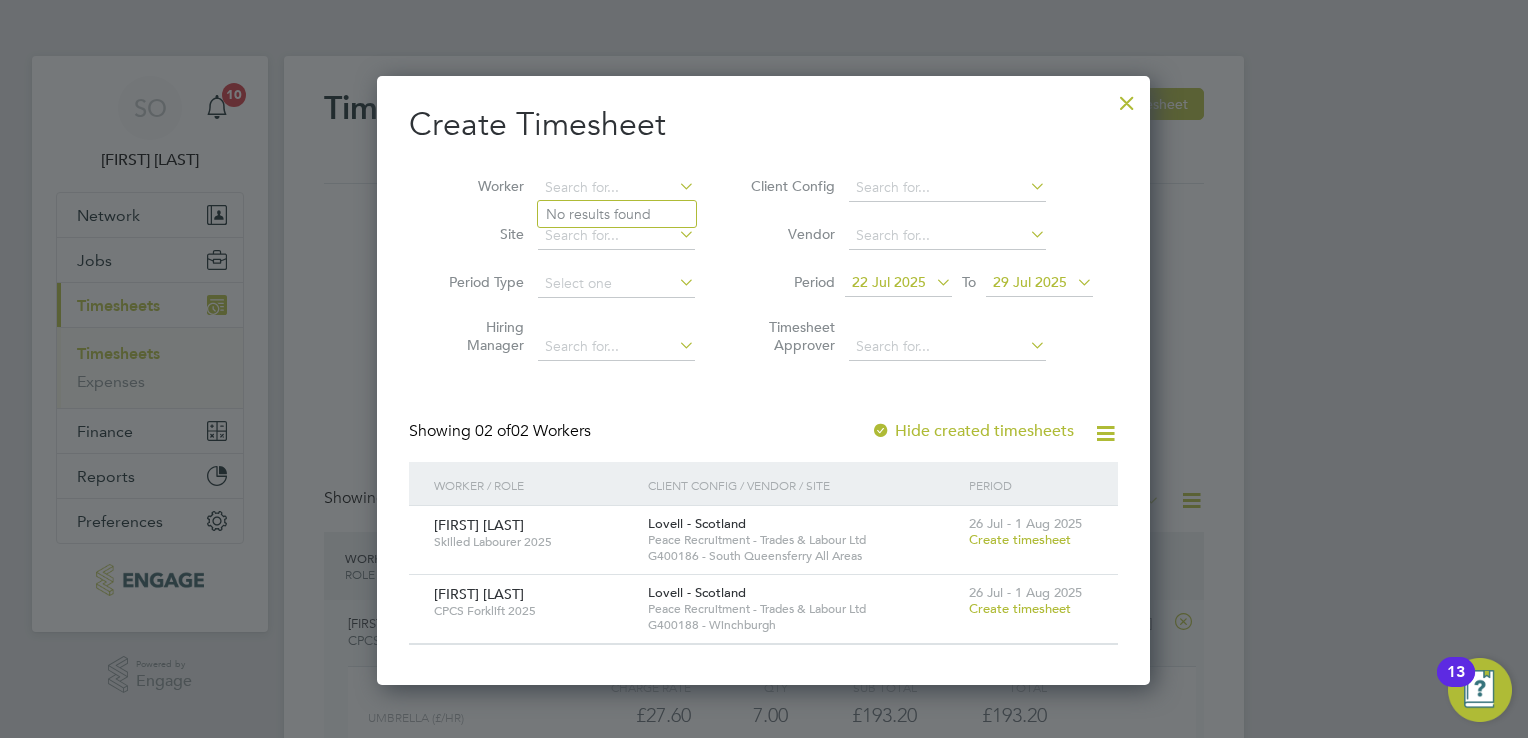 click on "Create timesheet" at bounding box center (1020, 539) 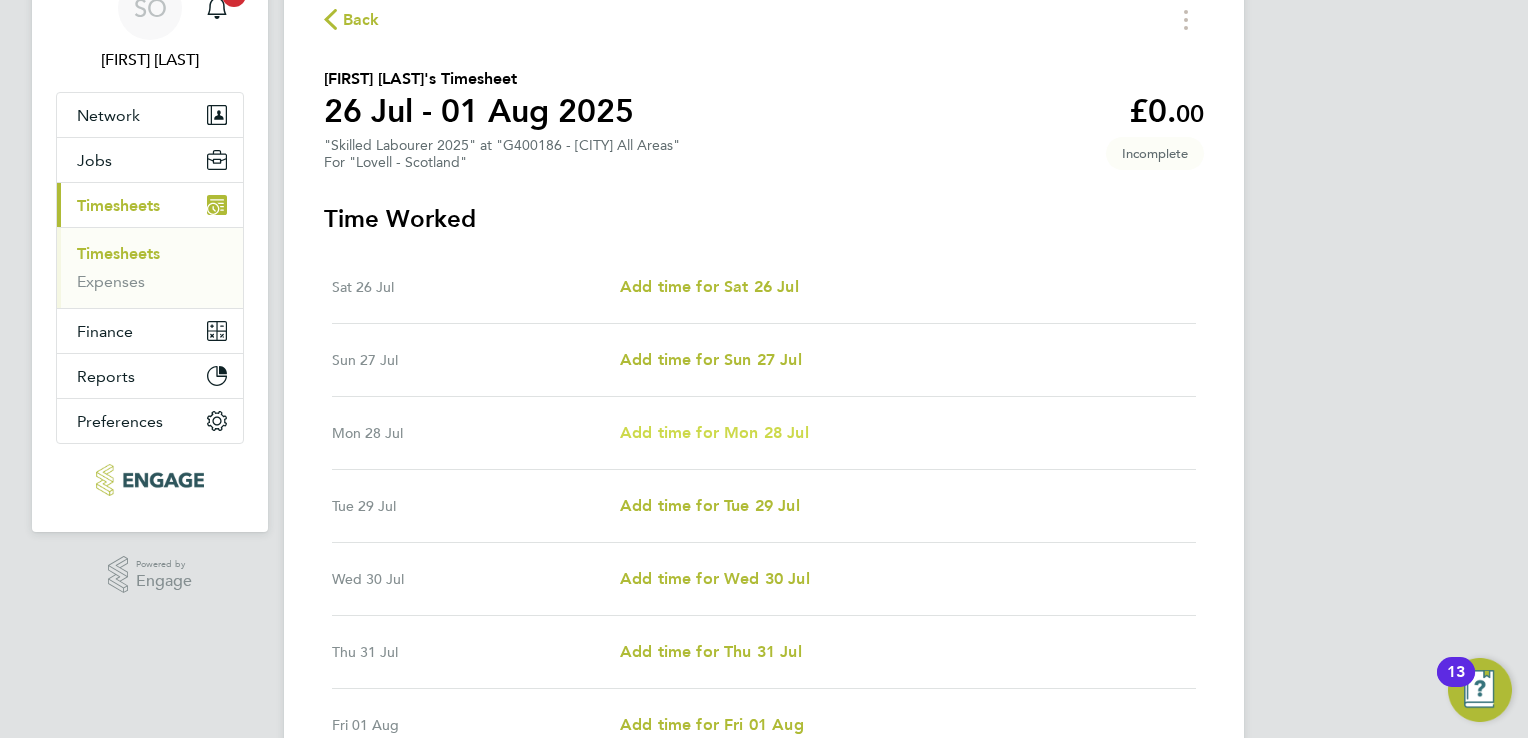 click on "Add time for Mon 28 Jul" at bounding box center (714, 432) 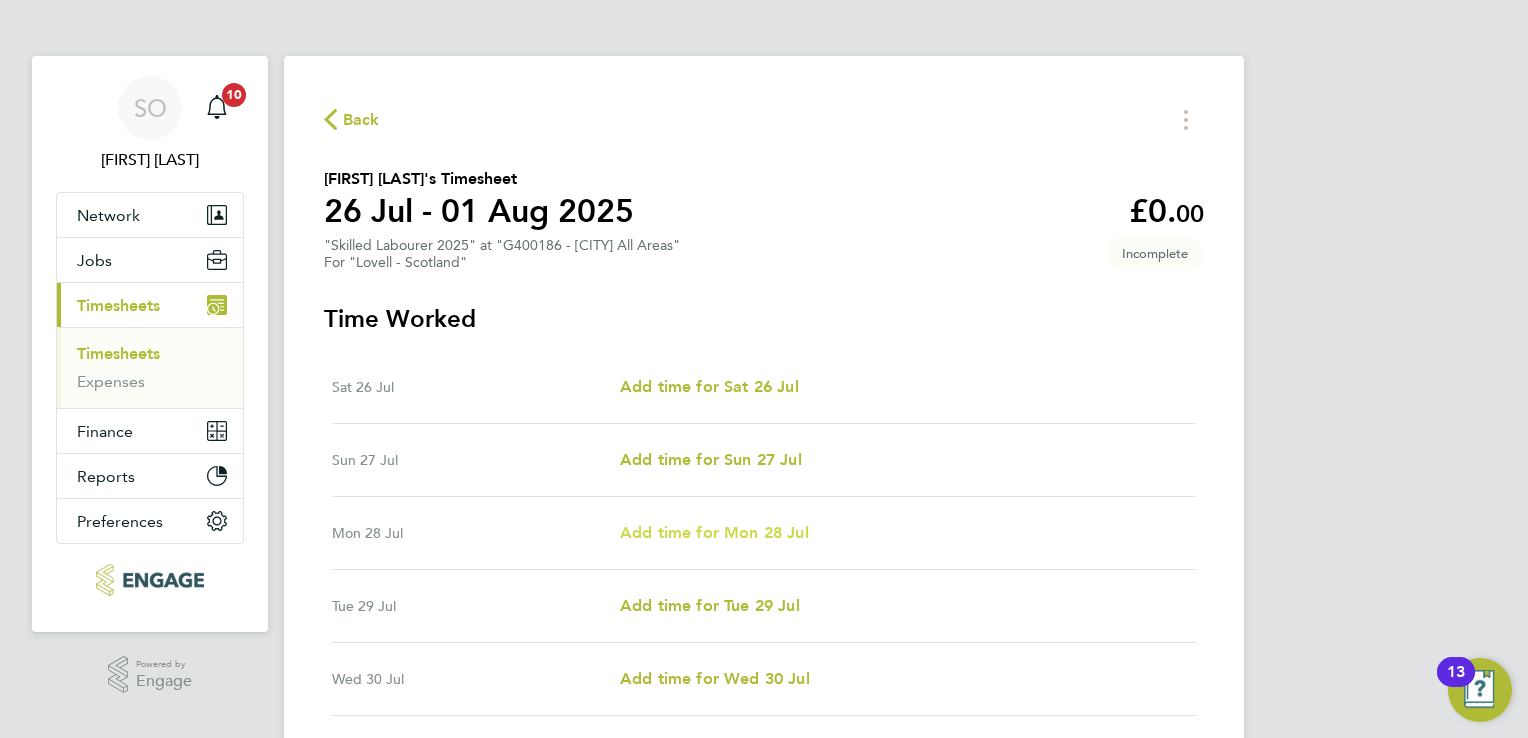 select on "30" 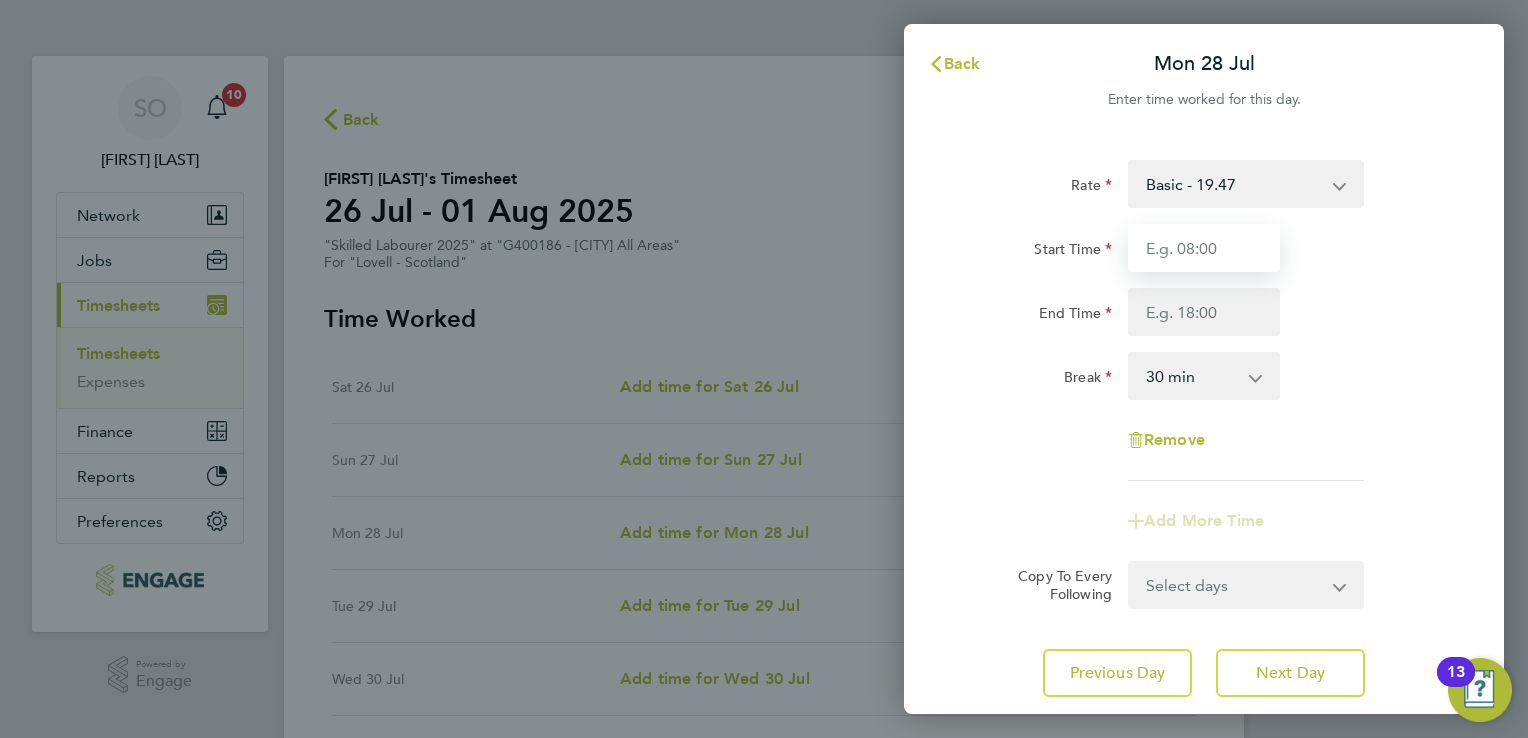 click on "Start Time" at bounding box center (1204, 248) 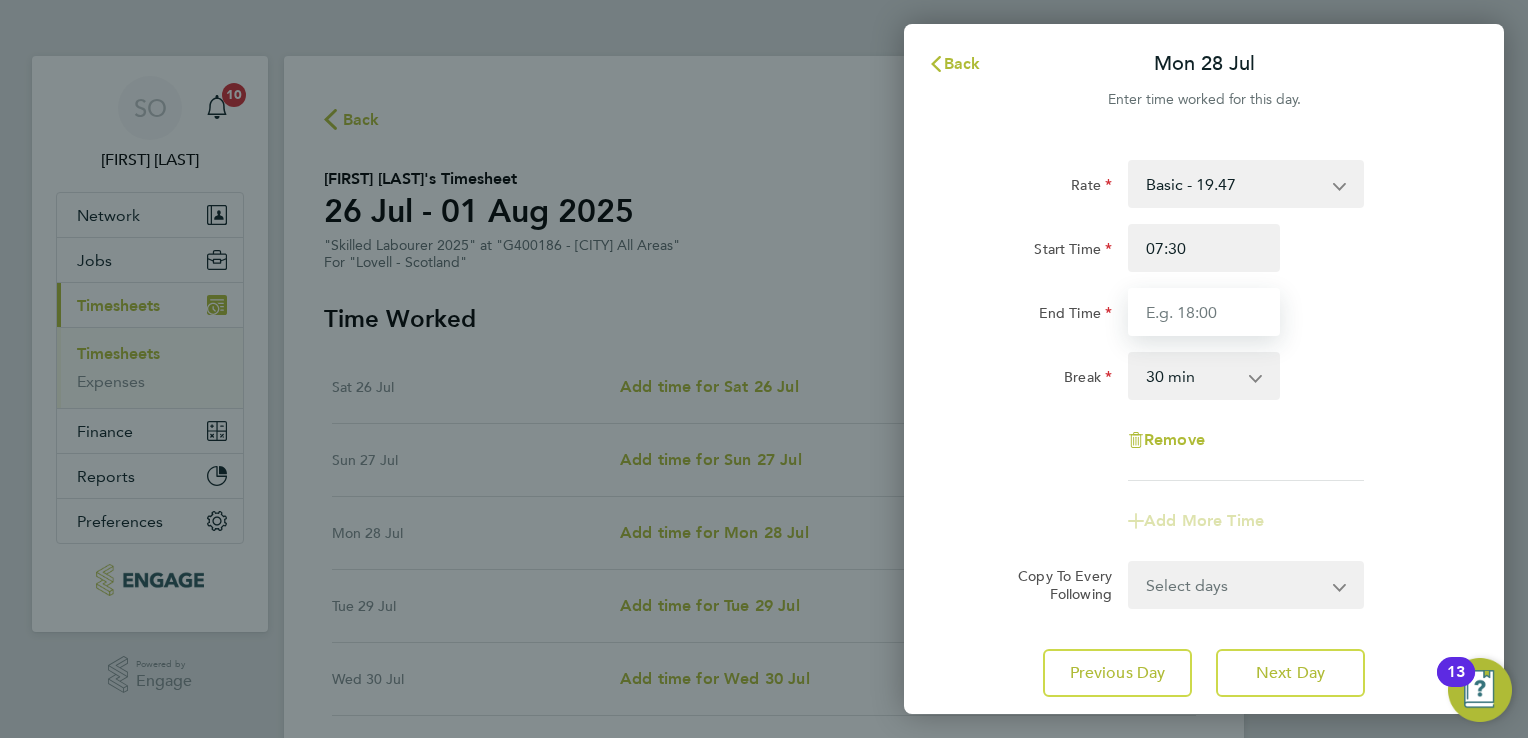 click on "End Time" at bounding box center [1204, 312] 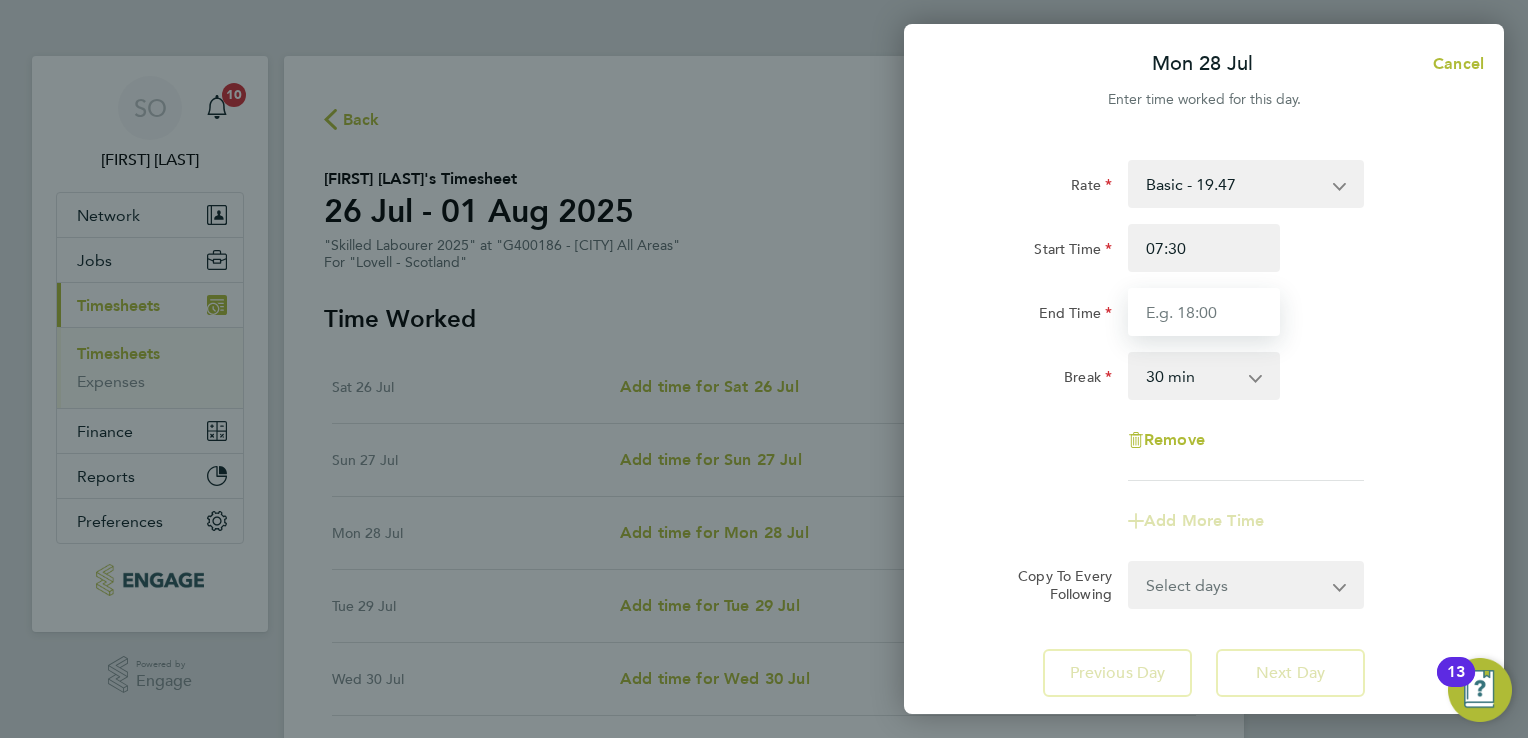 type on "16:30" 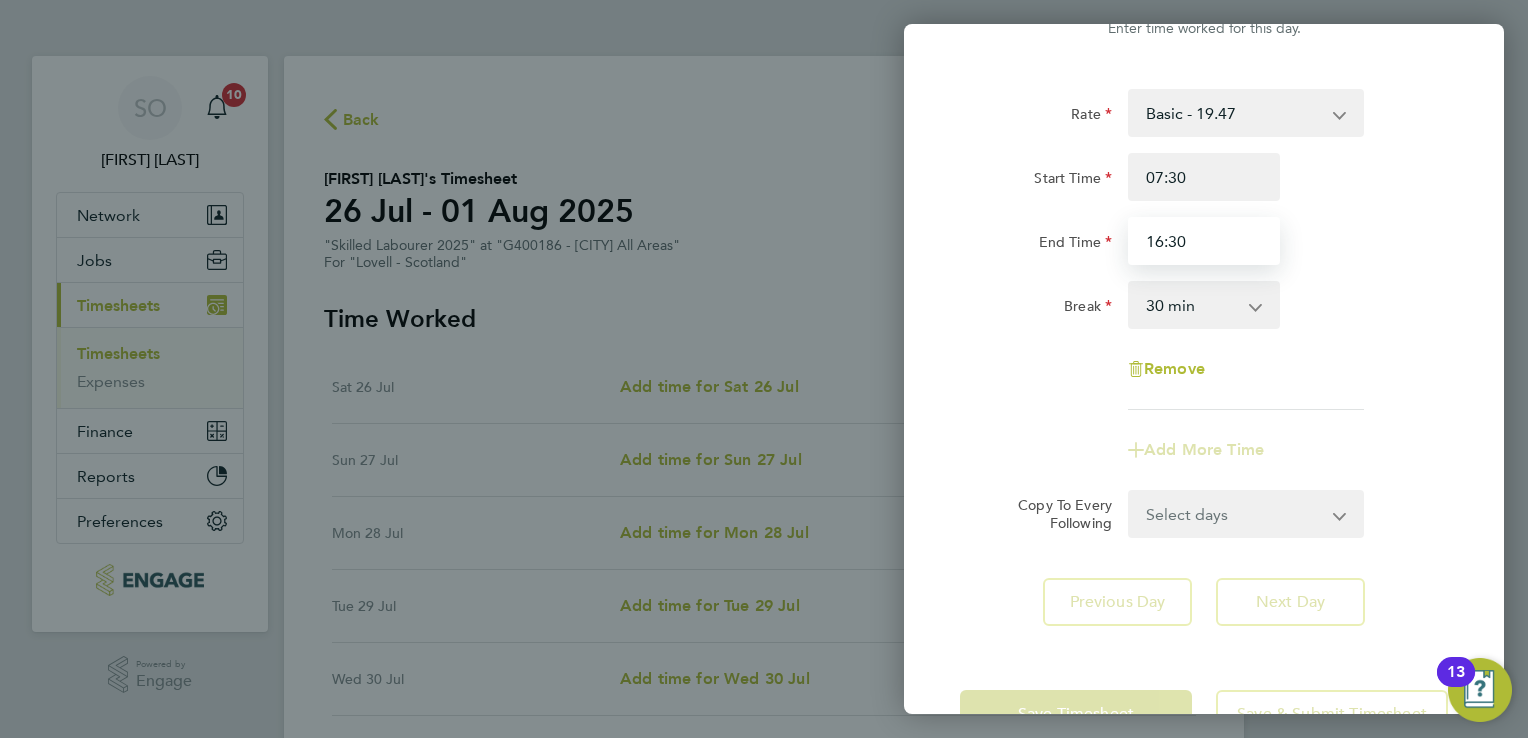 scroll, scrollTop: 133, scrollLeft: 0, axis: vertical 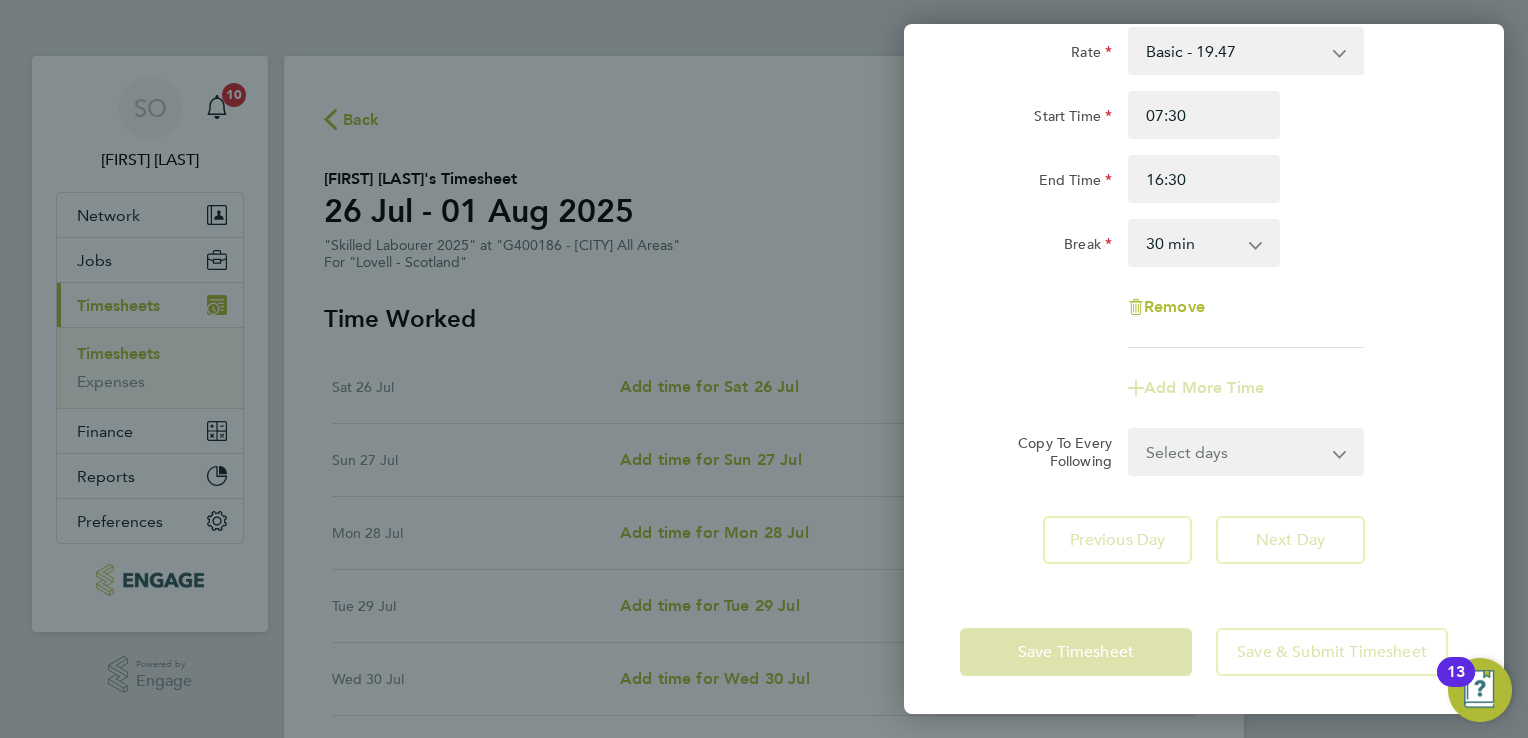 click on "Rate  Basic - 19.47   Overtime - 27.91
Start Time 07:30 End Time 16:30 Break  0 min   15 min   30 min   45 min   60 min   75 min   90 min
Remove
Add More Time  Copy To Every Following  Select days   Day   Tuesday   Wednesday   Thursday   Friday
Previous Day   Next Day" 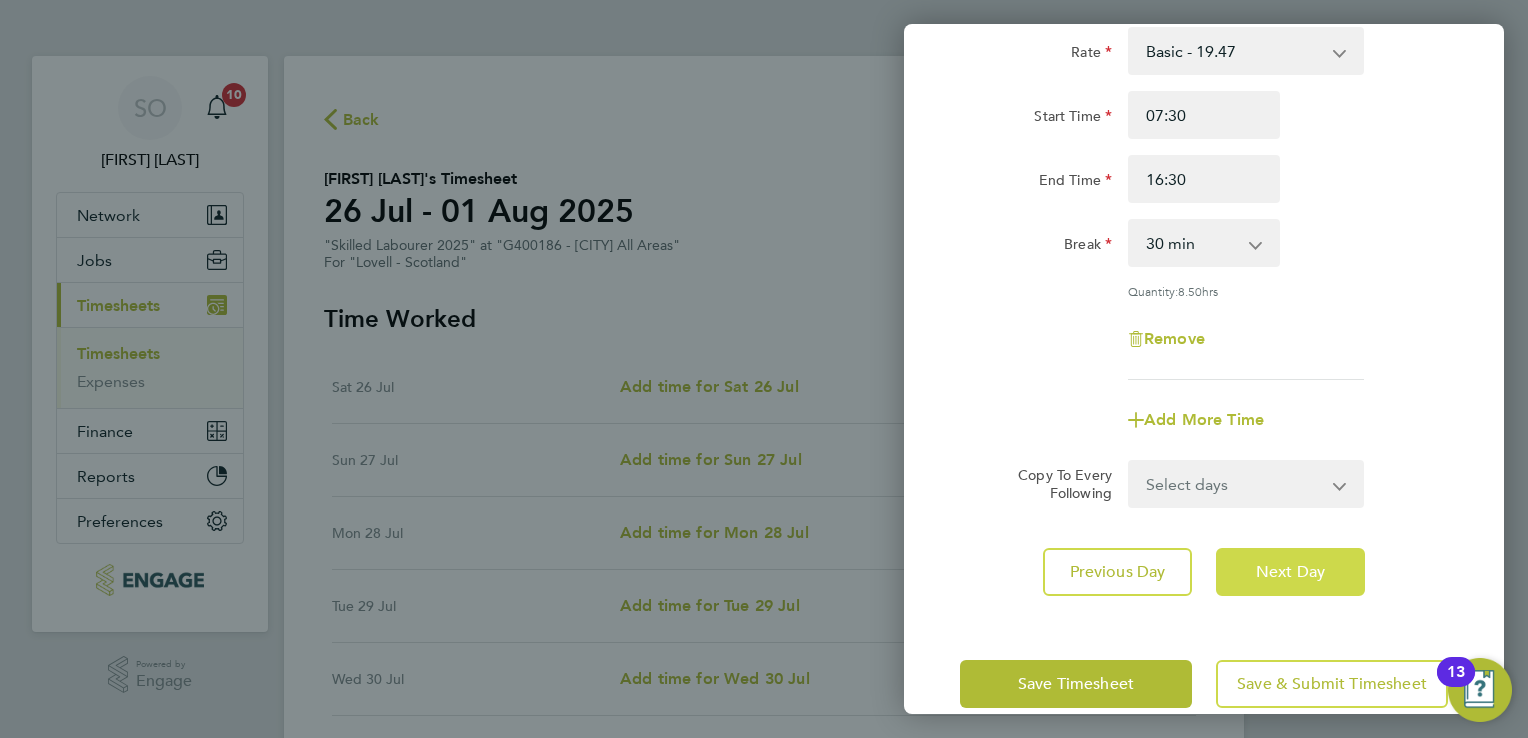 click on "Next Day" 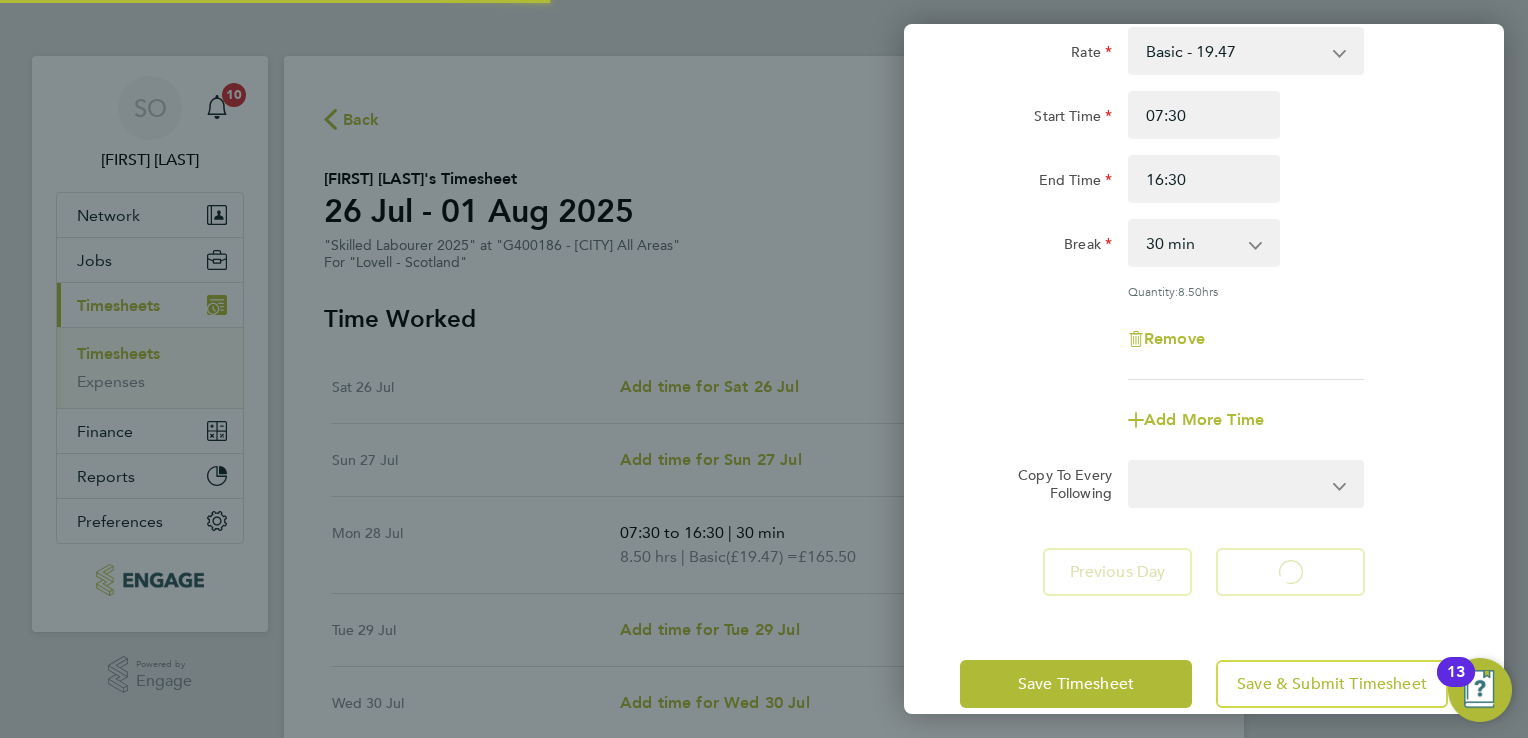 select on "30" 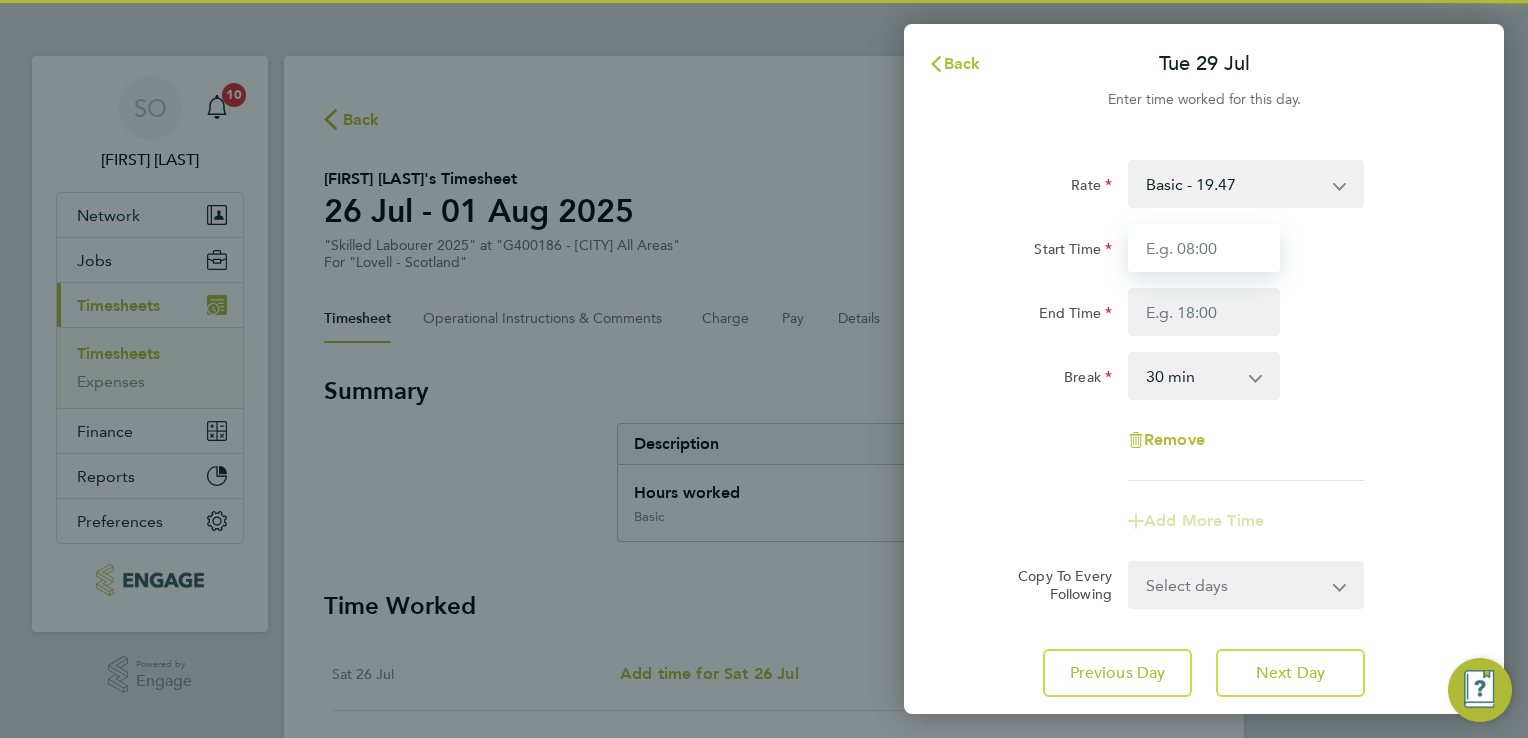 click on "Start Time" at bounding box center (1204, 248) 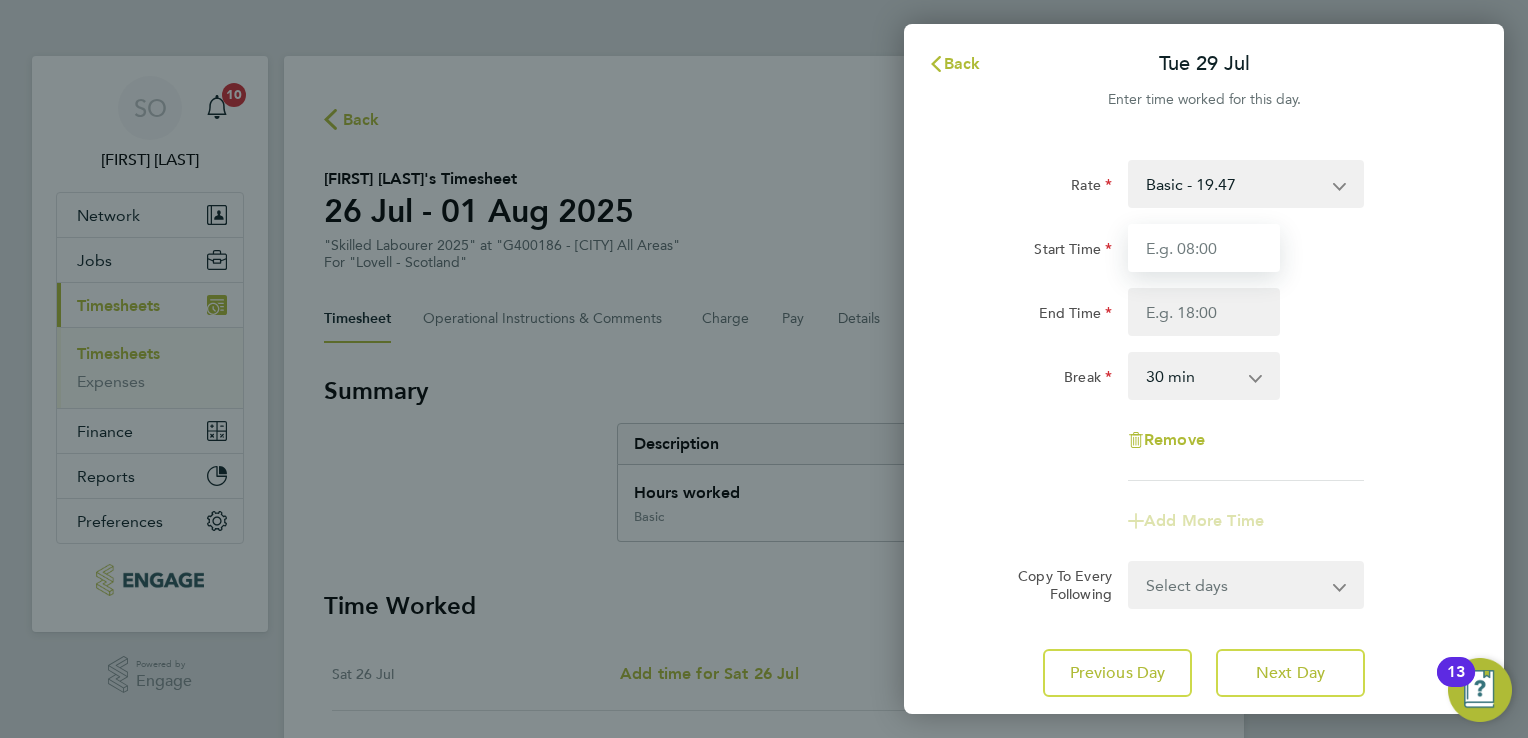 type on "07:30" 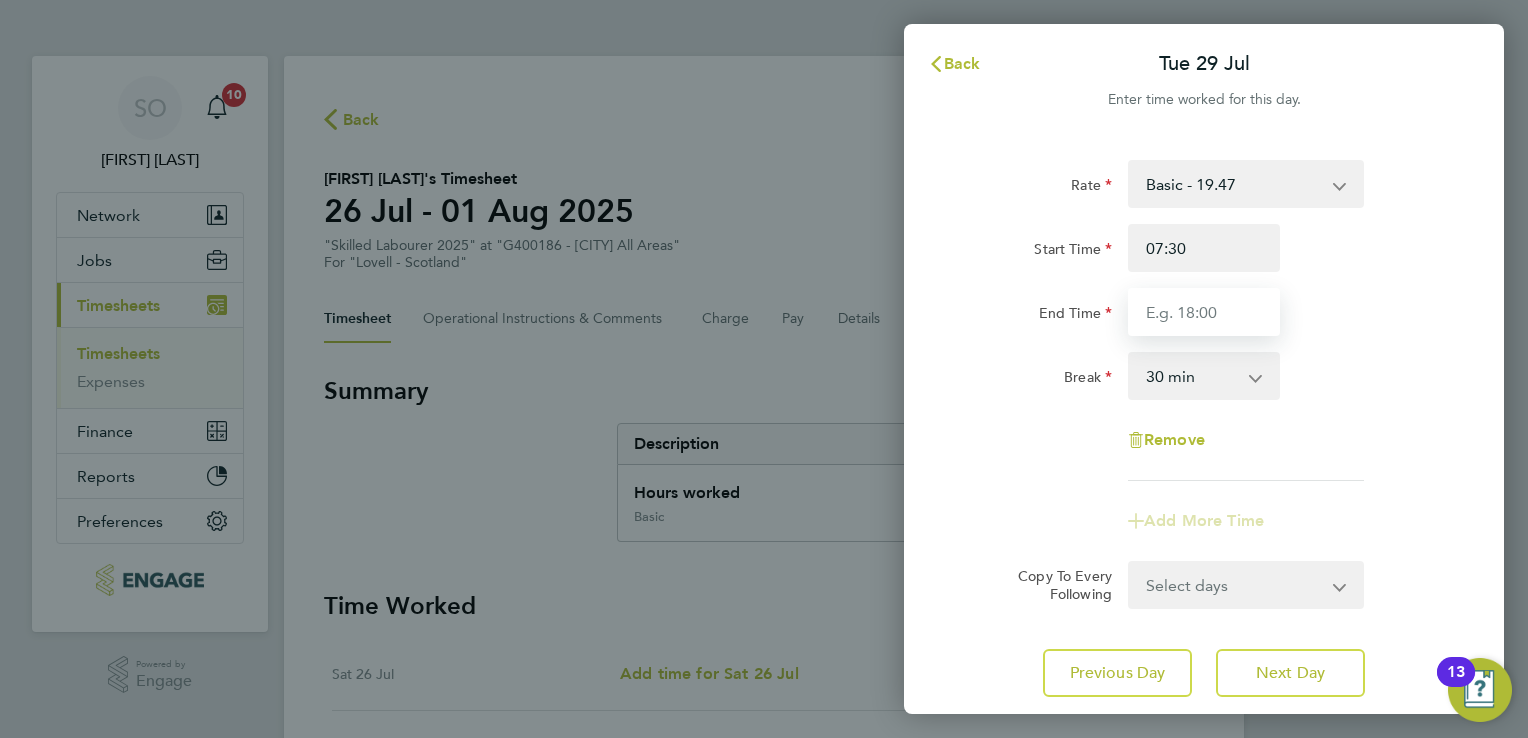 type on "16:30" 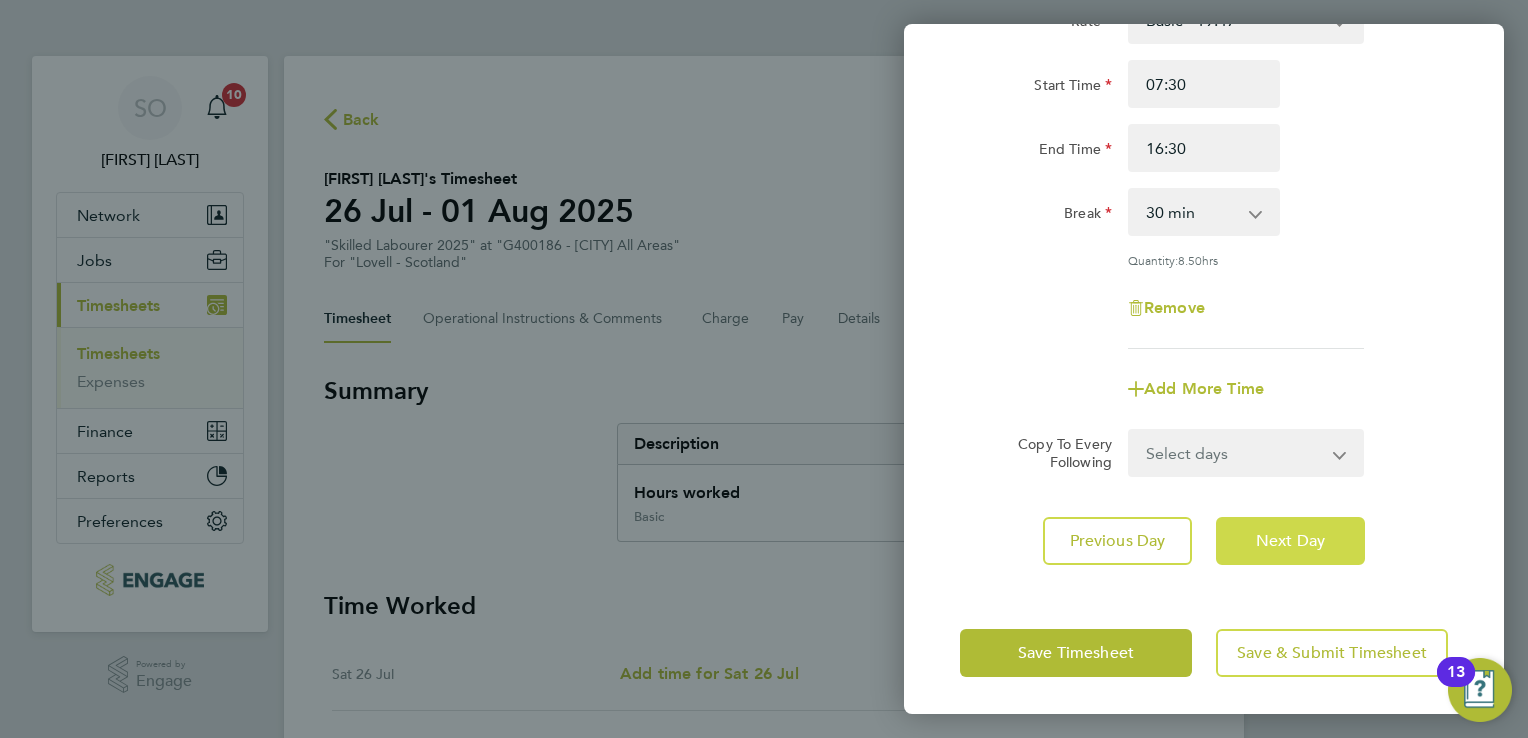 click on "Next Day" 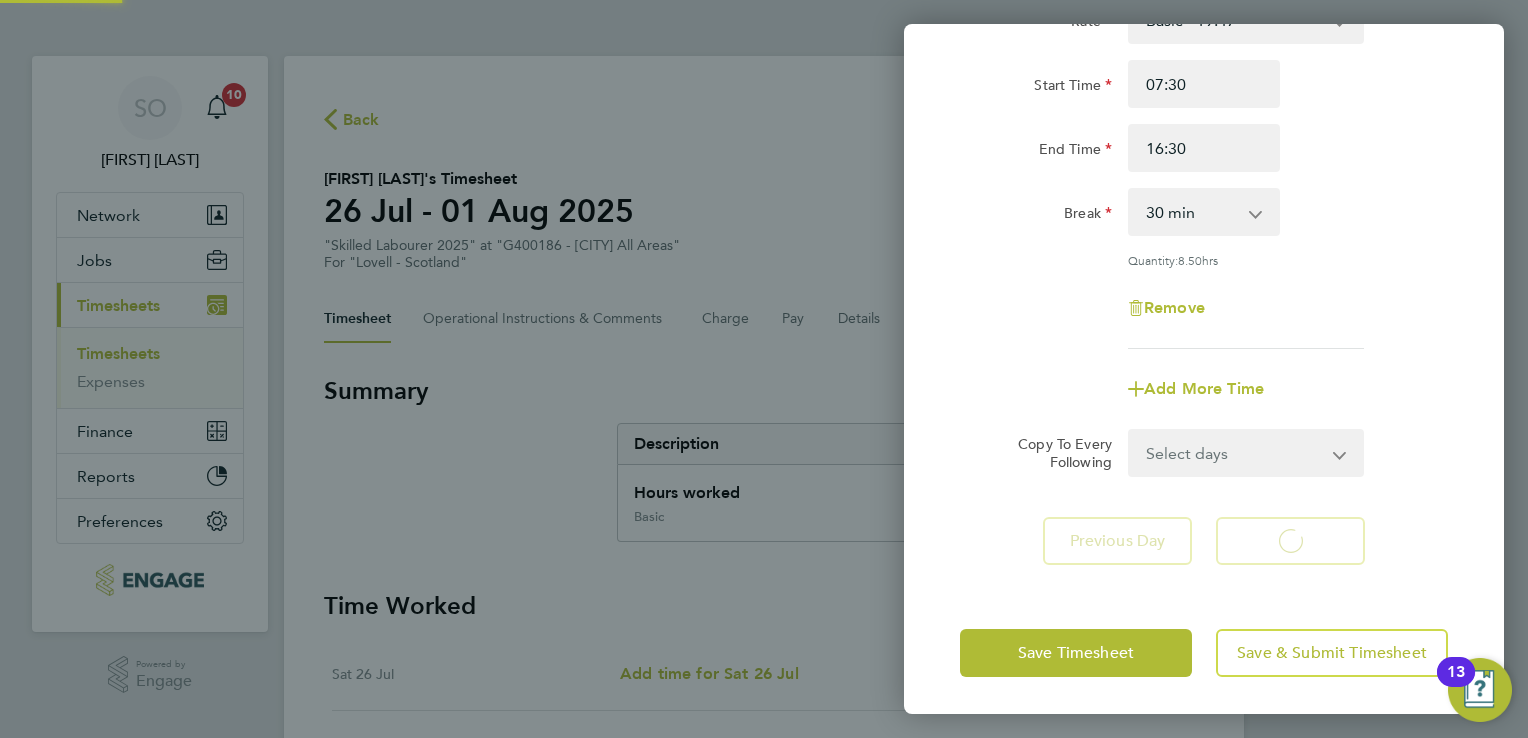 scroll, scrollTop: 133, scrollLeft: 0, axis: vertical 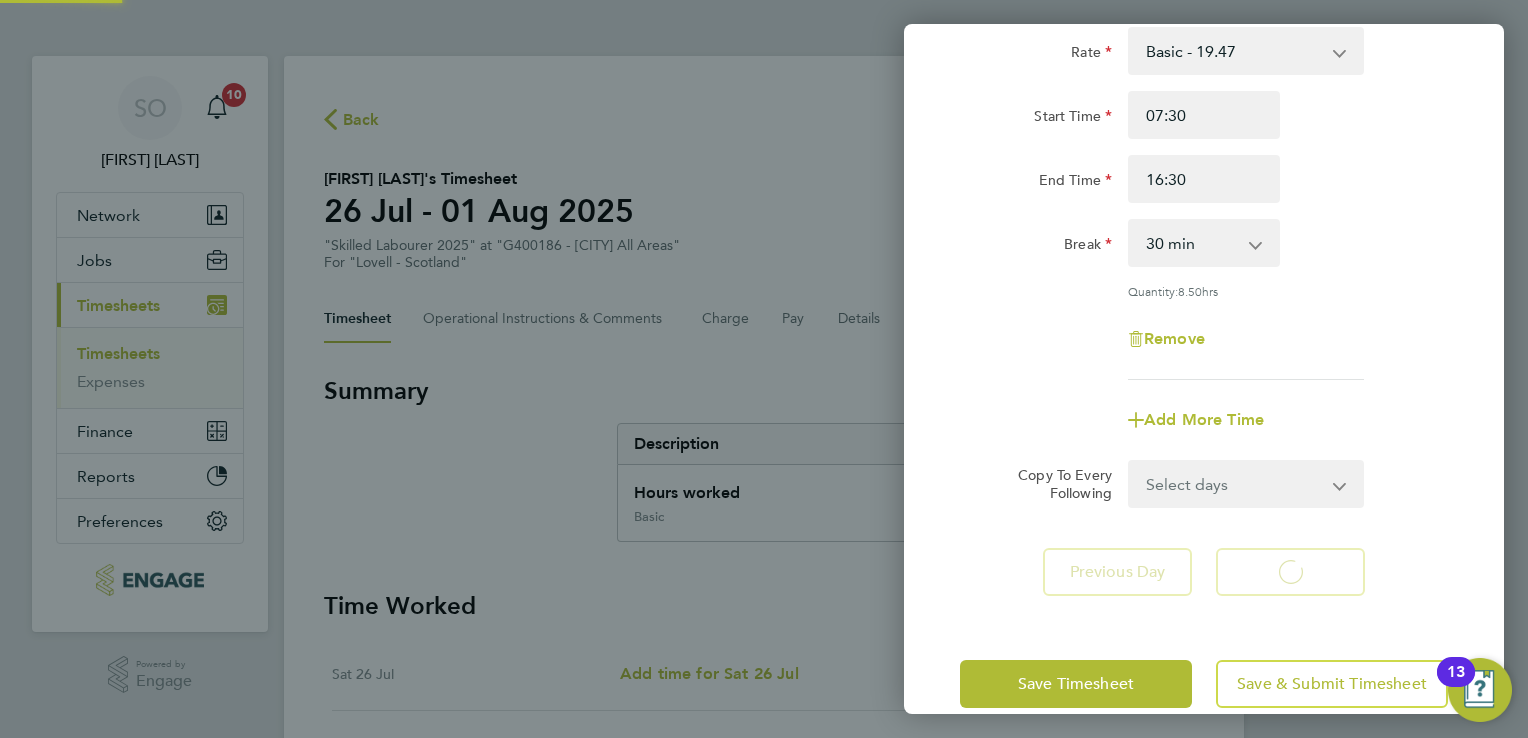 select on "30" 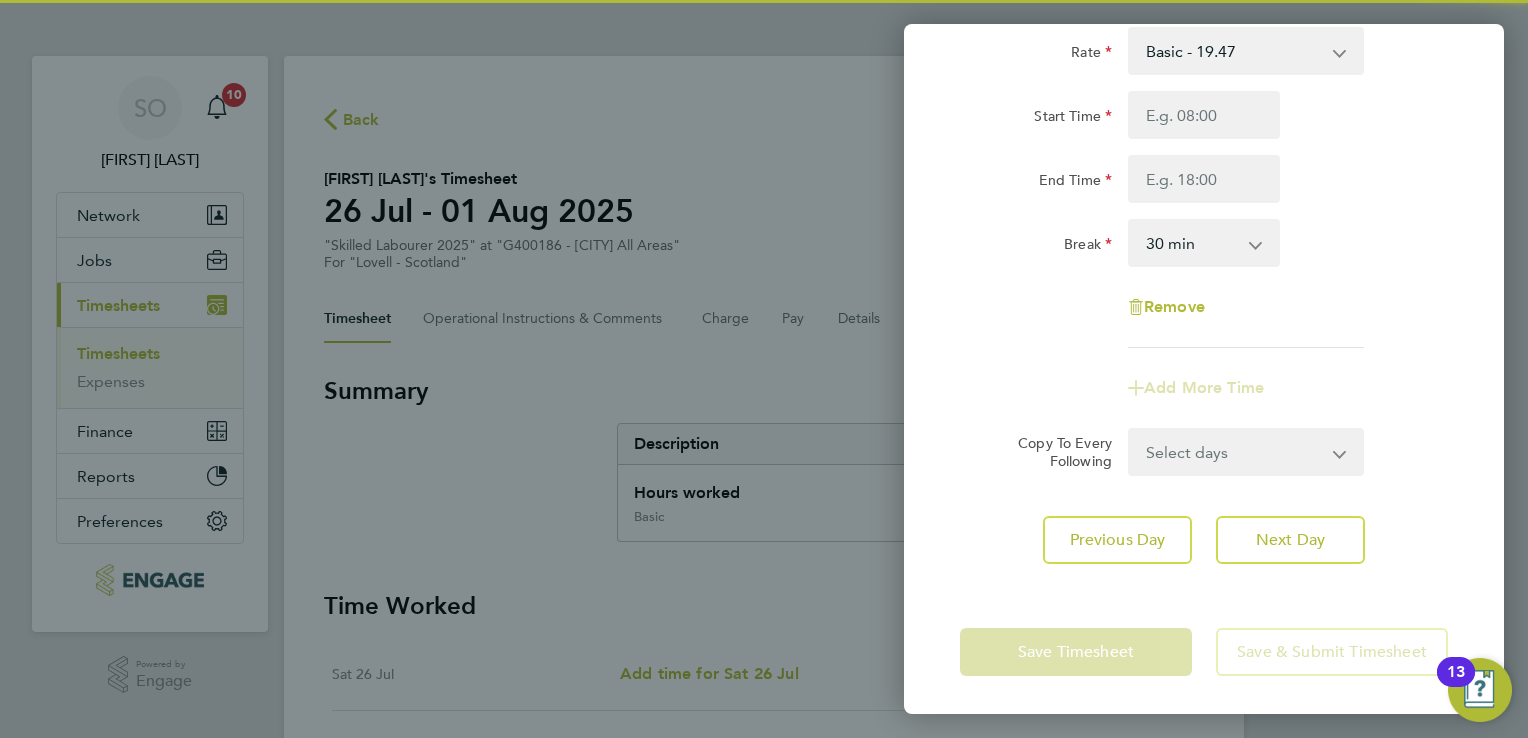 click on "Start Time End Time" 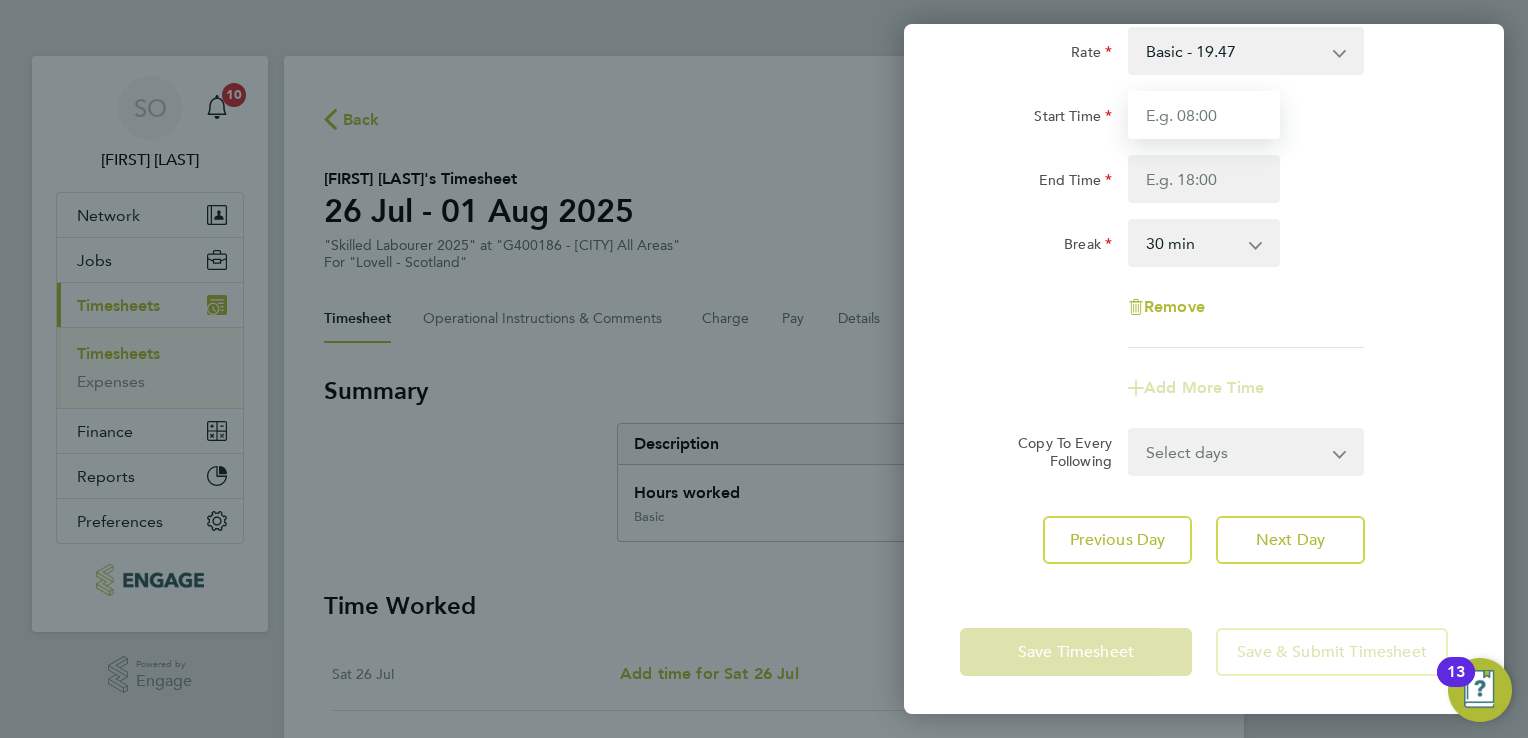 click on "Start Time" at bounding box center (1204, 115) 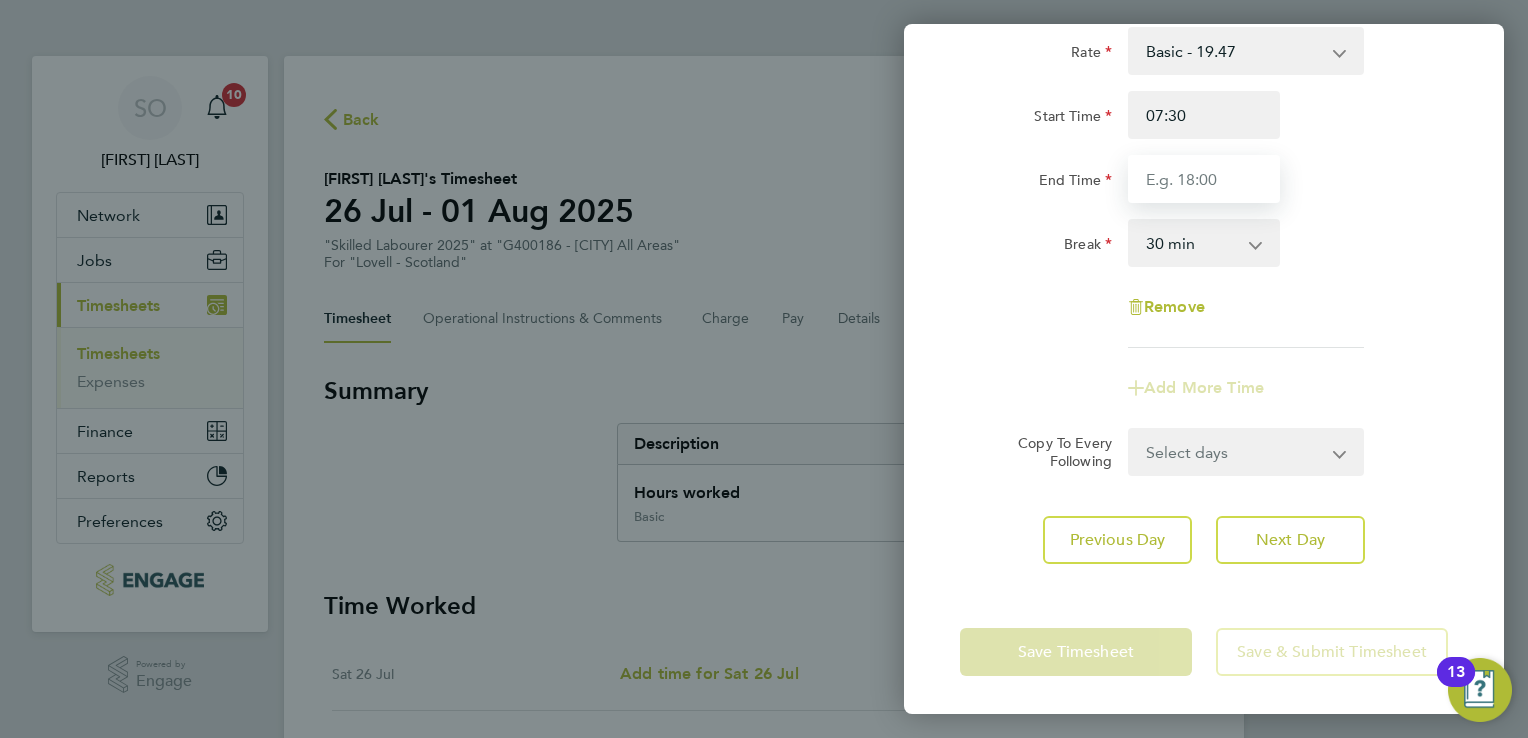 type on "16:30" 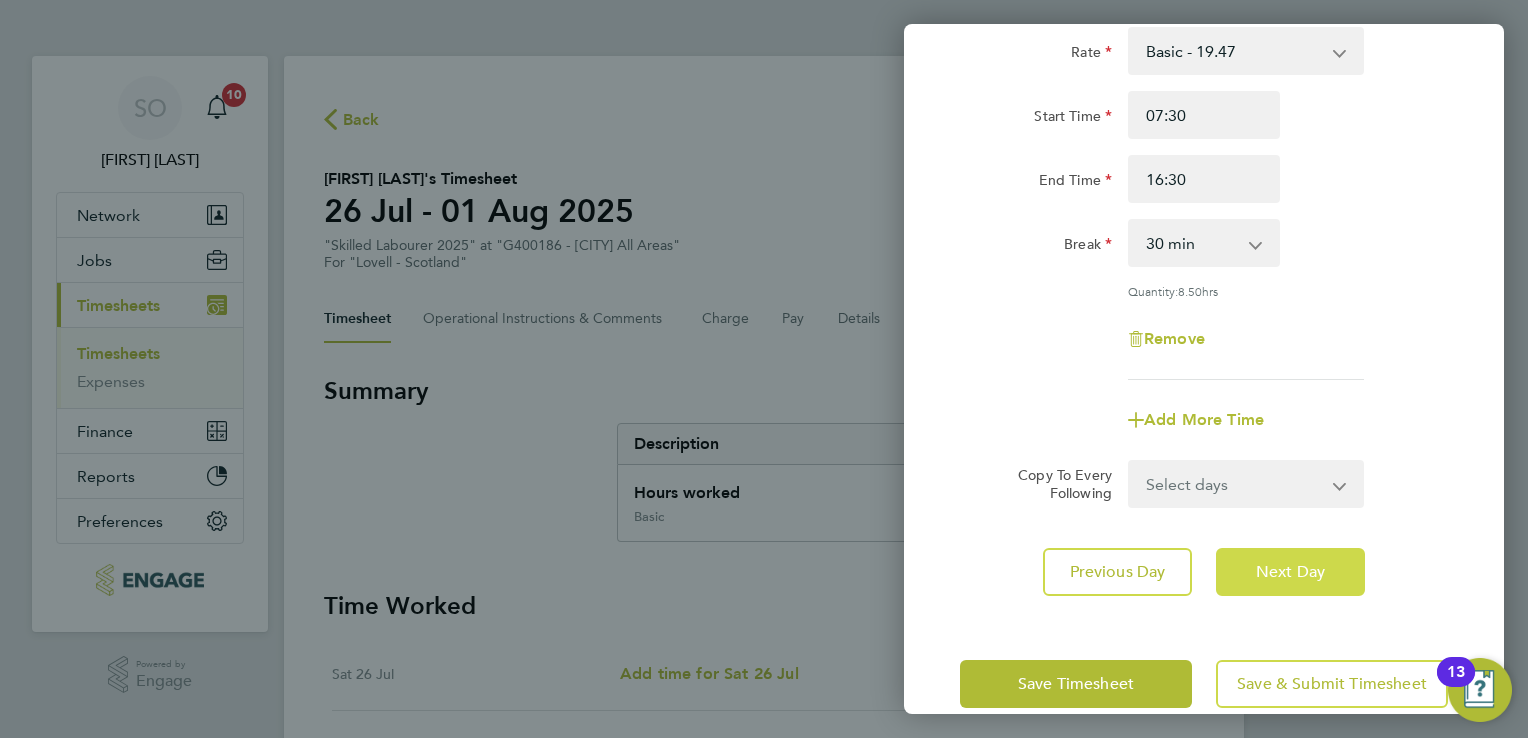 click on "Next Day" 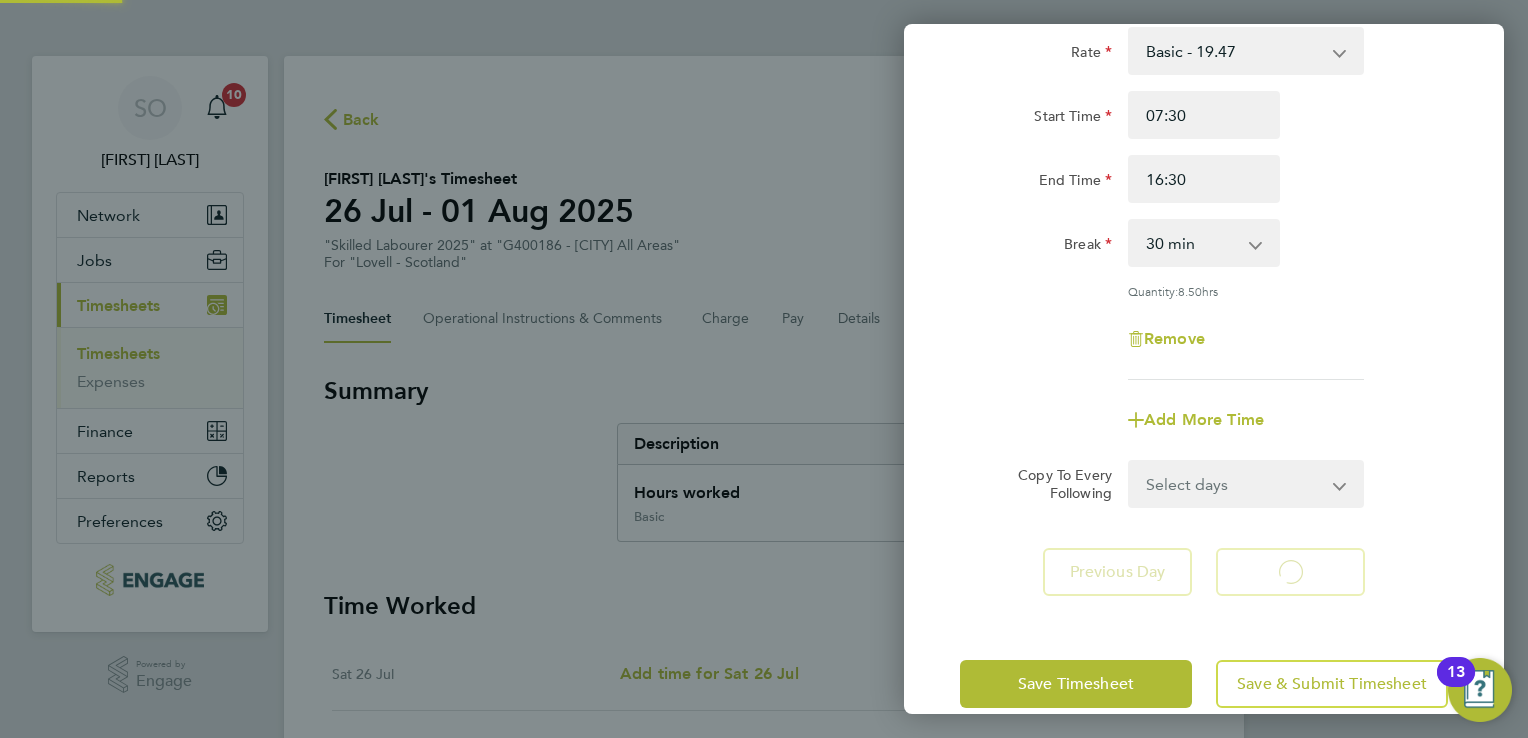 select on "30" 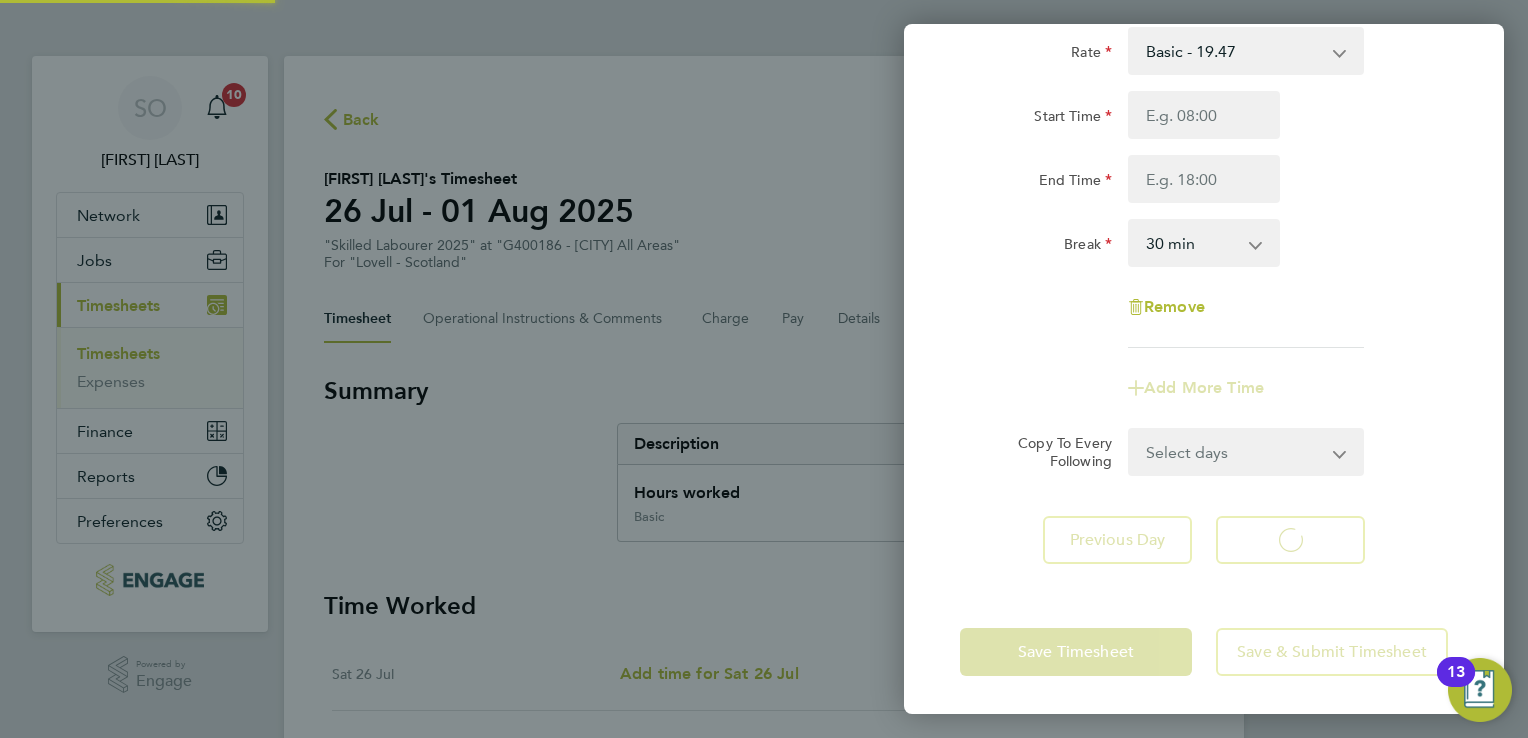 select on "30" 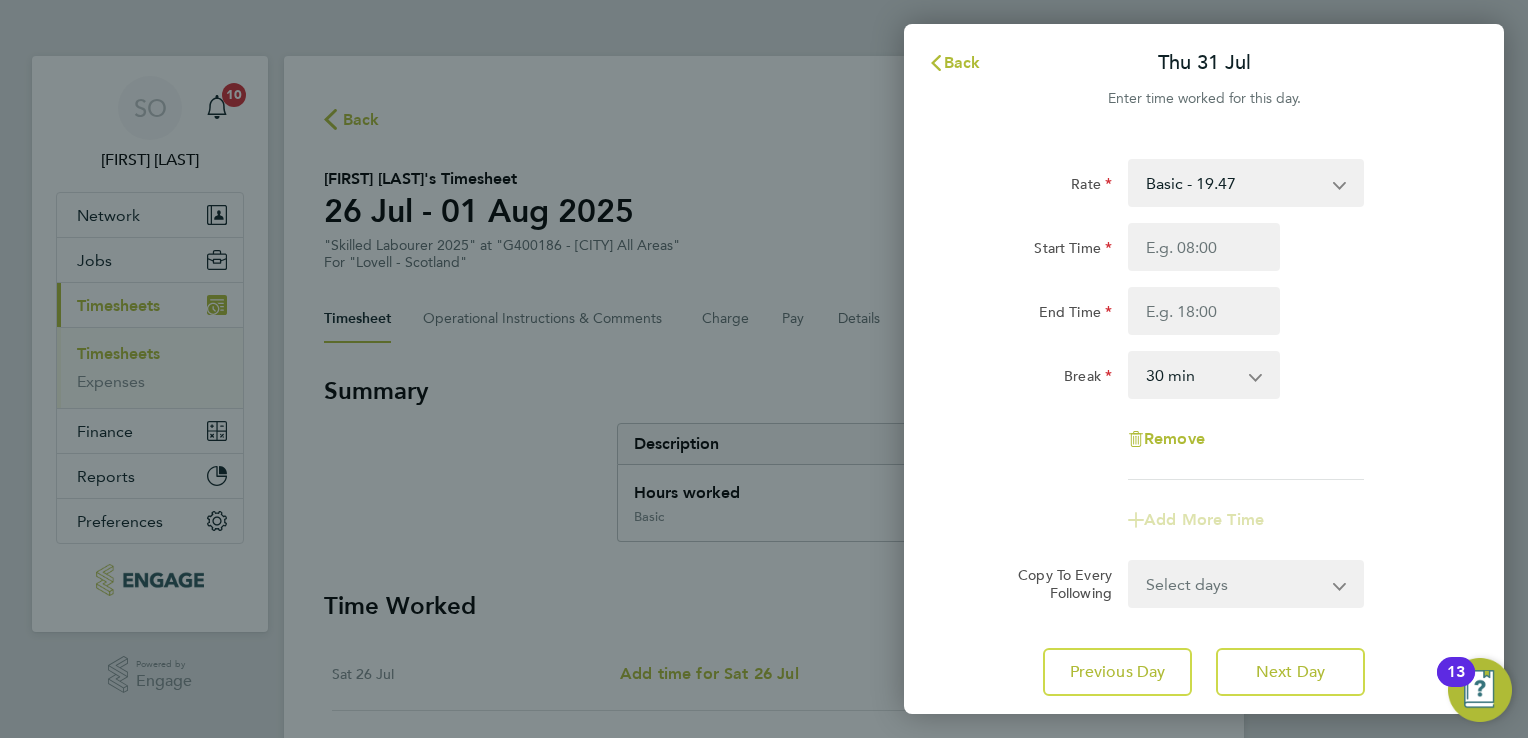 scroll, scrollTop: 0, scrollLeft: 0, axis: both 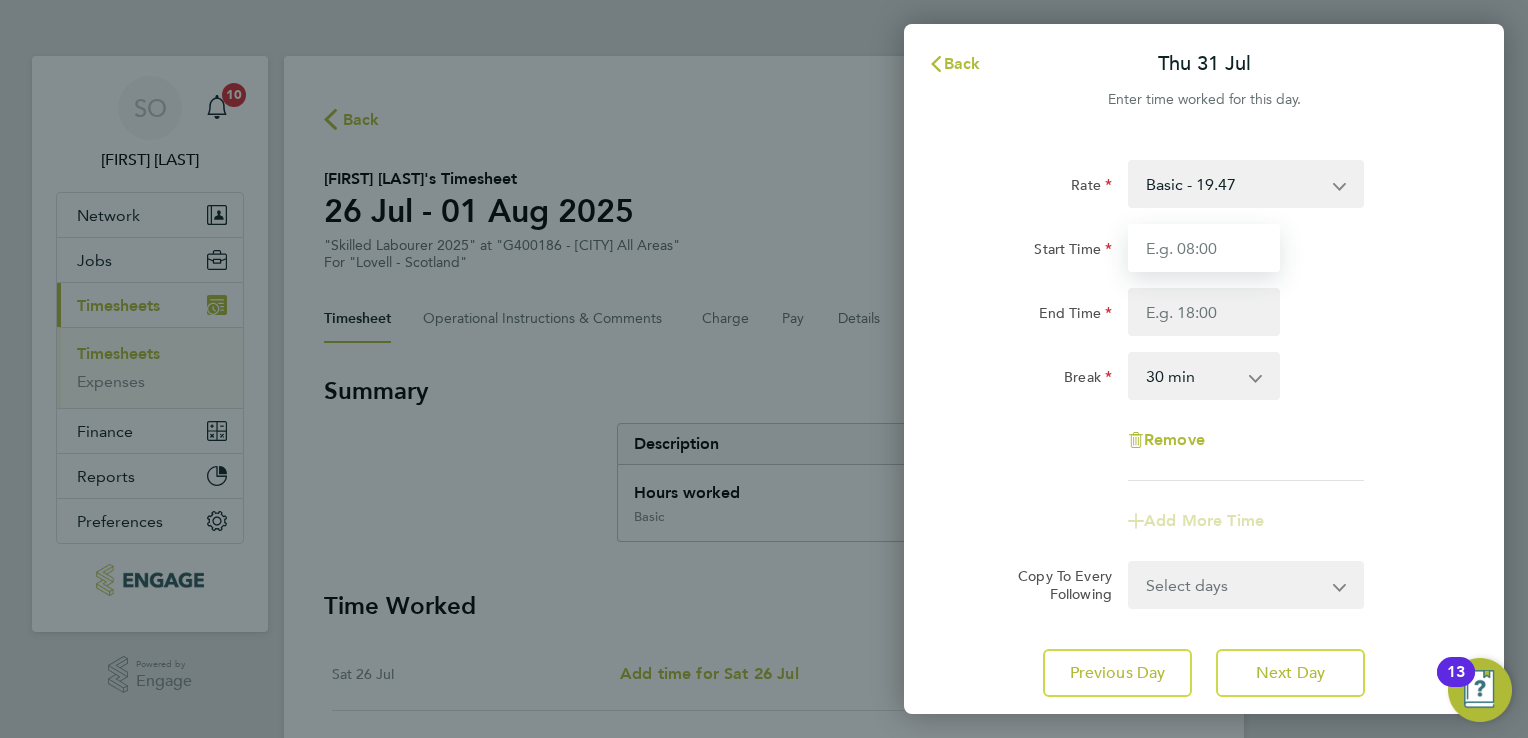 drag, startPoint x: 1192, startPoint y: 249, endPoint x: 1192, endPoint y: 263, distance: 14 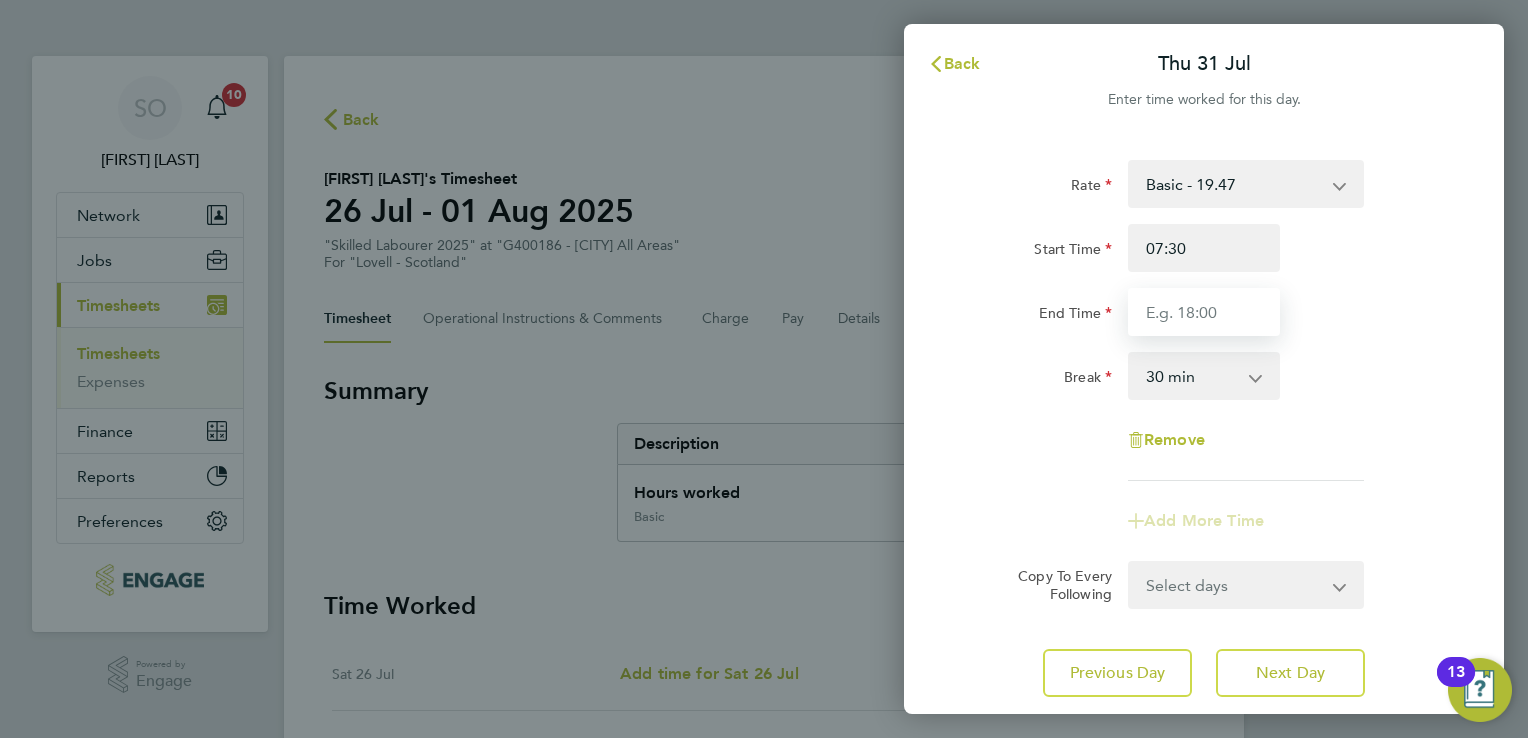 type on "16:30" 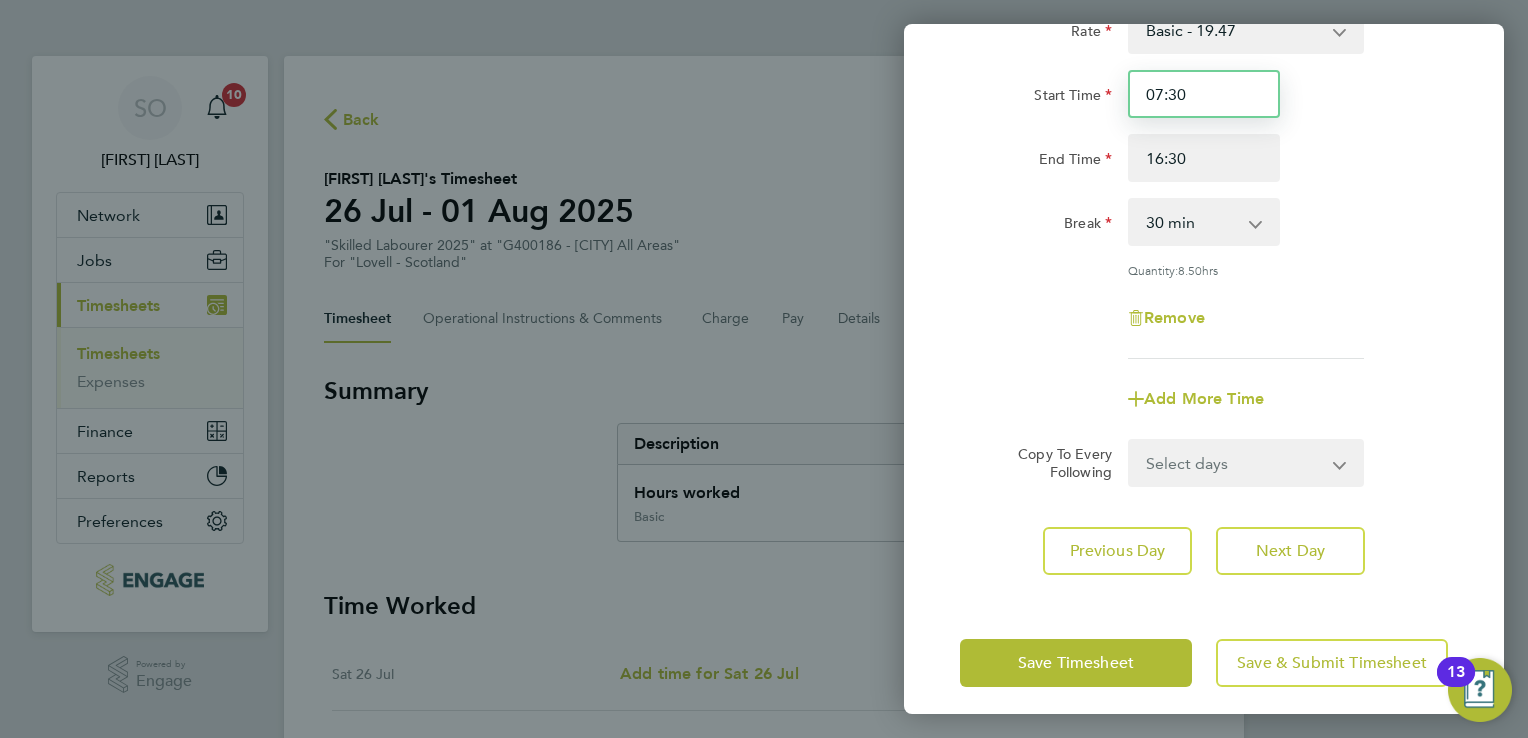 scroll, scrollTop: 164, scrollLeft: 0, axis: vertical 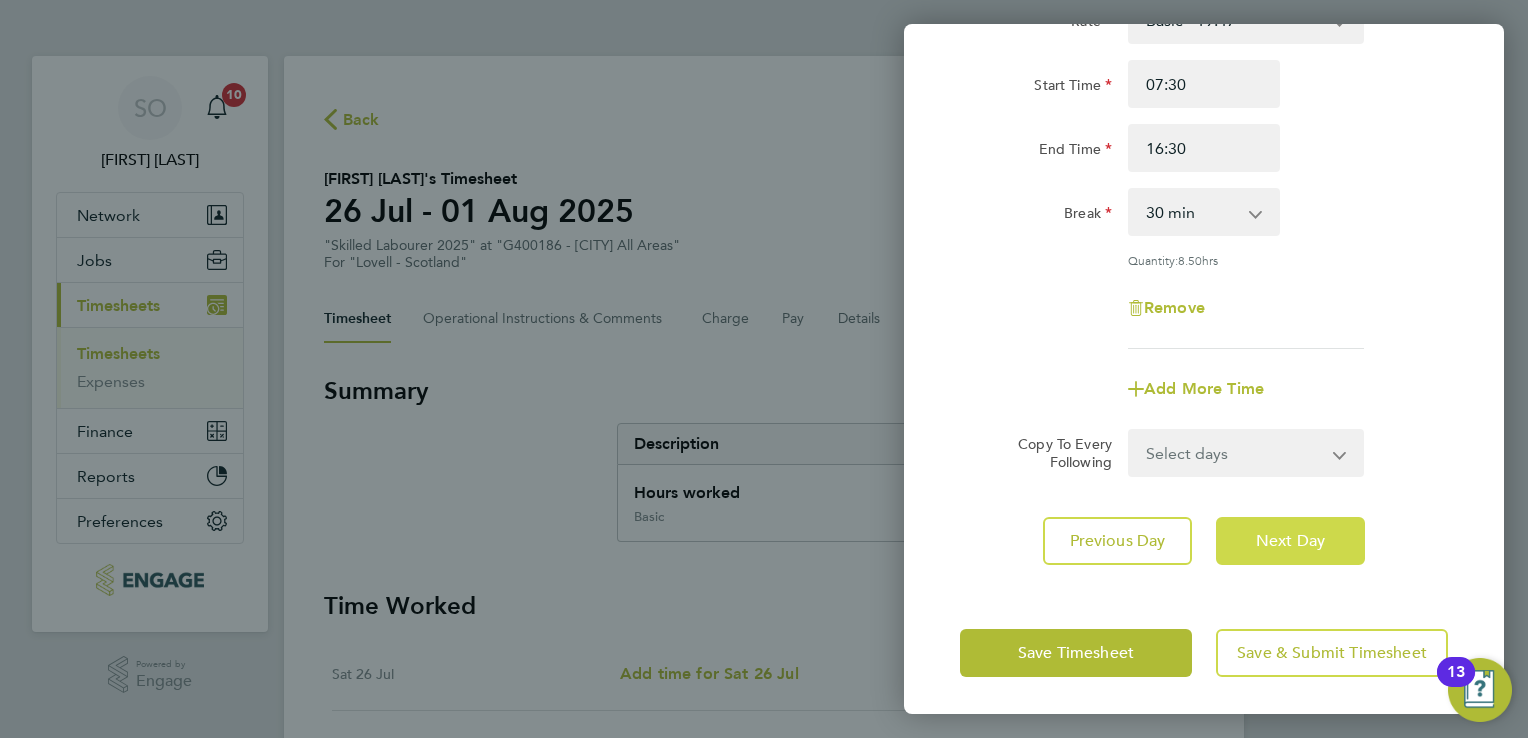 click on "Next Day" 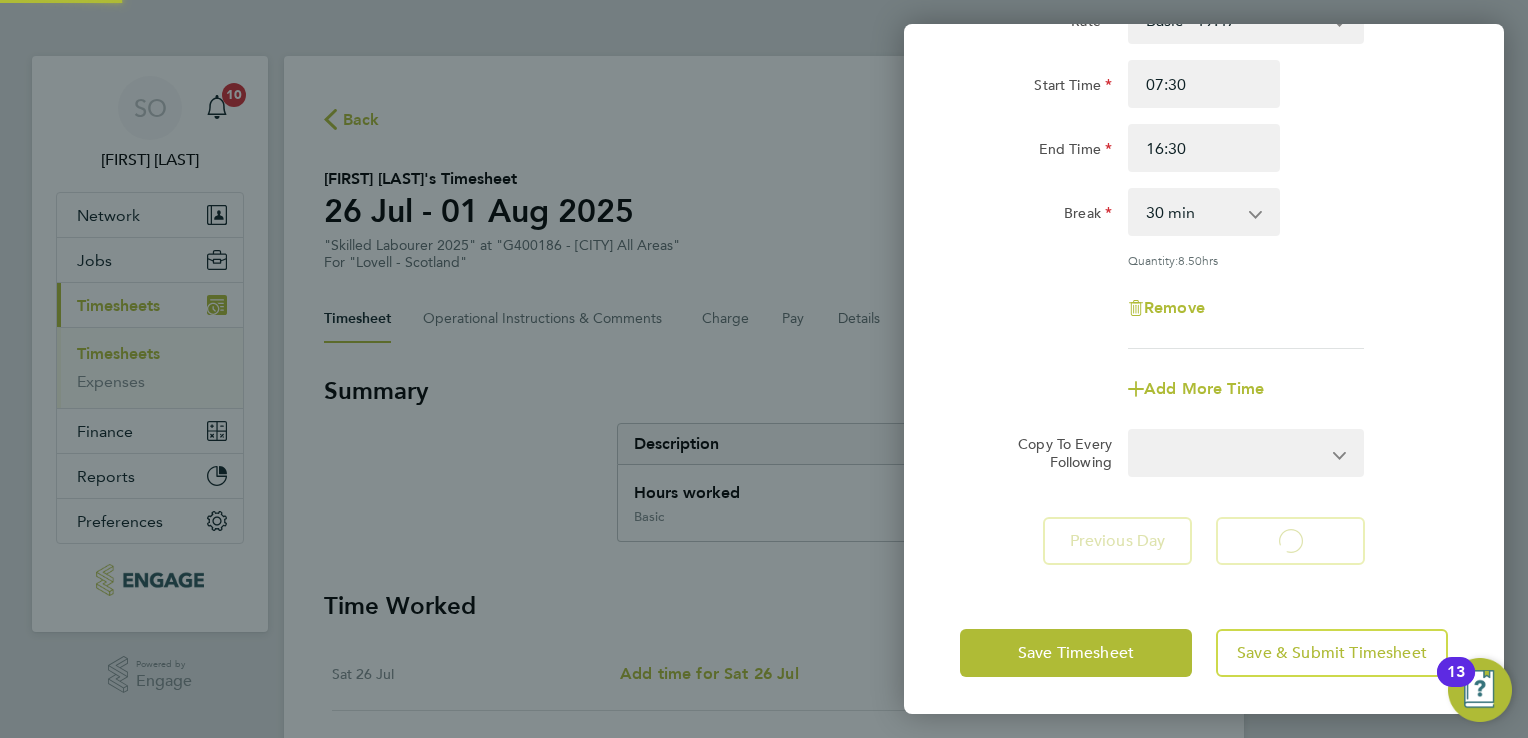 select on "30" 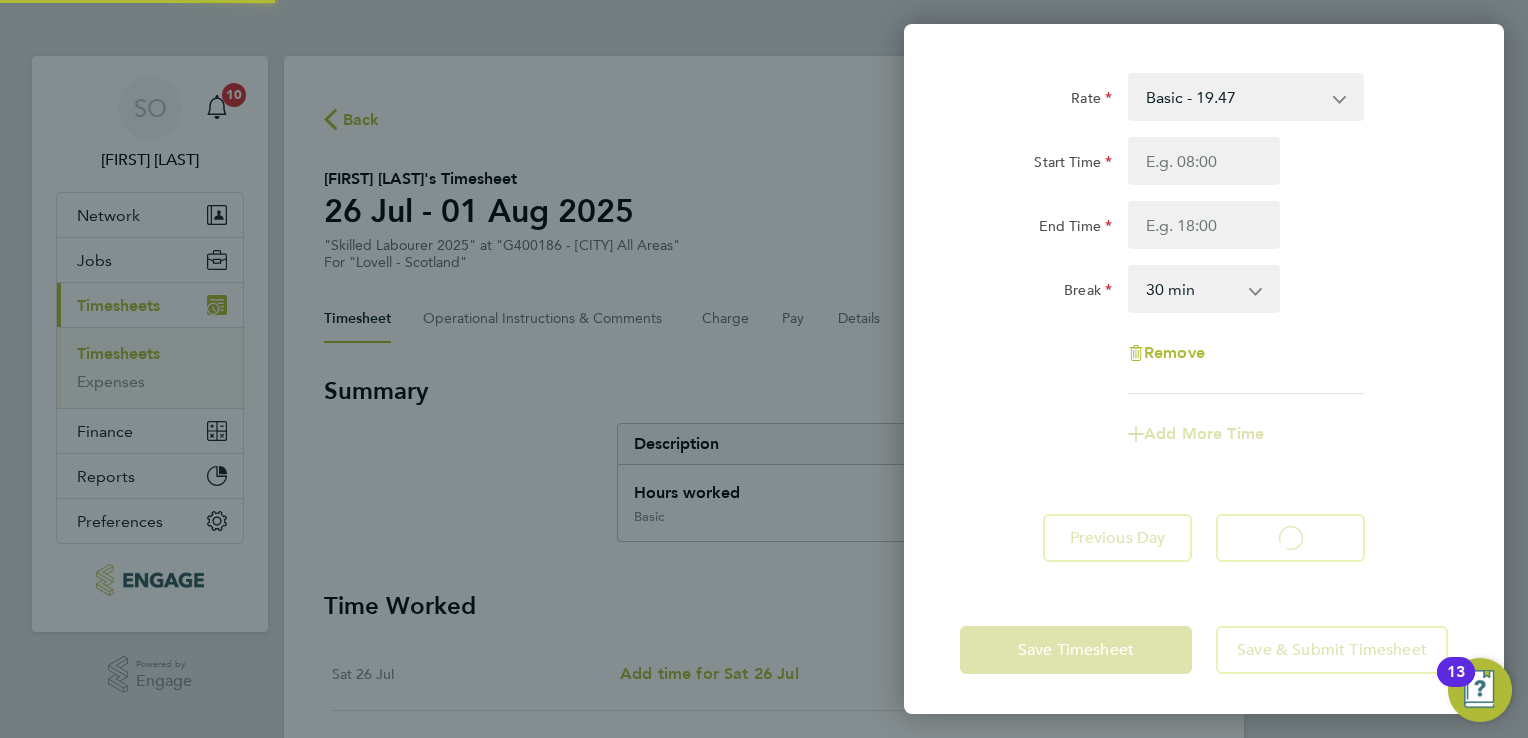 scroll, scrollTop: 85, scrollLeft: 0, axis: vertical 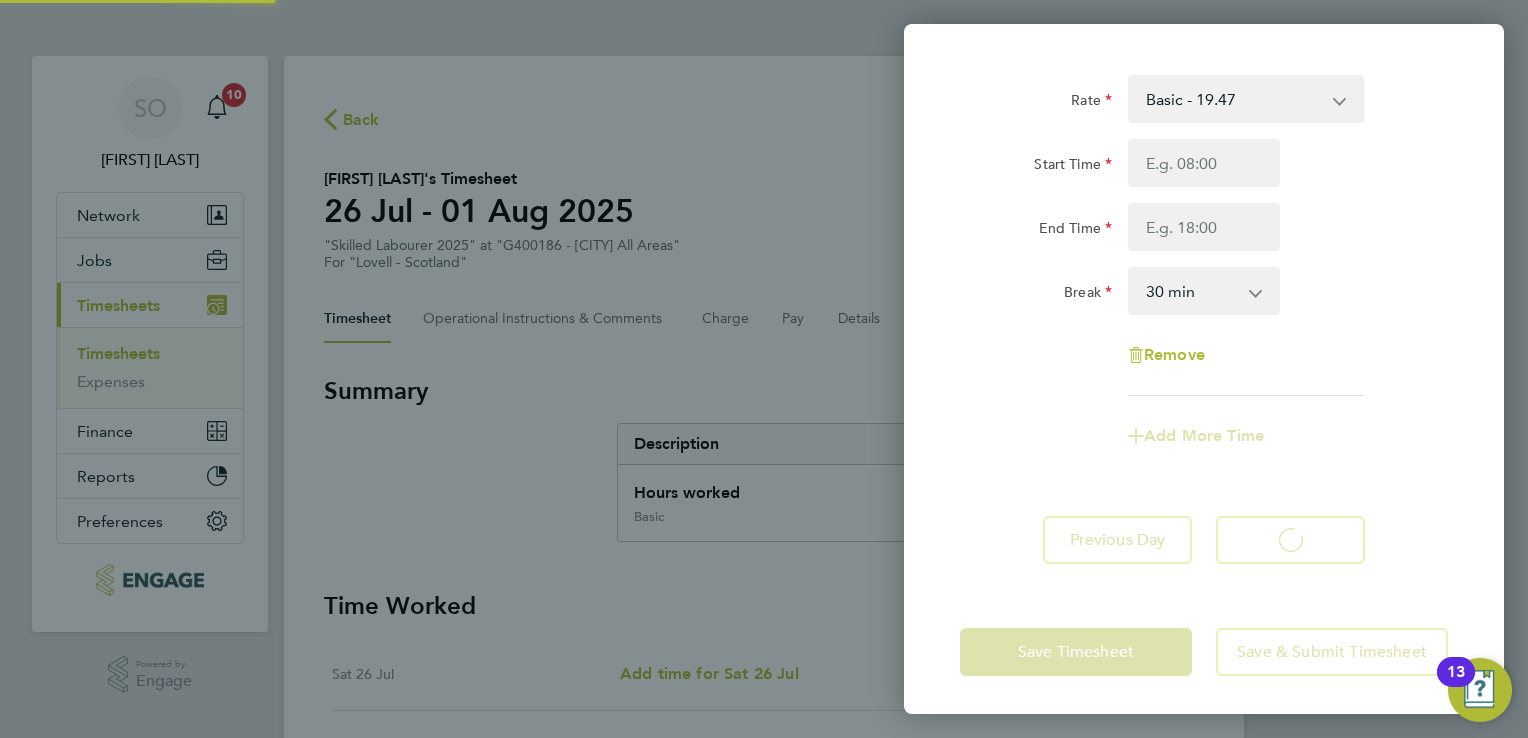 select on "30" 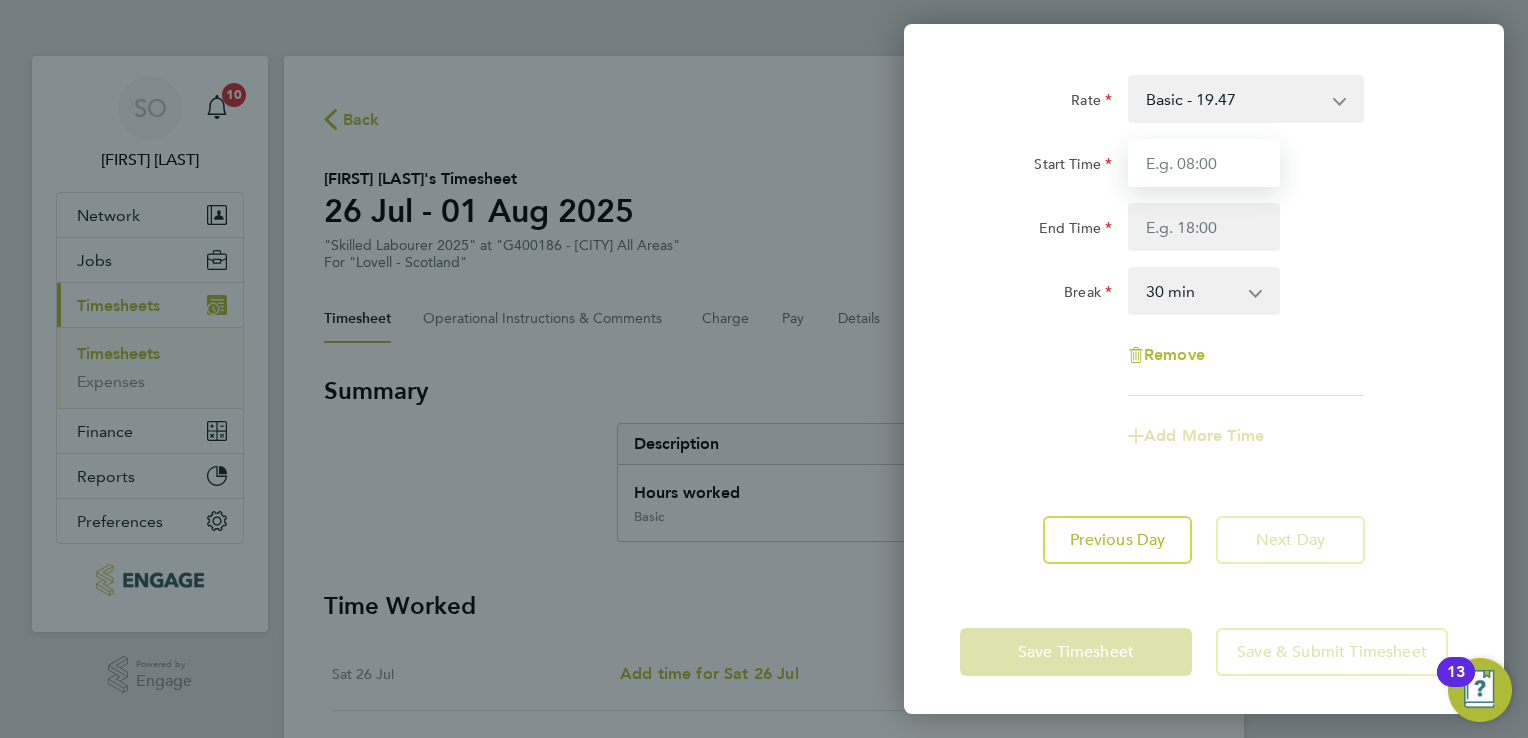 click on "Start Time" at bounding box center [1204, 163] 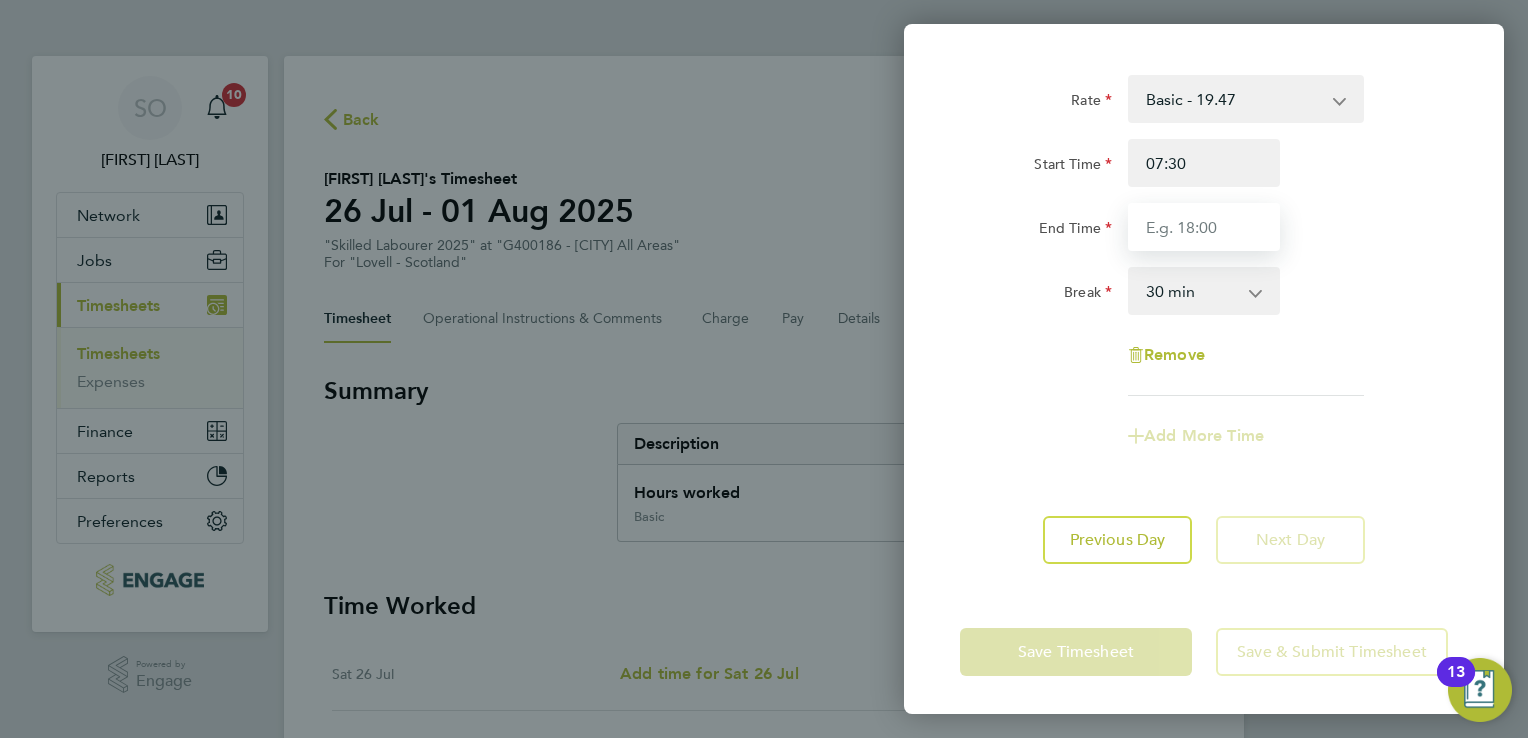 click on "End Time" at bounding box center [1204, 227] 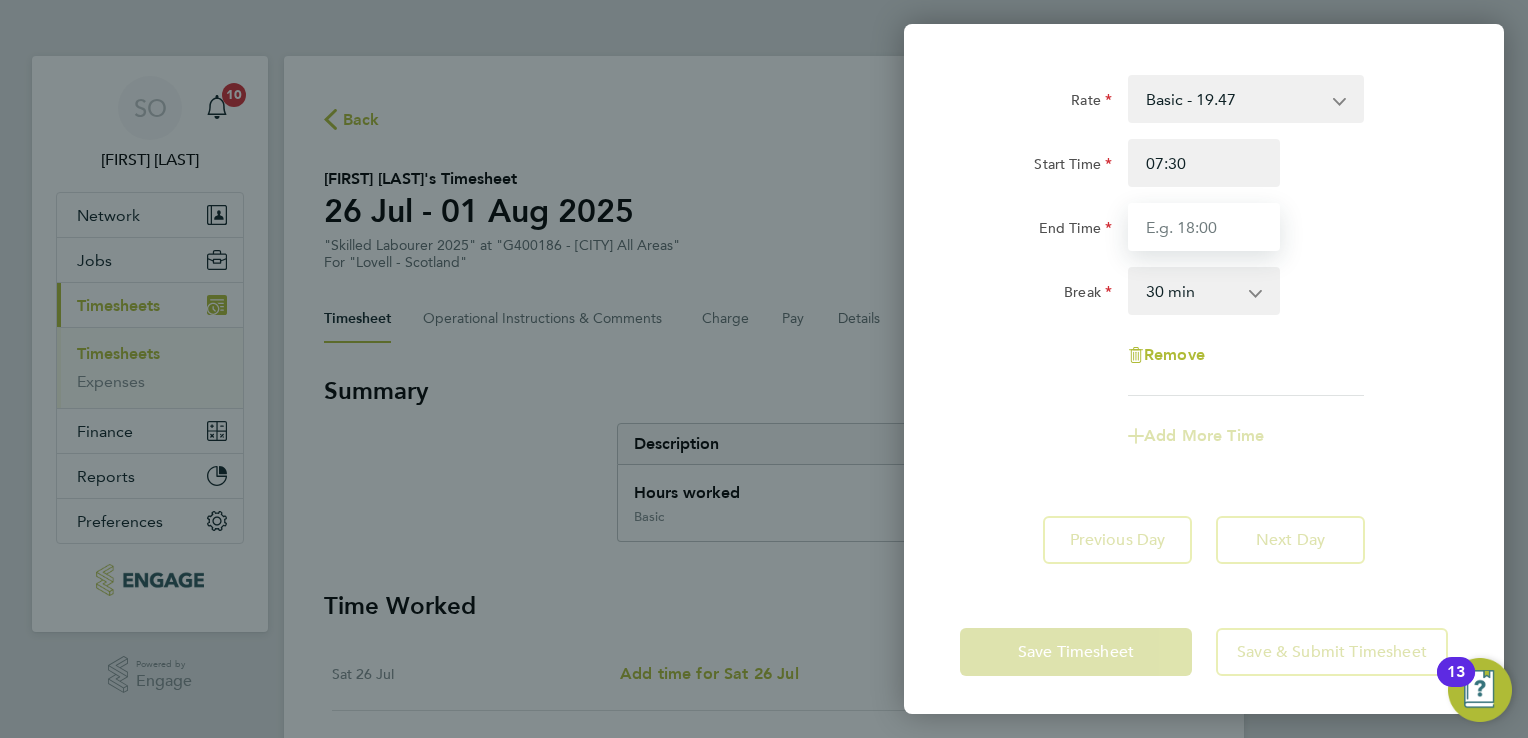 type on "15:30" 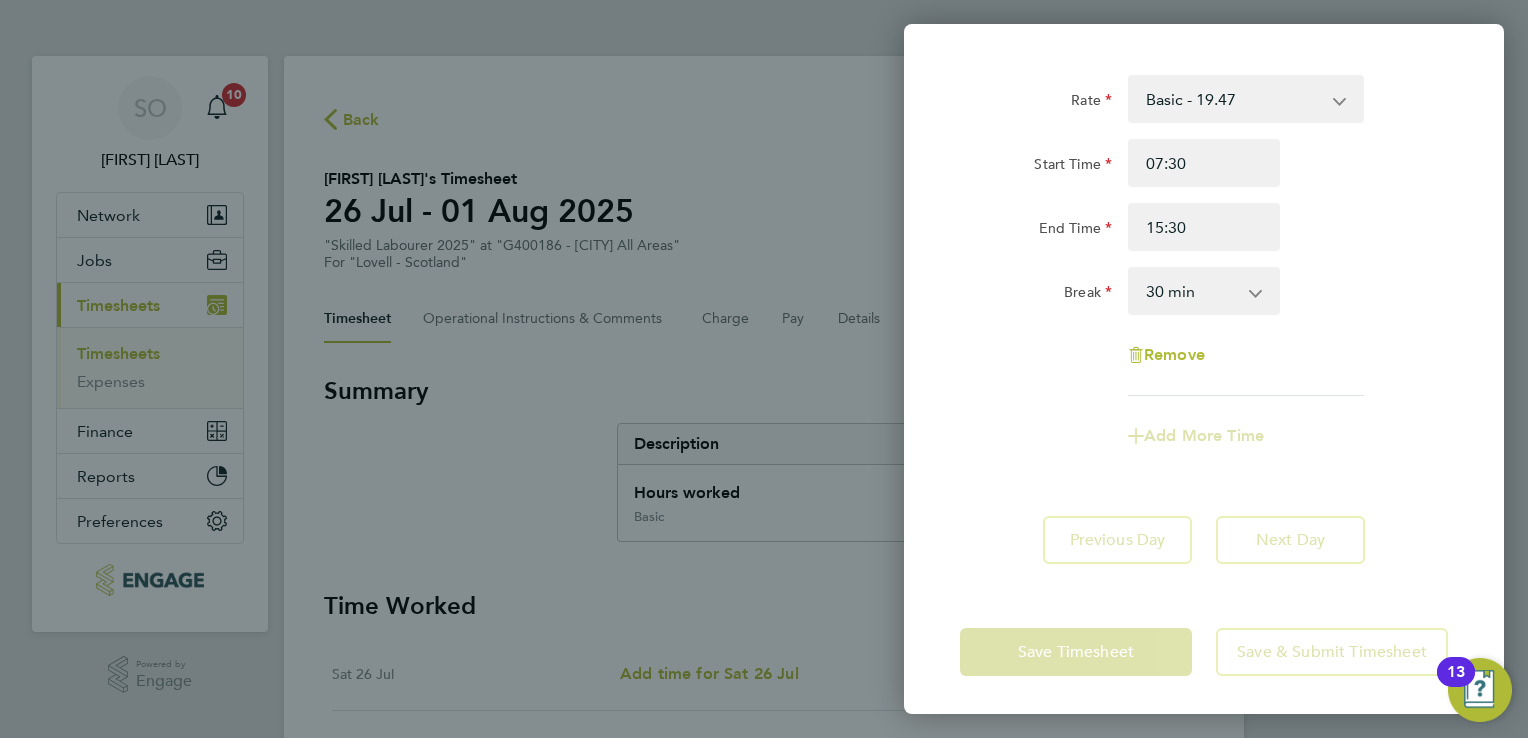 click on "Save Timesheet   Save & Submit Timesheet" 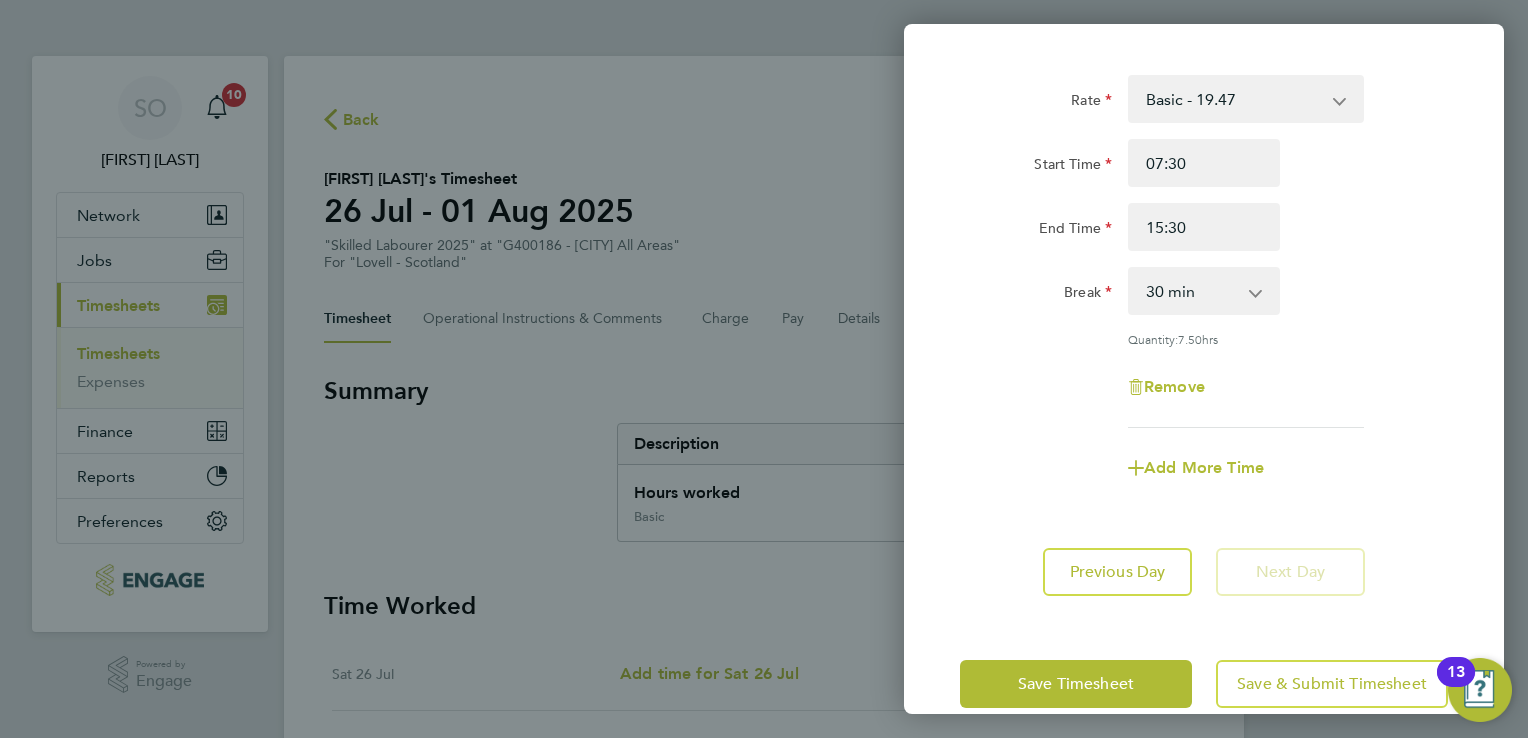 click on "Save Timesheet   Save & Submit Timesheet" 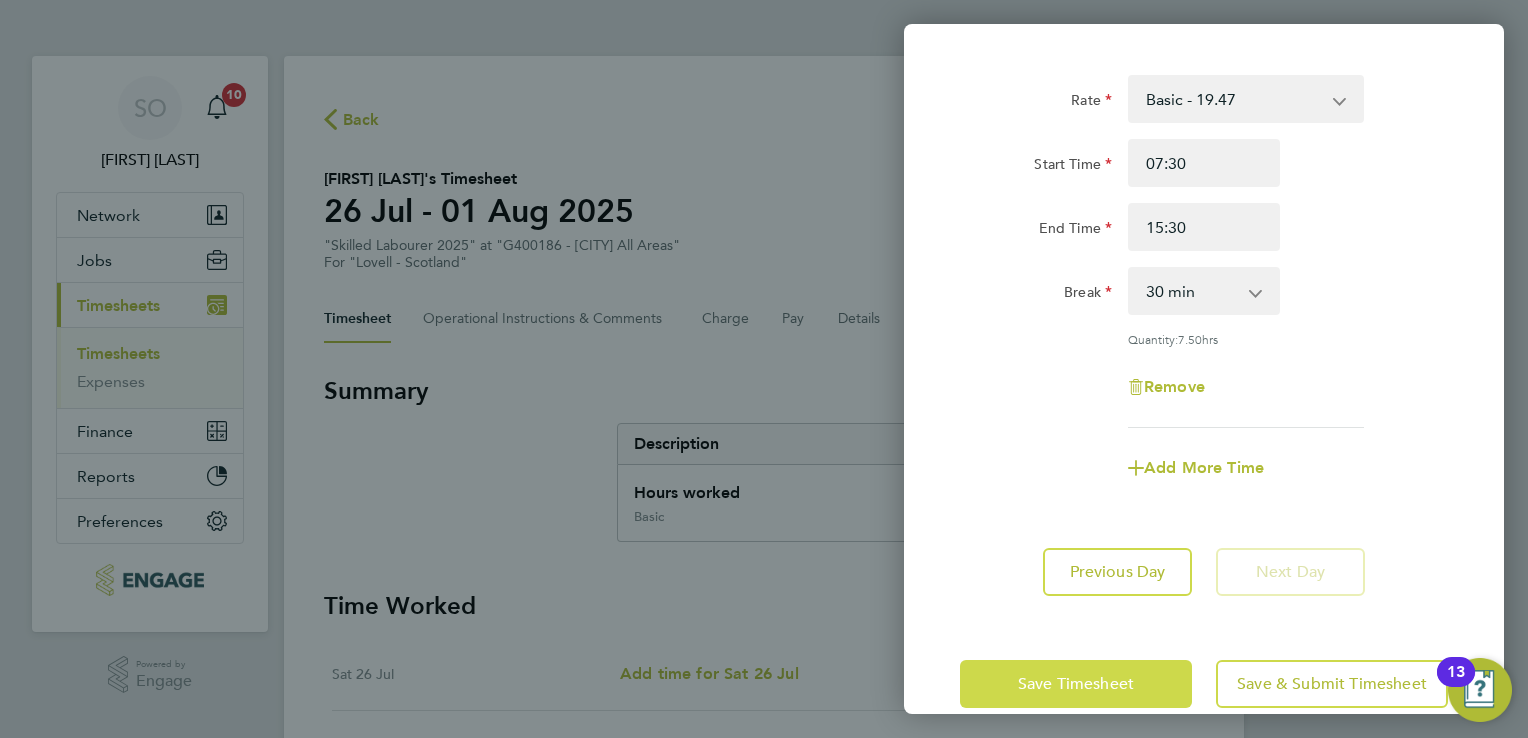 click on "Save Timesheet" 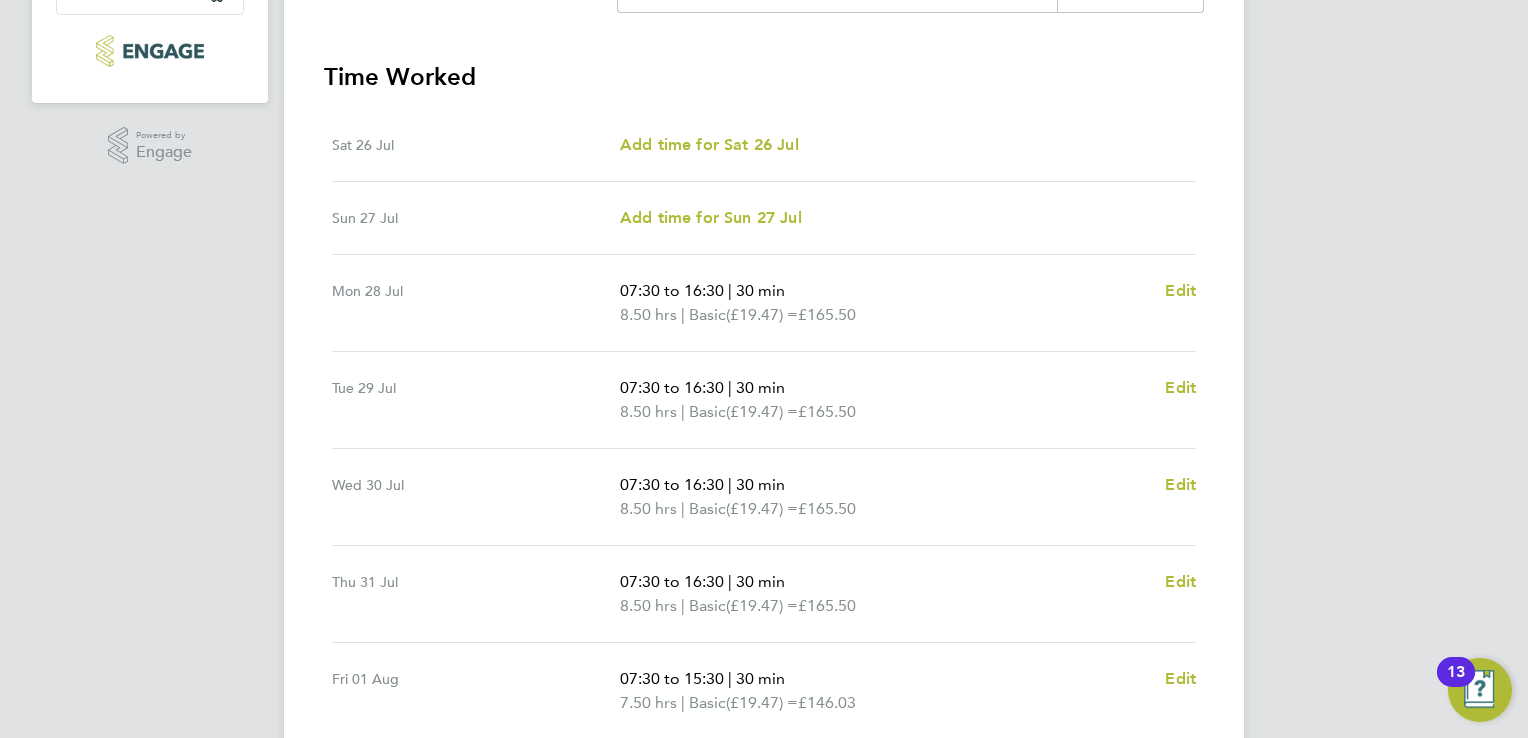 scroll, scrollTop: 704, scrollLeft: 0, axis: vertical 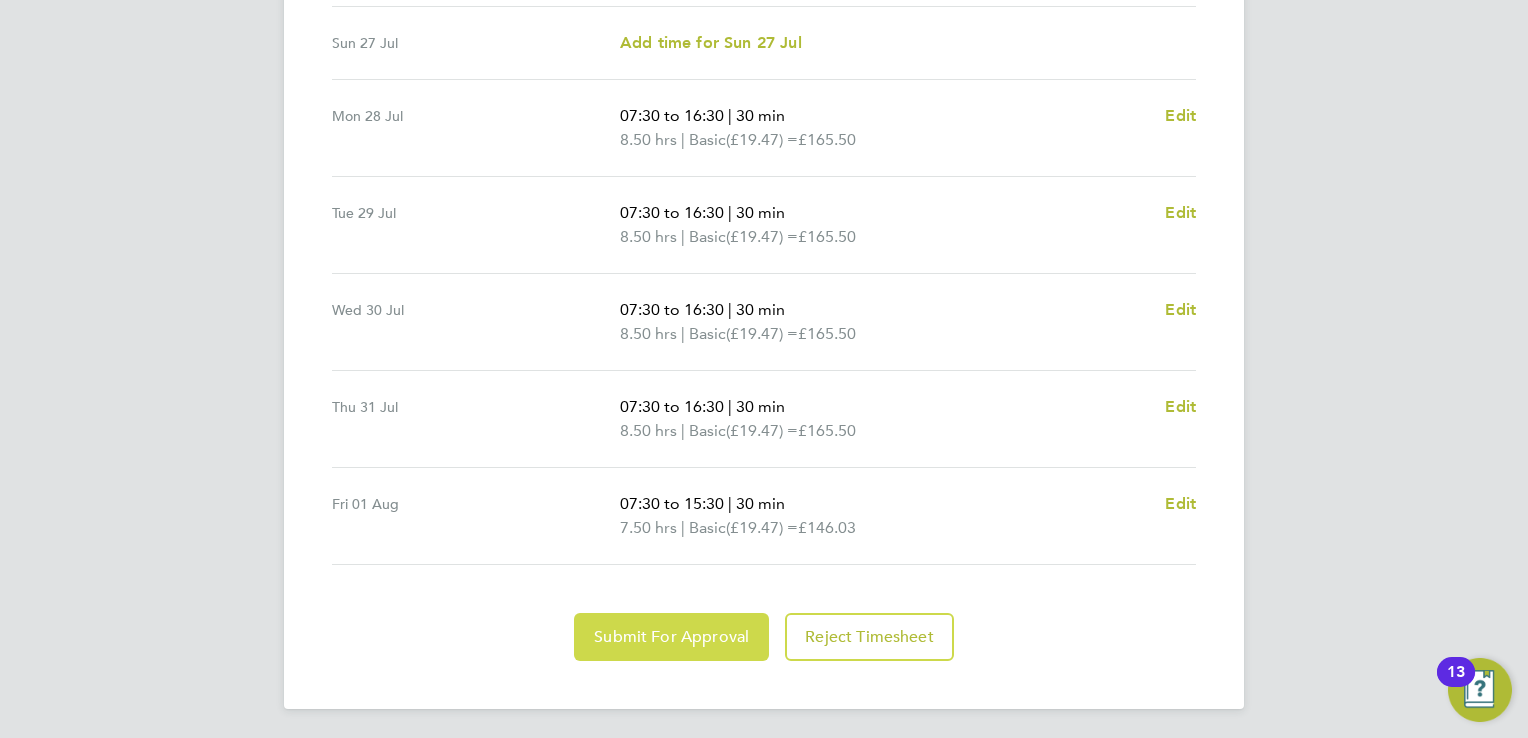 click on "Submit For Approval" 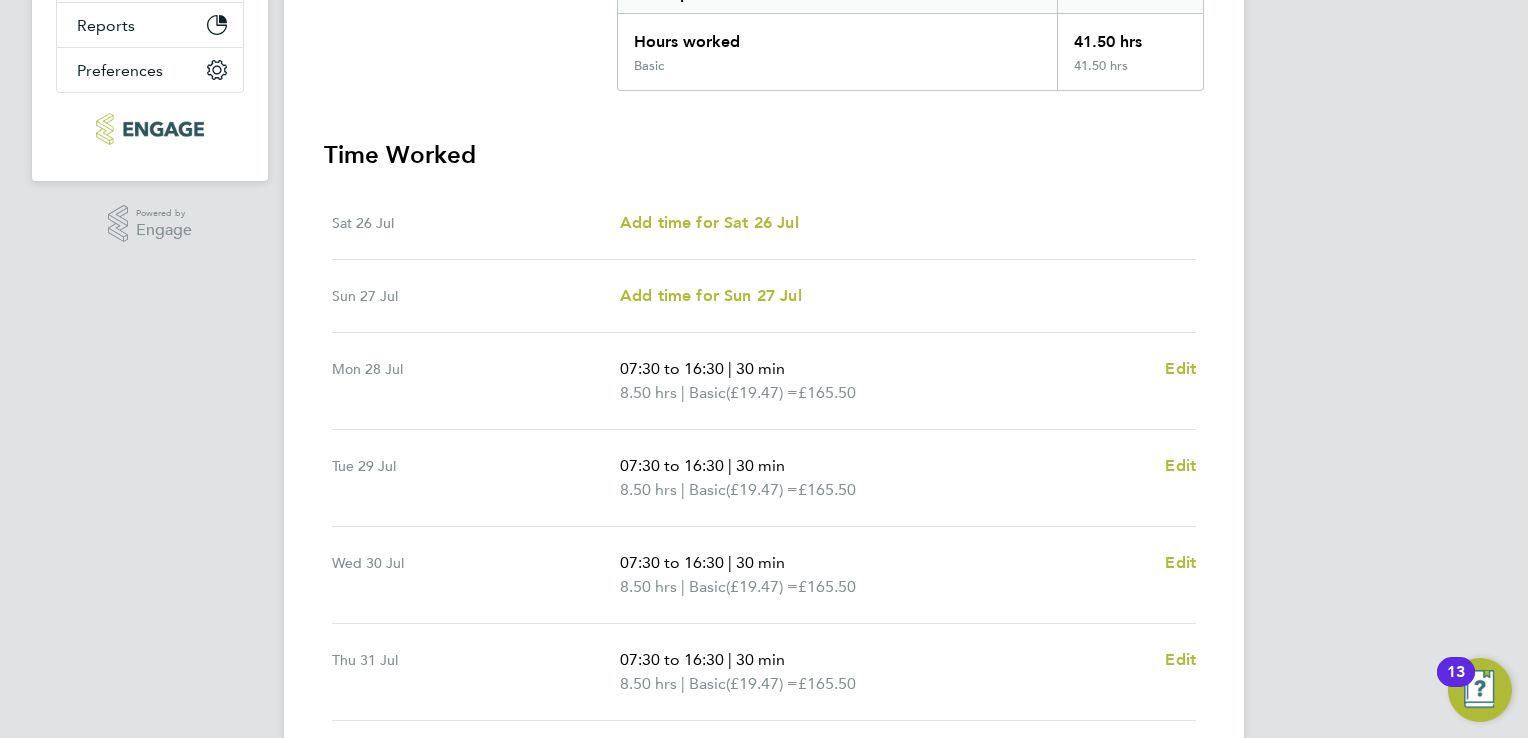 scroll, scrollTop: 303, scrollLeft: 0, axis: vertical 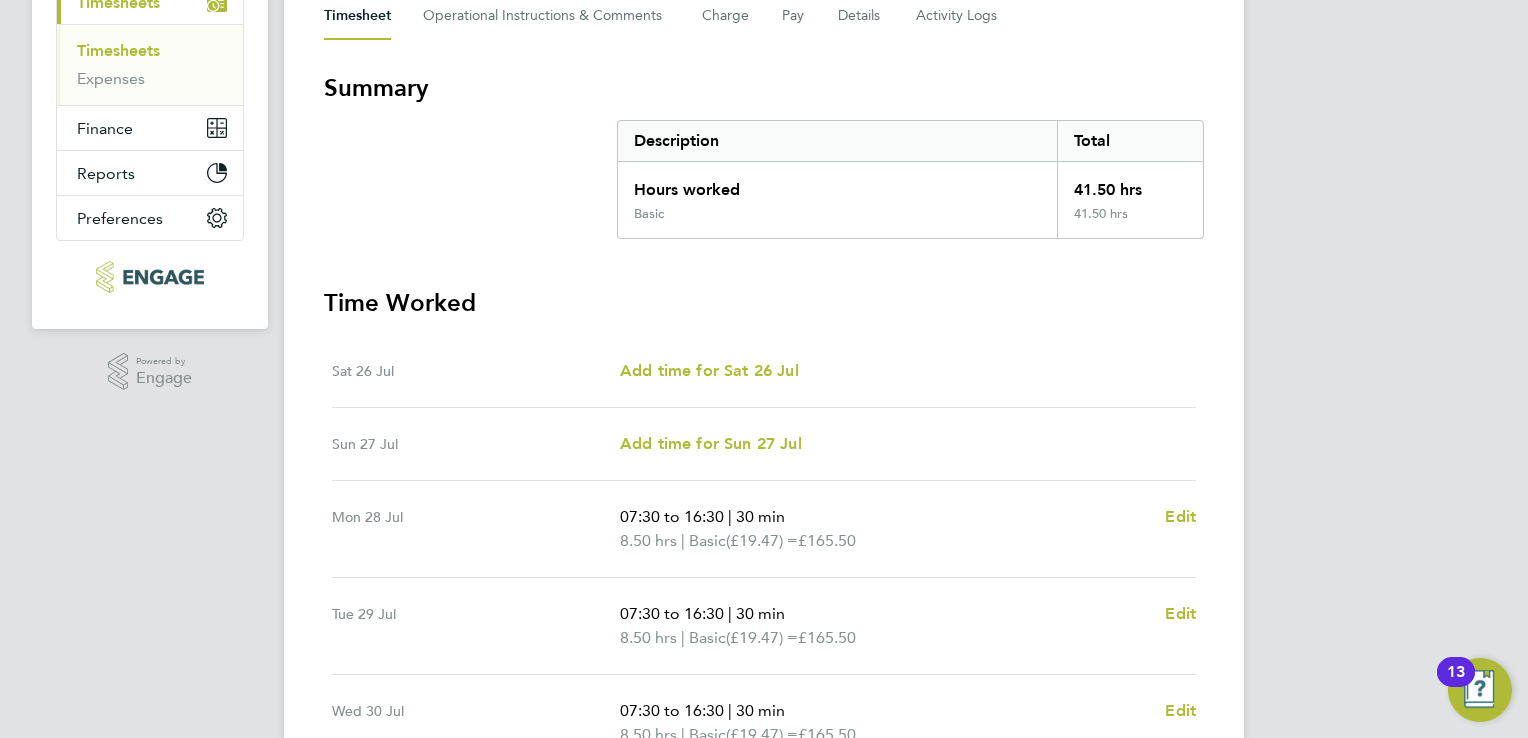 click on "Timesheets" at bounding box center (118, 50) 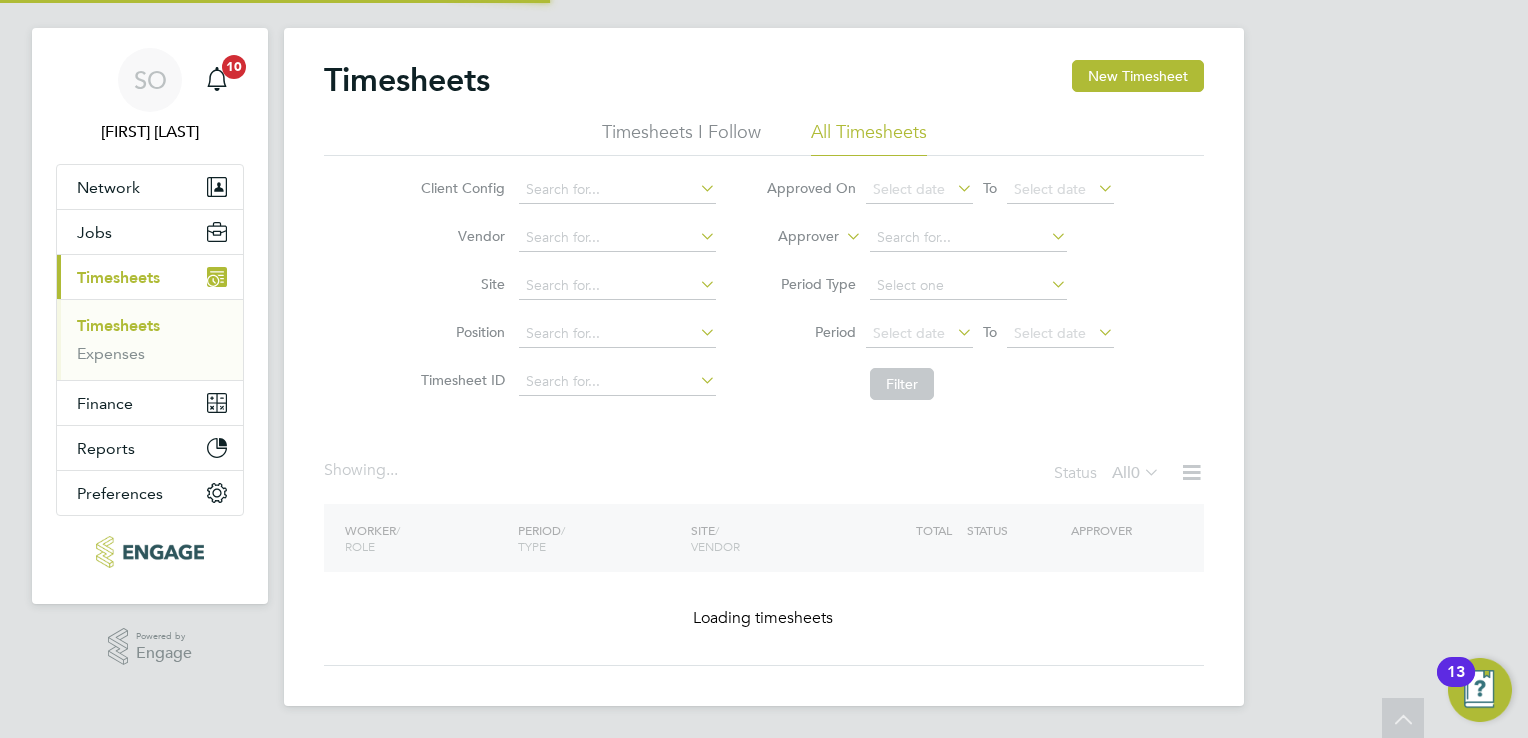 scroll, scrollTop: 0, scrollLeft: 0, axis: both 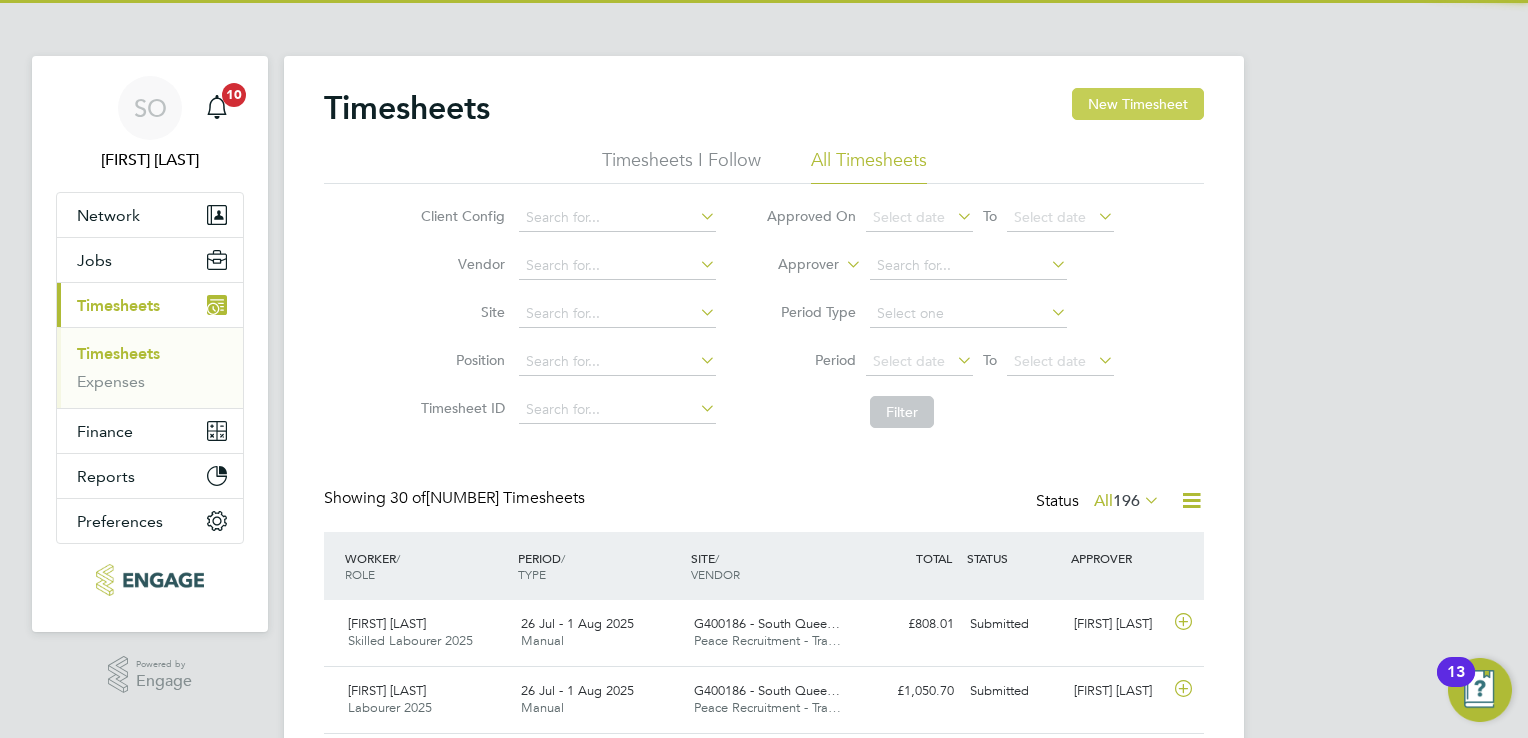 click on "New Timesheet" 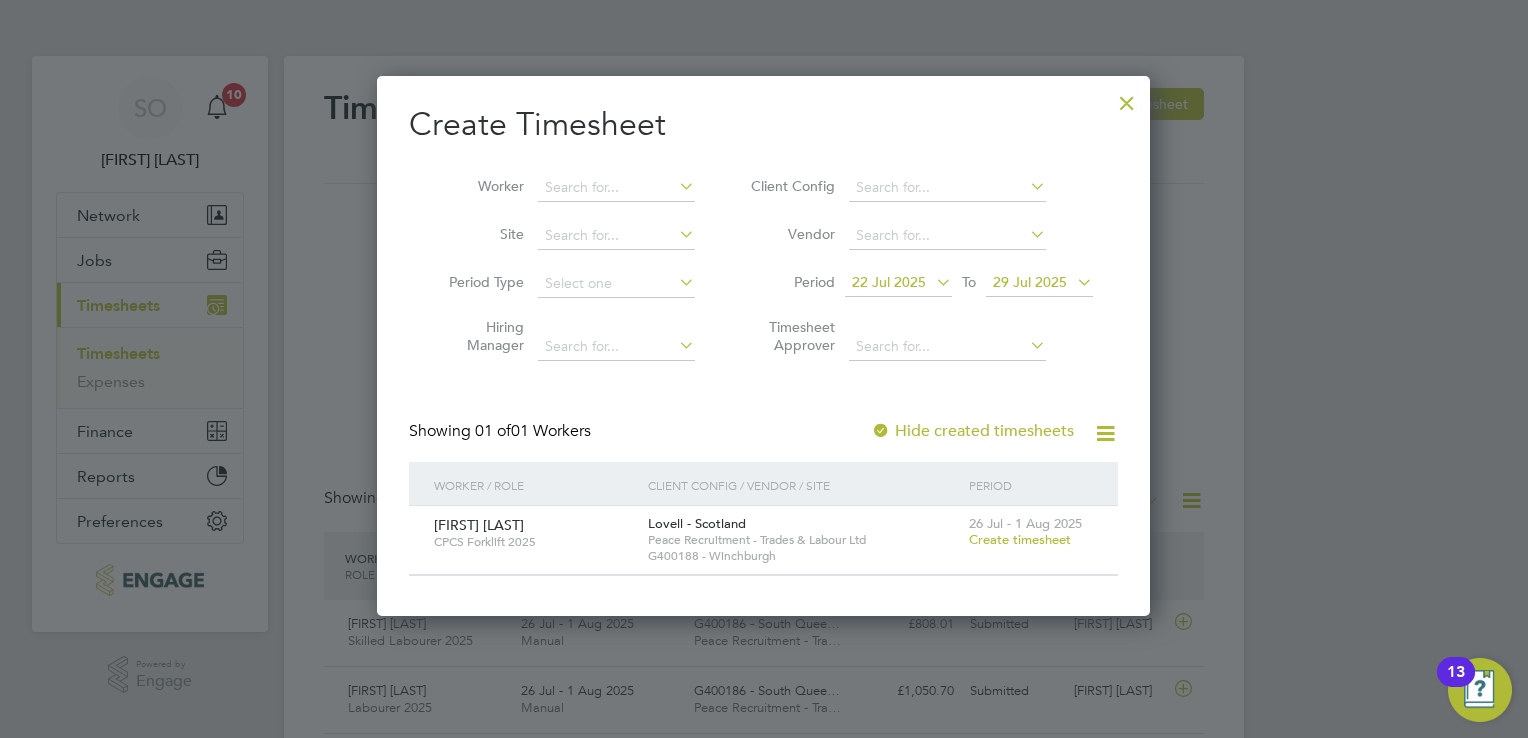click on "Create timesheet" at bounding box center (1020, 539) 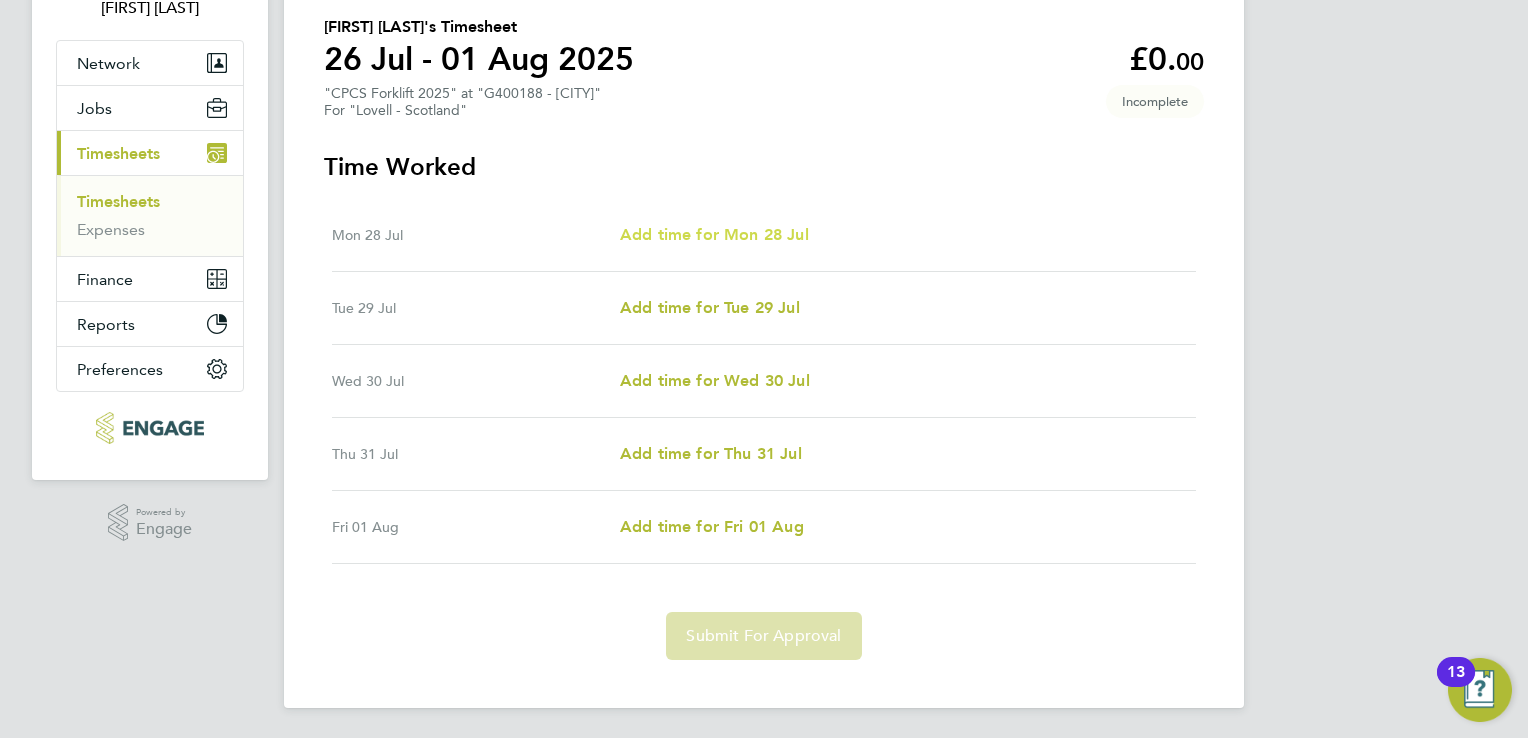 click on "Add time for Mon 28 Jul" at bounding box center (714, 234) 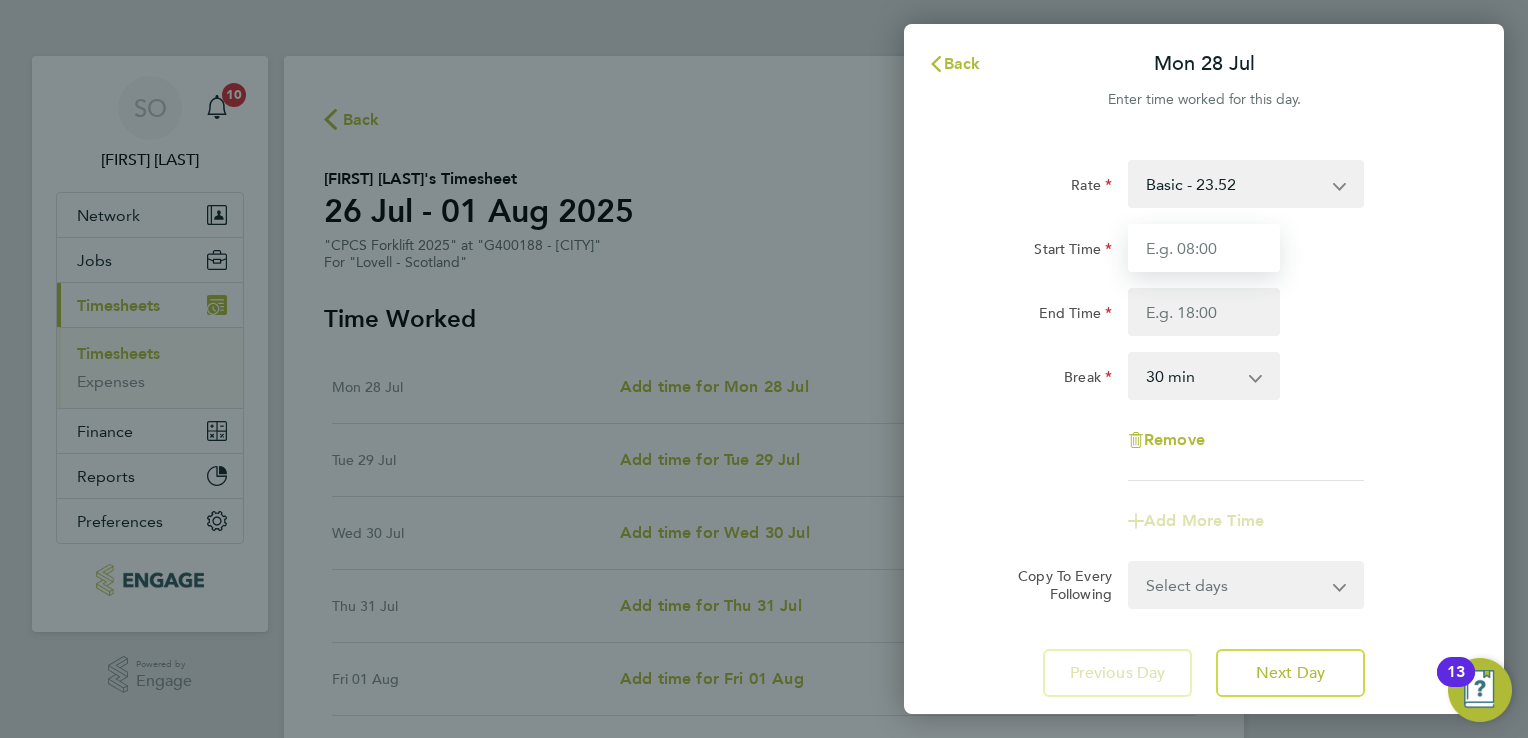 click on "Start Time" at bounding box center (1204, 248) 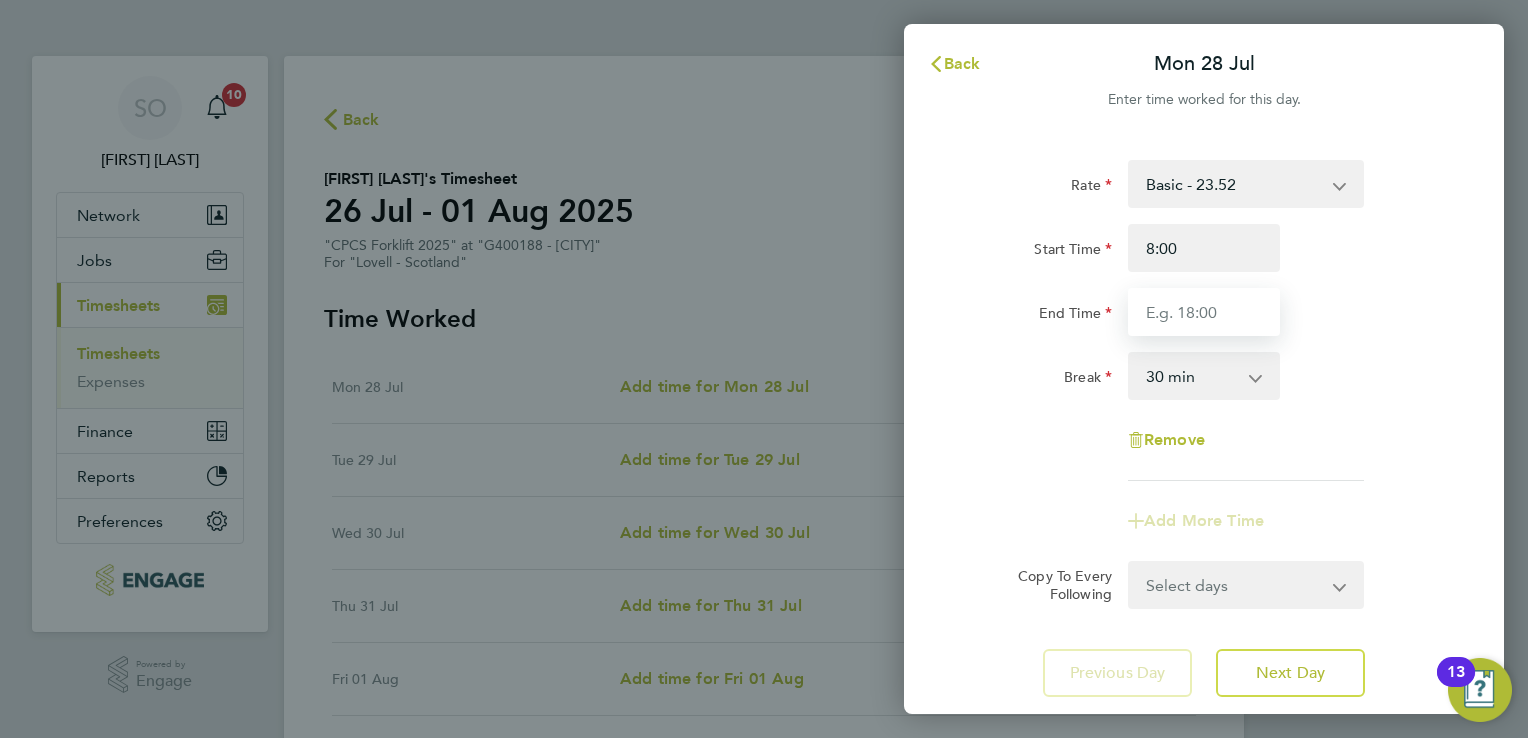 type on "08:00" 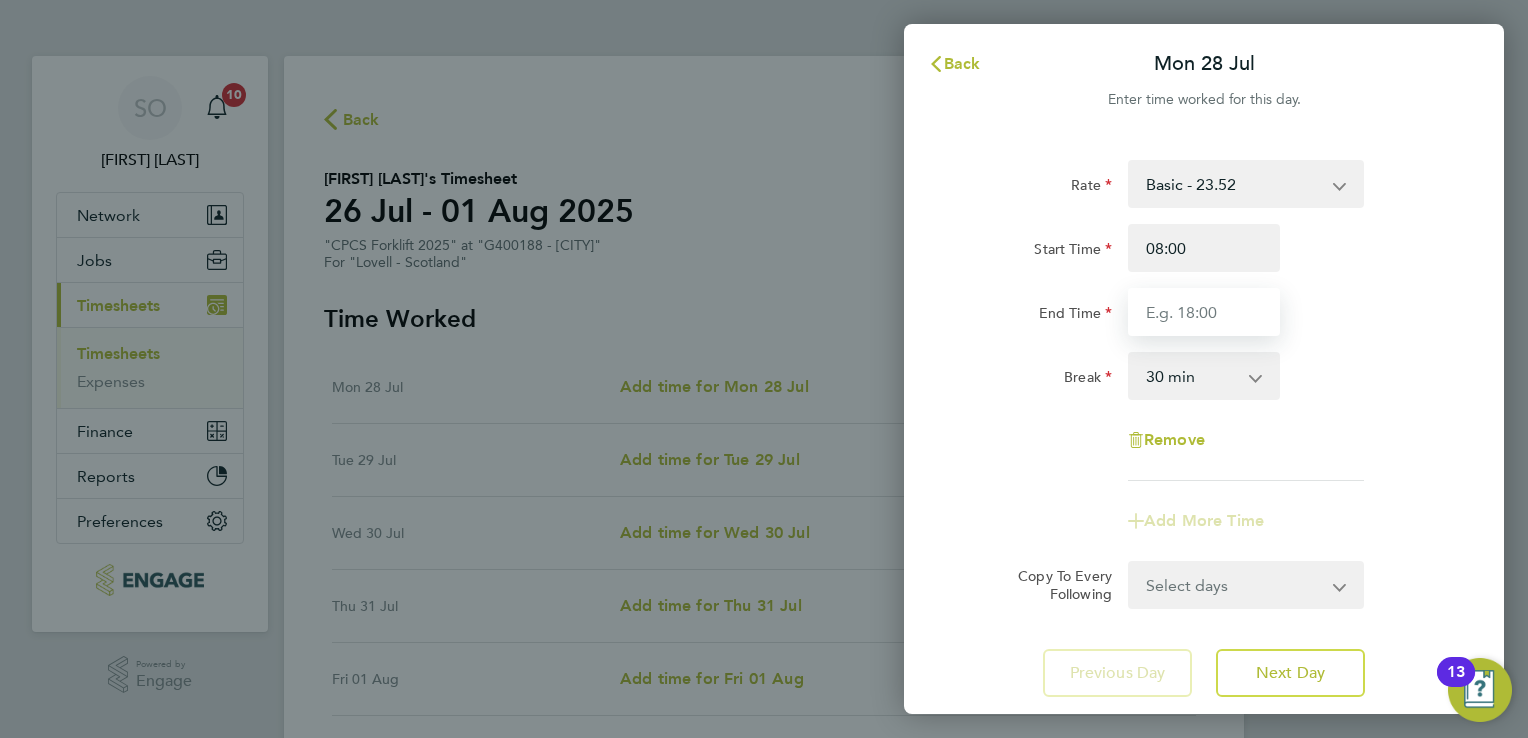 click on "End Time" at bounding box center [1204, 312] 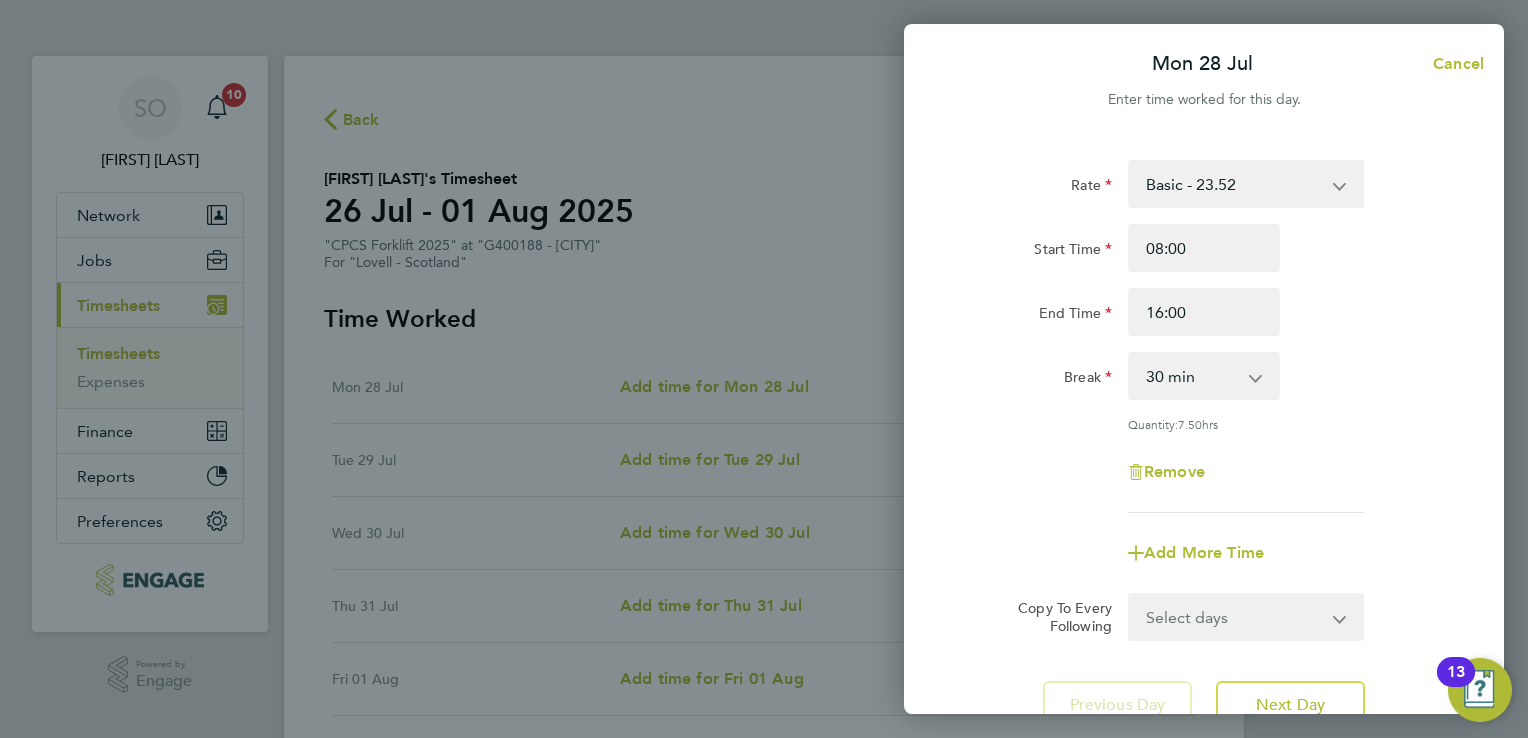 click on "Remove" 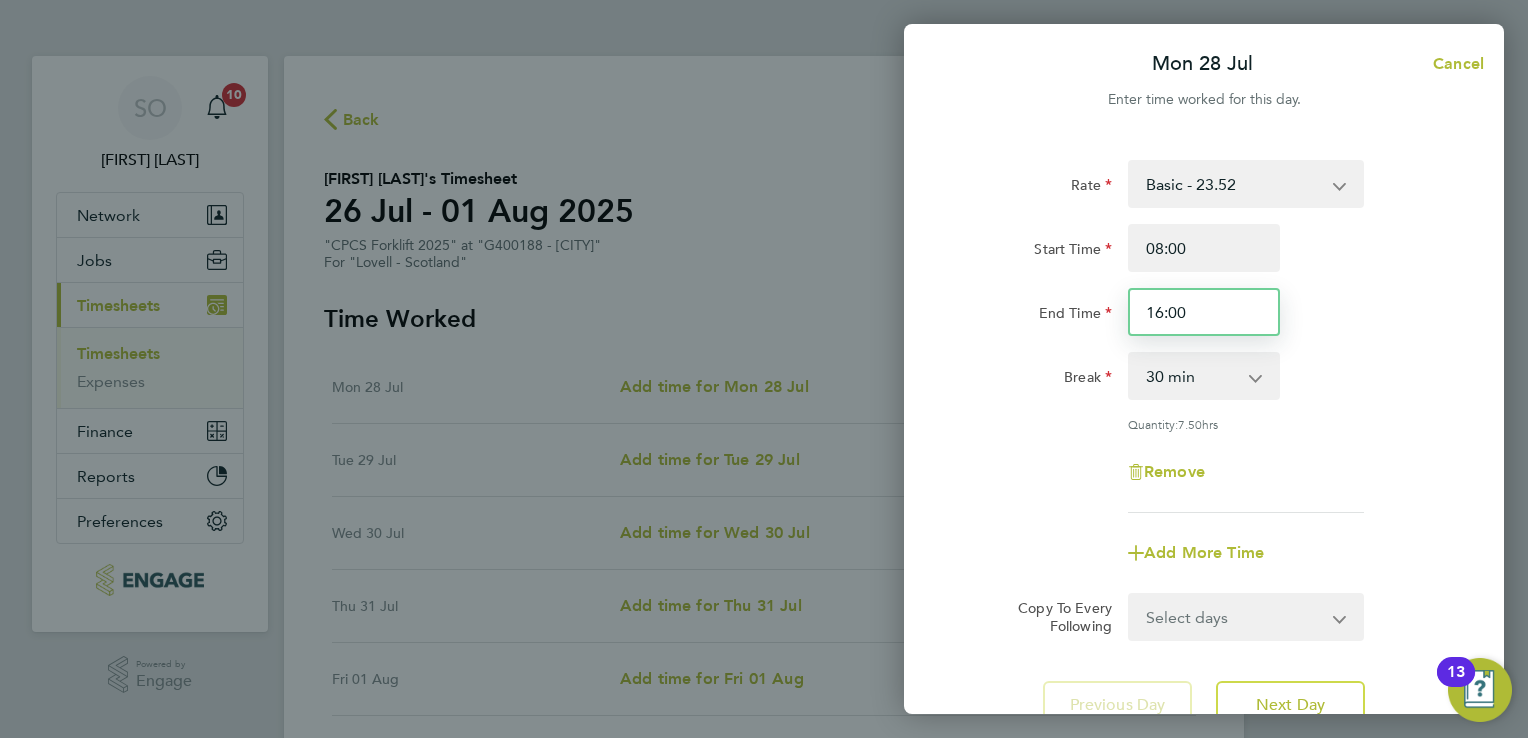 click on "16:00" at bounding box center [1204, 312] 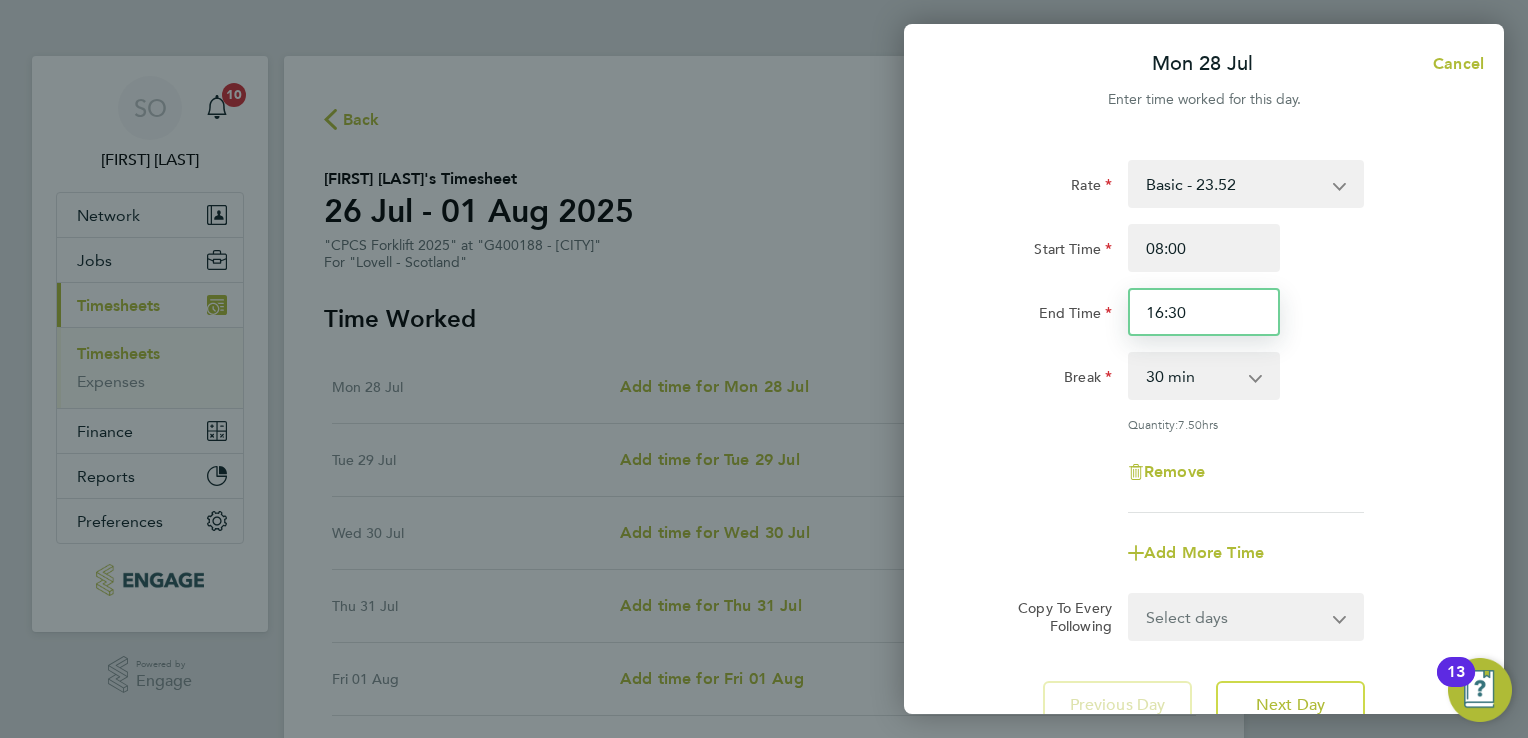 type on "16:30" 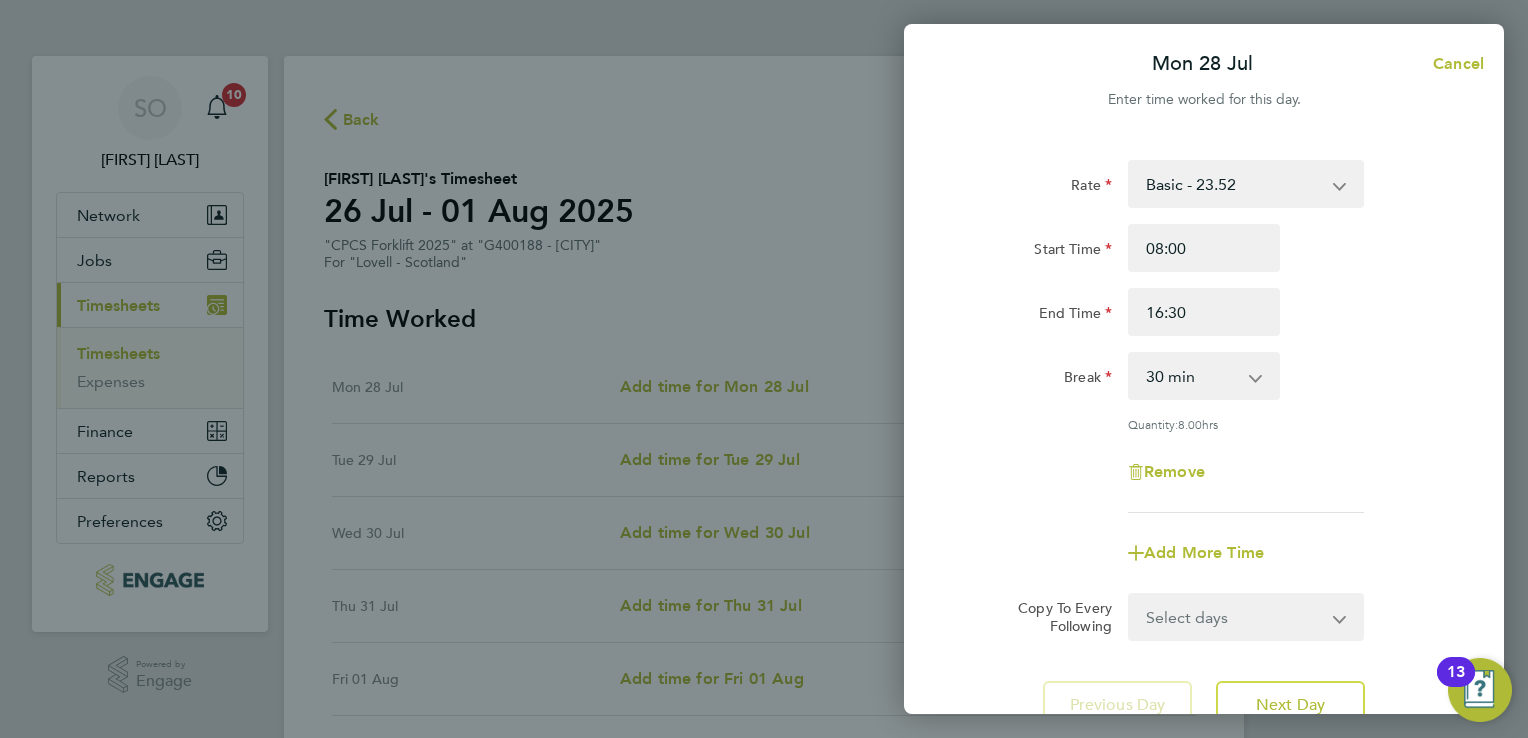 click on "Rate  Basic - 23.52   Overtime - 33.98
Start Time 08:00 End Time 16:30 Break  0 min   15 min   30 min   45 min   60 min   75 min   90 min
Quantity:  8.00  hrs
Remove" 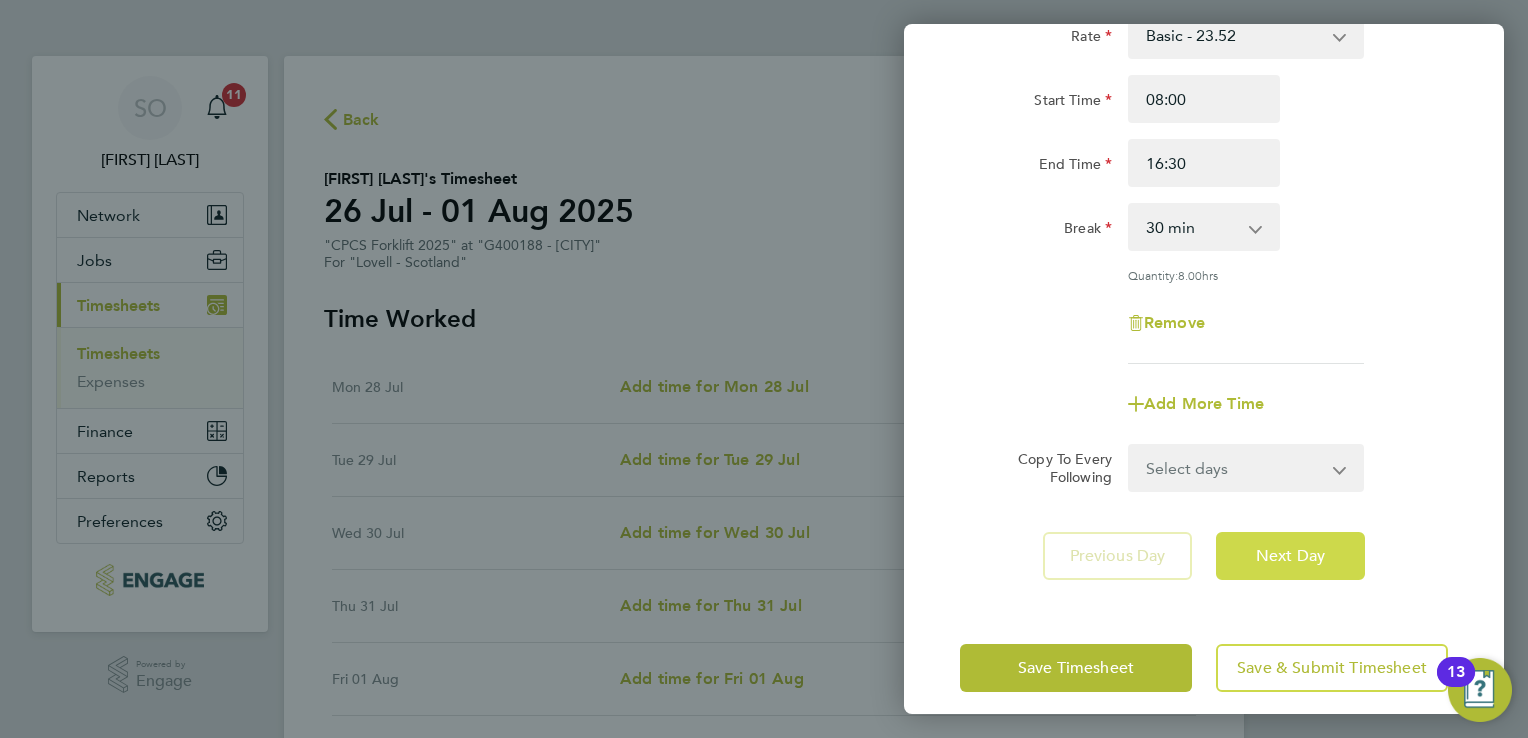 scroll, scrollTop: 164, scrollLeft: 0, axis: vertical 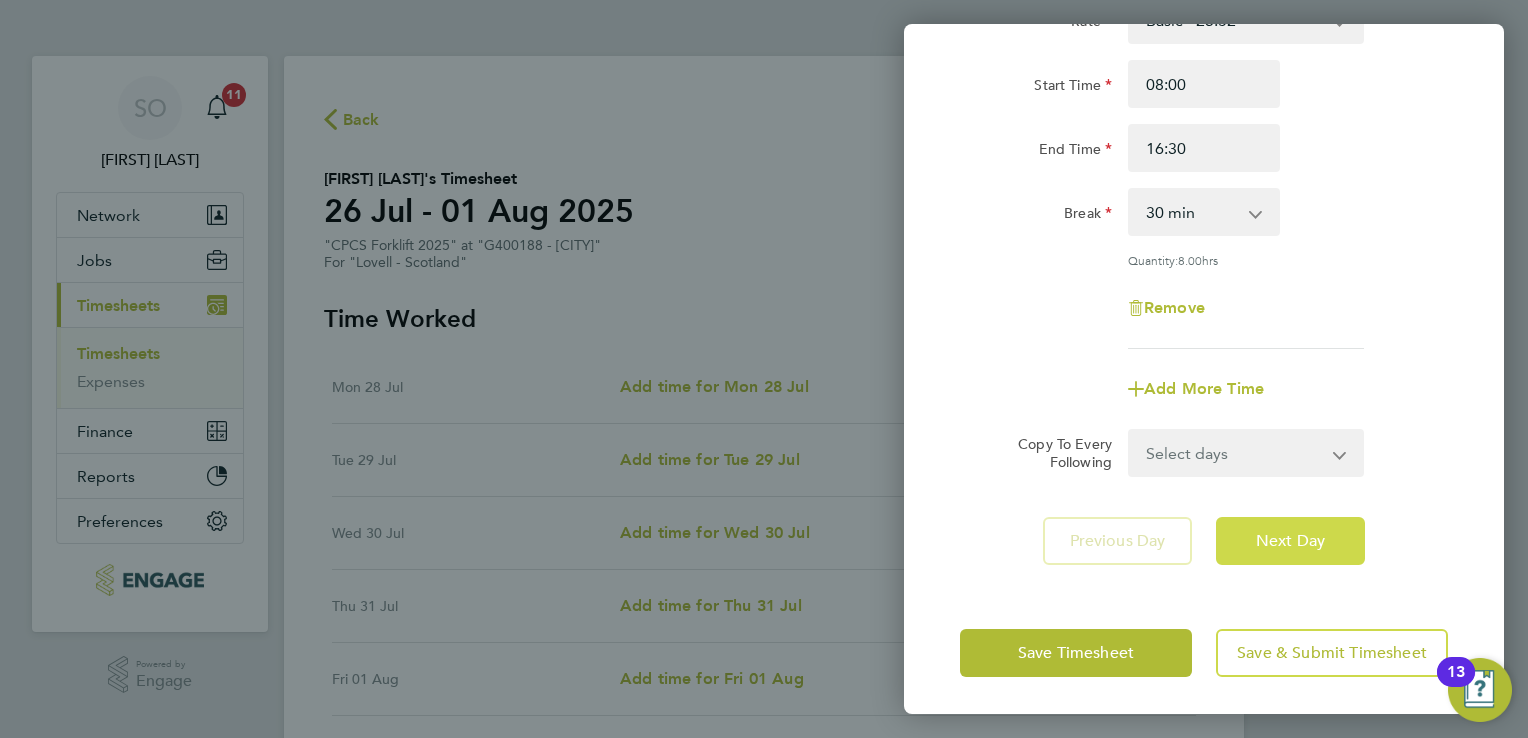 click on "Next Day" 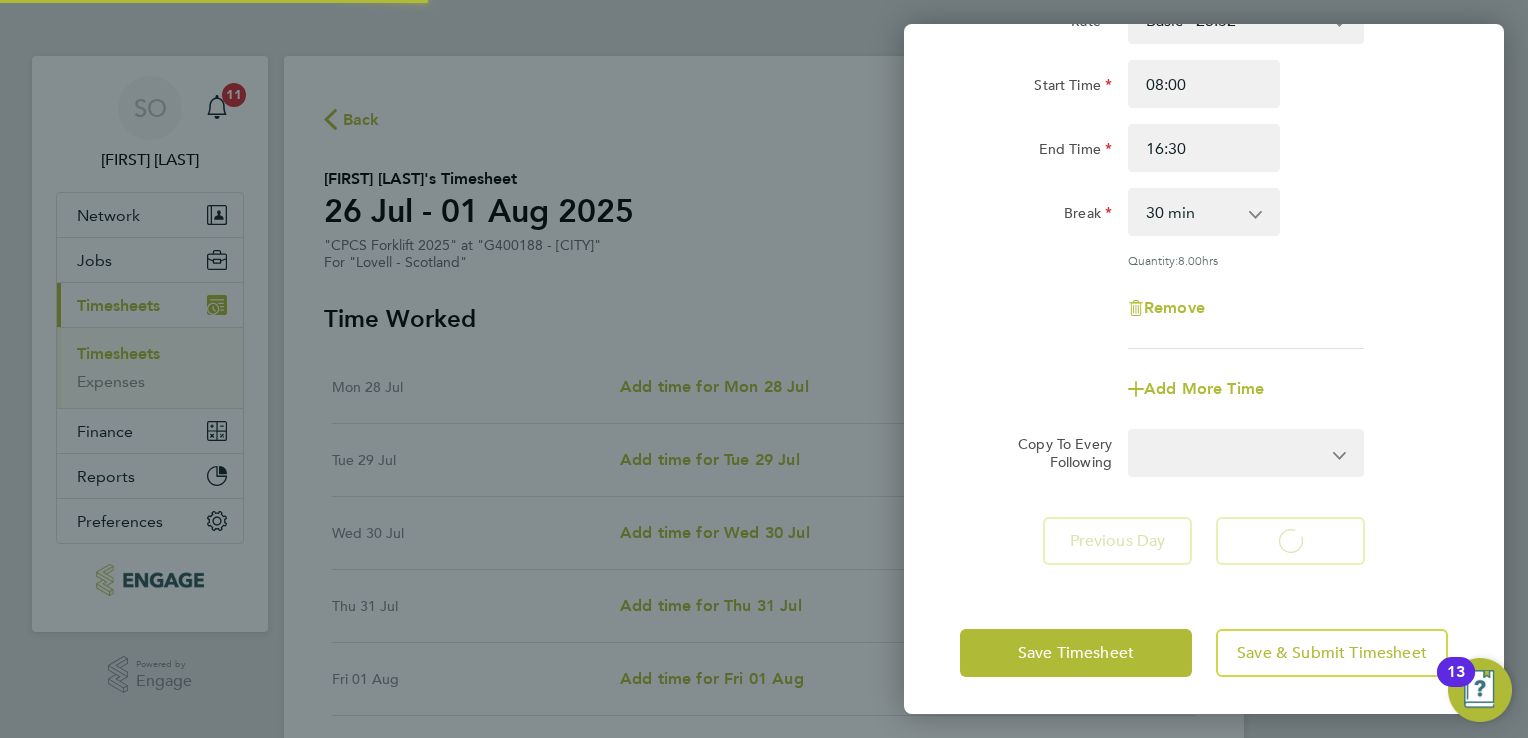 select on "30" 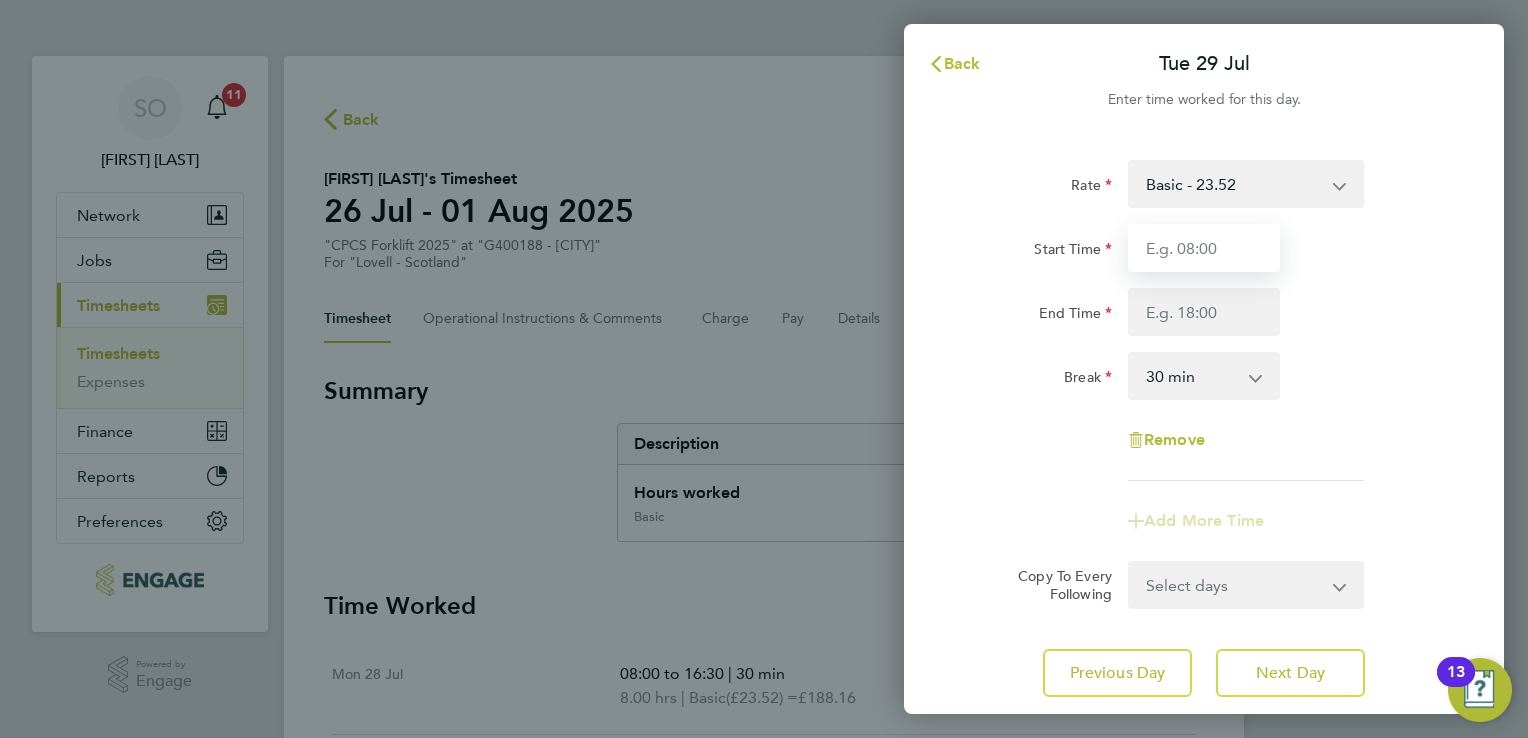 click on "Start Time" at bounding box center (1204, 248) 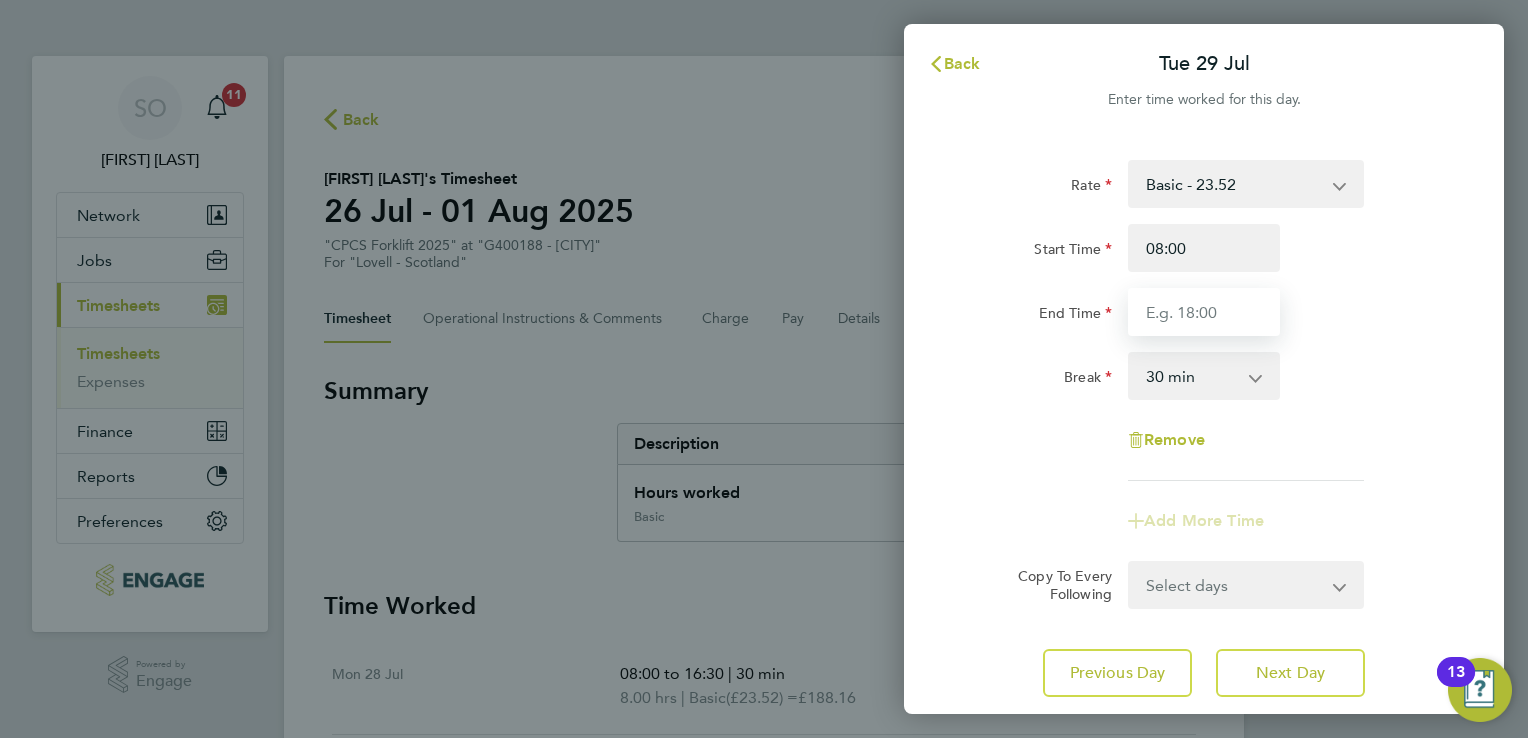 type on "16:30" 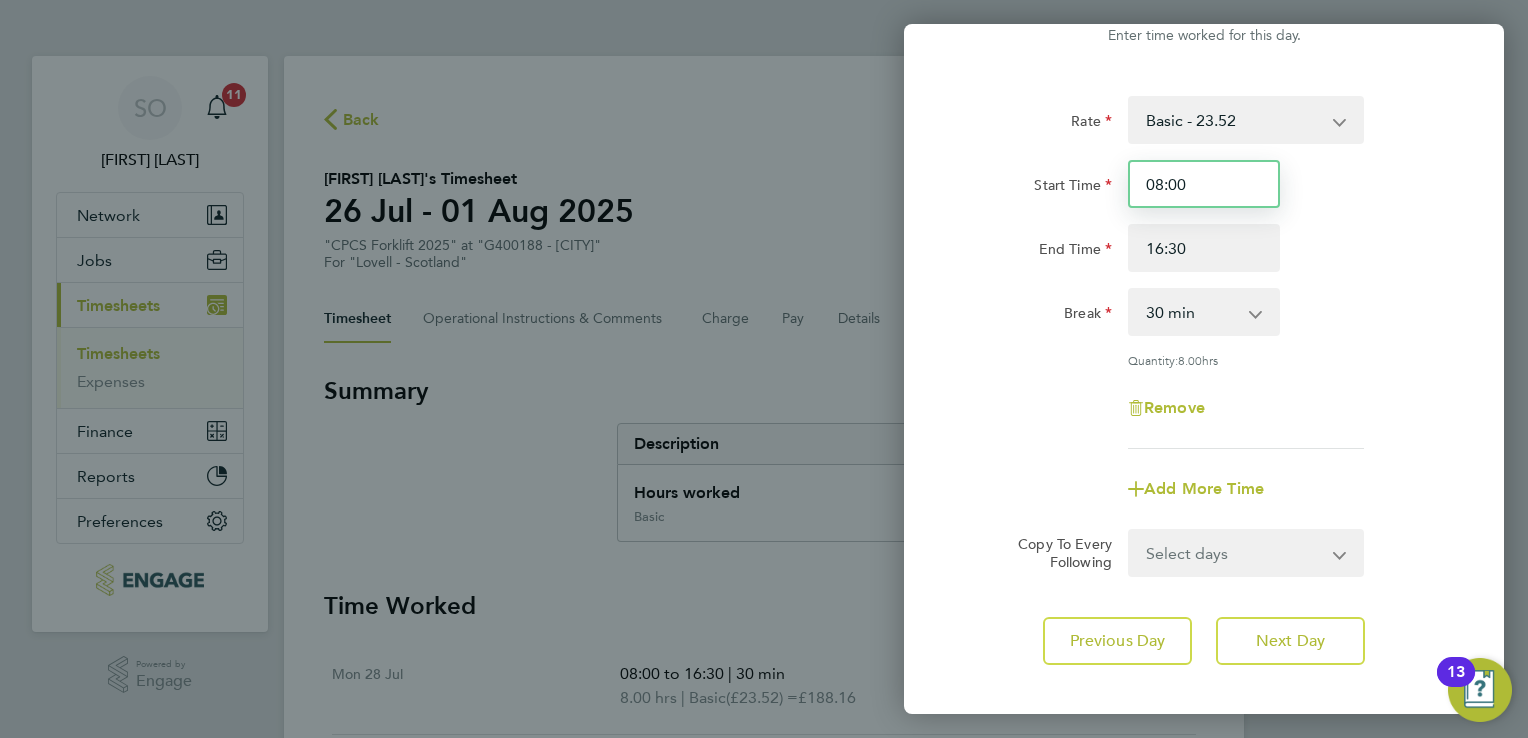 scroll, scrollTop: 100, scrollLeft: 0, axis: vertical 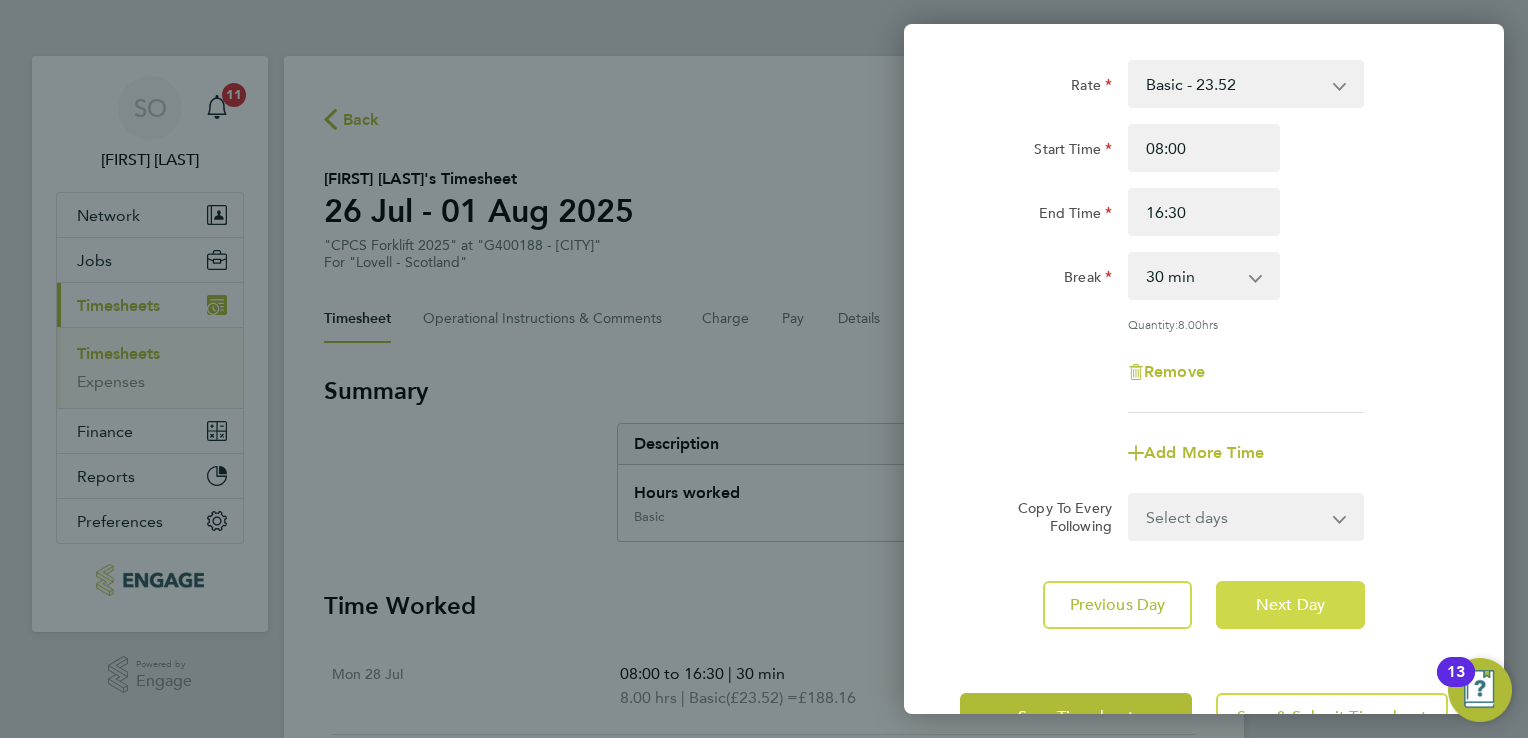 click on "Next Day" 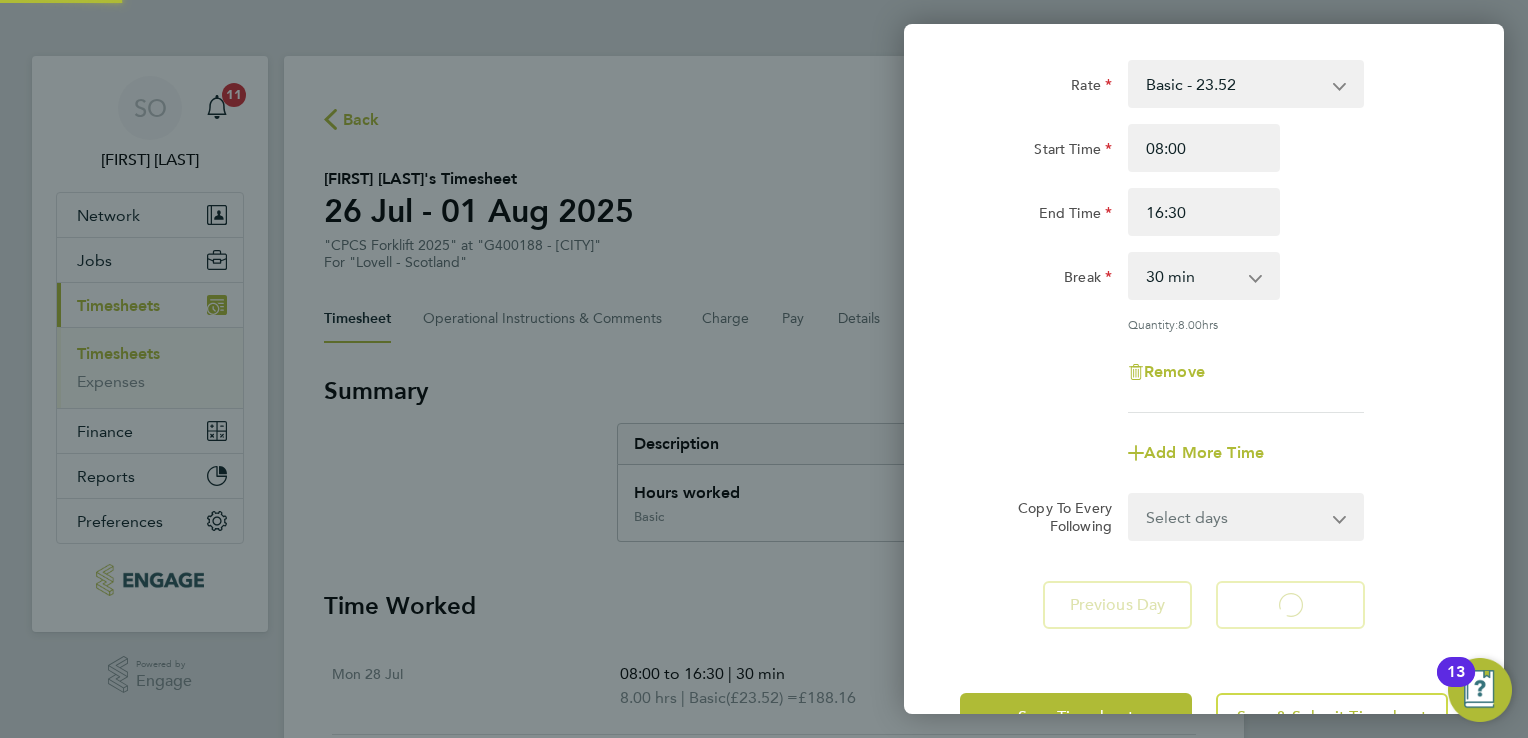 select on "30" 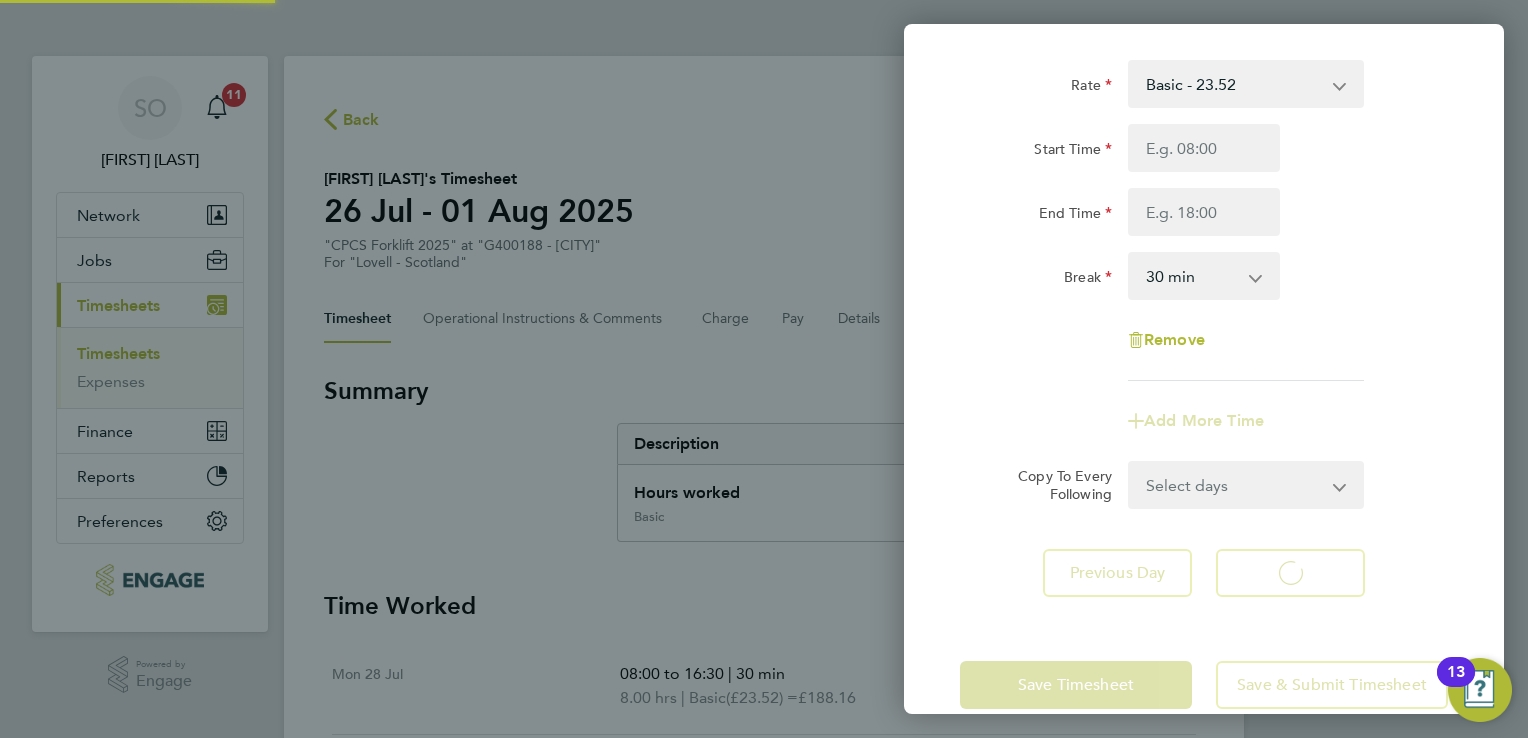 select on "30" 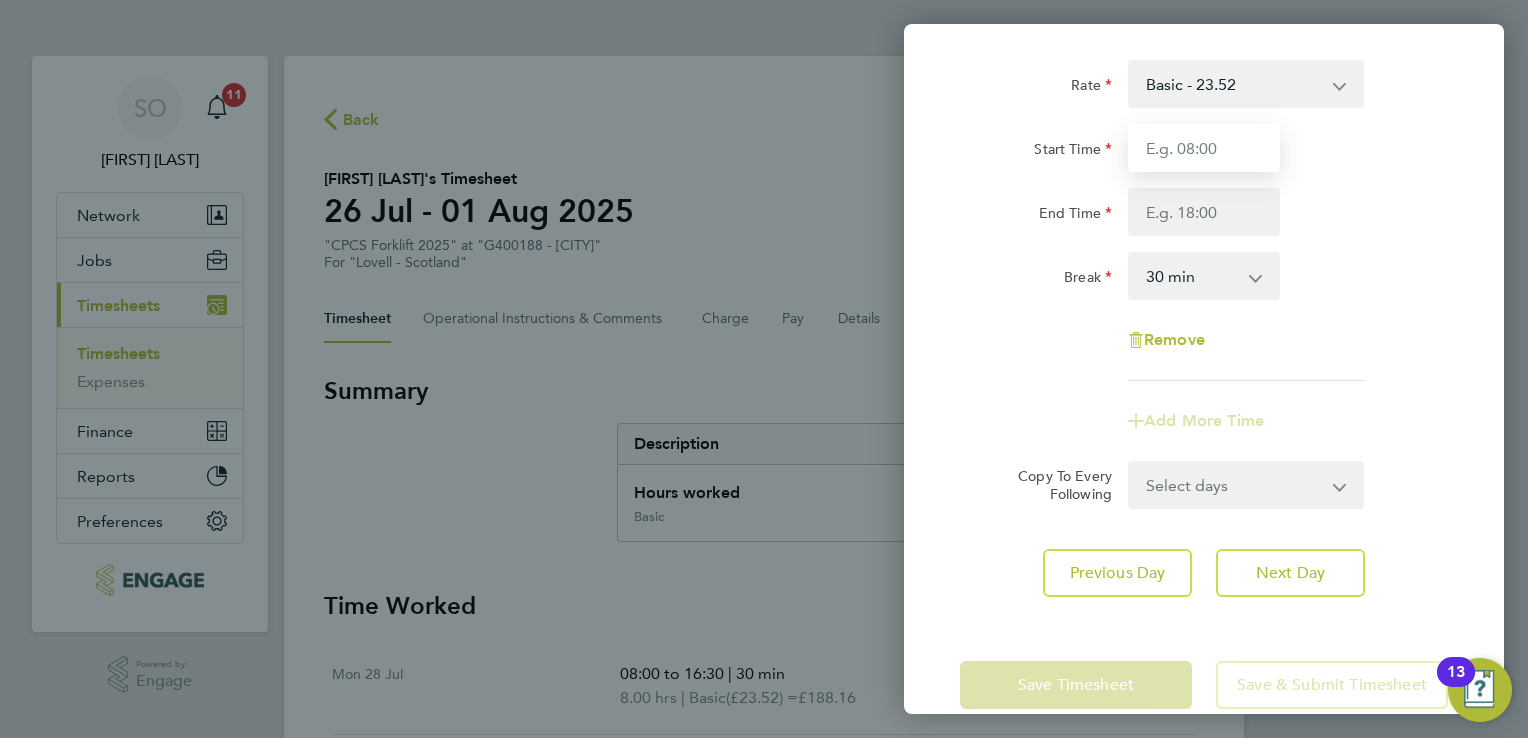 click on "Start Time" at bounding box center (1204, 148) 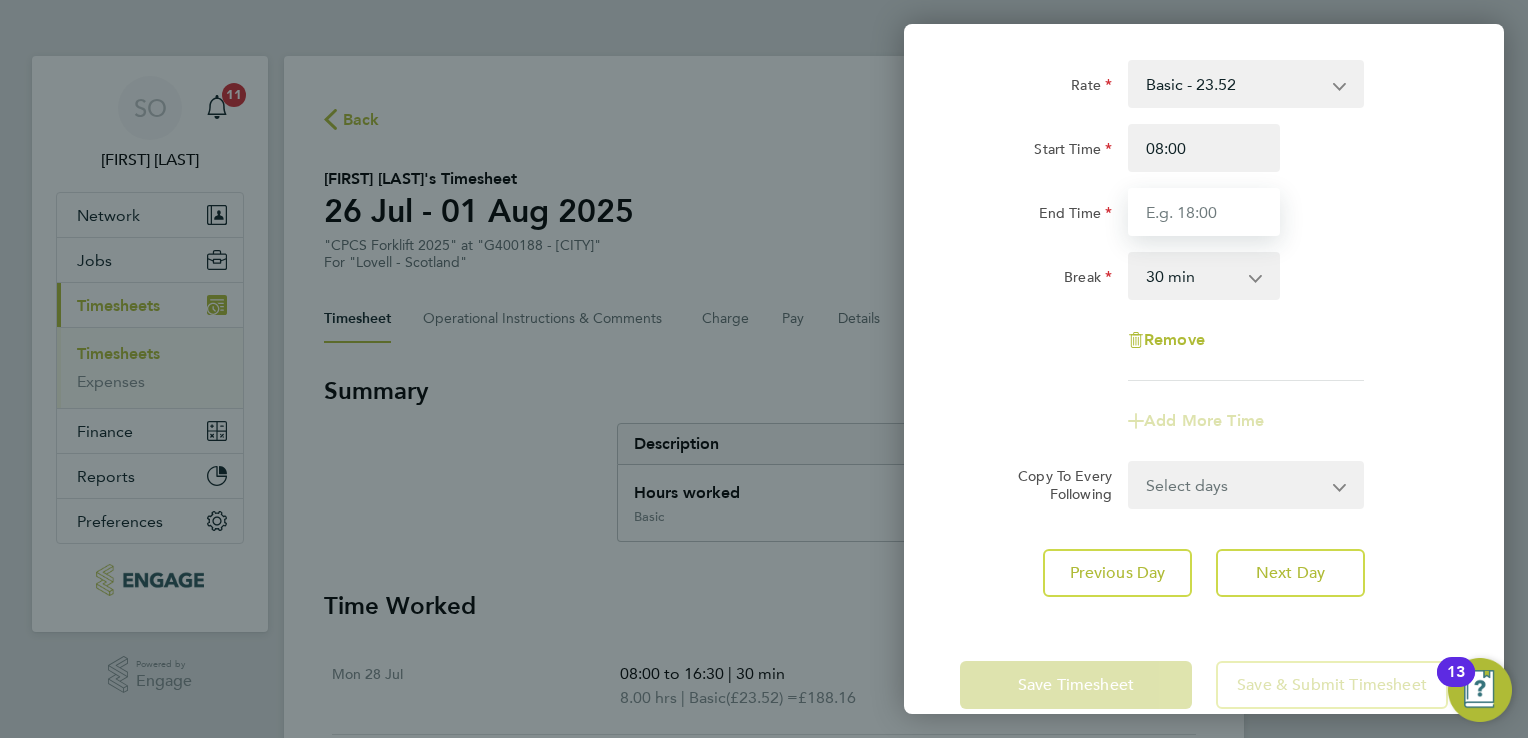 type on "16:30" 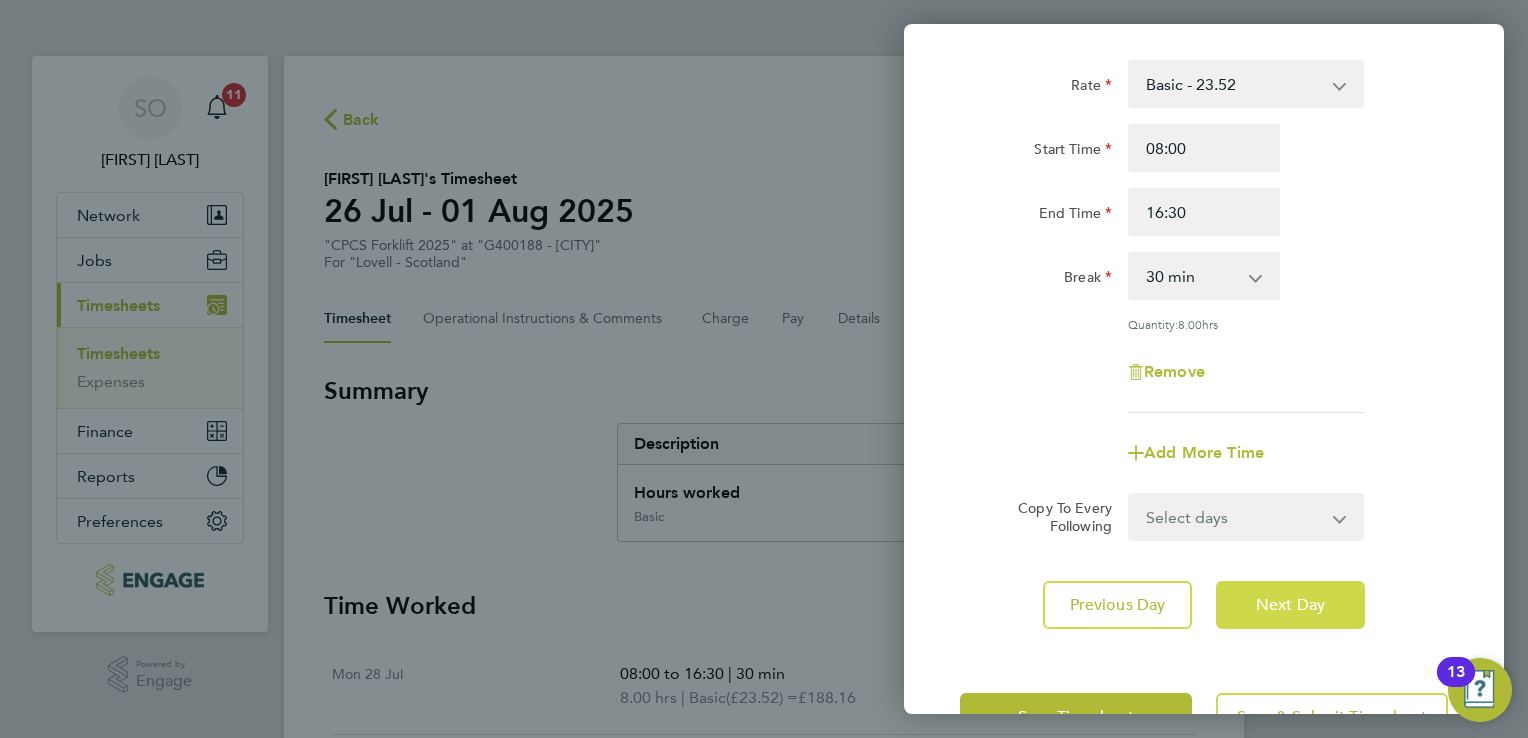 click on "Next Day" 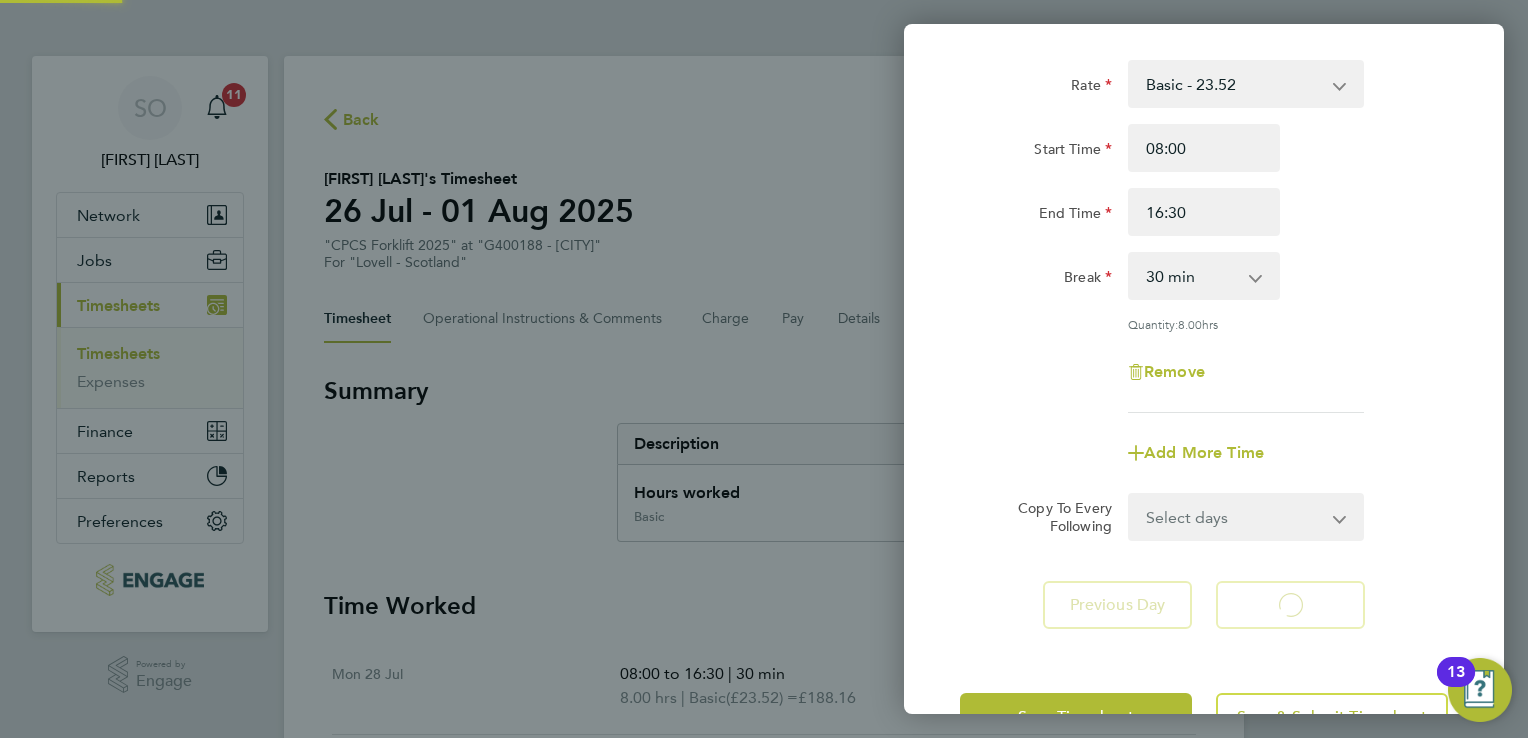 select on "30" 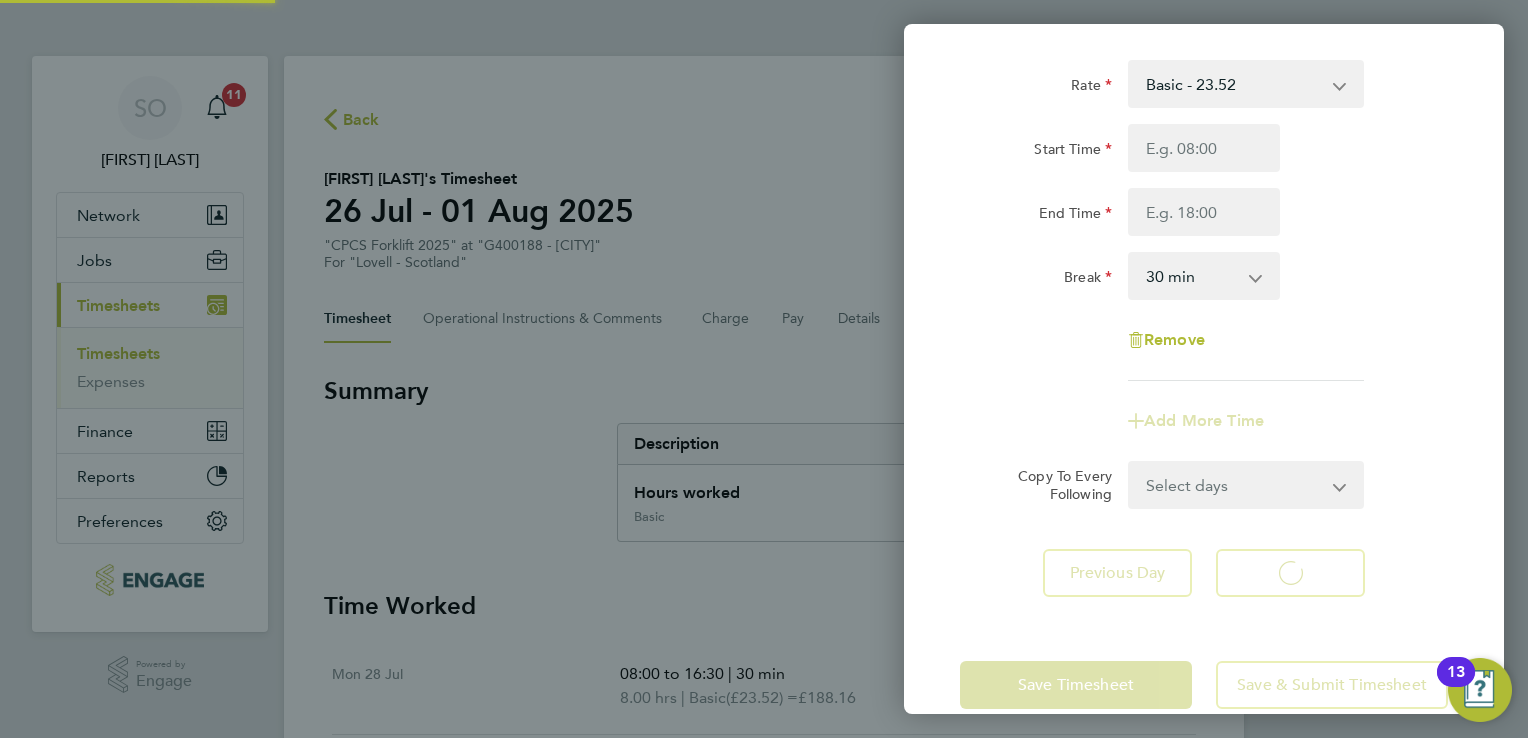 select on "30" 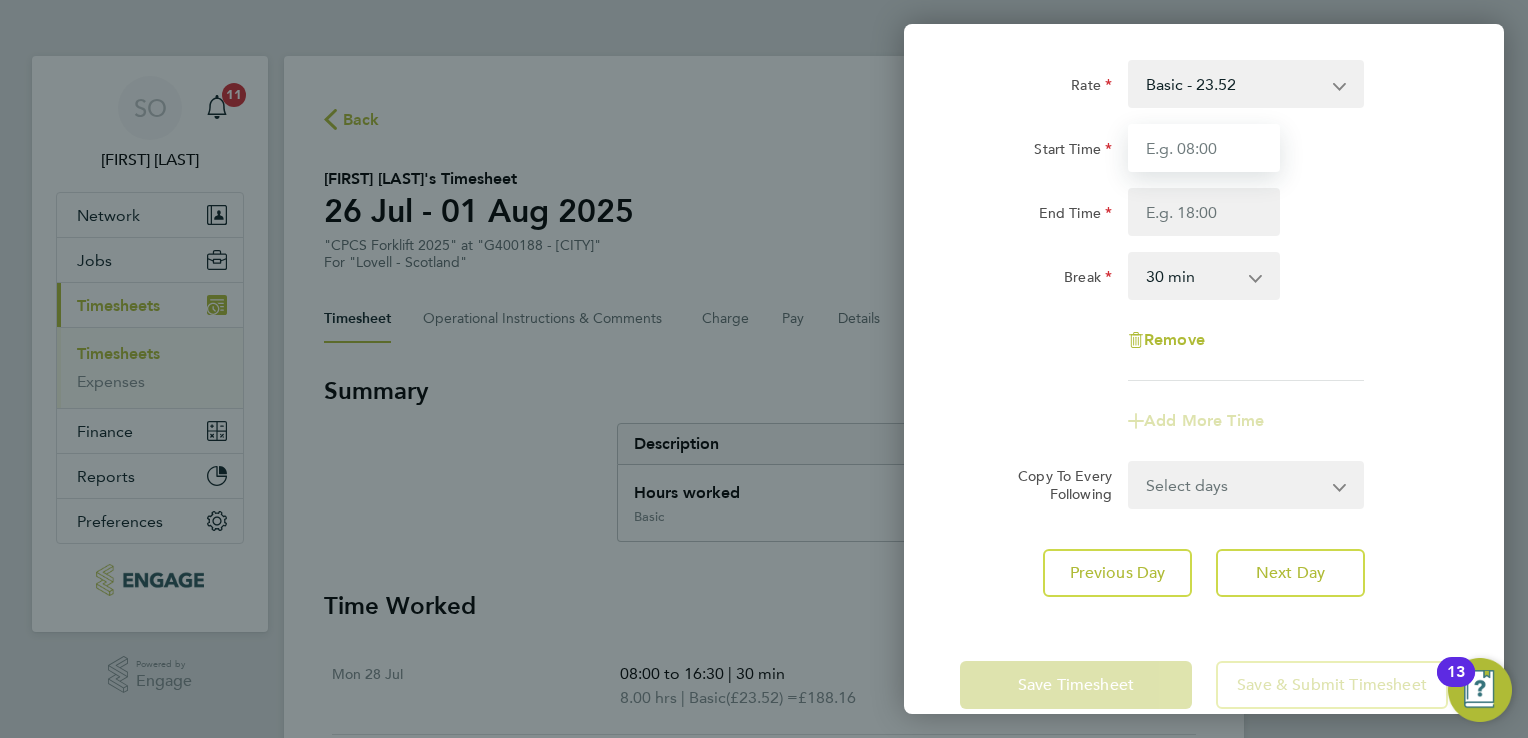 click on "Start Time" at bounding box center [1204, 148] 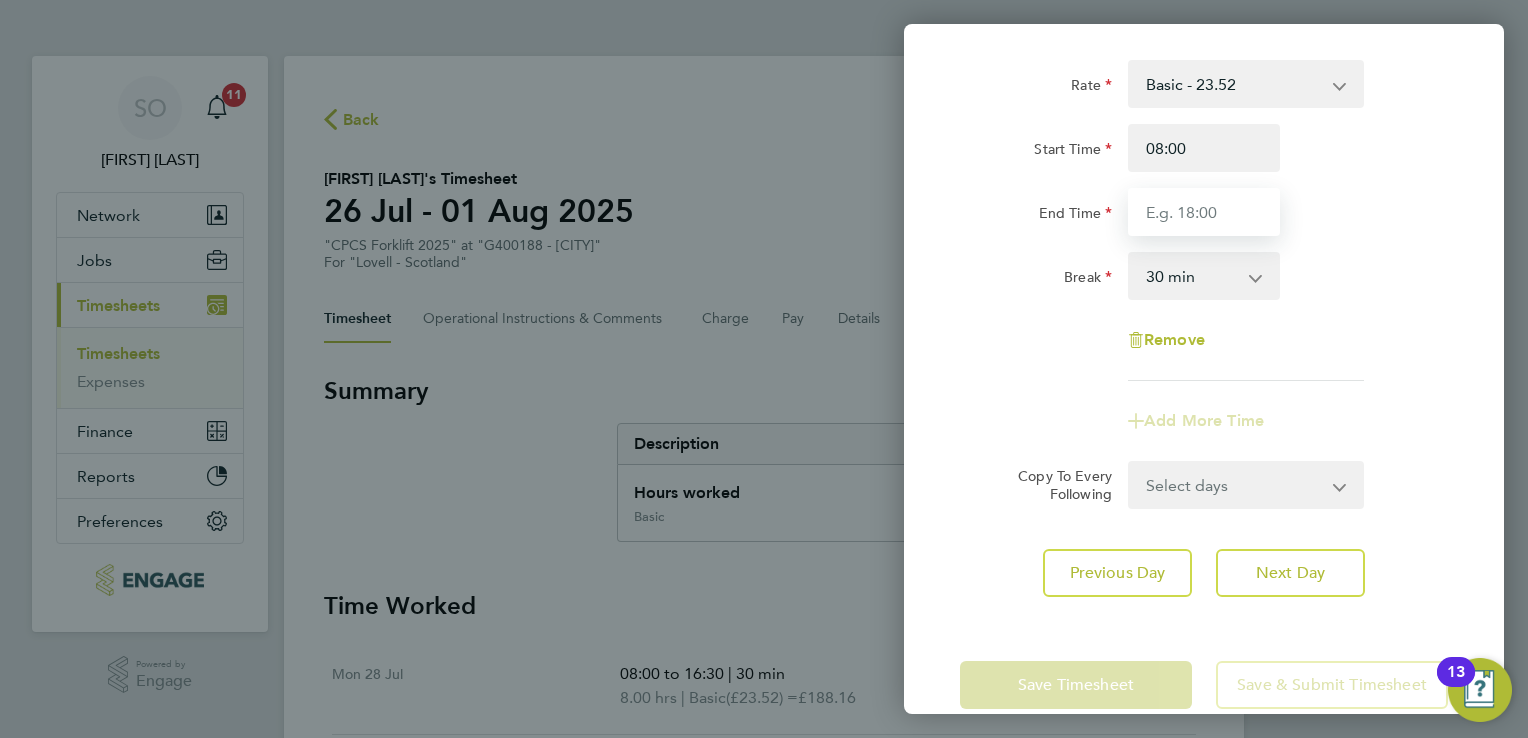 type on "16:30" 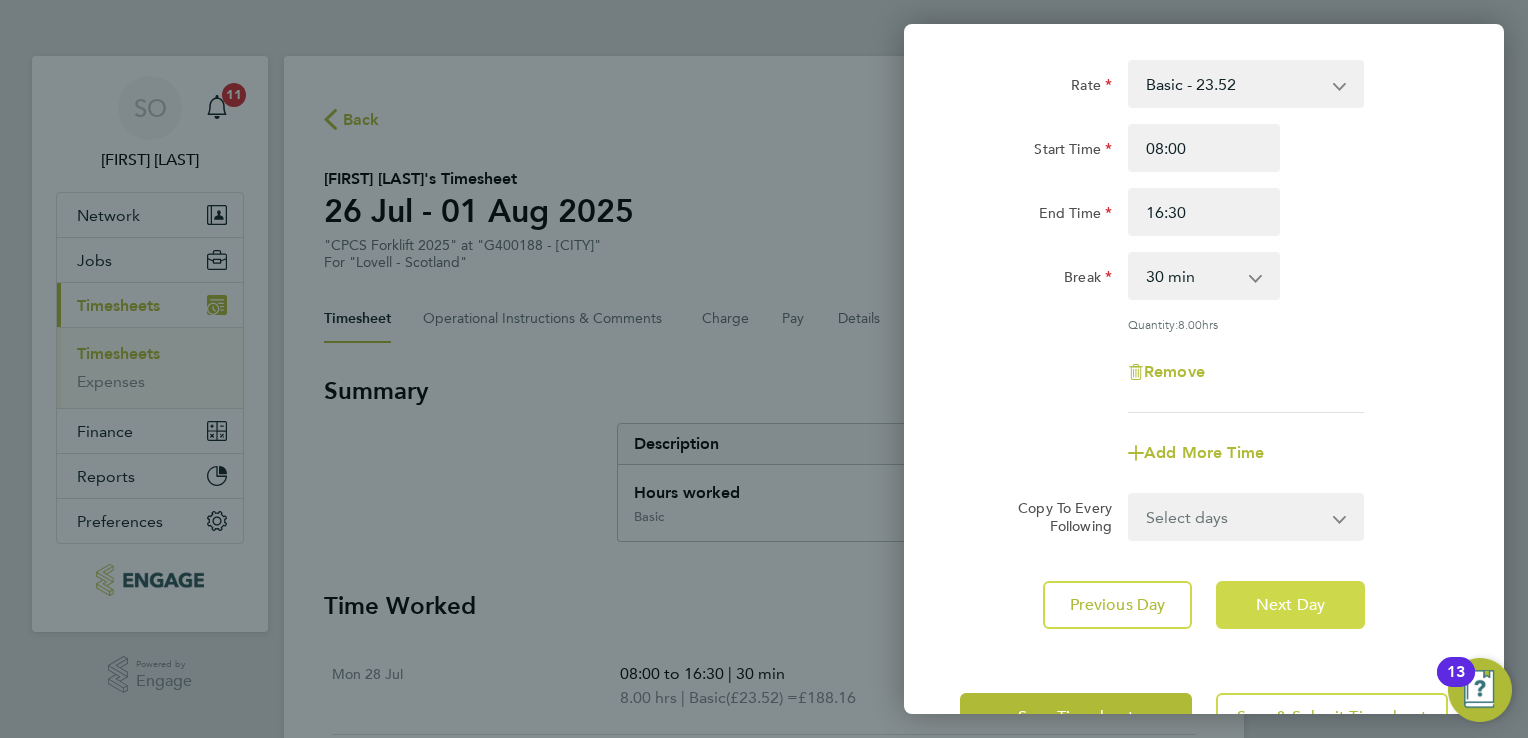 click on "Next Day" 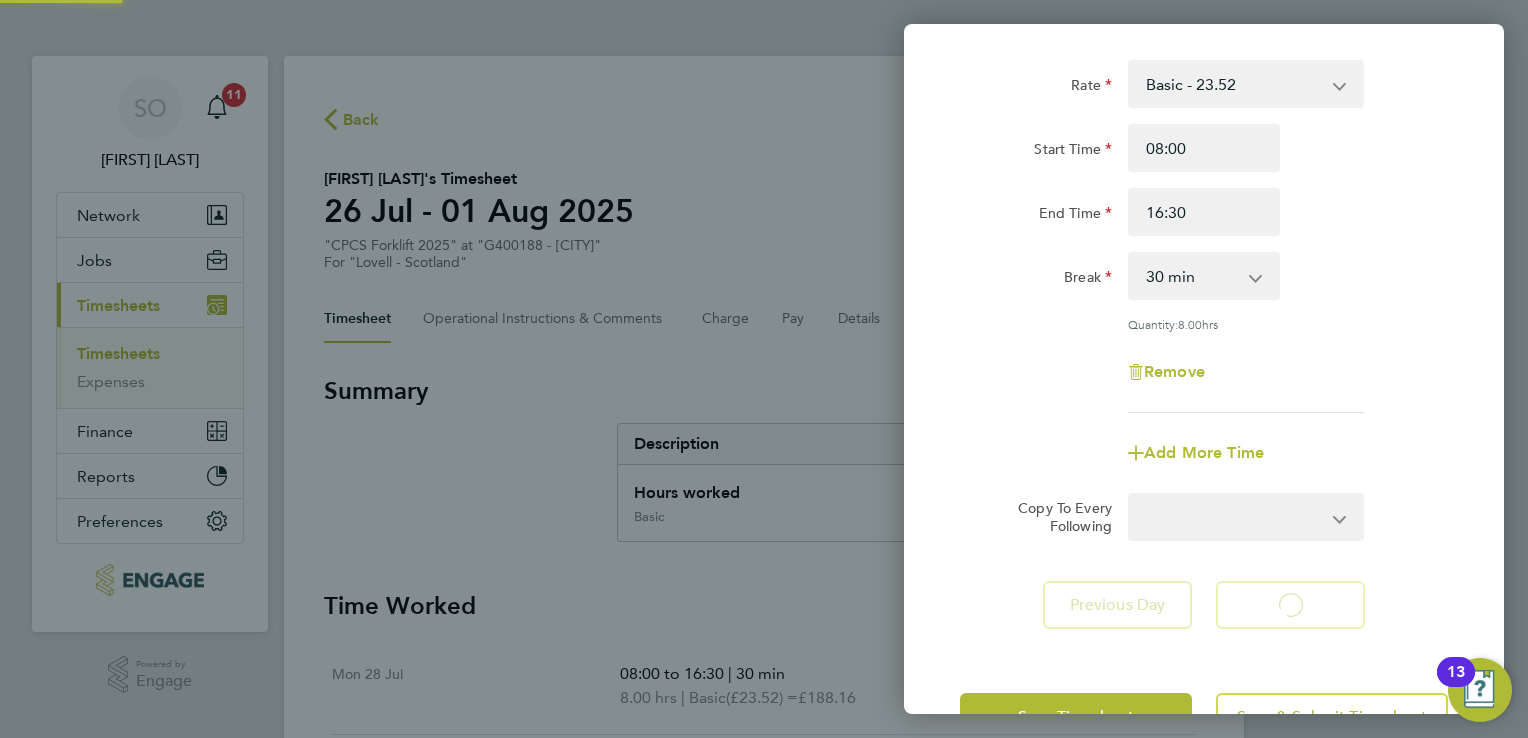 select on "30" 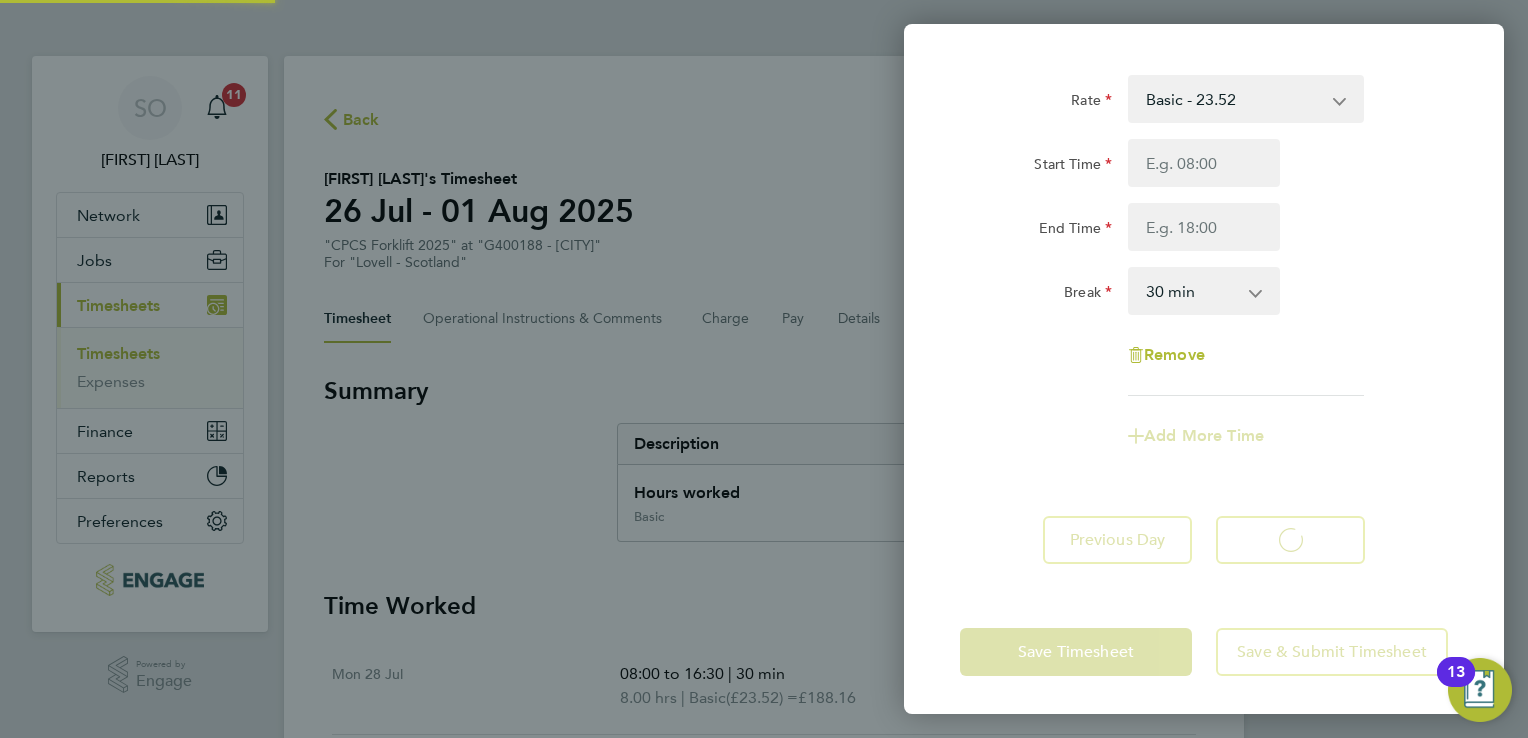 scroll, scrollTop: 41, scrollLeft: 0, axis: vertical 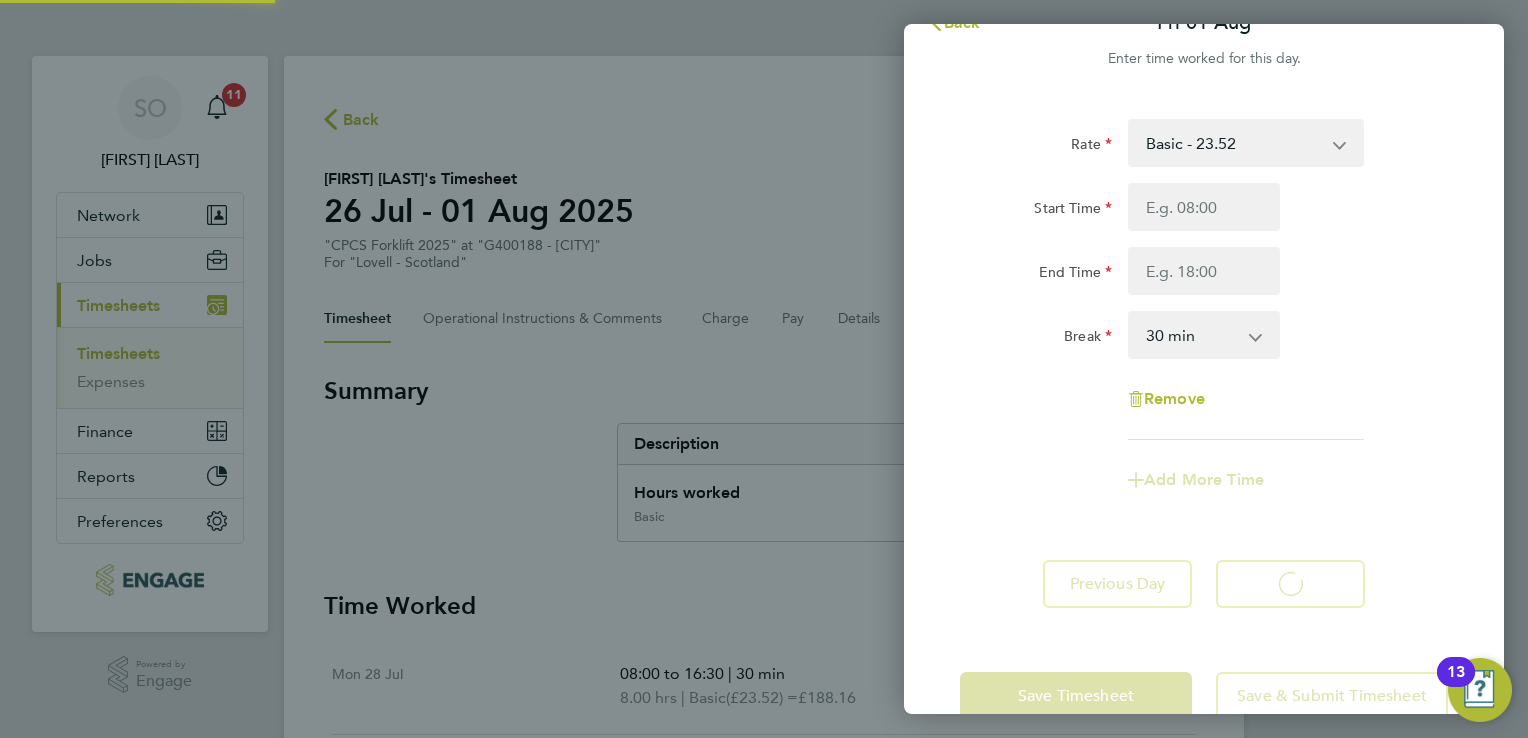 select on "30" 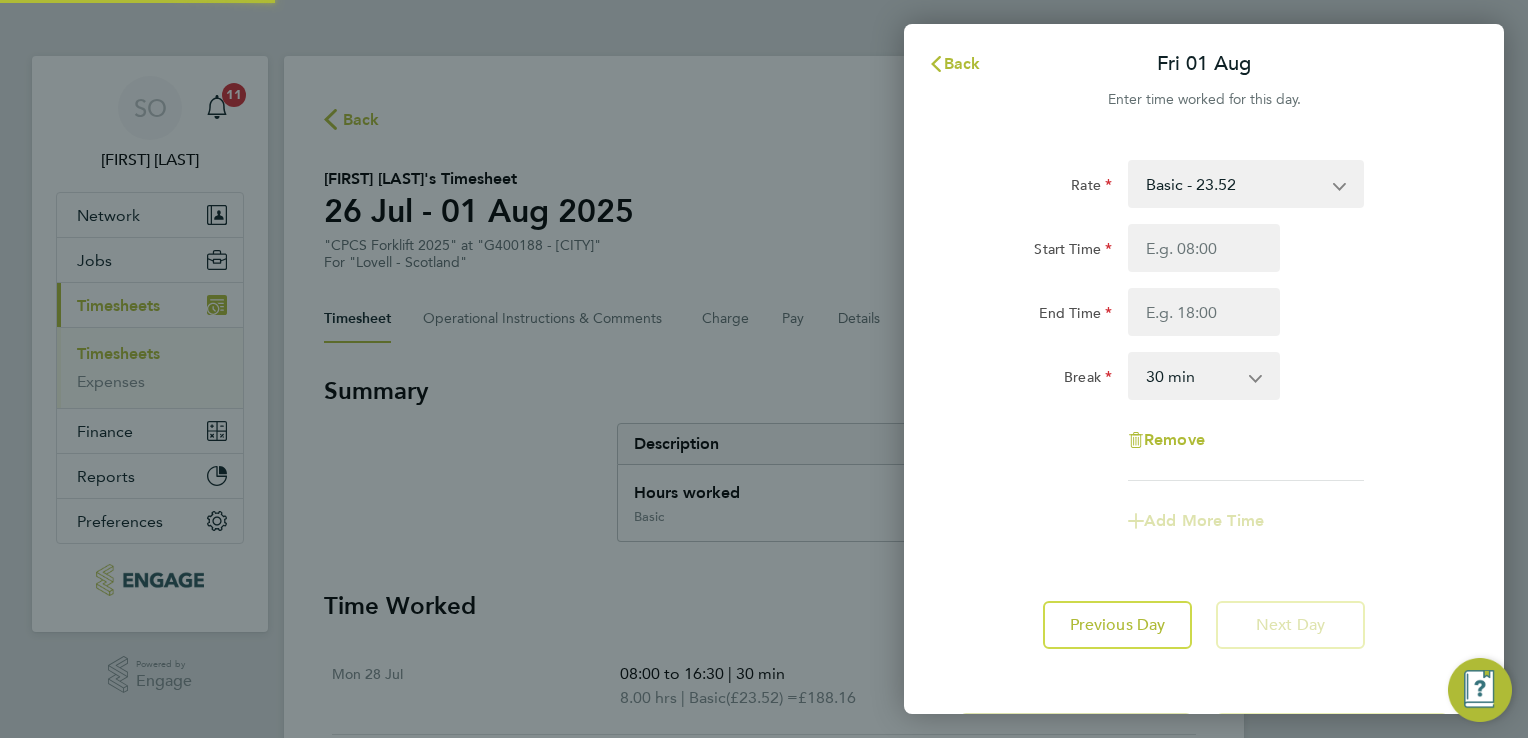 scroll, scrollTop: 0, scrollLeft: 0, axis: both 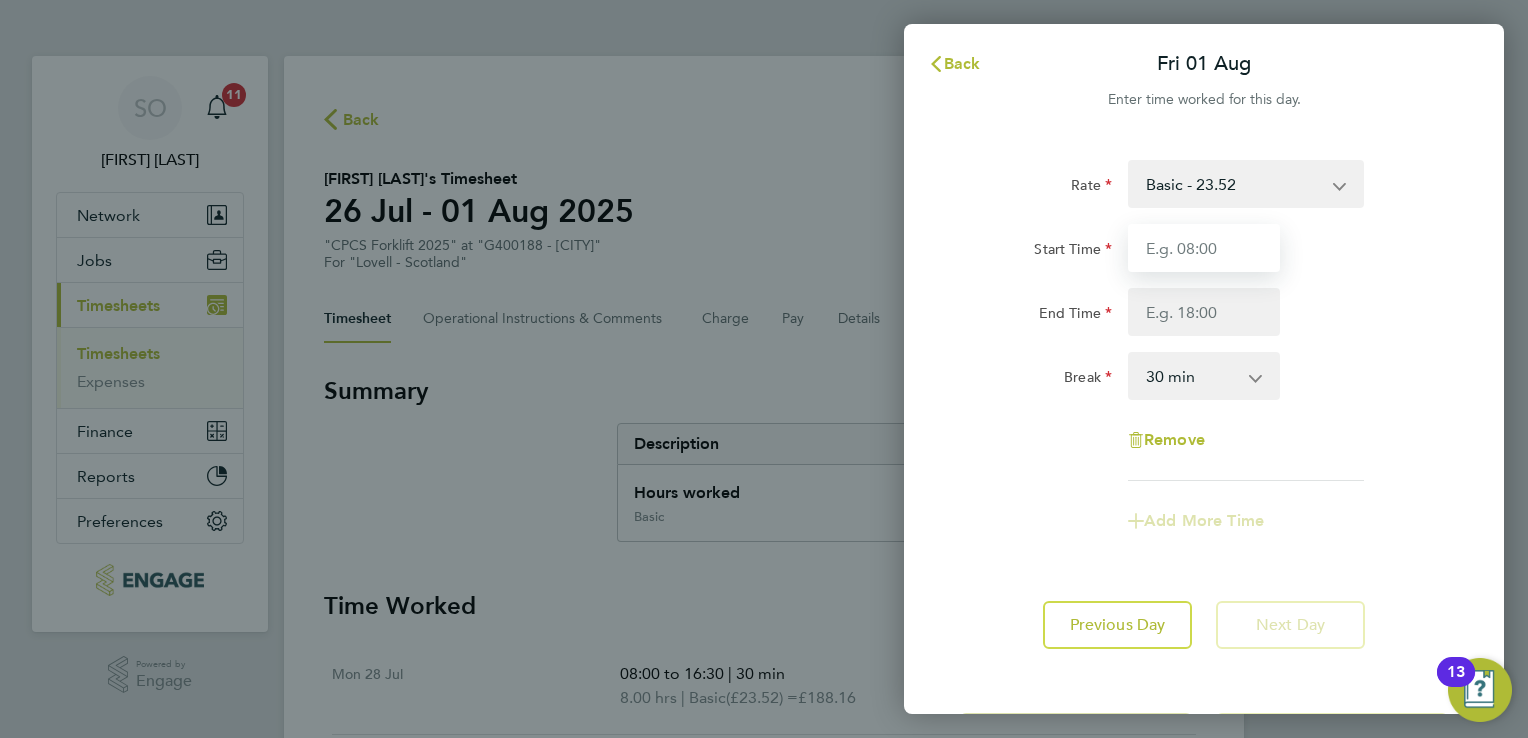 click on "Start Time" at bounding box center (1204, 248) 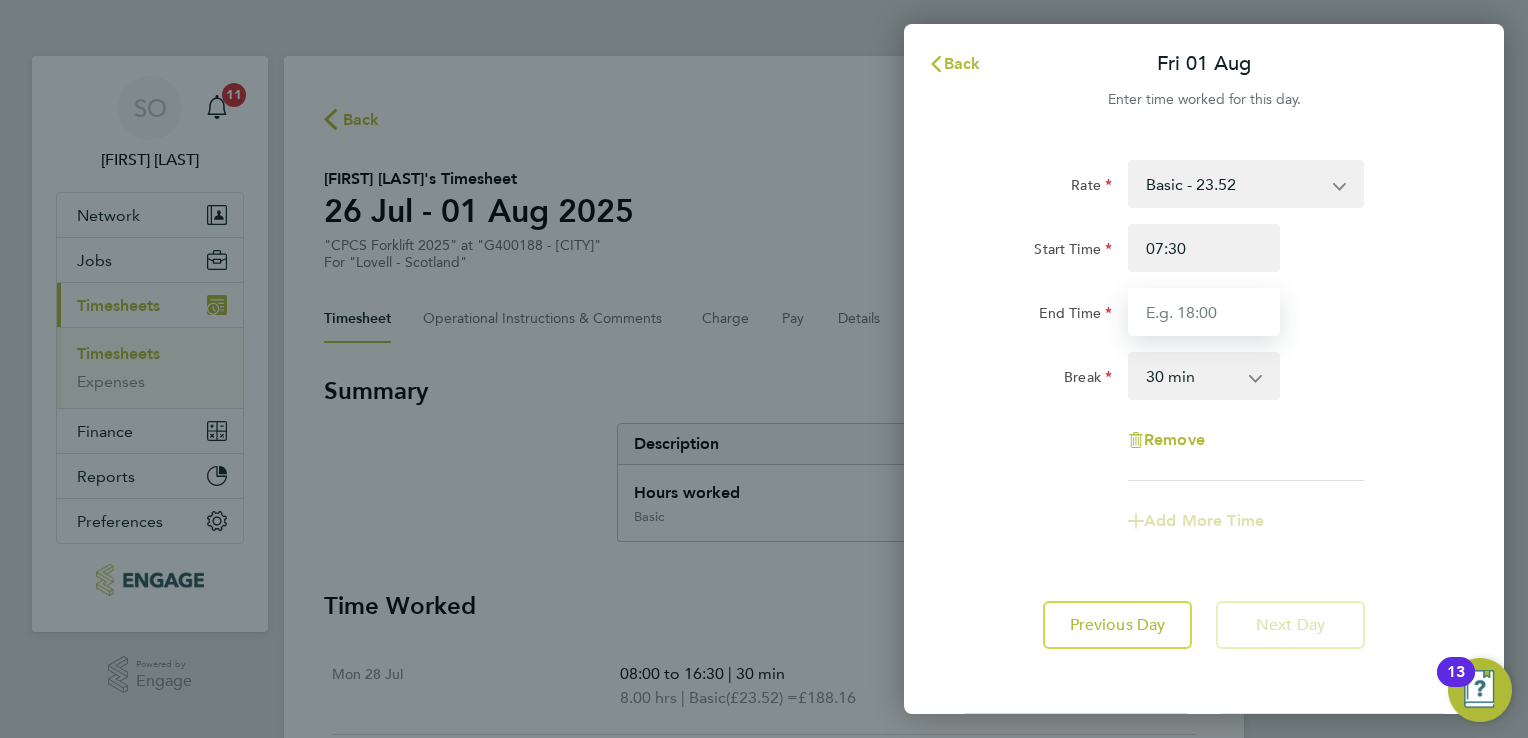 type on "15:30" 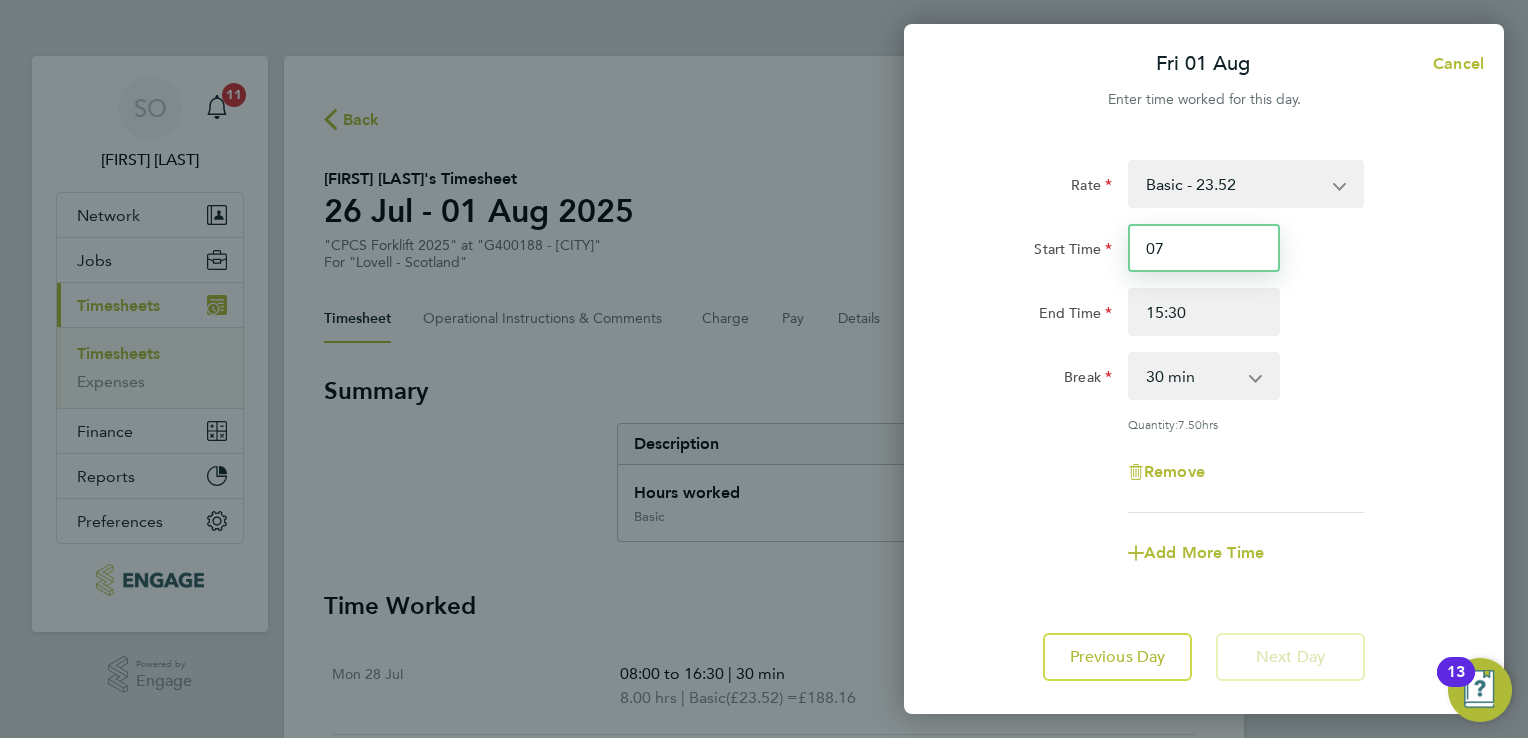 type on "0" 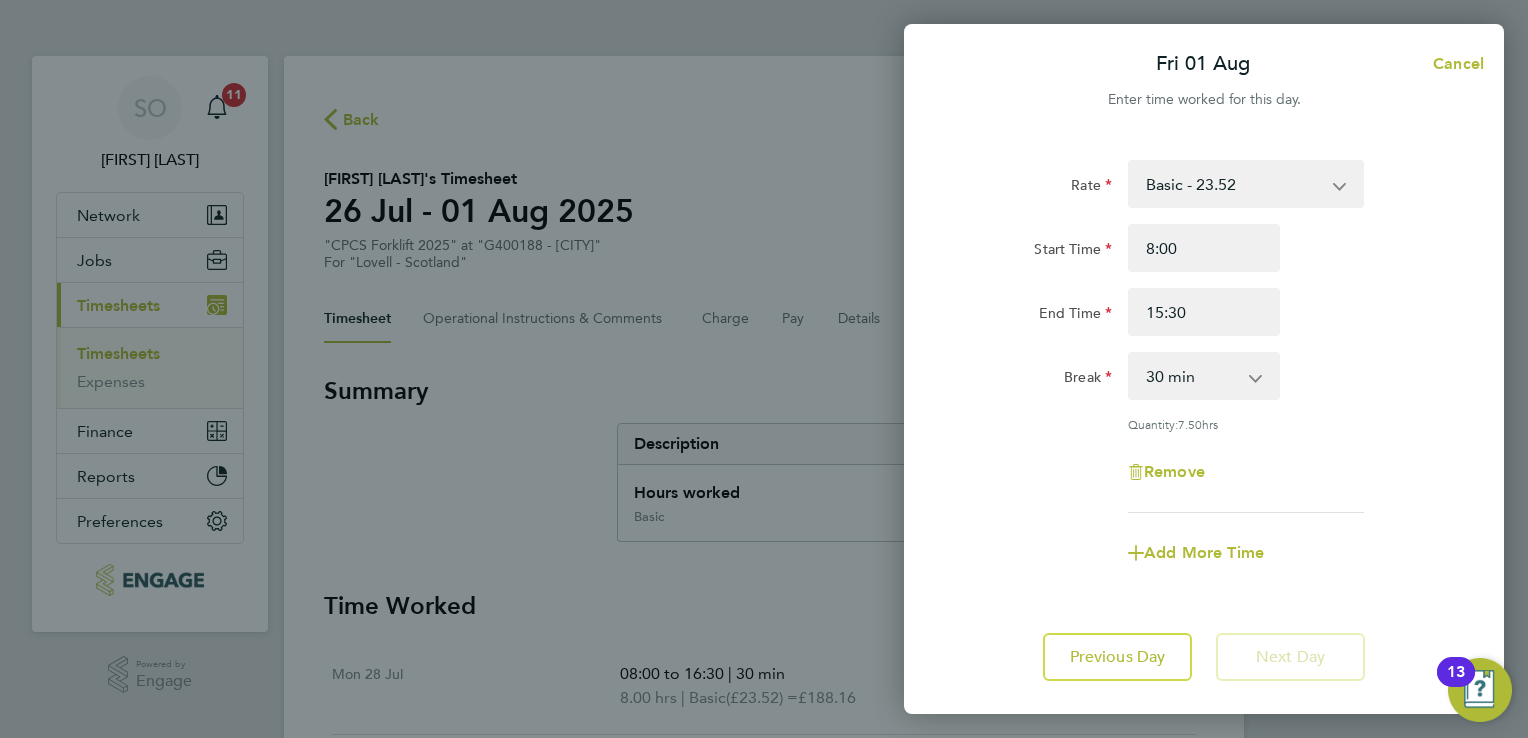 type on "08:00" 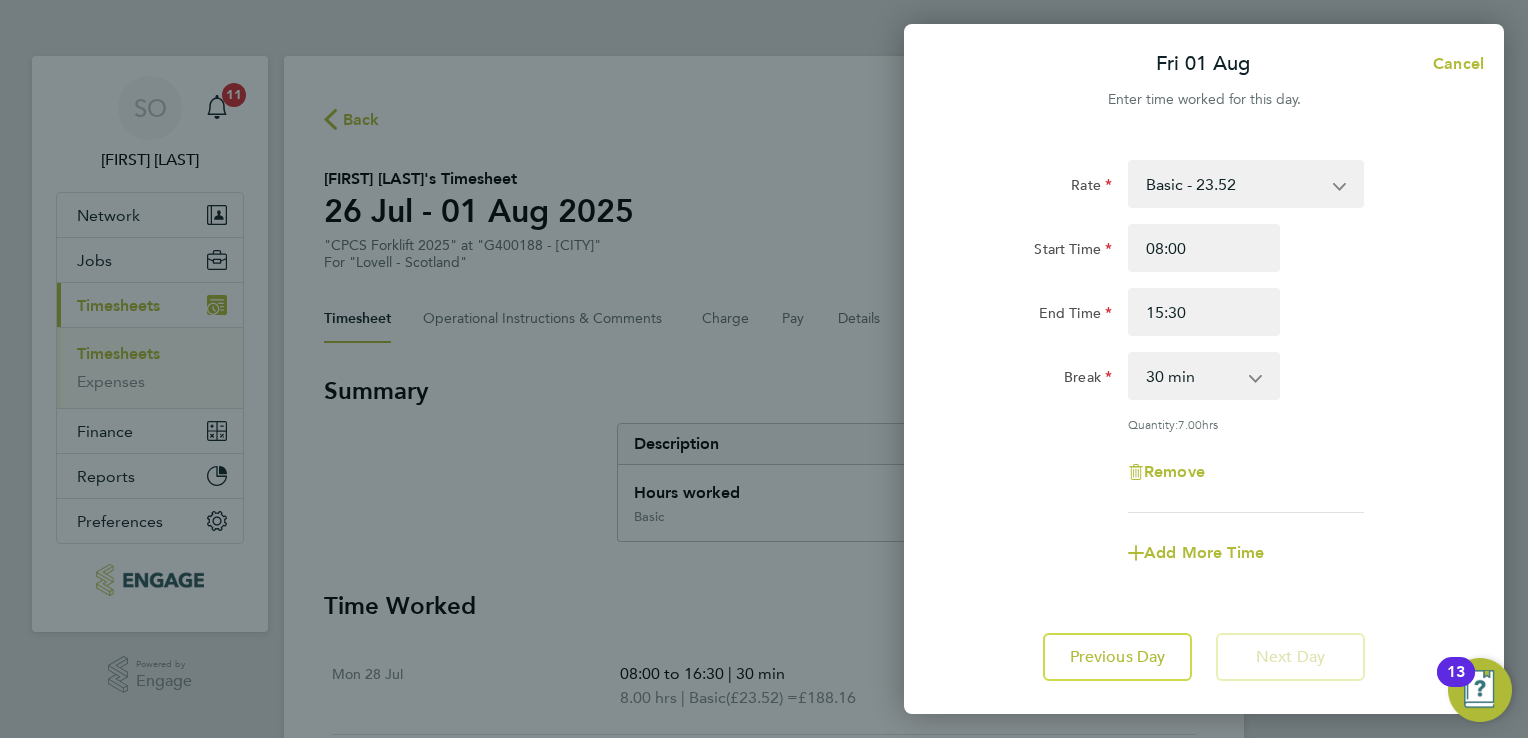 click on "Remove" 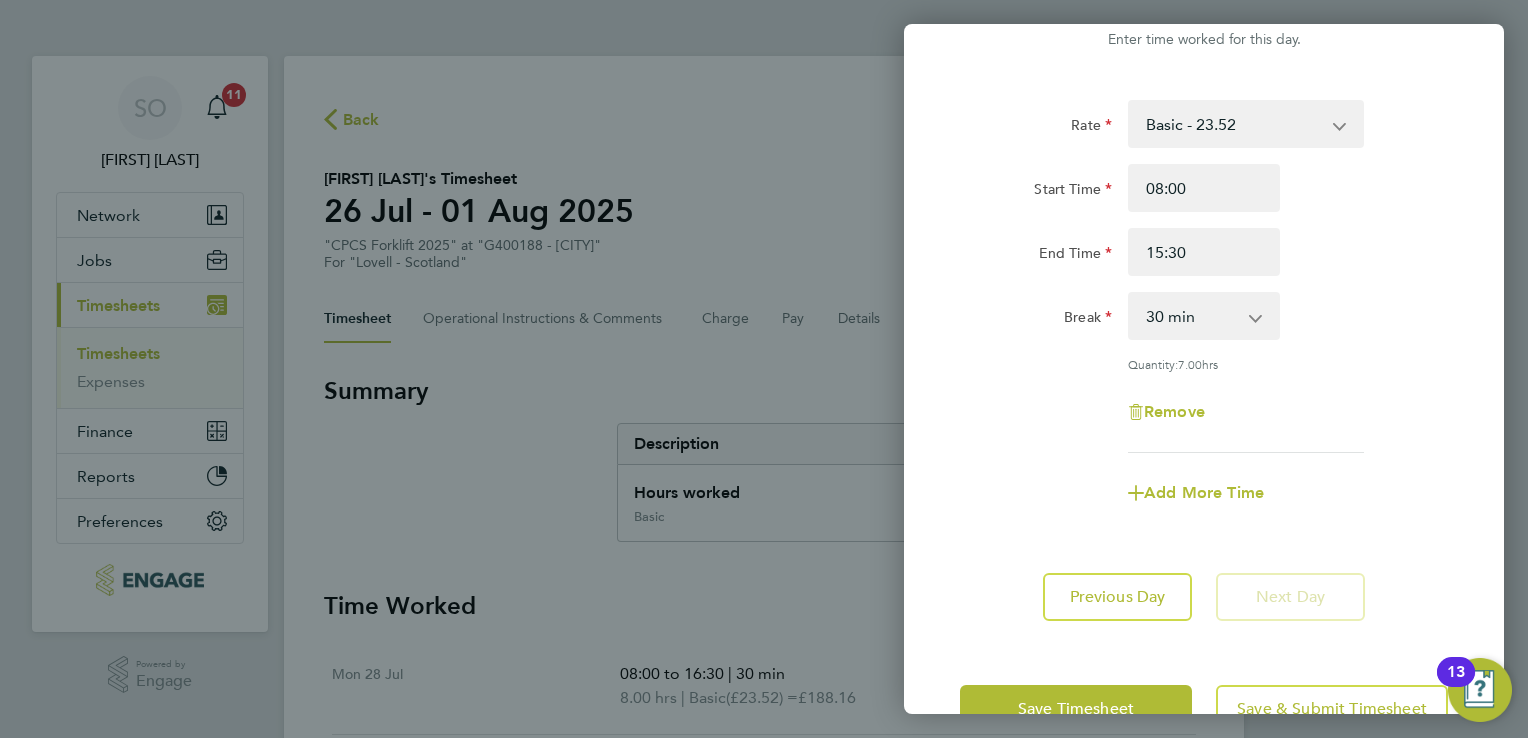 scroll, scrollTop: 116, scrollLeft: 0, axis: vertical 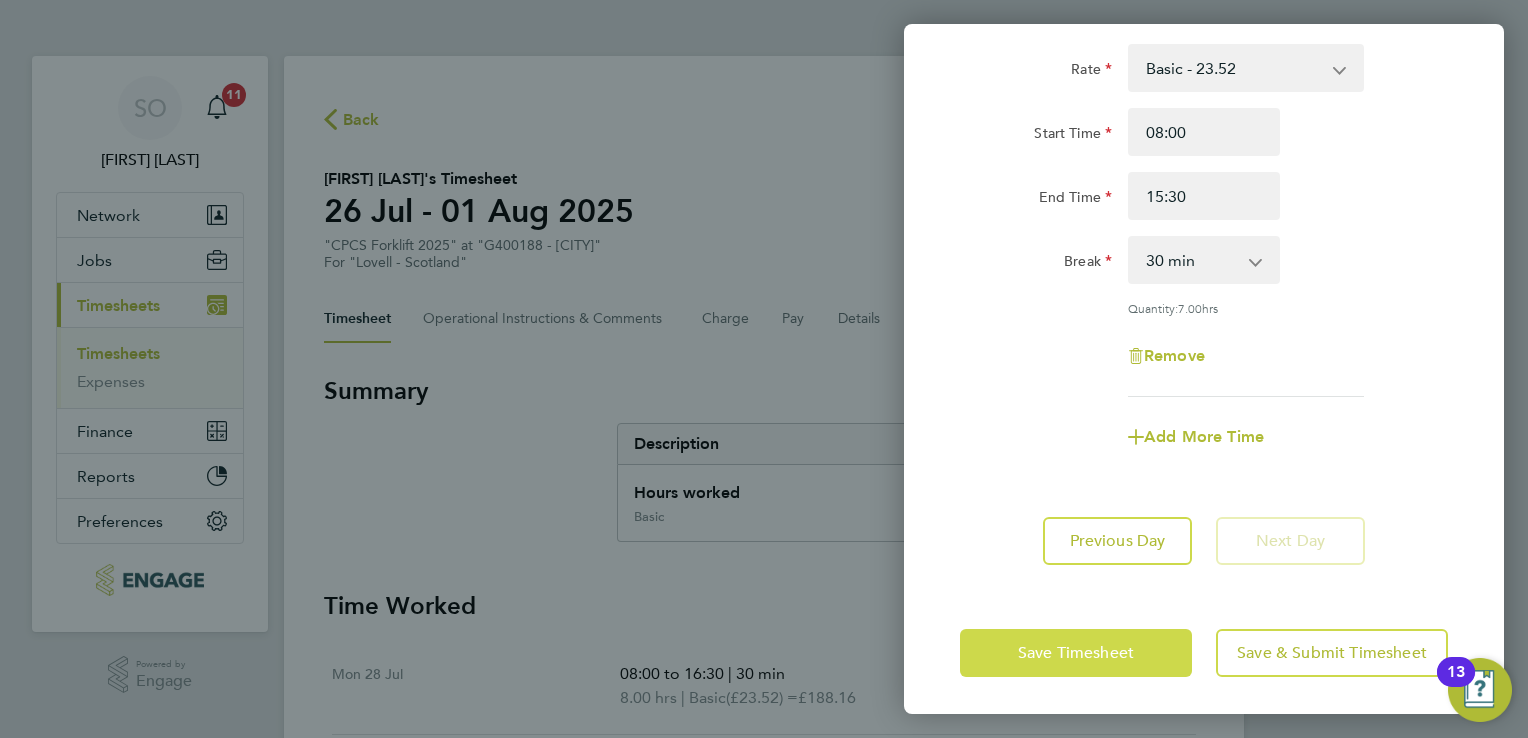 click on "Save Timesheet" 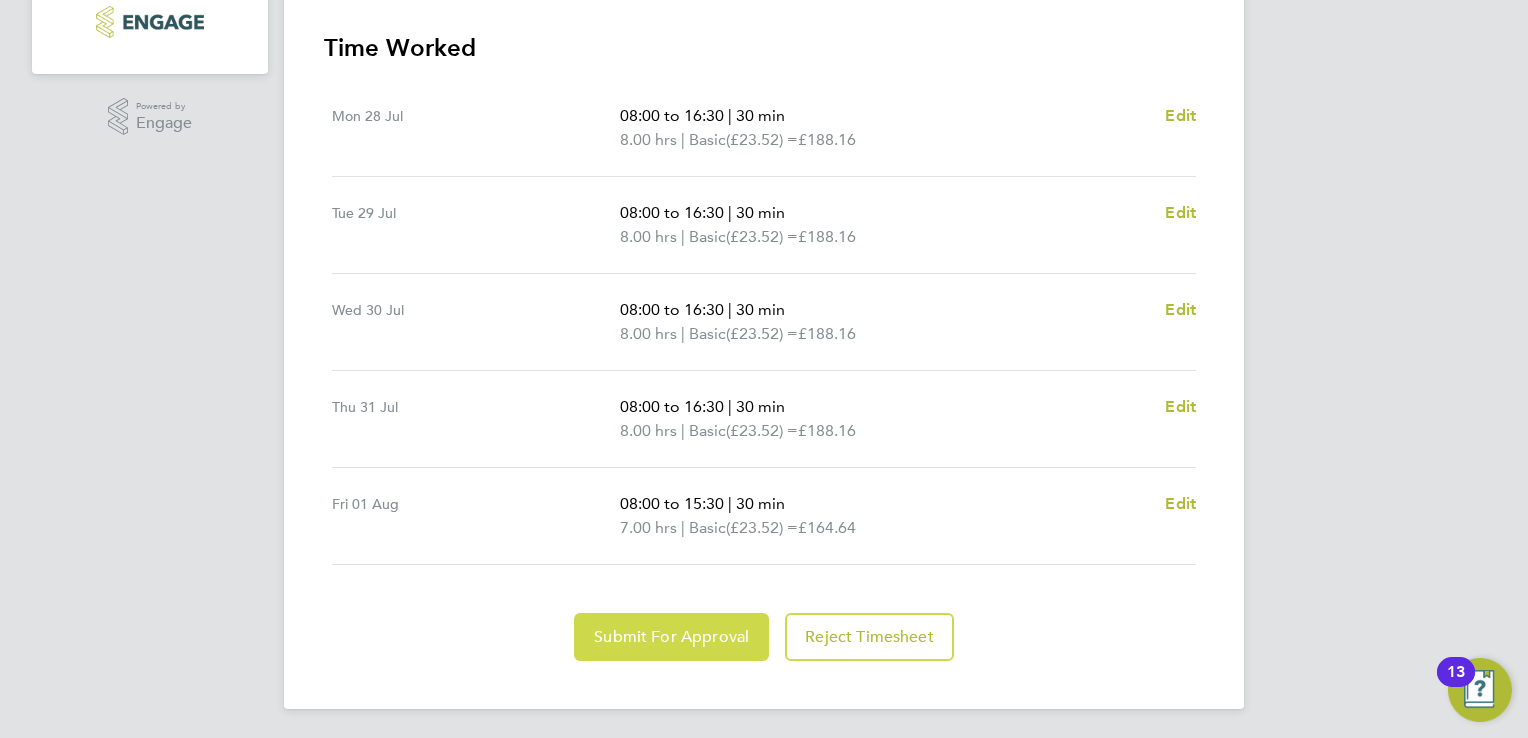 click on "Submit For Approval" 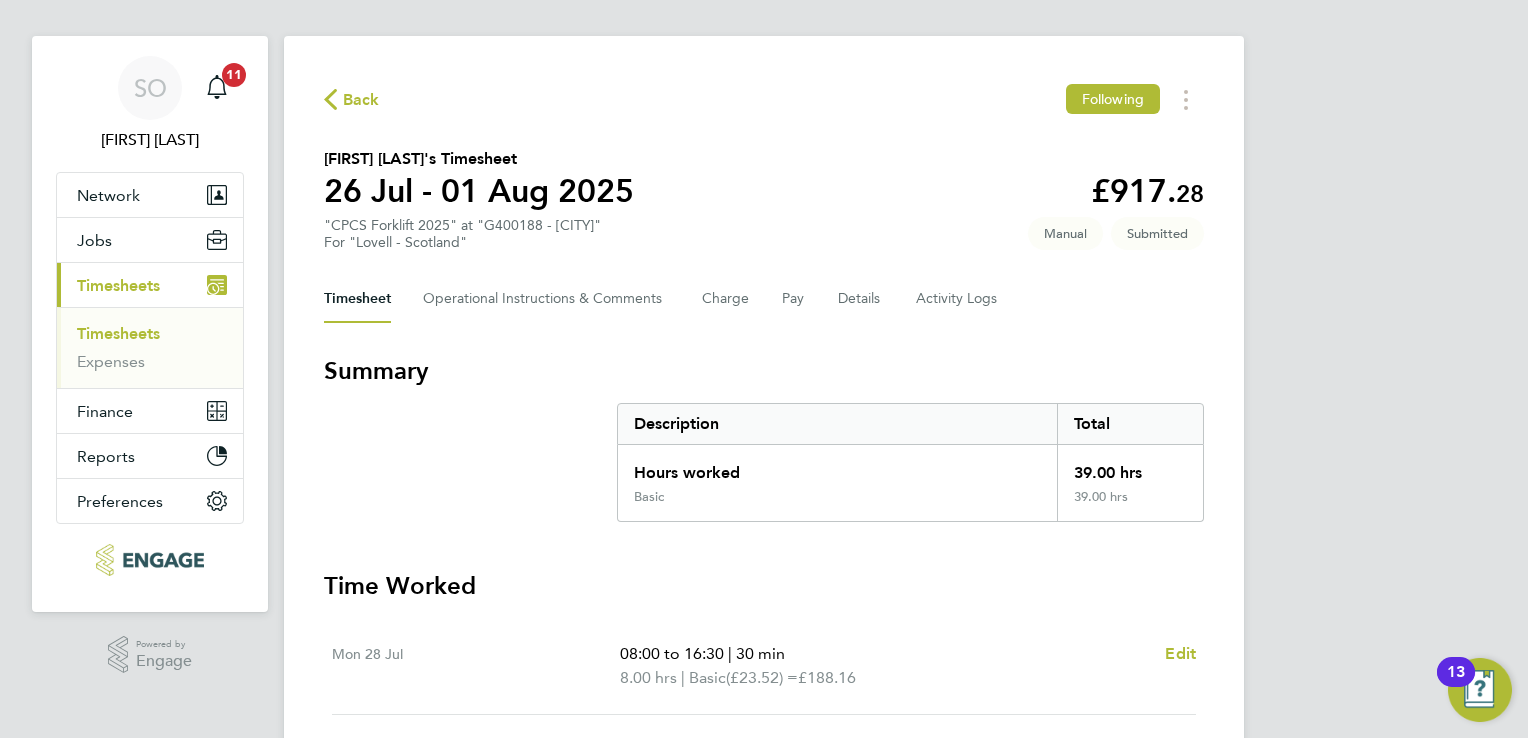 scroll, scrollTop: 0, scrollLeft: 0, axis: both 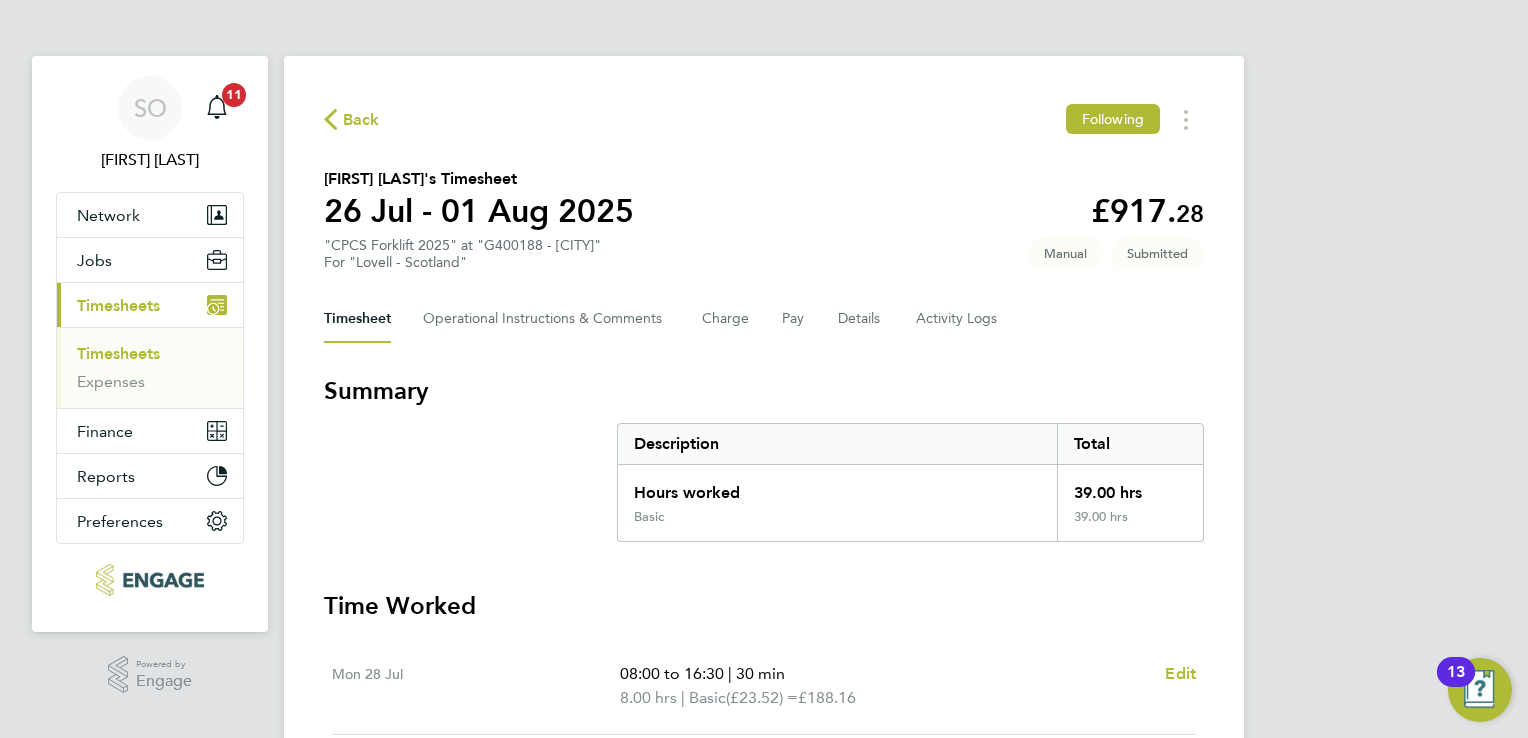 click on "Timesheets" at bounding box center (118, 353) 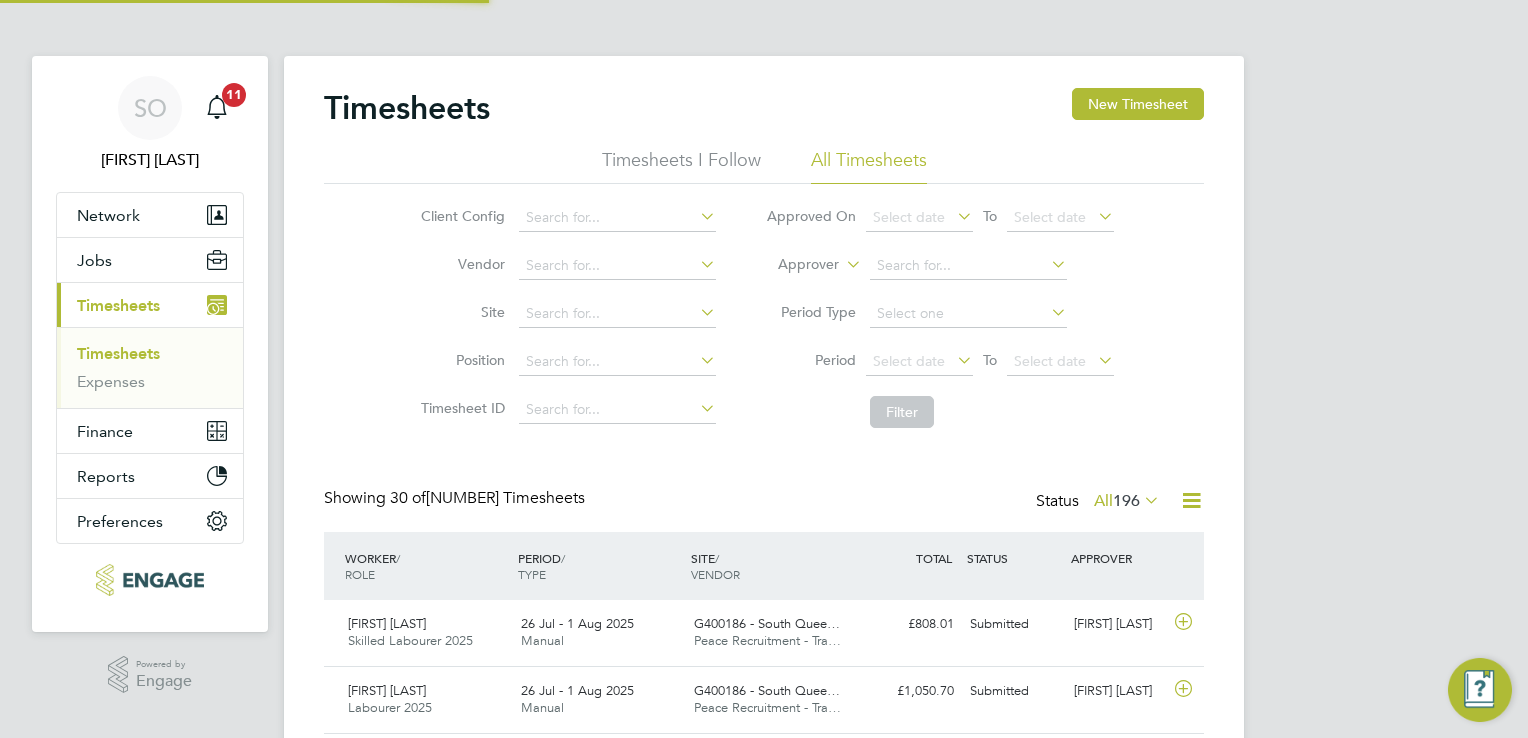 scroll, scrollTop: 9, scrollLeft: 10, axis: both 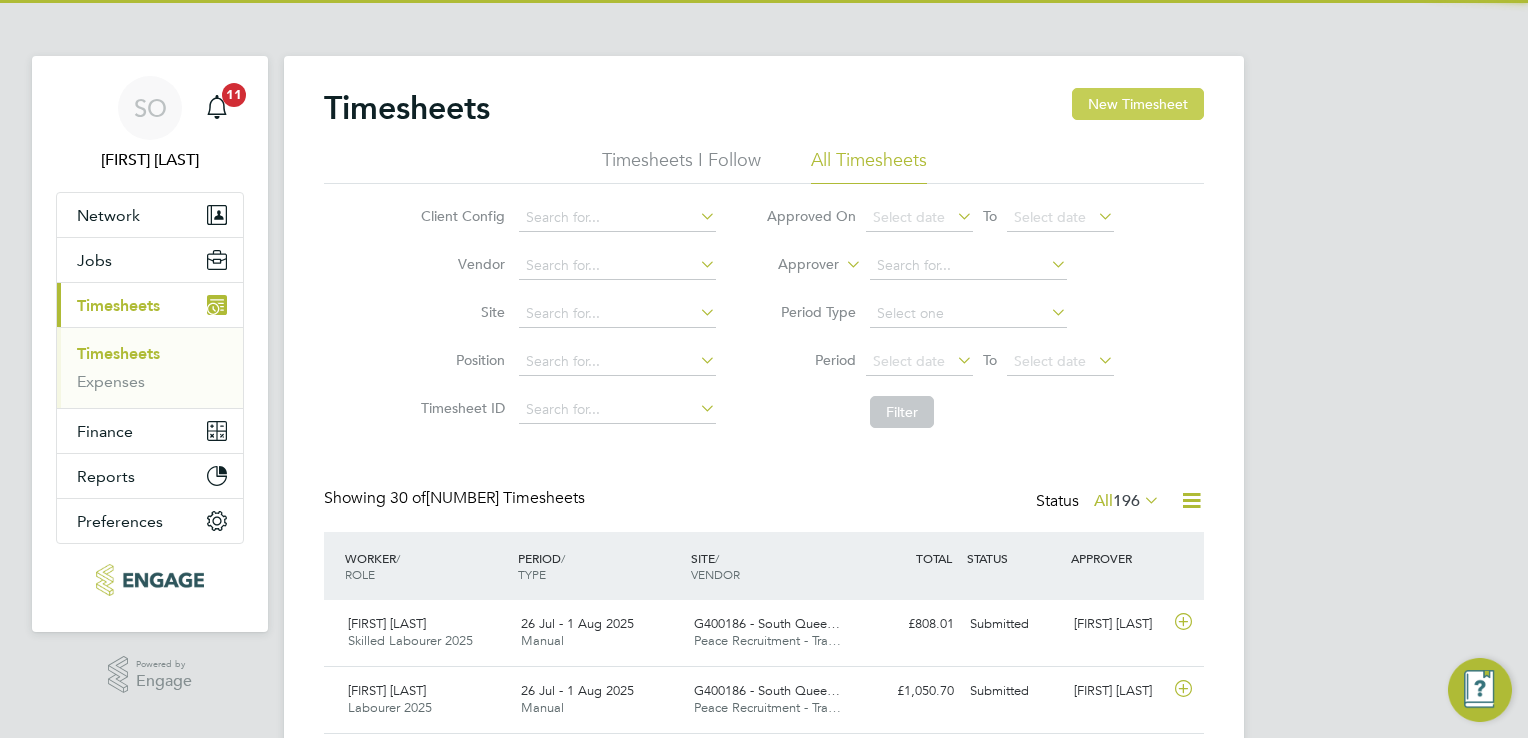 click on "New Timesheet" 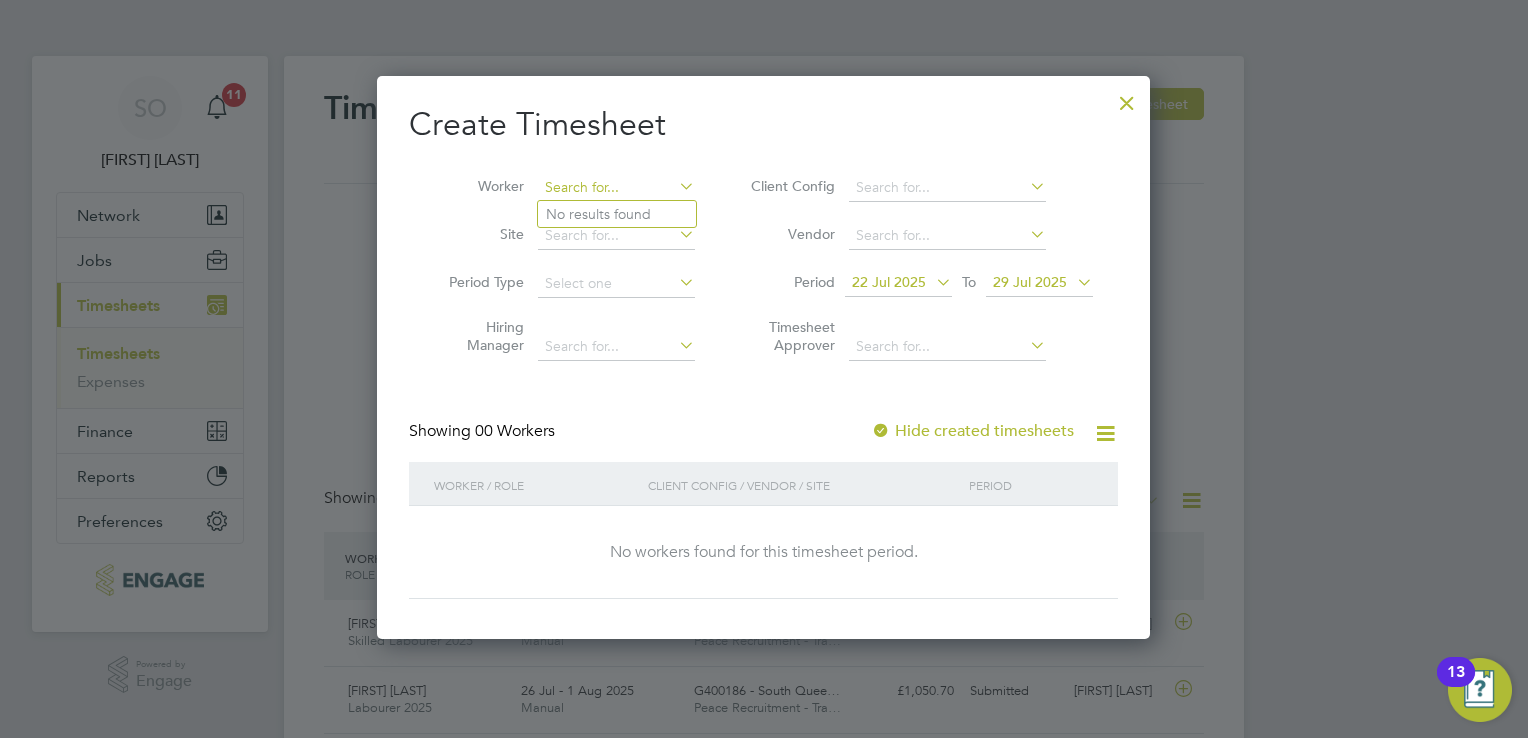 click at bounding box center [616, 188] 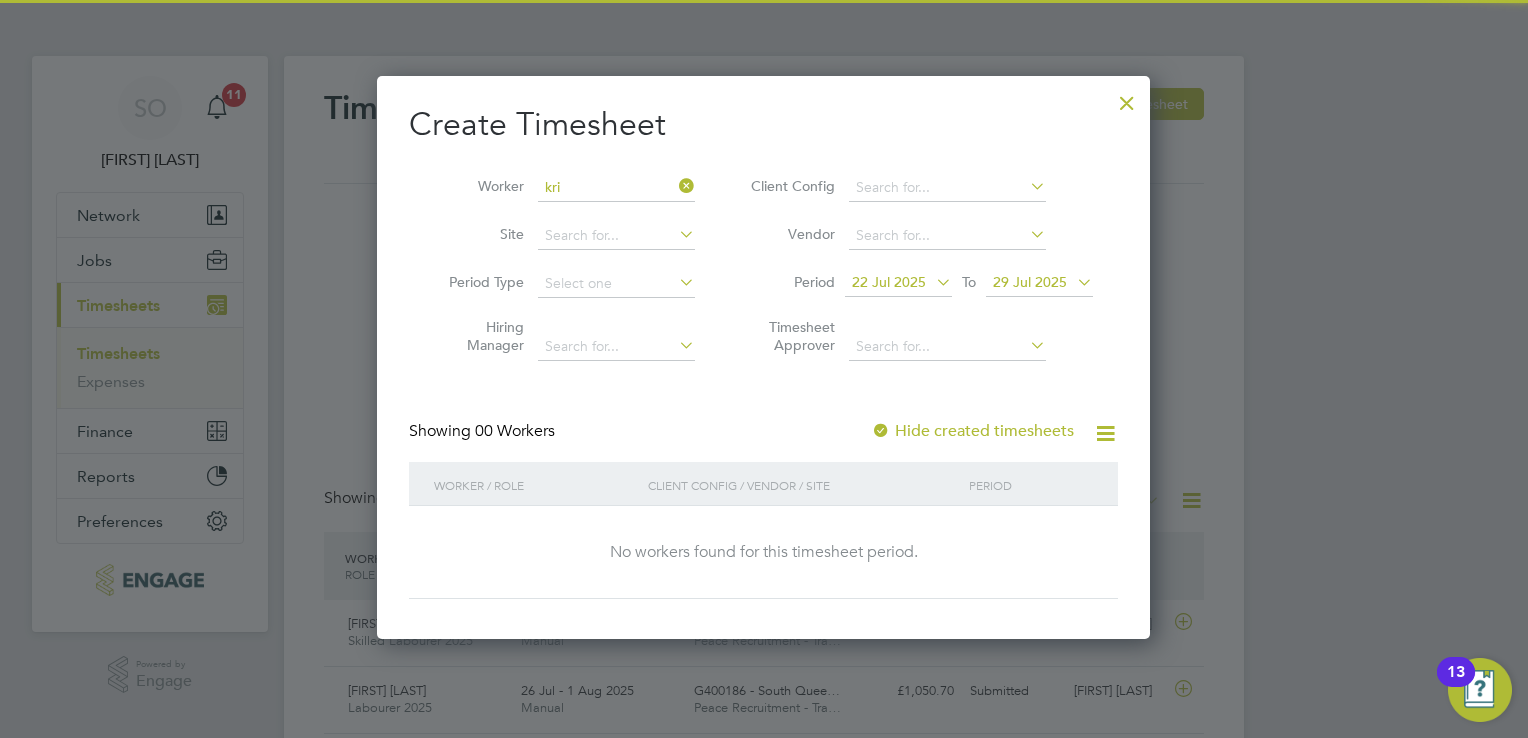 click on "[FIRST] [LAST]" 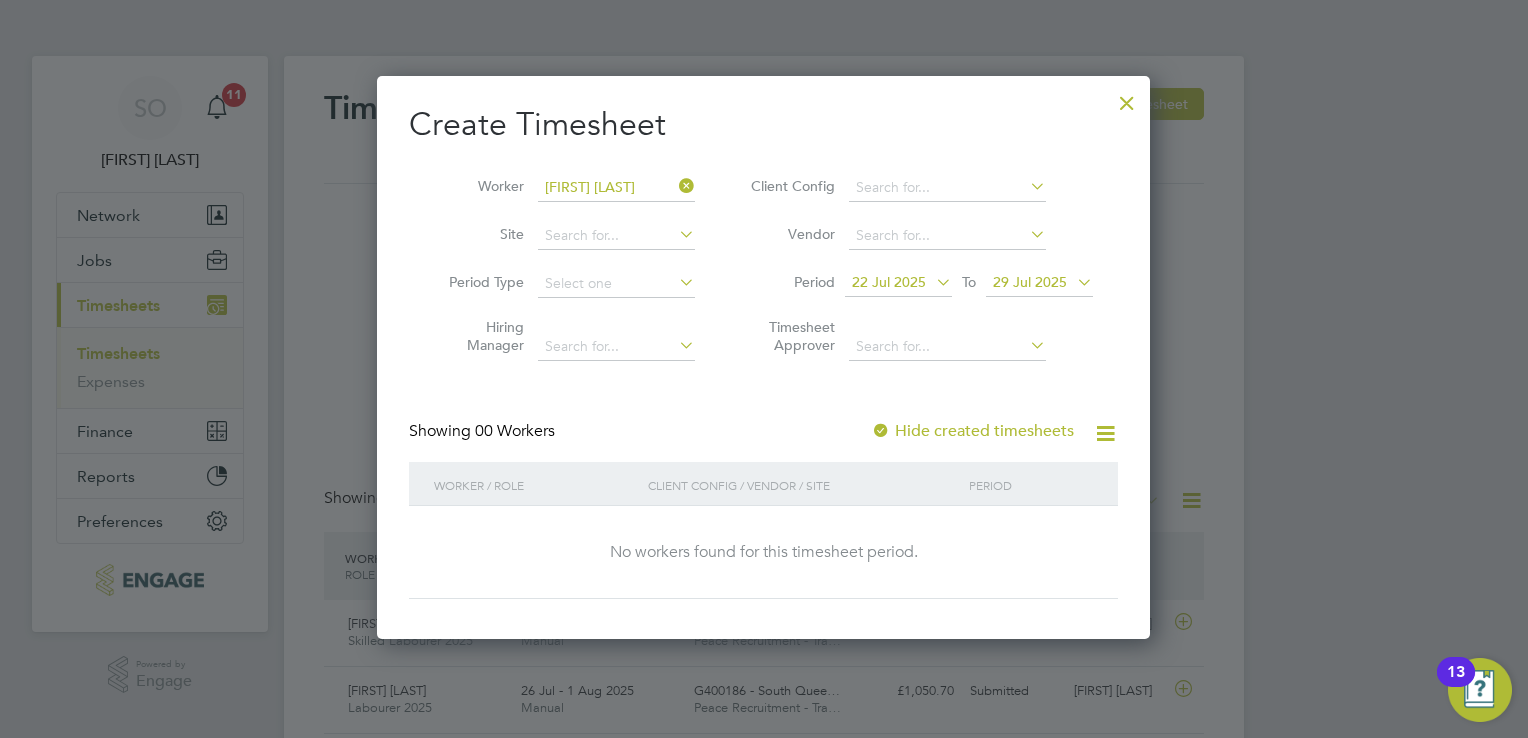 click at bounding box center [1127, 98] 